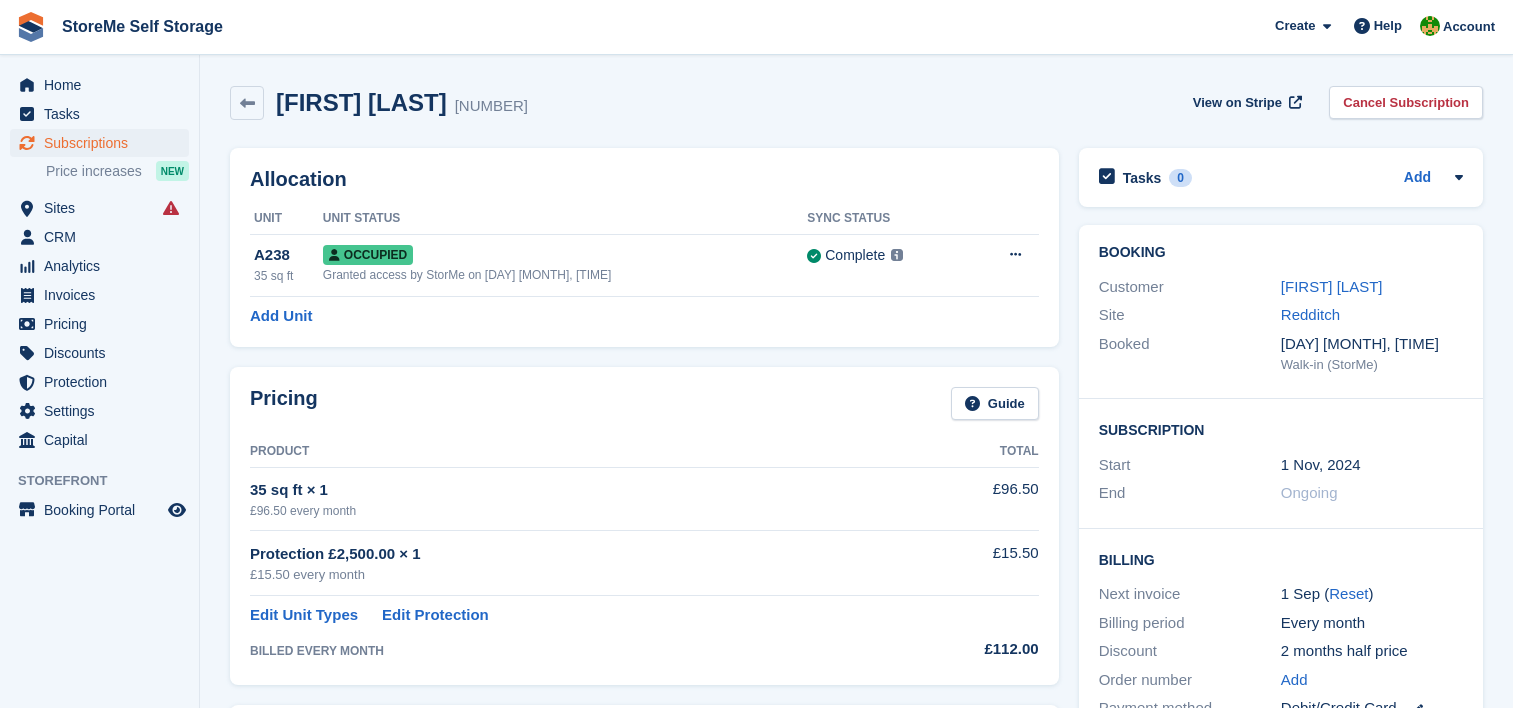 scroll, scrollTop: 0, scrollLeft: 0, axis: both 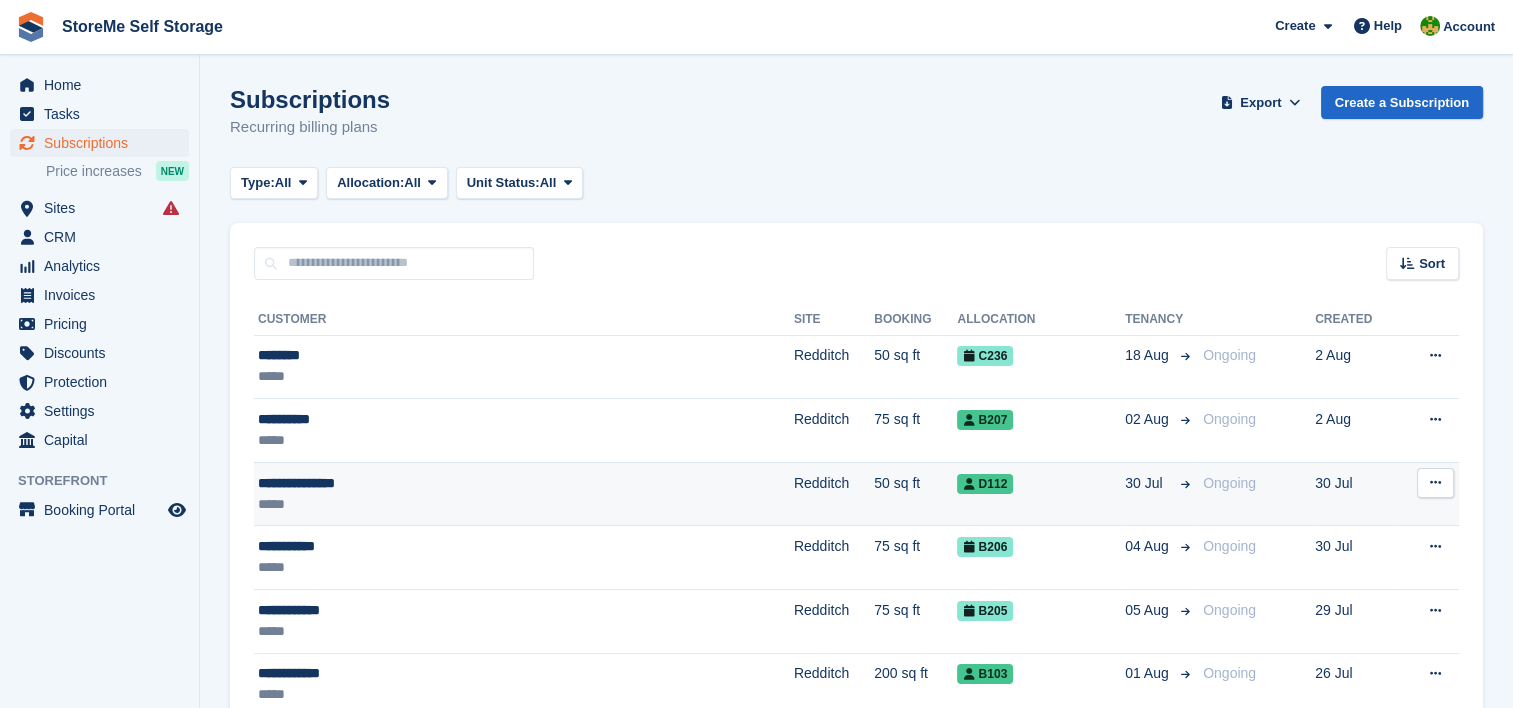 click on "Redditch" at bounding box center (834, 494) 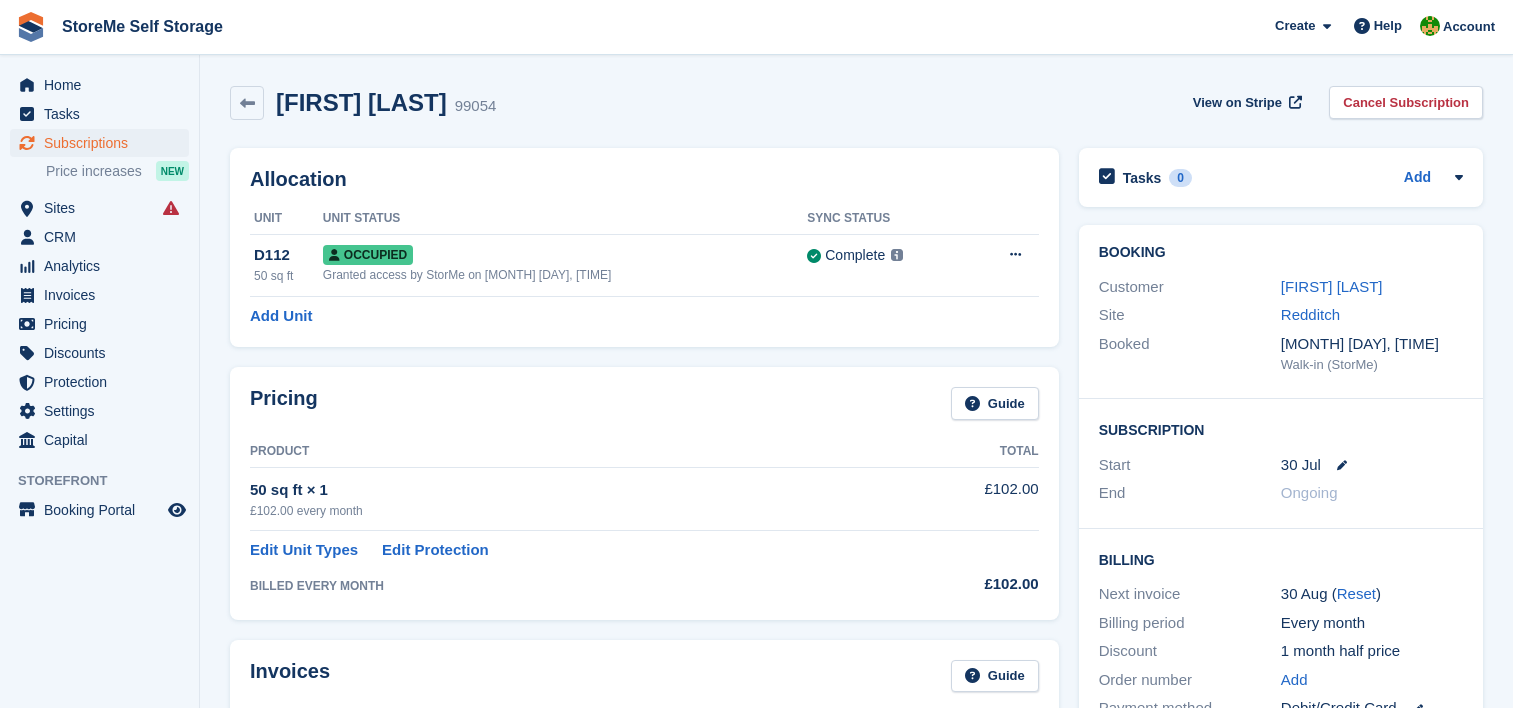 scroll, scrollTop: 0, scrollLeft: 0, axis: both 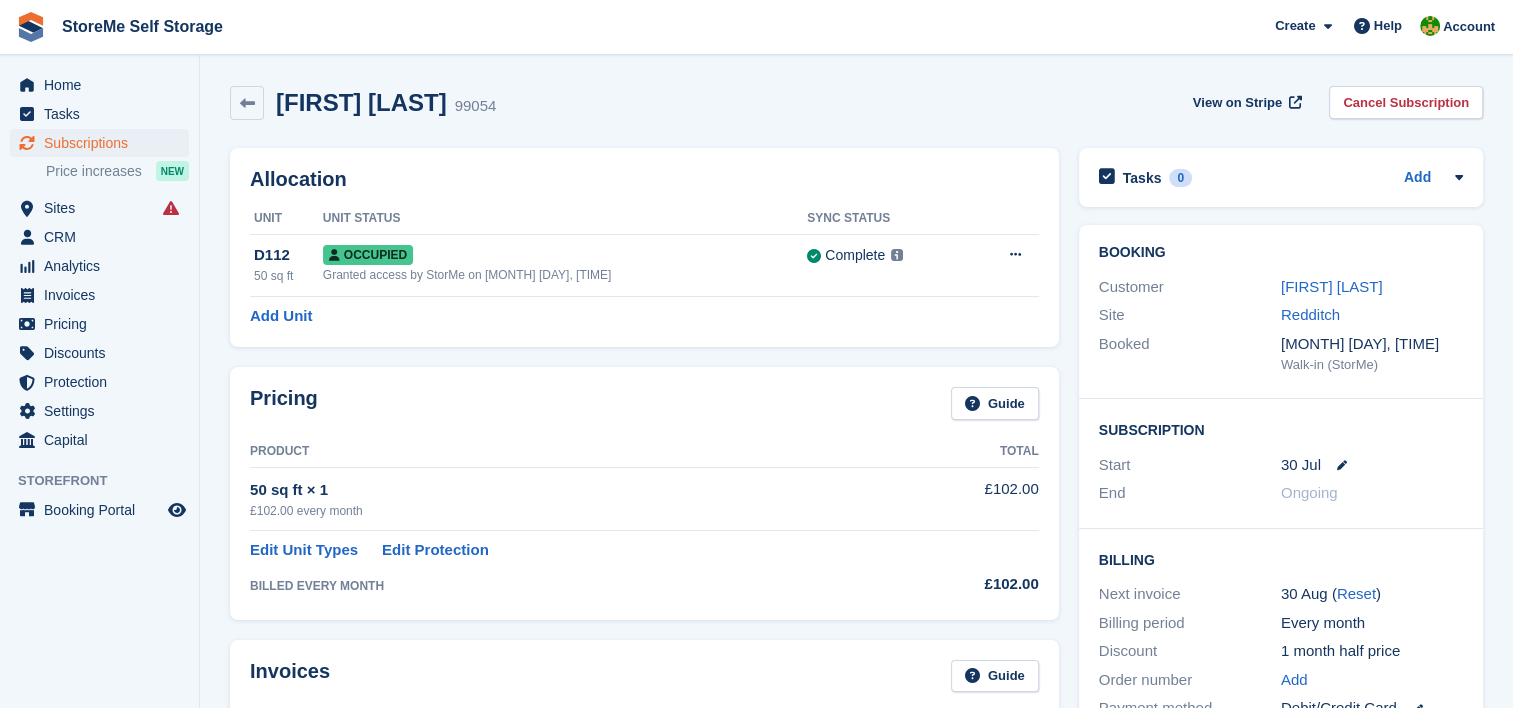 click on "Callum Willmott" at bounding box center [1332, 286] 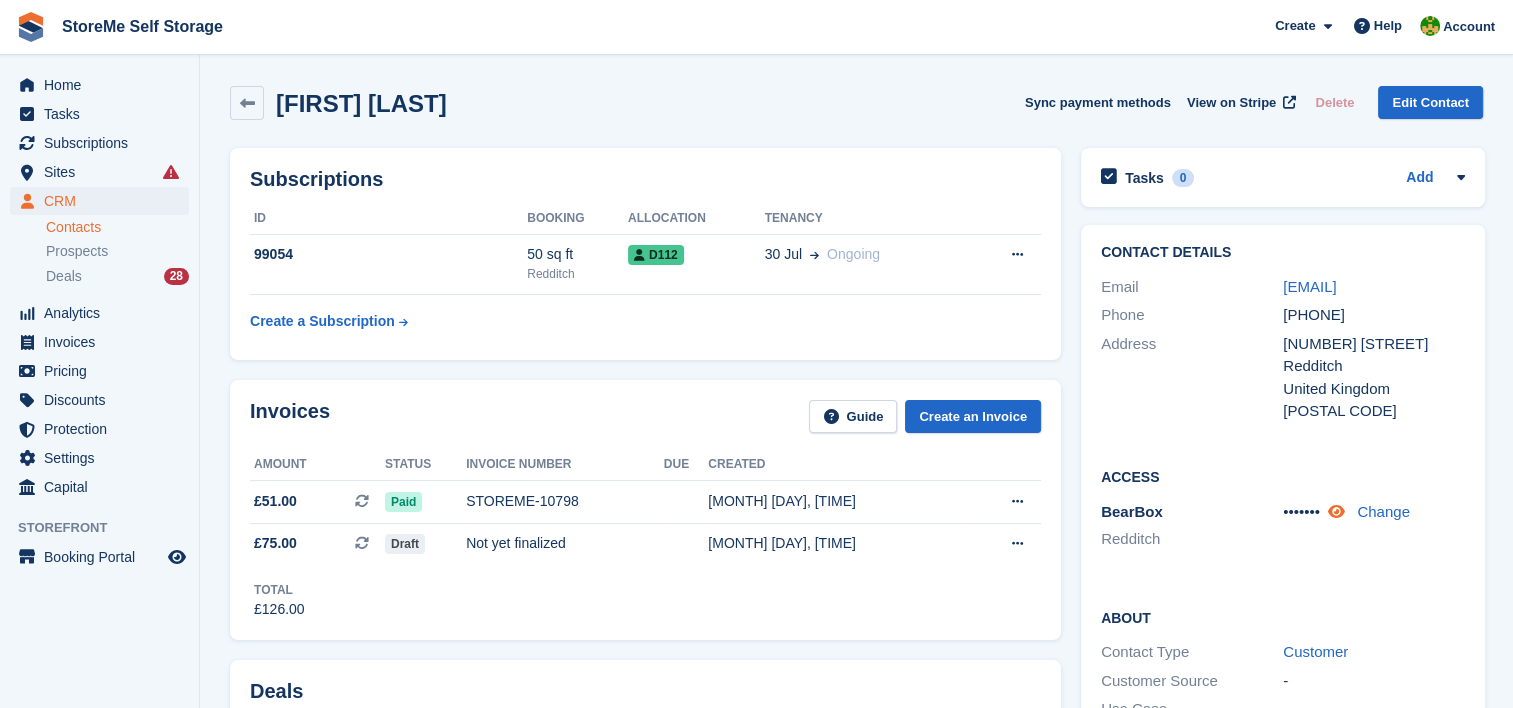 click at bounding box center [1336, 511] 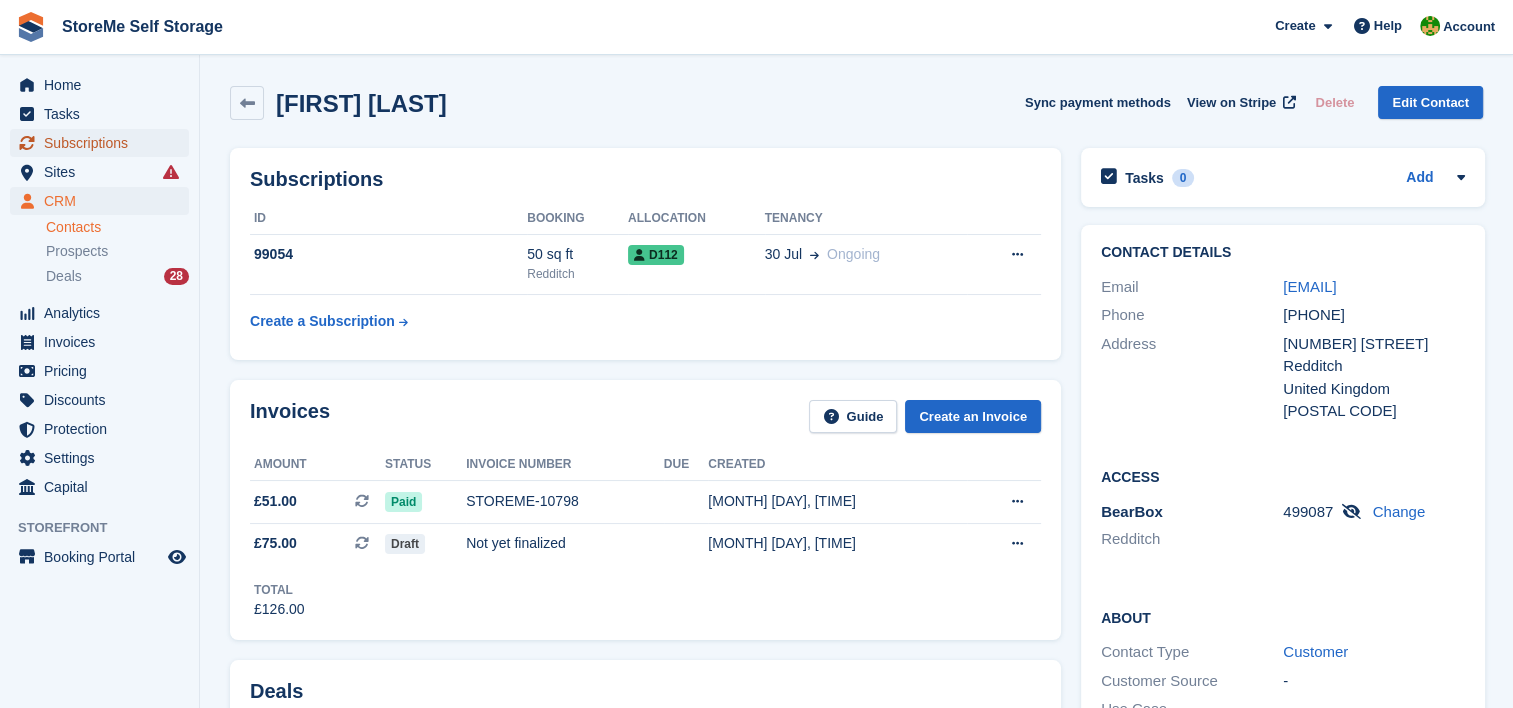 click on "Subscriptions" at bounding box center (104, 143) 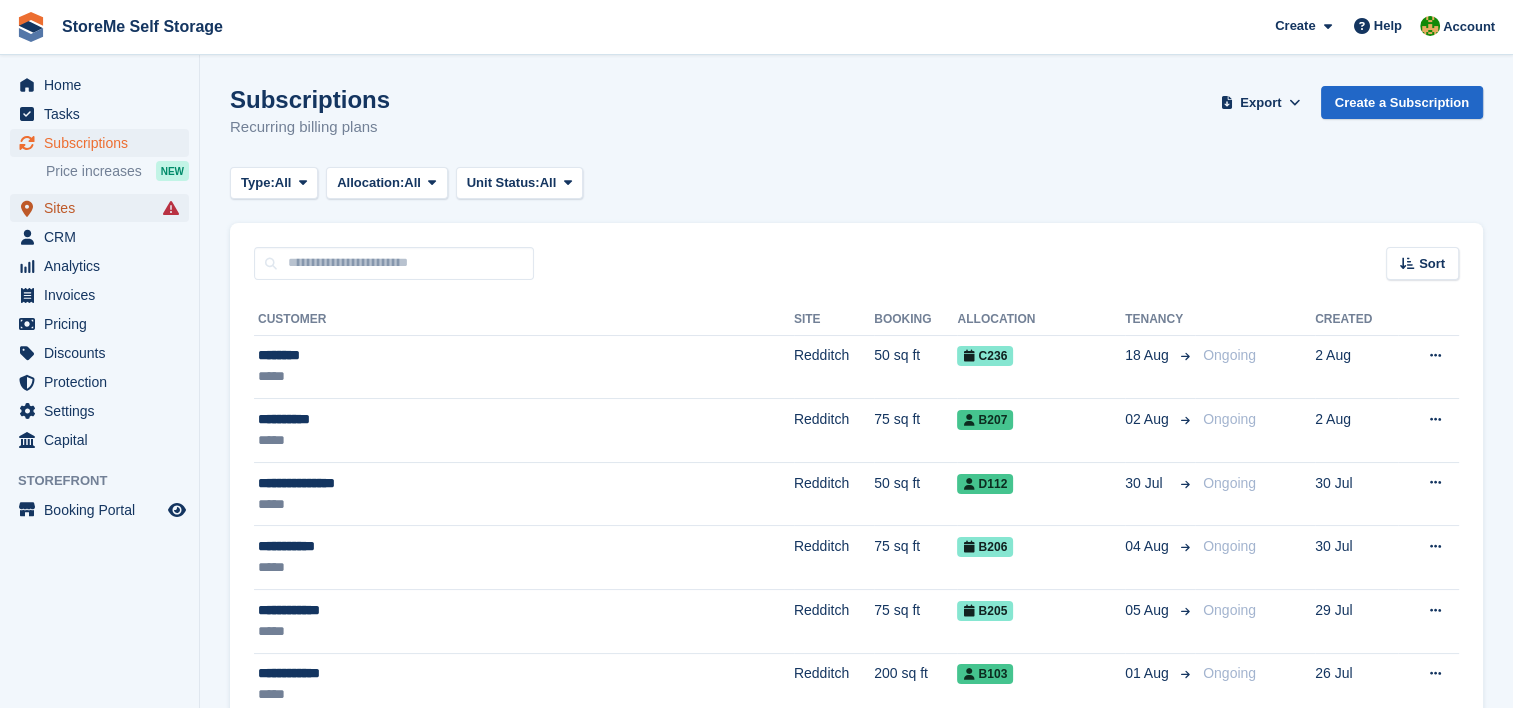 click on "Sites" at bounding box center (104, 208) 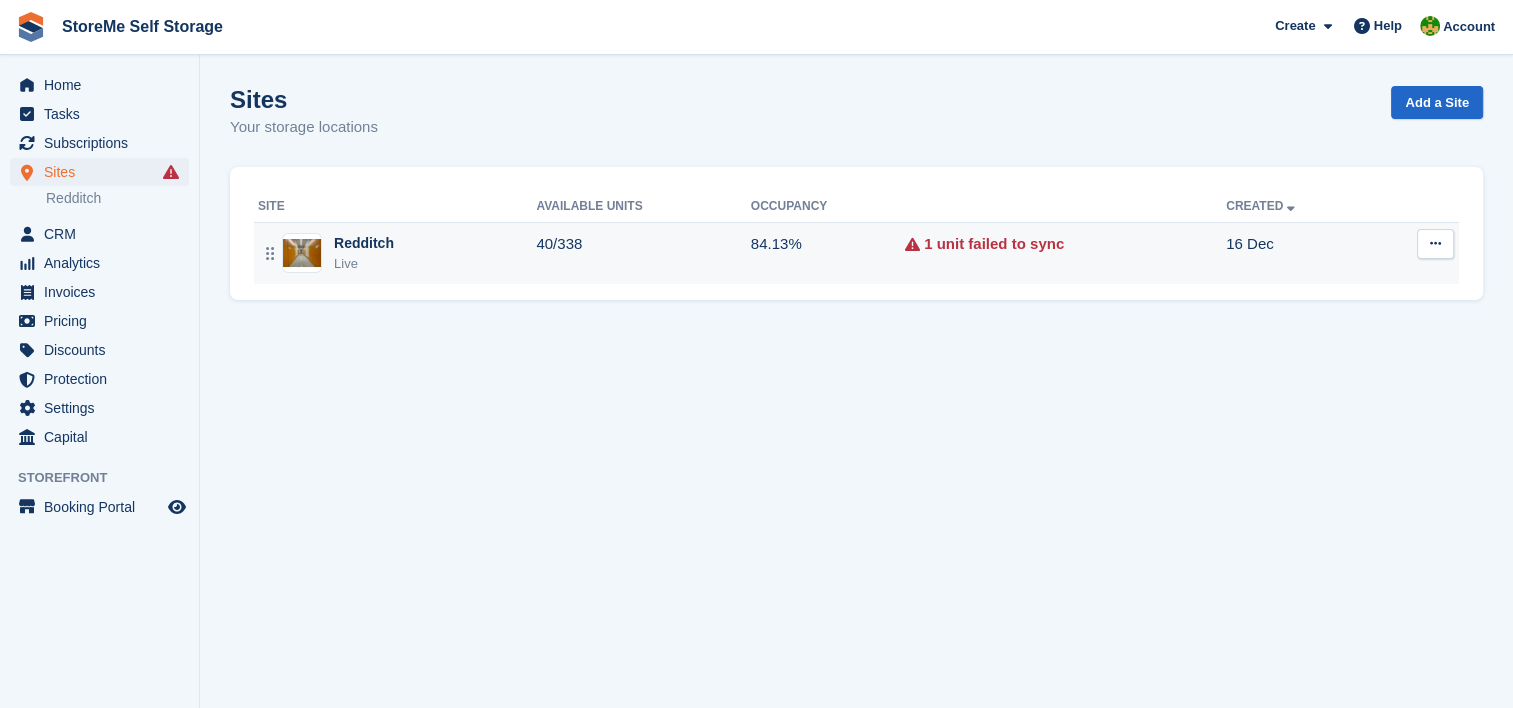 click on "40/338" at bounding box center (643, 253) 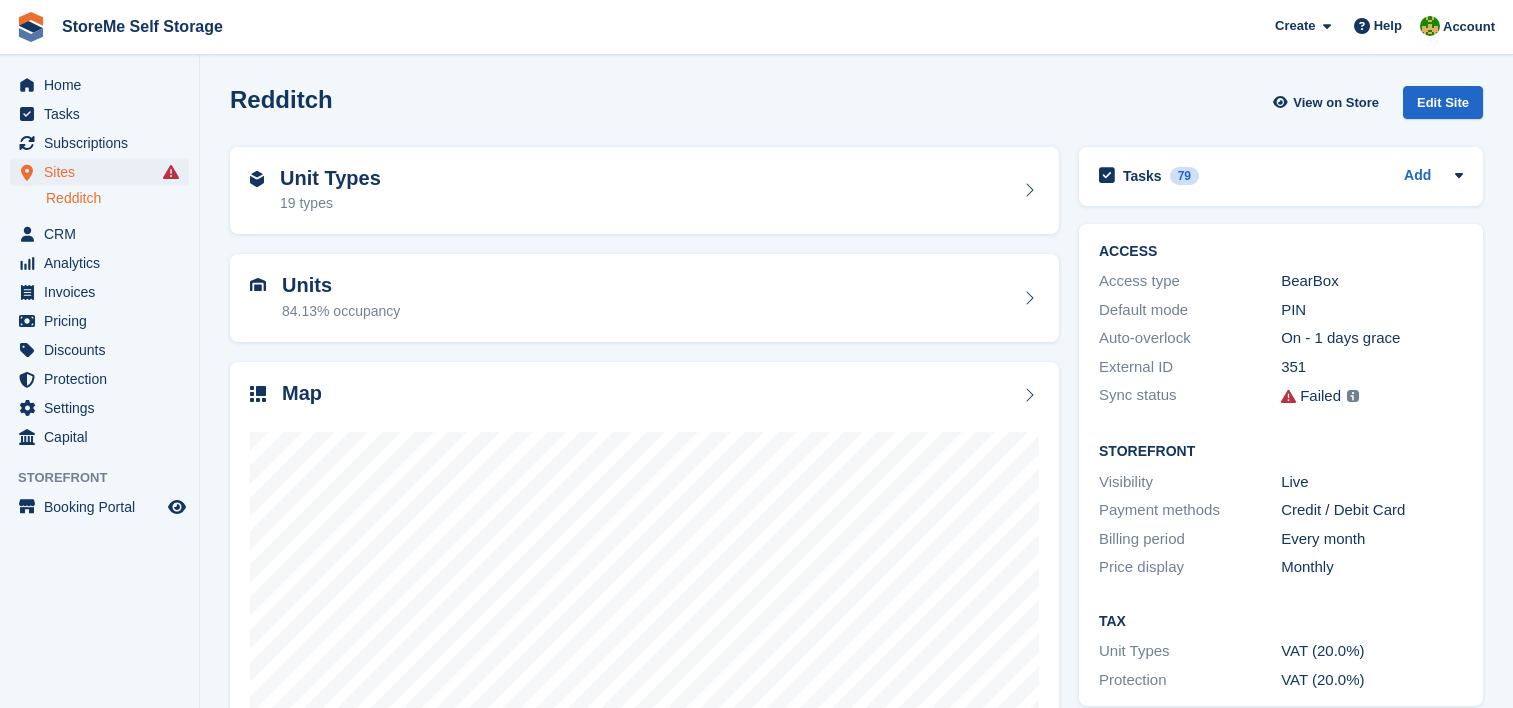 scroll, scrollTop: 0, scrollLeft: 0, axis: both 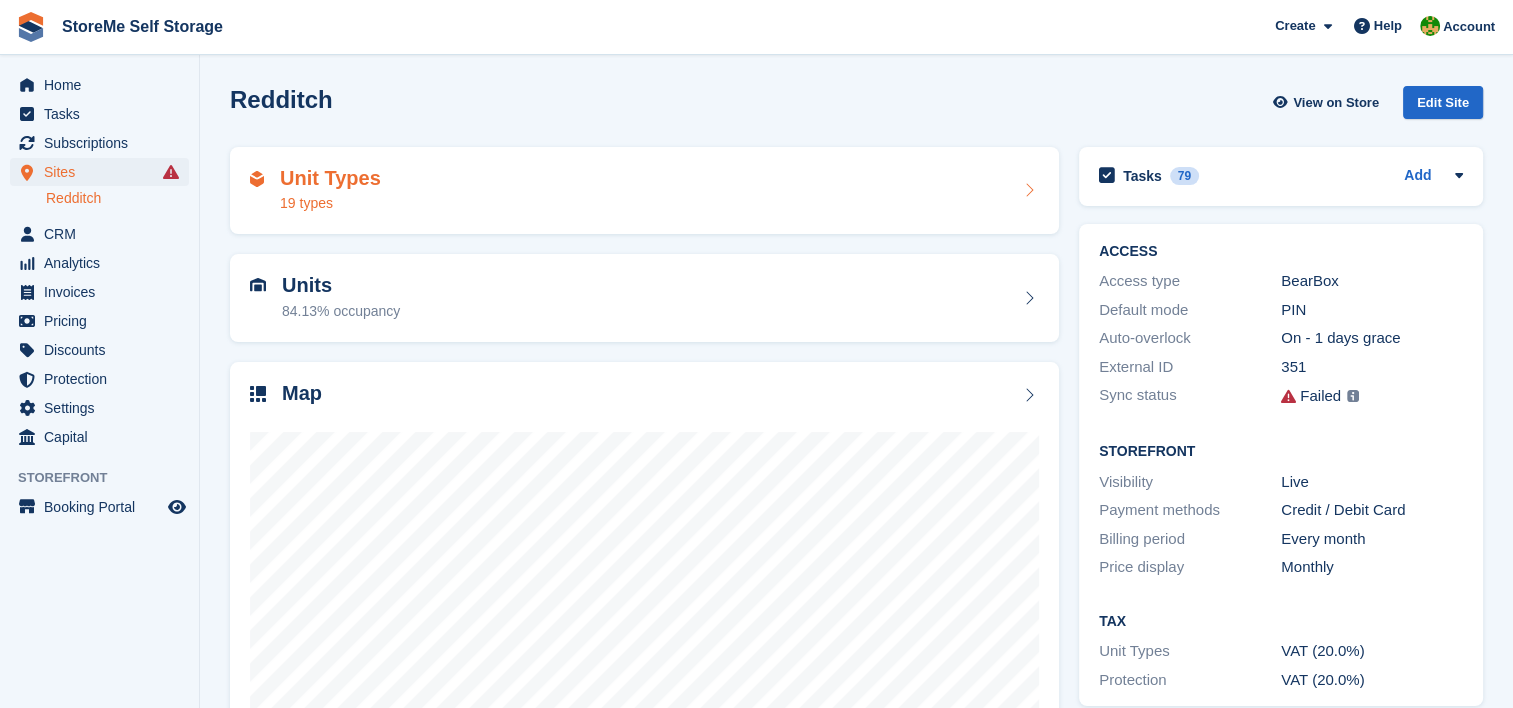 click on "Unit Types
19 types" at bounding box center (644, 191) 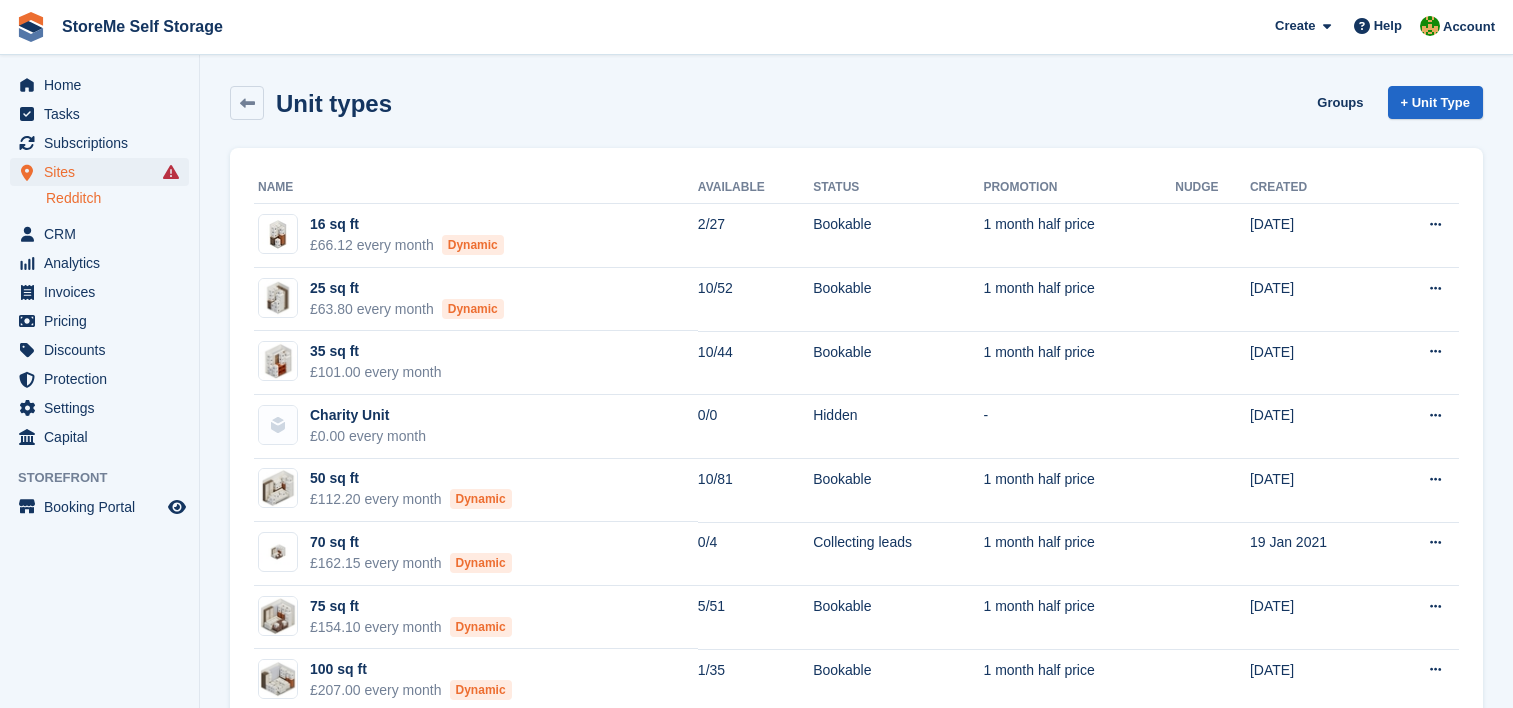 scroll, scrollTop: 0, scrollLeft: 0, axis: both 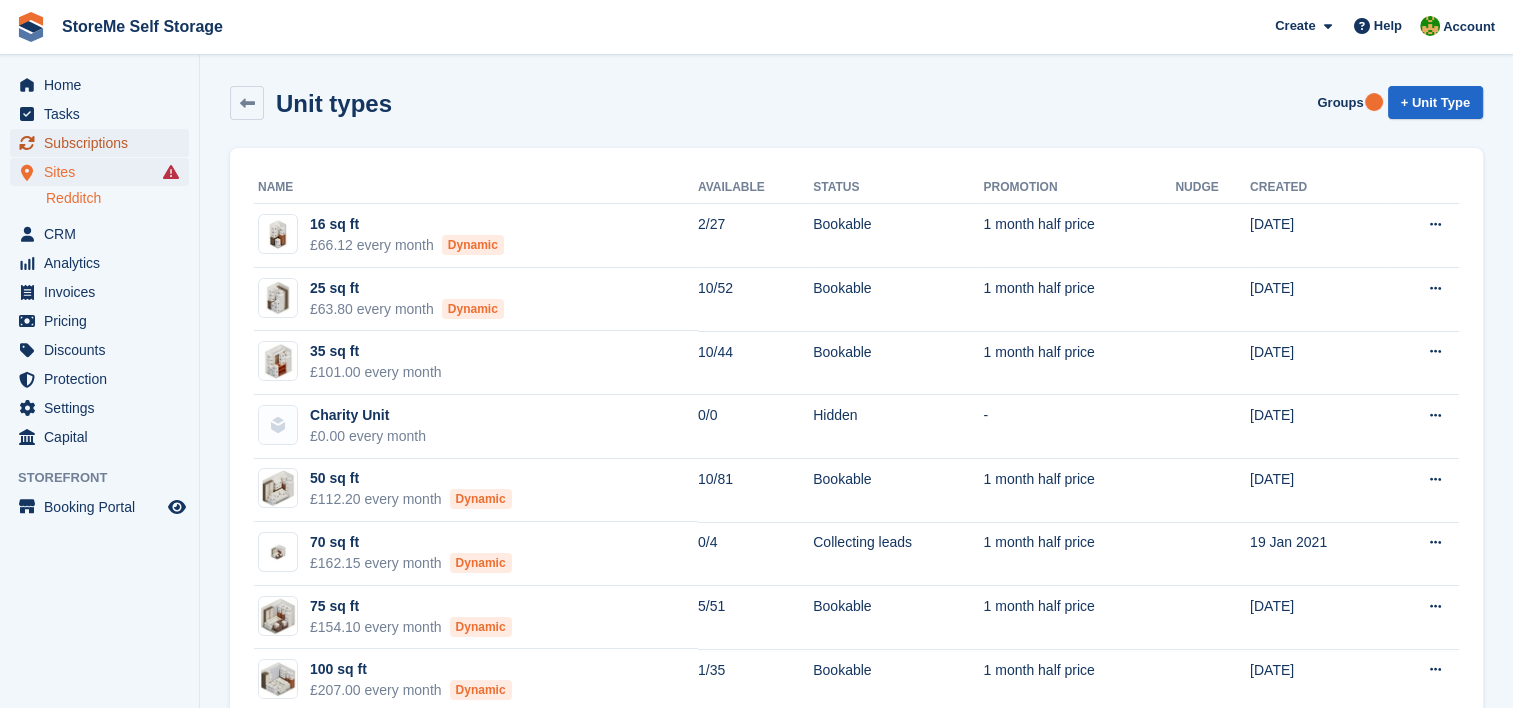 click on "Subscriptions" at bounding box center (104, 143) 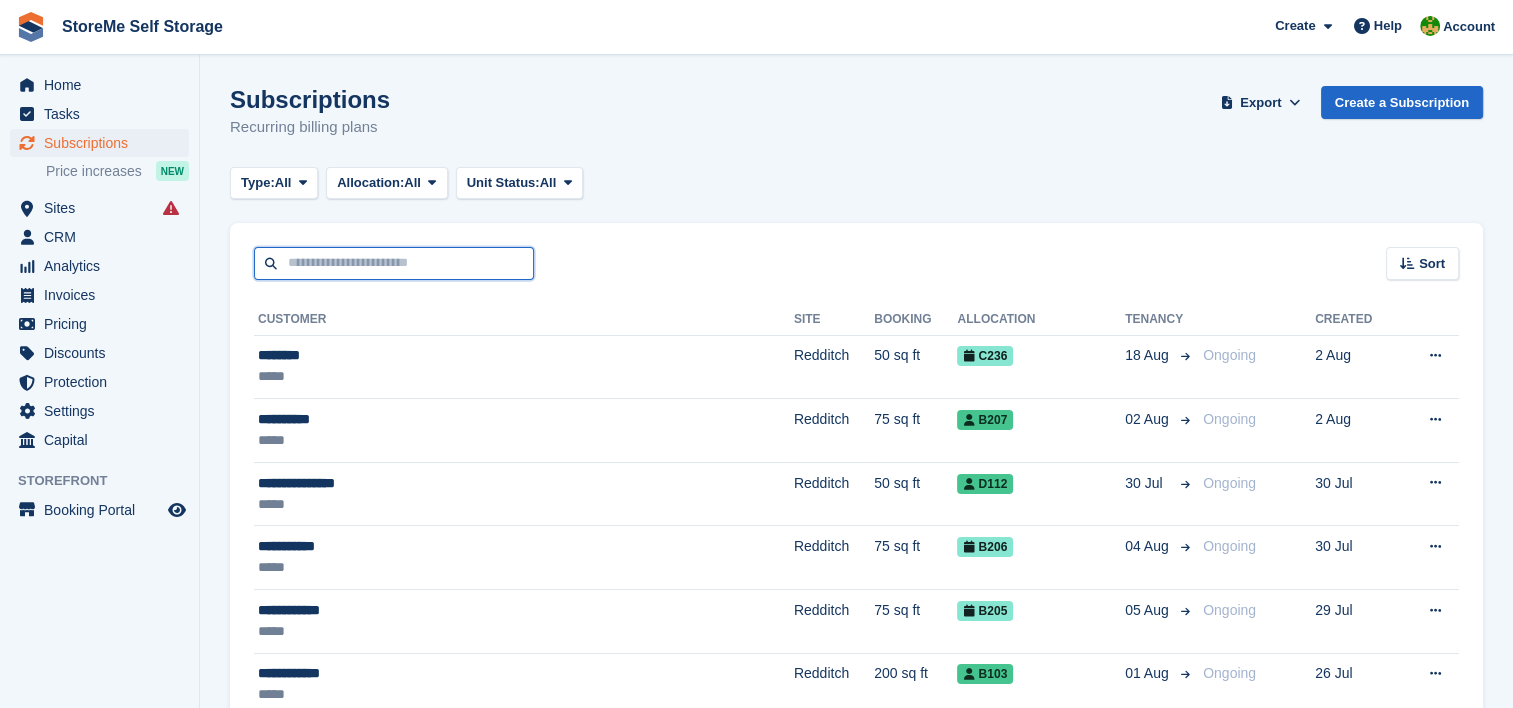 click at bounding box center (394, 263) 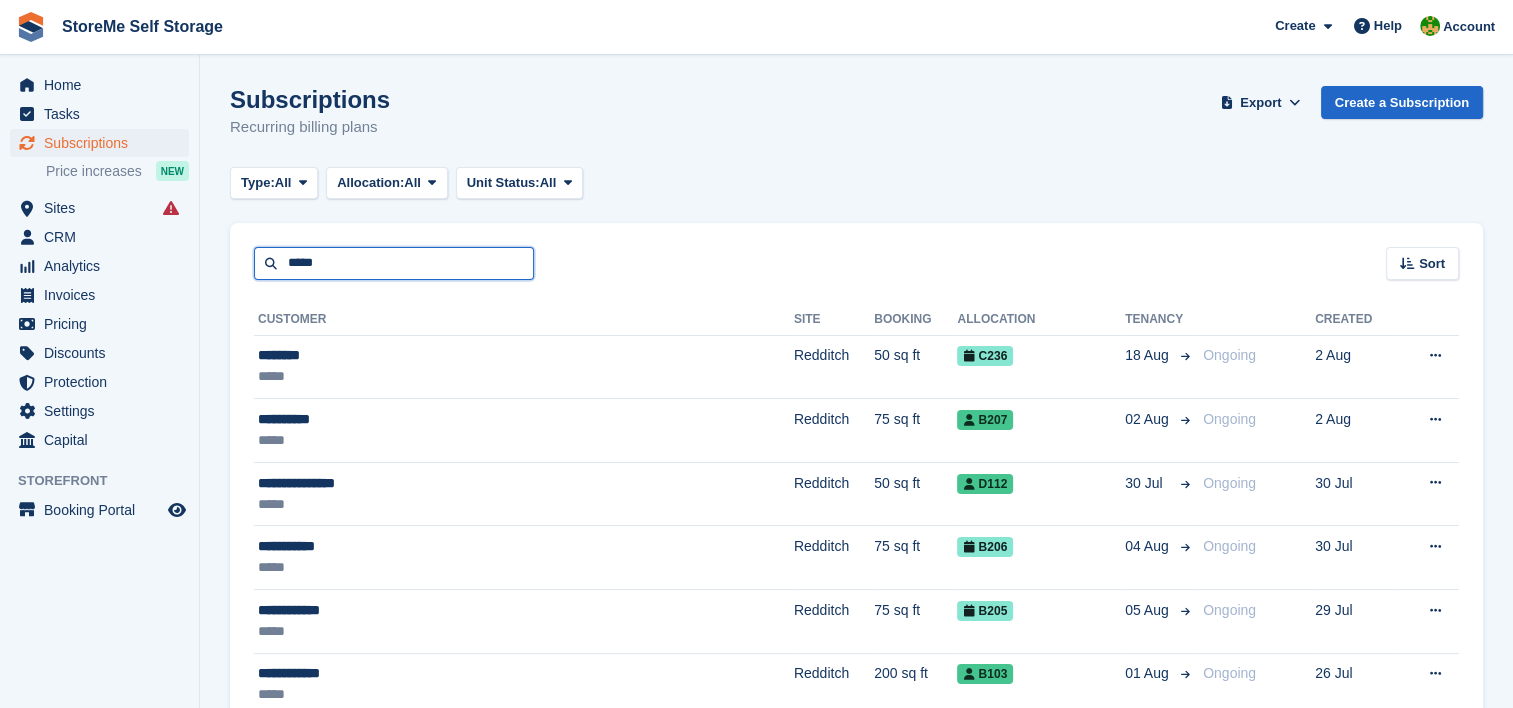 type on "*****" 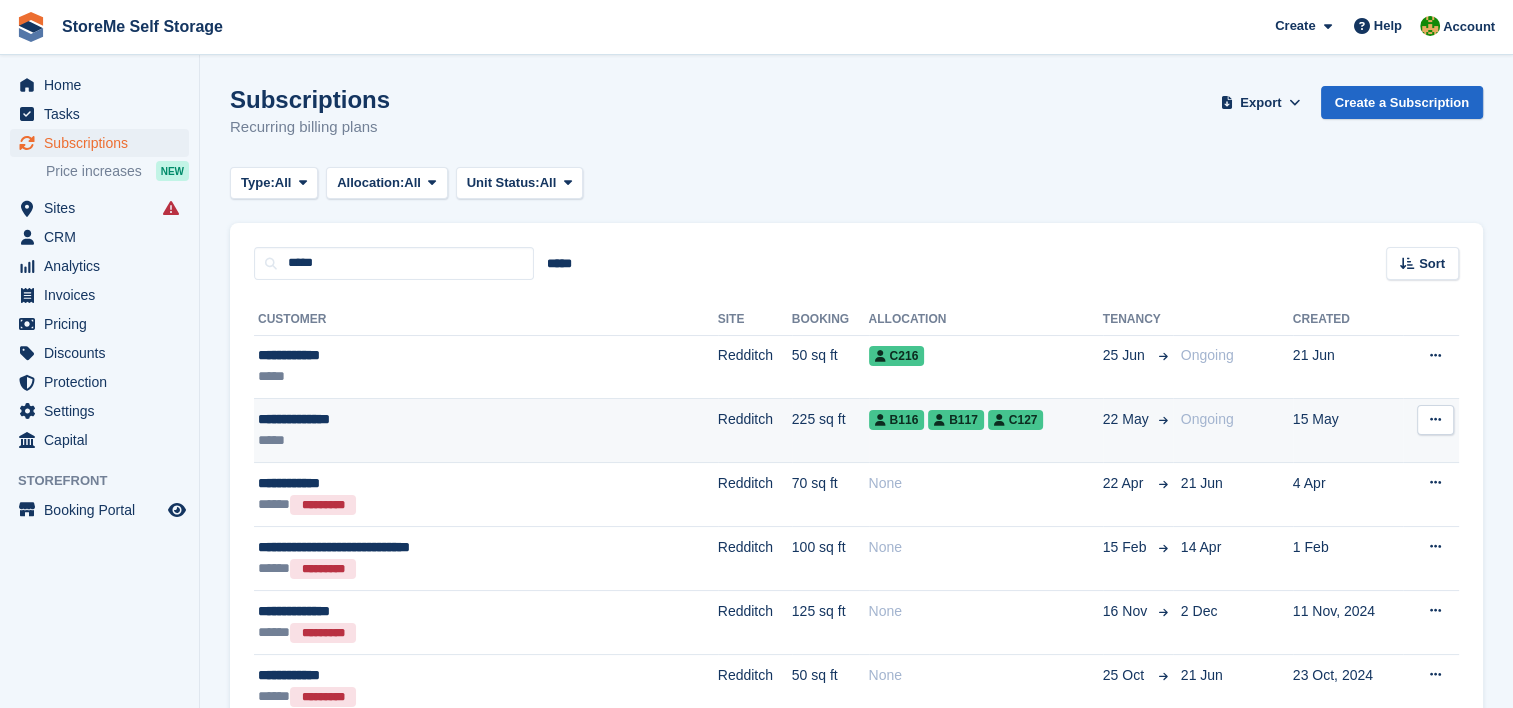 click on "Redditch" at bounding box center (755, 431) 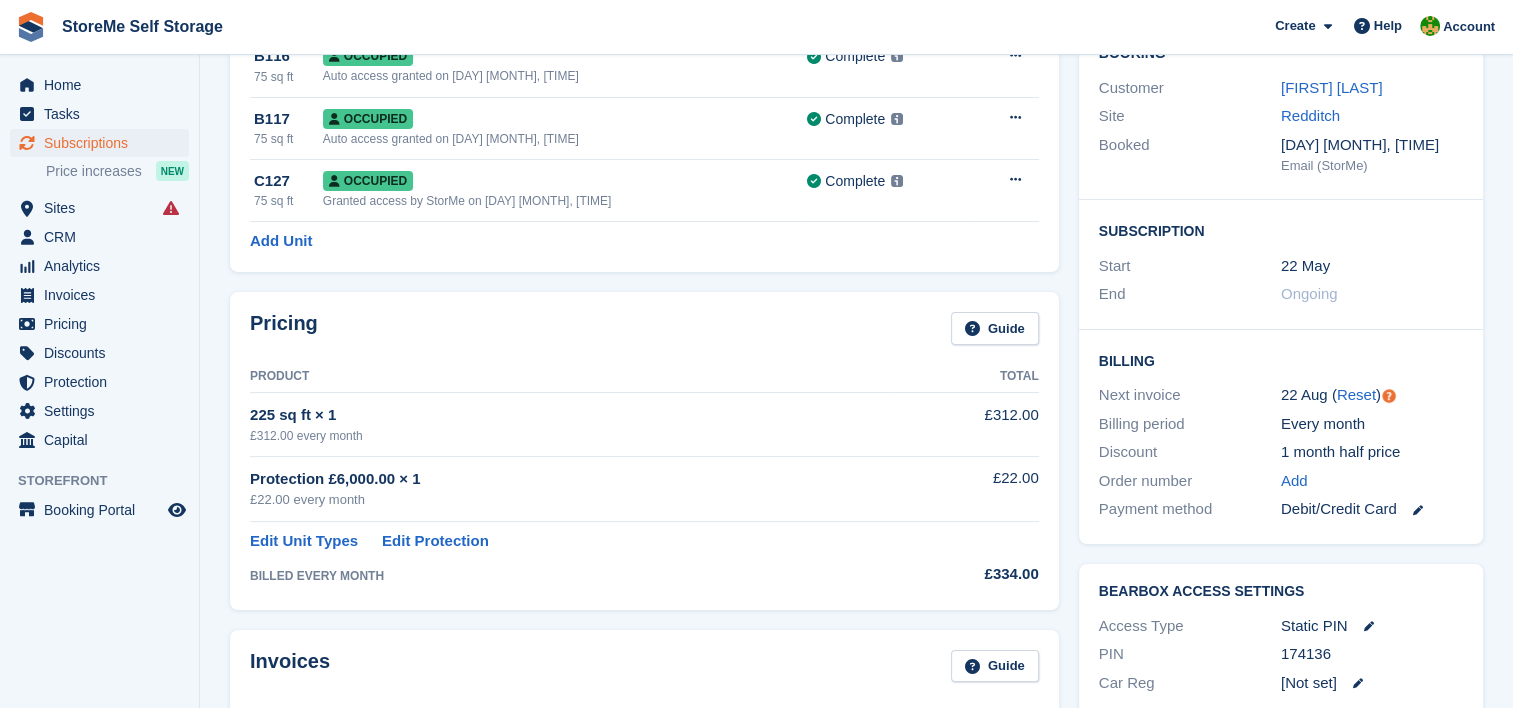 scroll, scrollTop: 200, scrollLeft: 0, axis: vertical 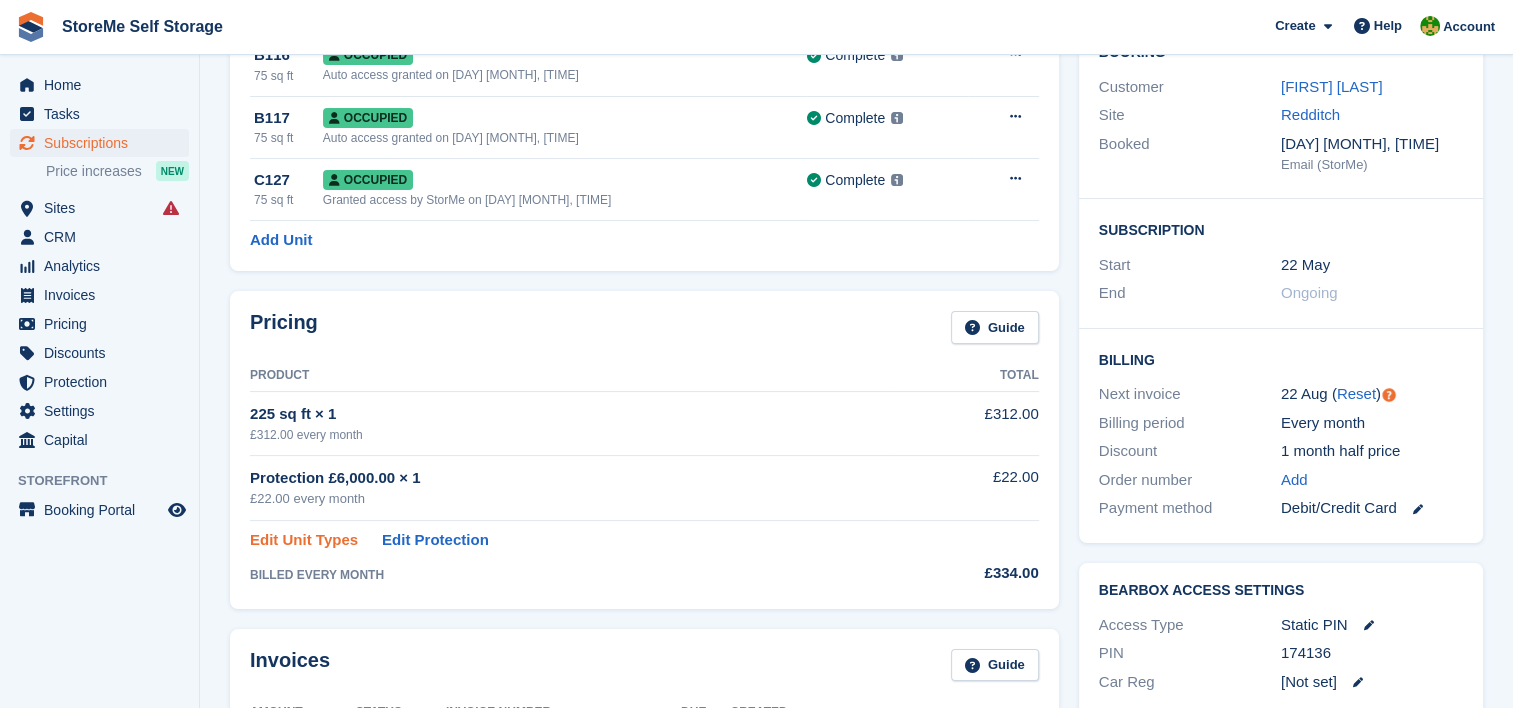 click on "Edit Unit Types" at bounding box center (304, 540) 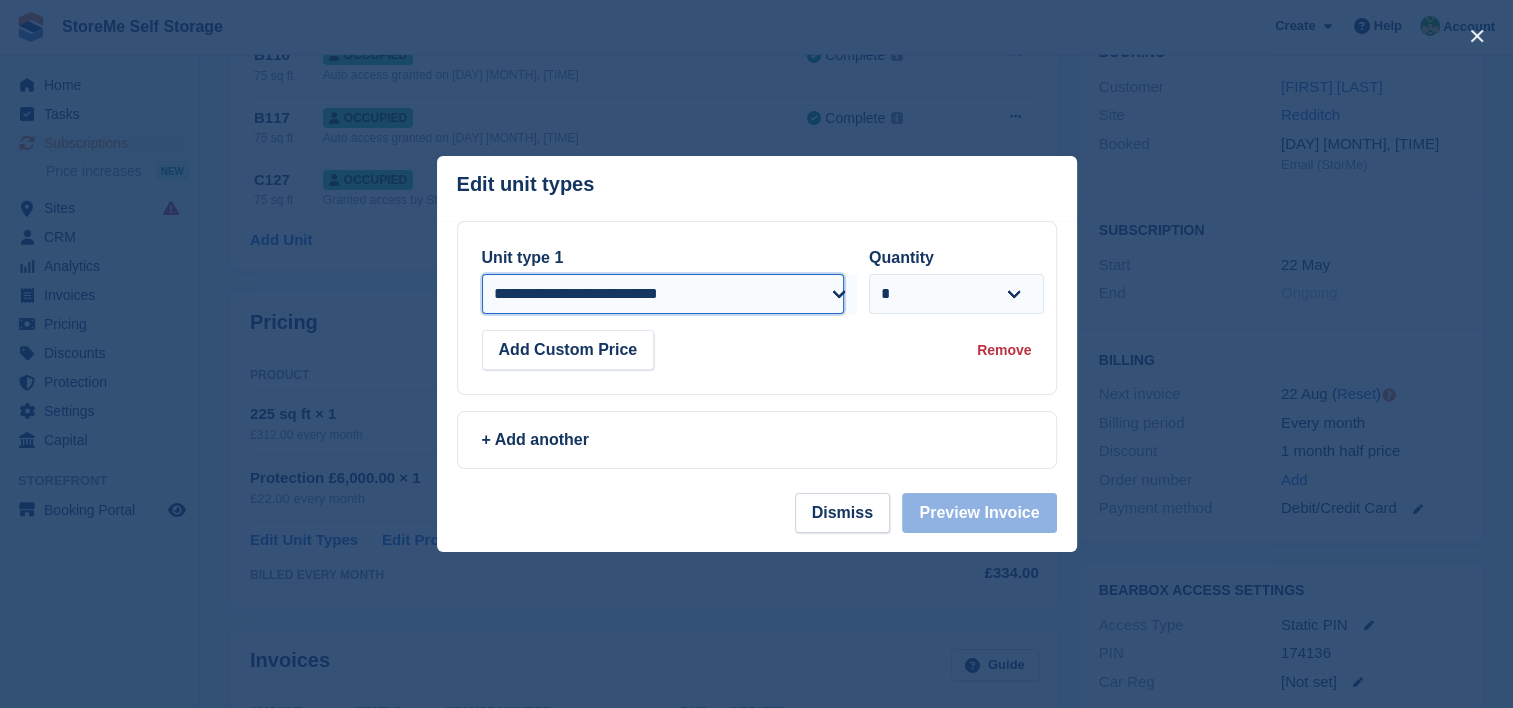 click on "**********" at bounding box center (663, 294) 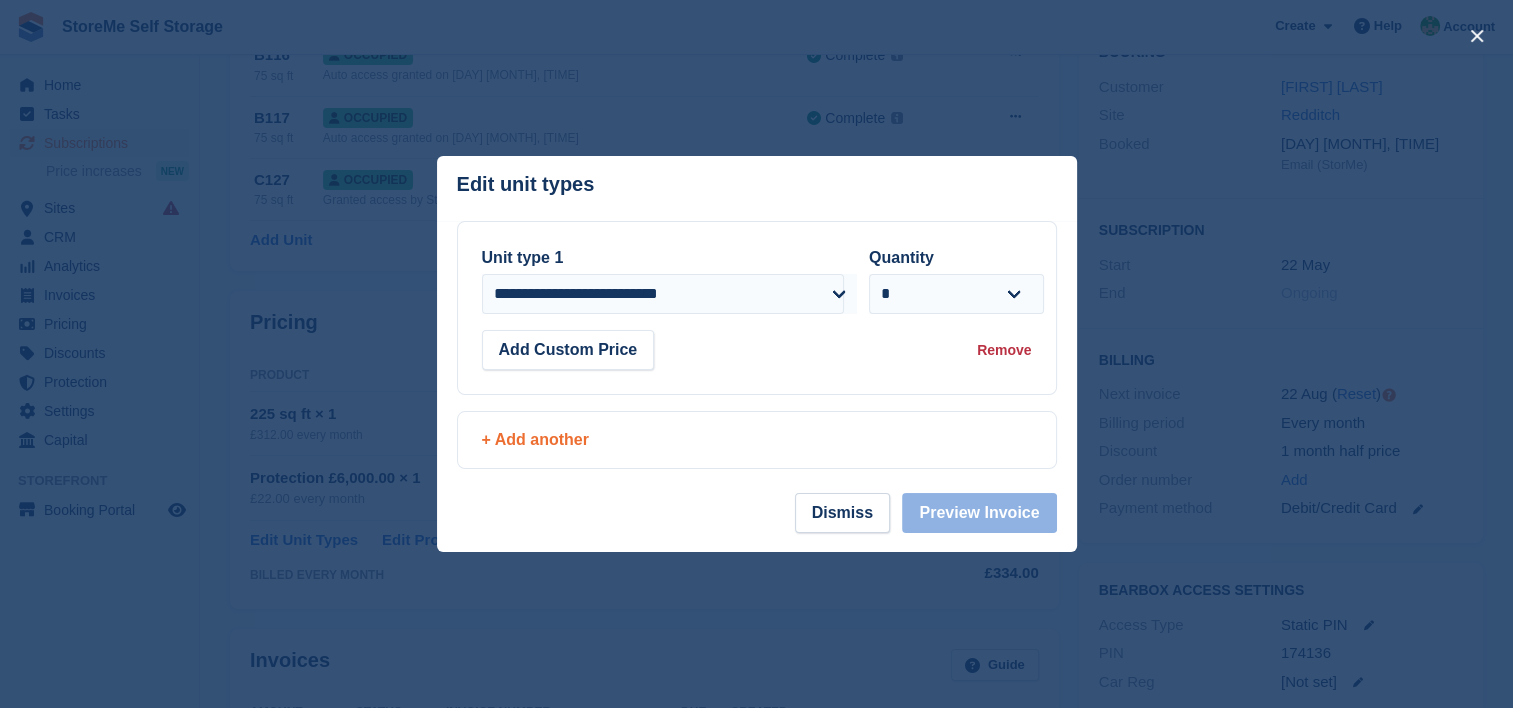 click on "+ Add another" at bounding box center (757, 440) 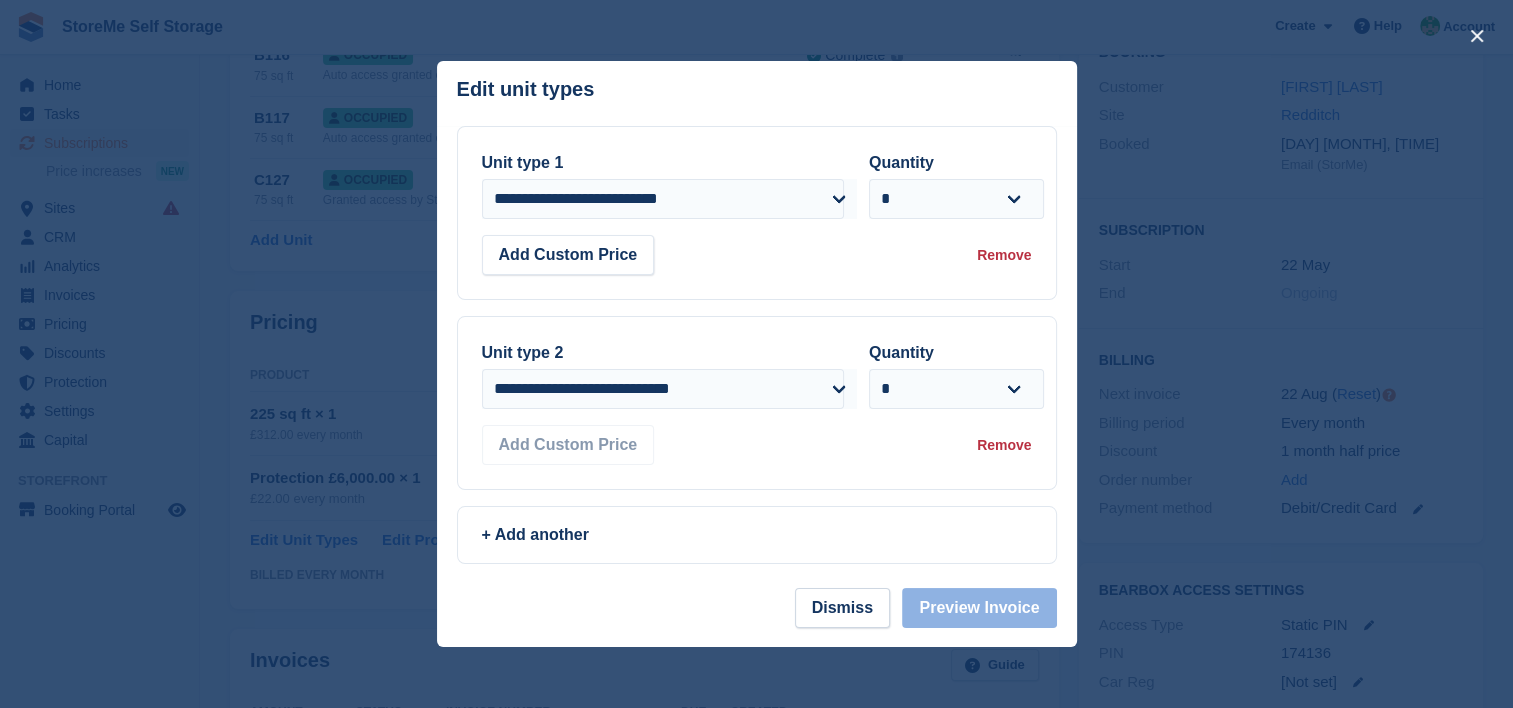 drag, startPoint x: 1017, startPoint y: 457, endPoint x: 1017, endPoint y: 445, distance: 12 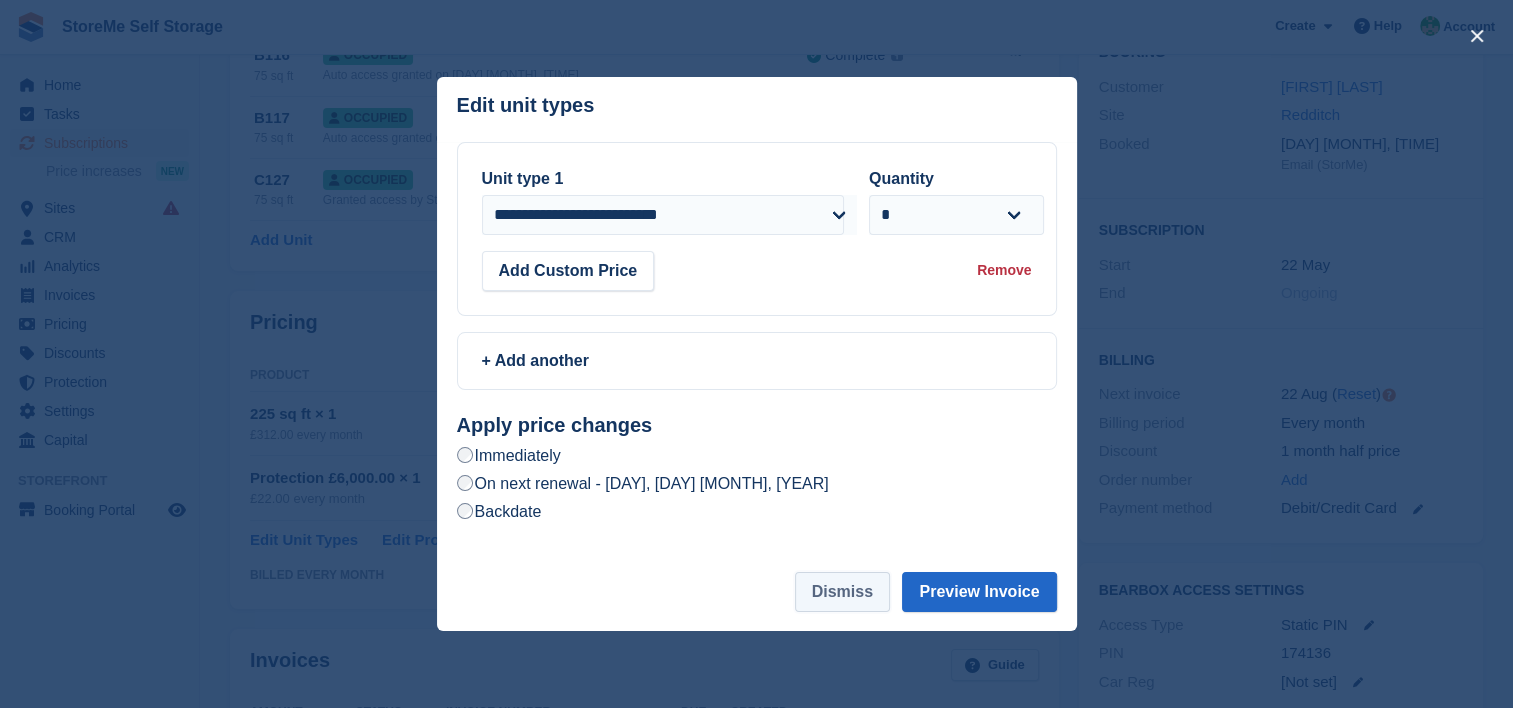 click on "Dismiss" at bounding box center (842, 592) 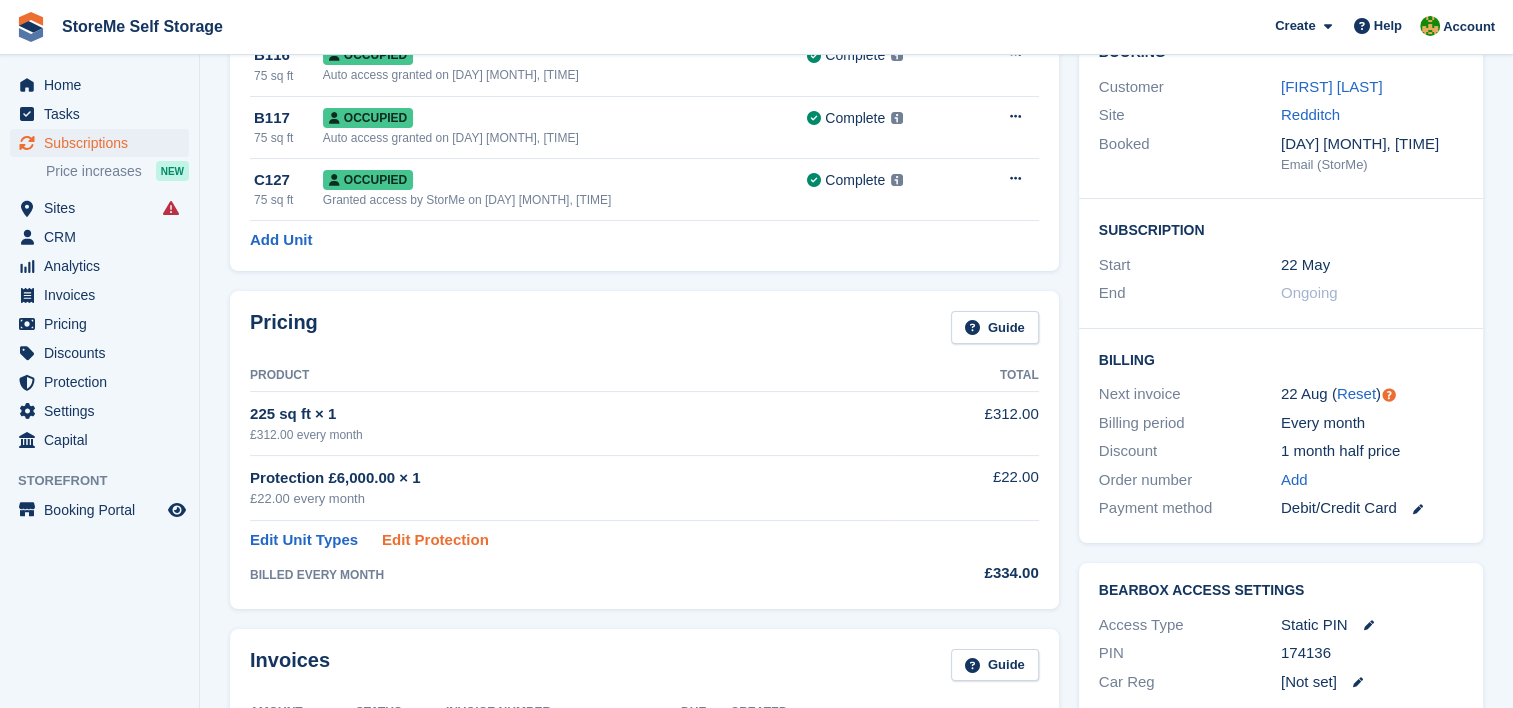 click on "Edit Protection" at bounding box center [435, 540] 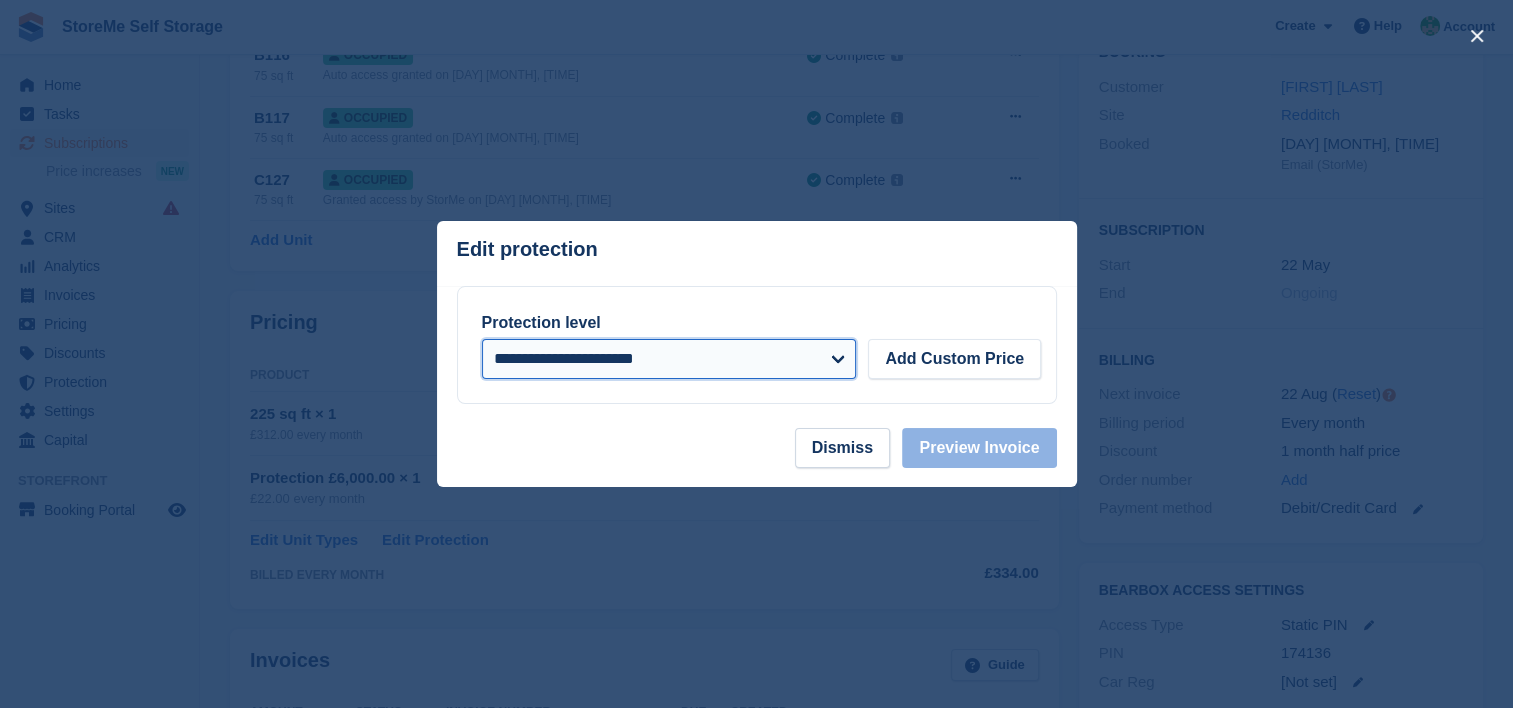 click on "**********" at bounding box center [669, 359] 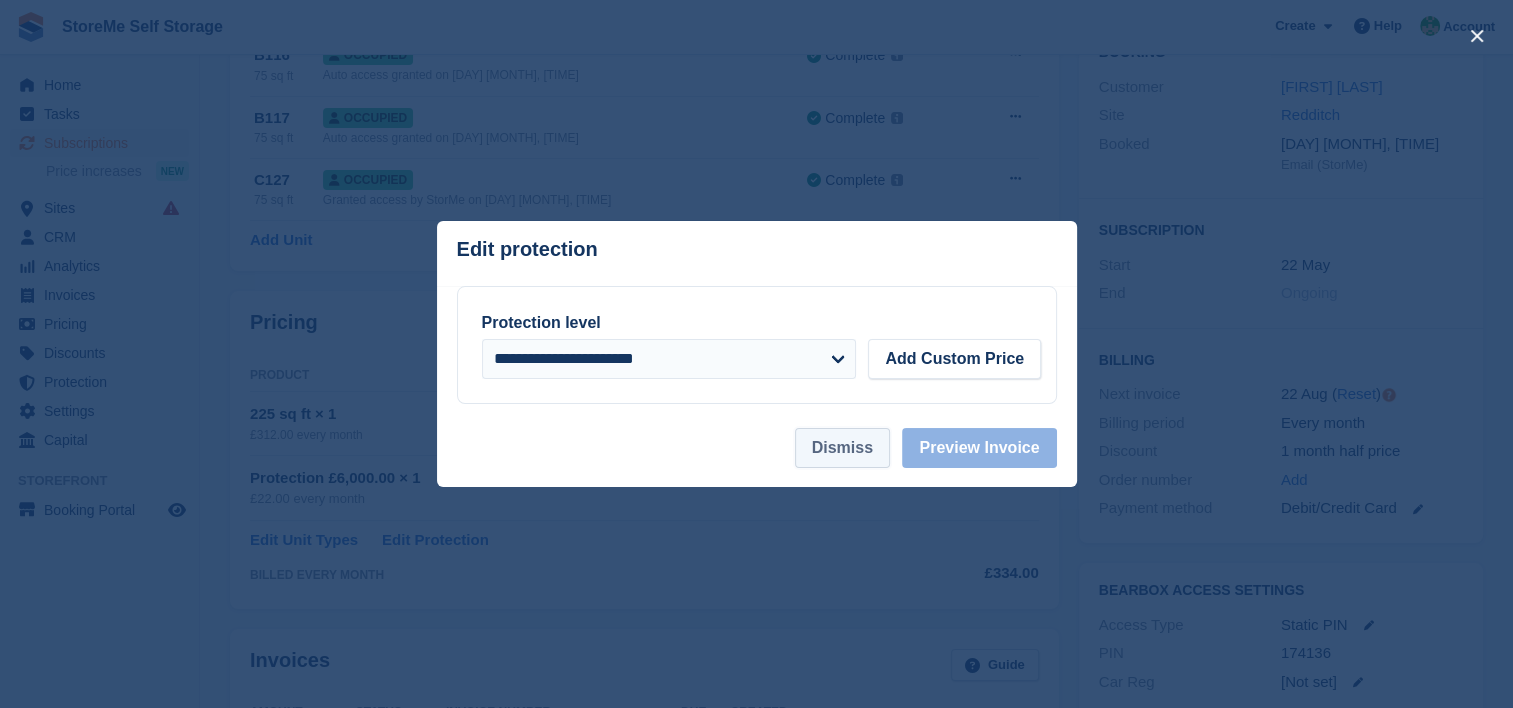 click on "Dismiss" at bounding box center (842, 448) 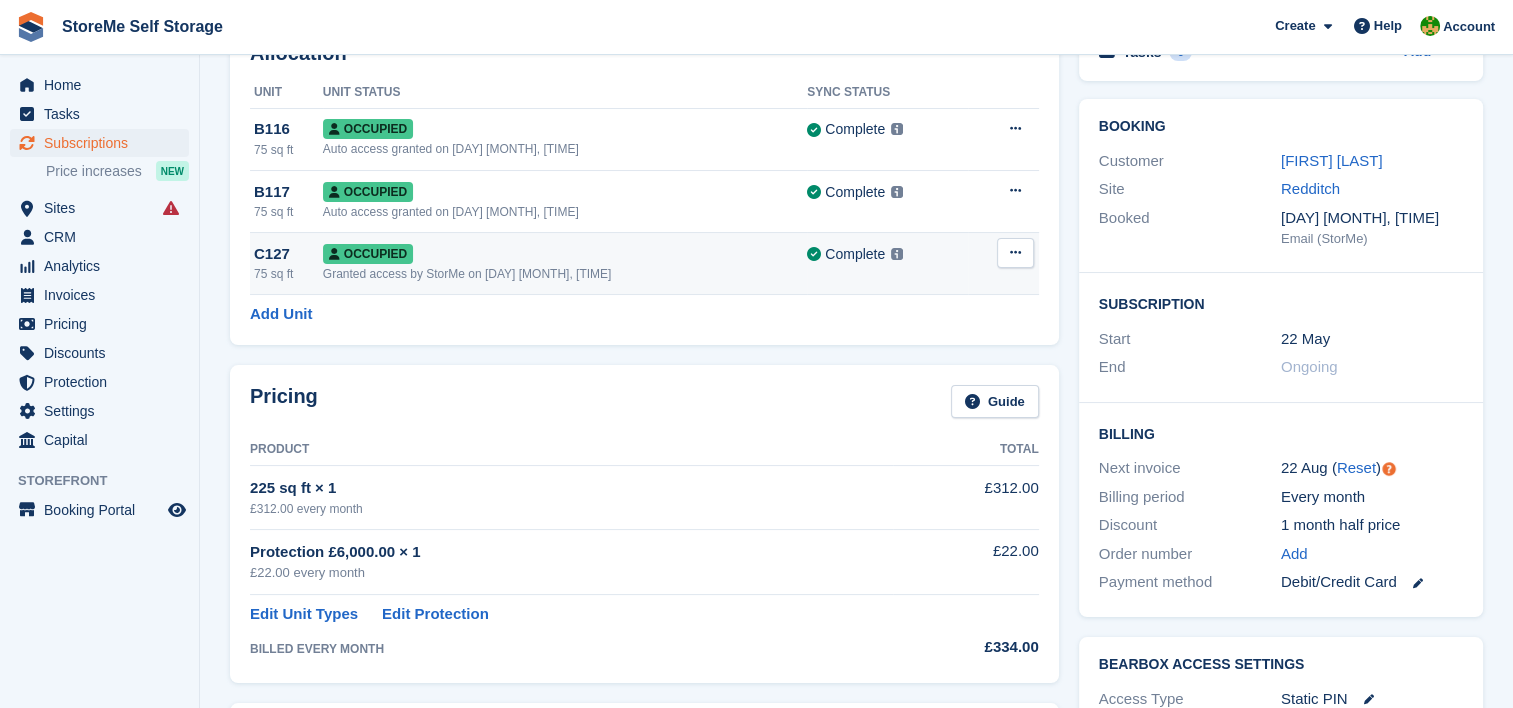 scroll, scrollTop: 0, scrollLeft: 0, axis: both 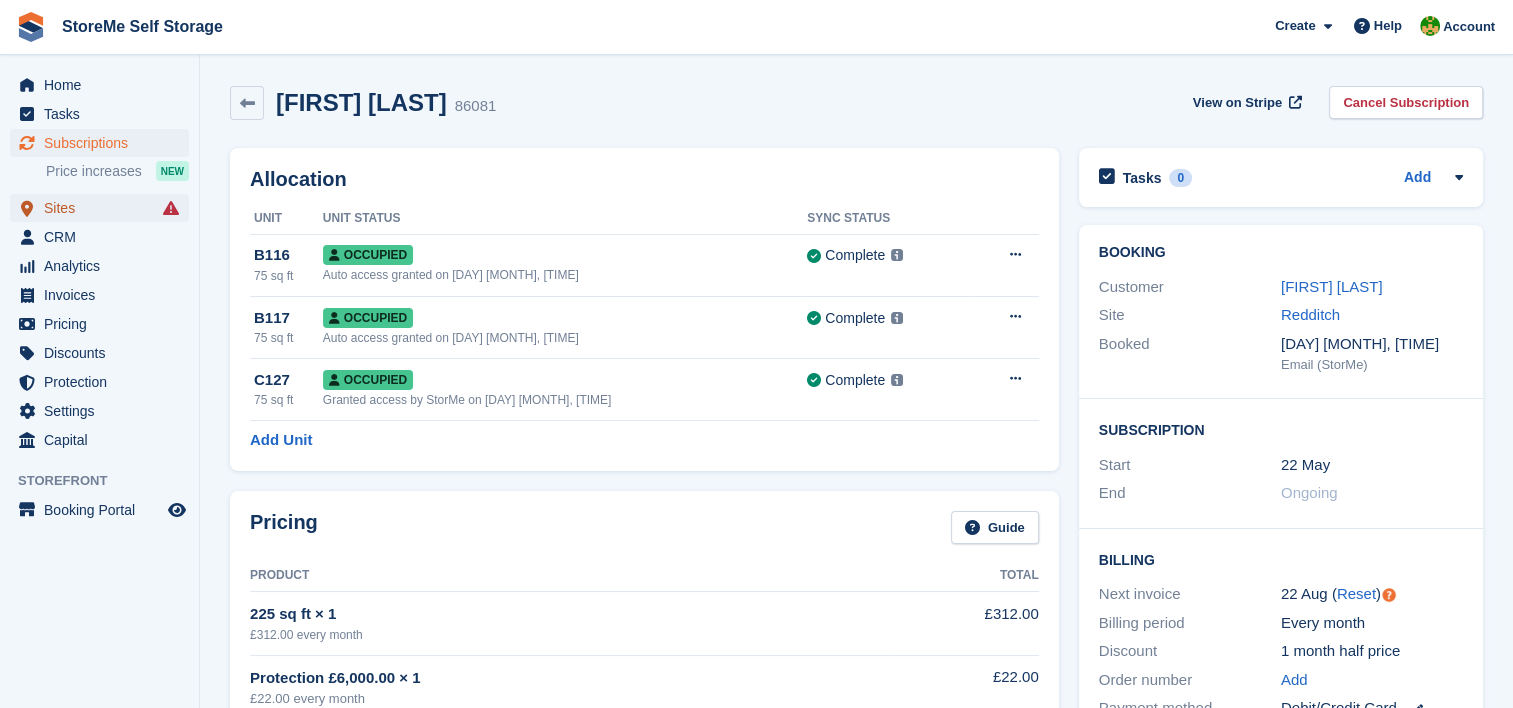 click on "Sites" at bounding box center [104, 208] 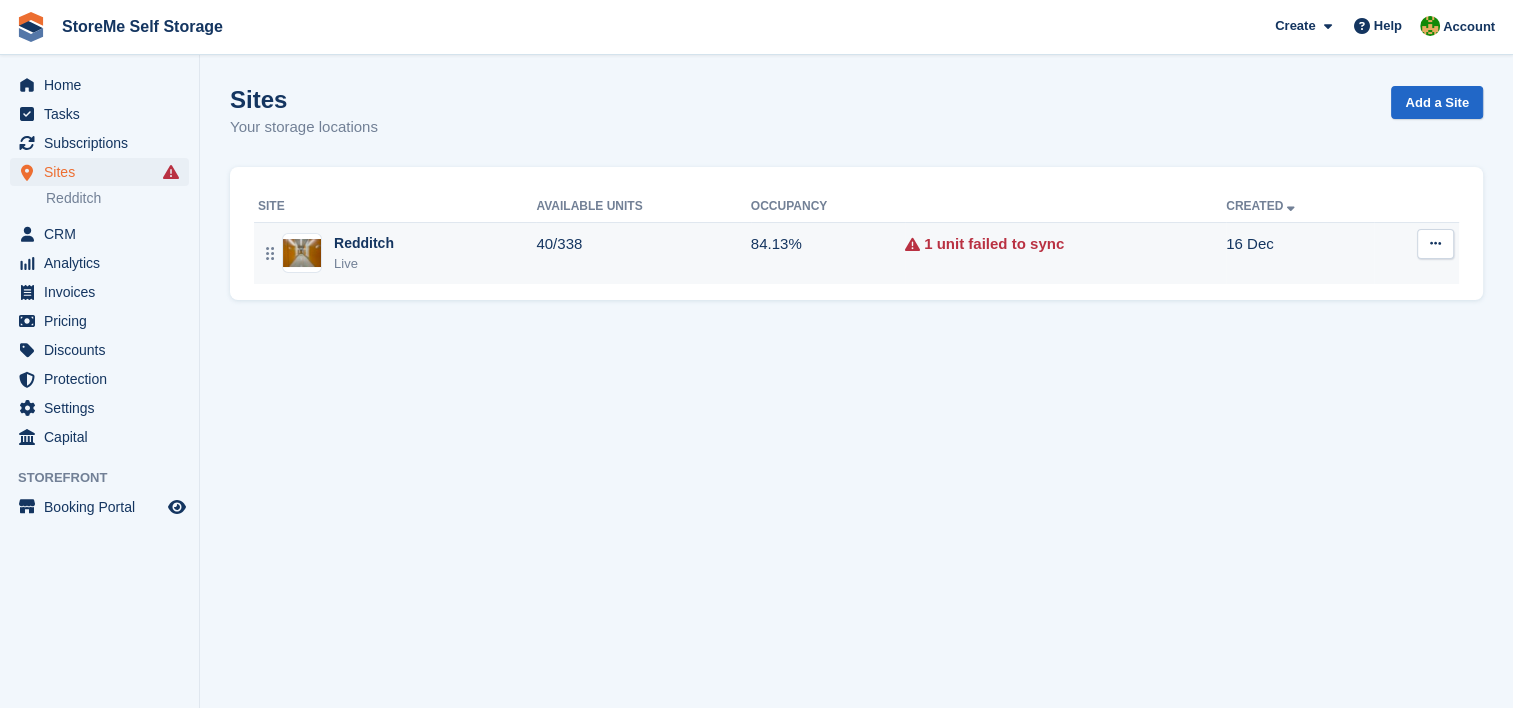 click on "40/338" at bounding box center (643, 253) 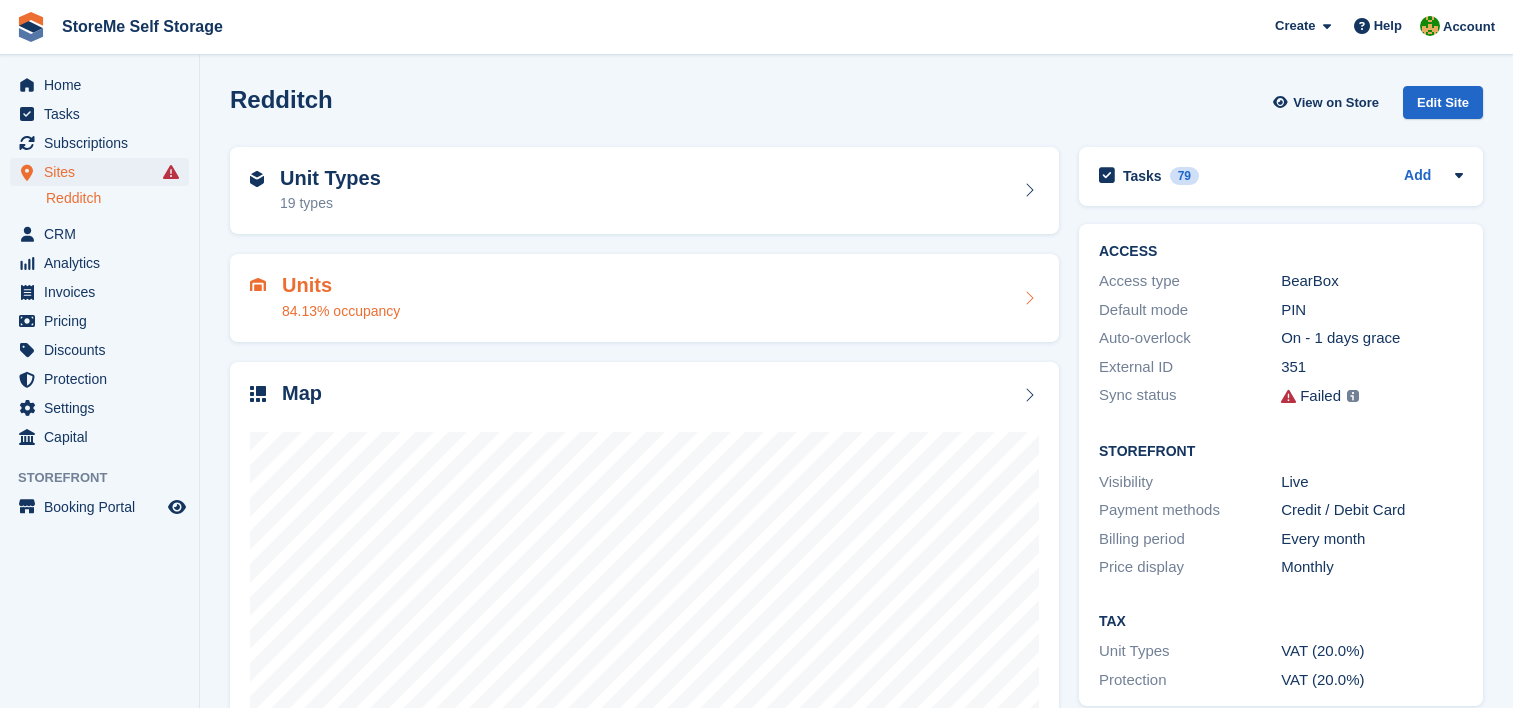 scroll, scrollTop: 0, scrollLeft: 0, axis: both 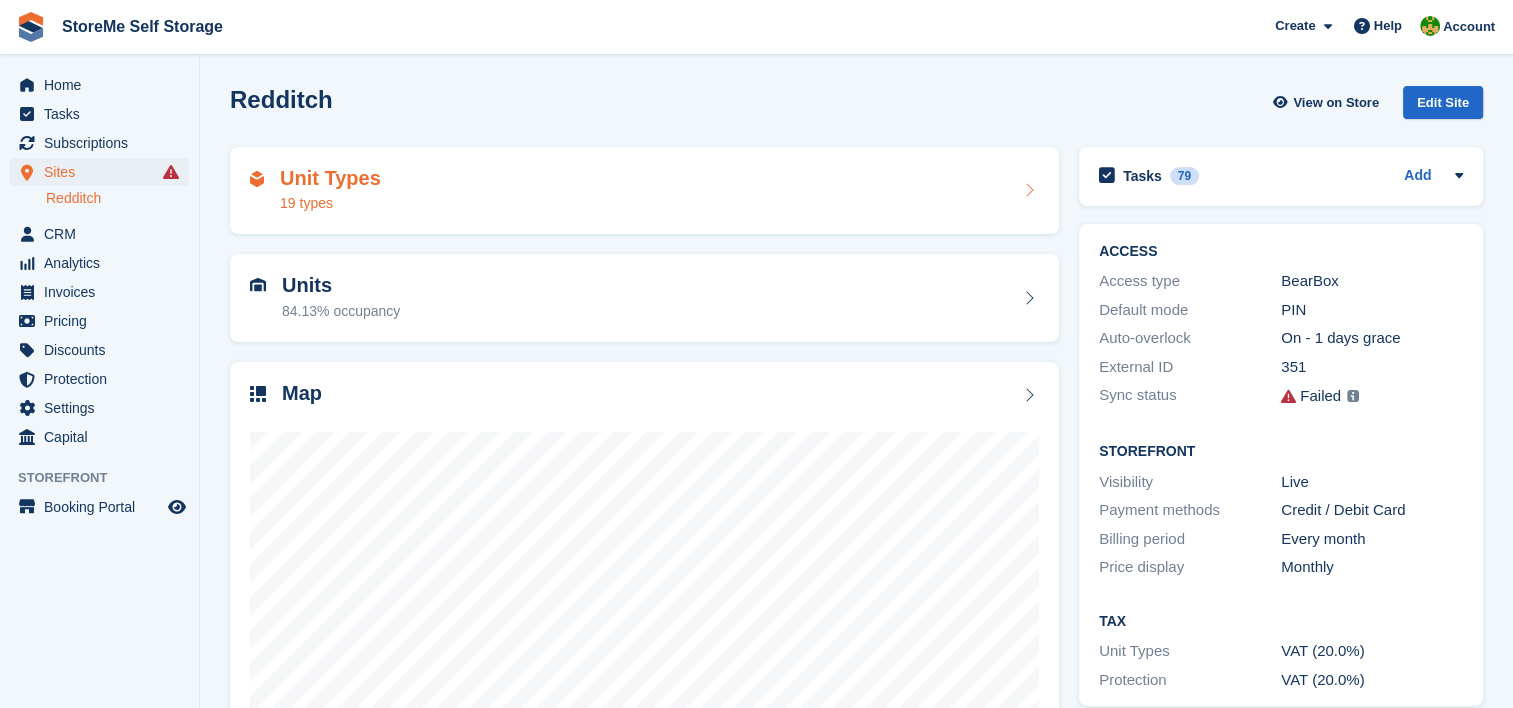 click on "Unit Types
19 types" at bounding box center [644, 191] 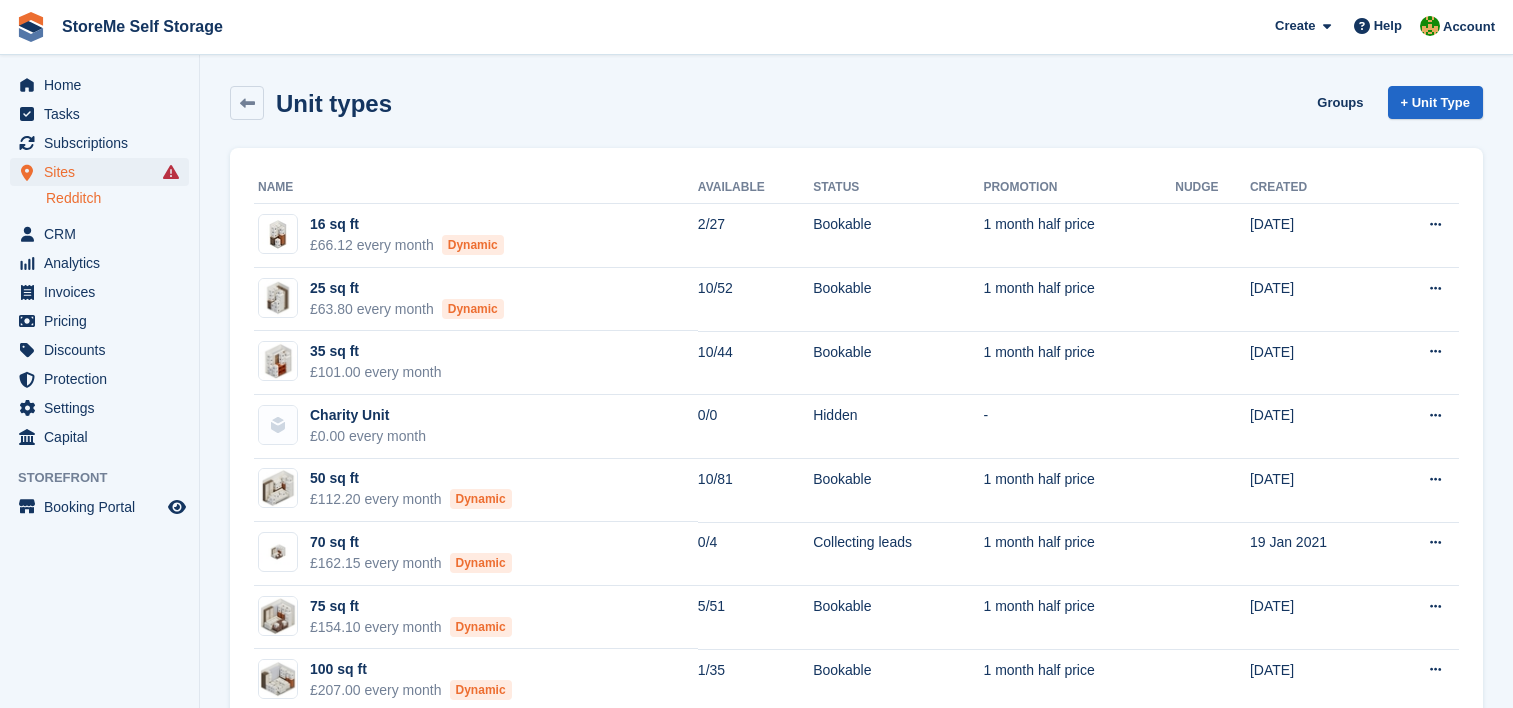 scroll, scrollTop: 0, scrollLeft: 0, axis: both 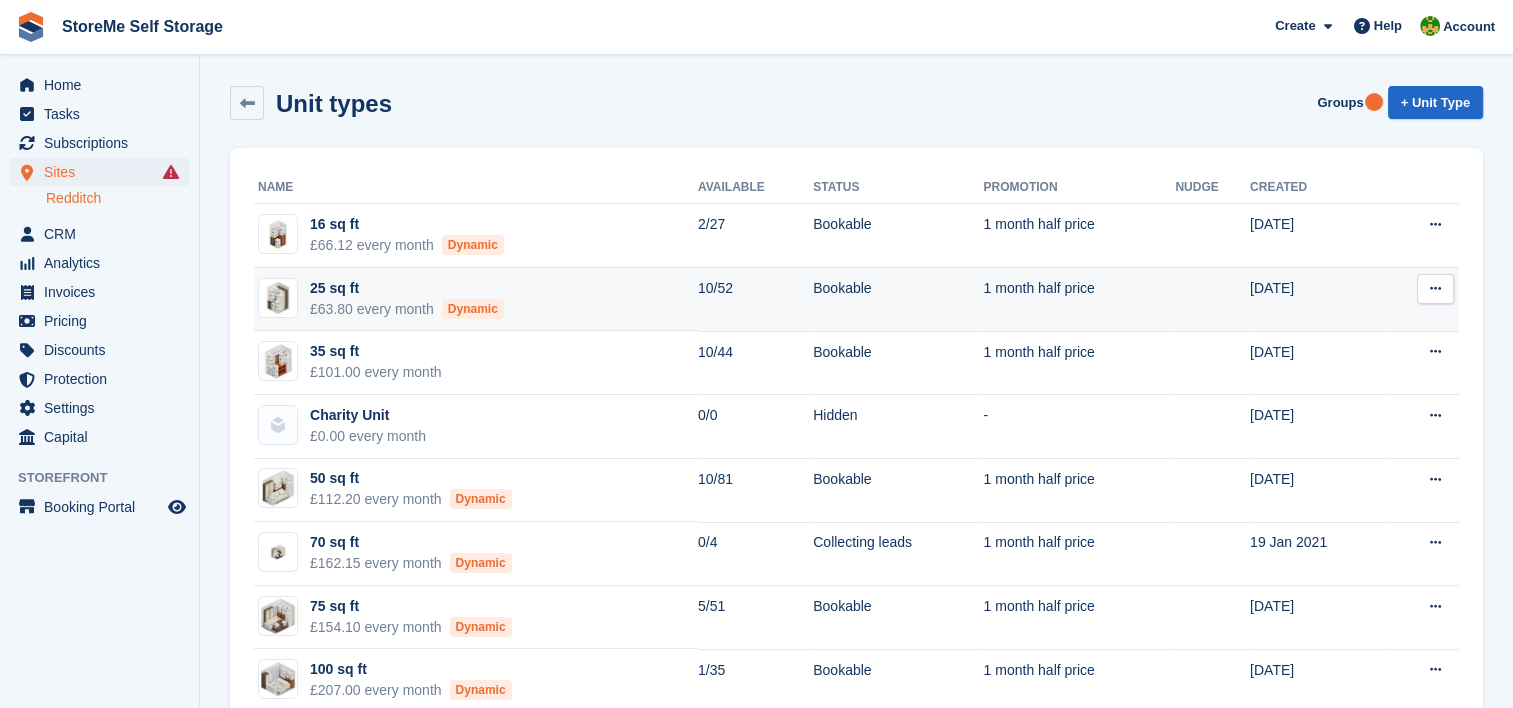 click on "25 sq ft
£63.80 every month
Dynamic" at bounding box center [476, 300] 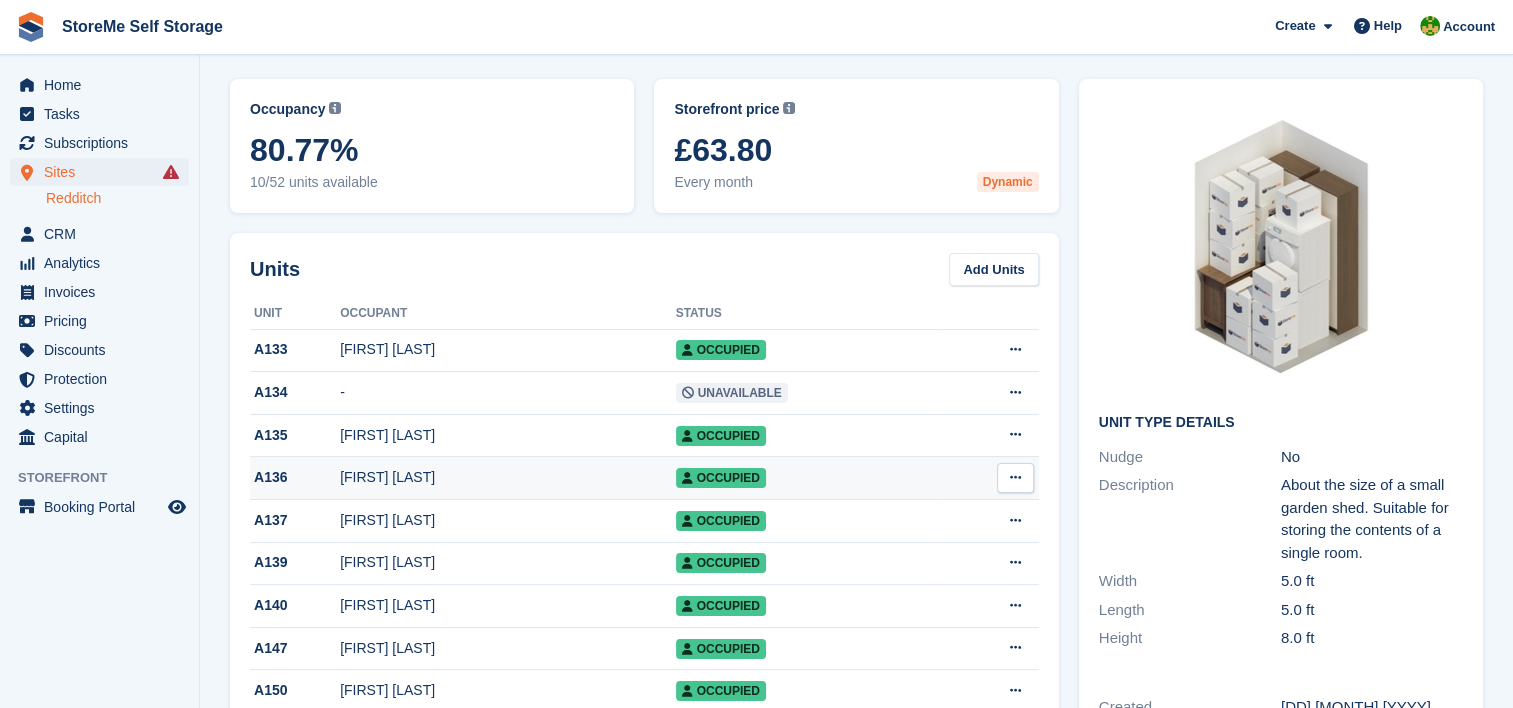 scroll, scrollTop: 0, scrollLeft: 0, axis: both 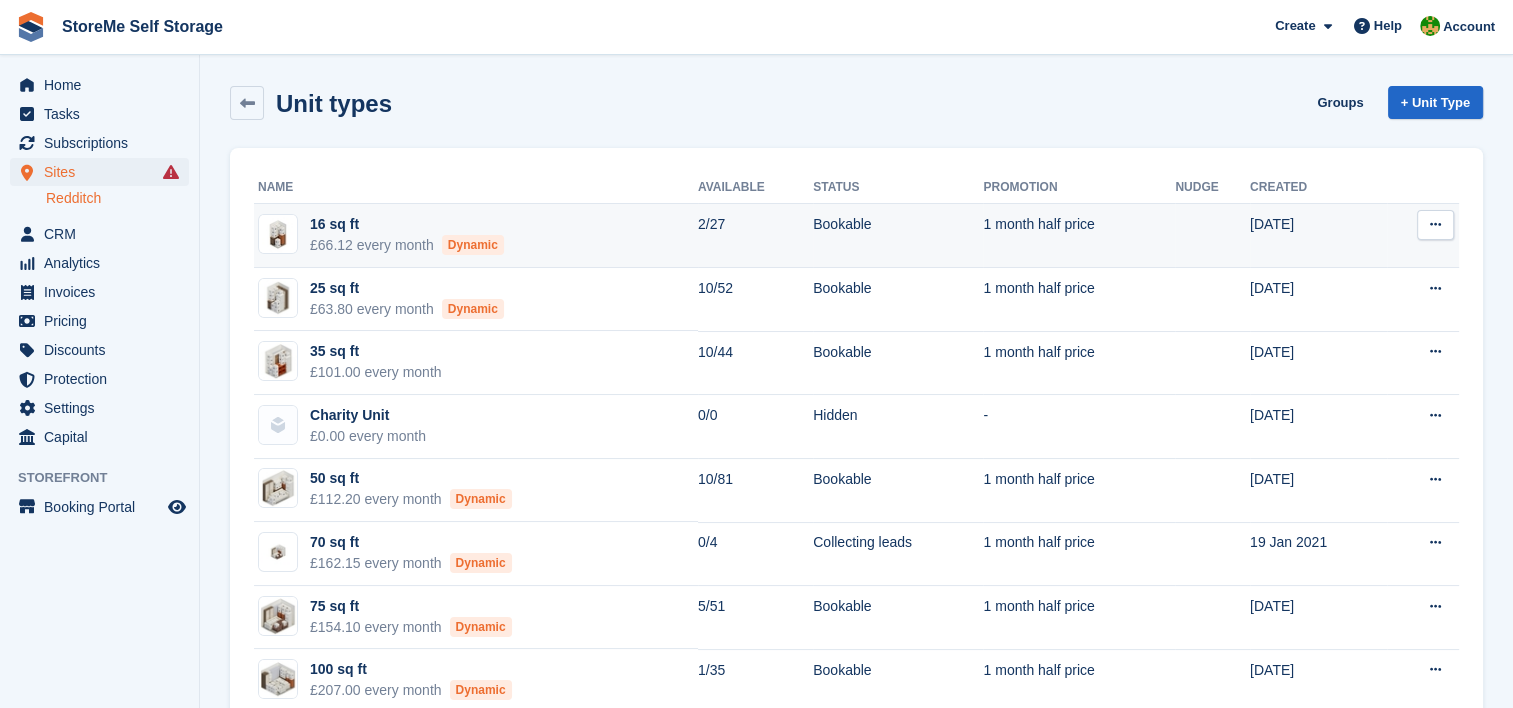 click on "16 sq ft
£66.12 every month
Dynamic" at bounding box center (476, 236) 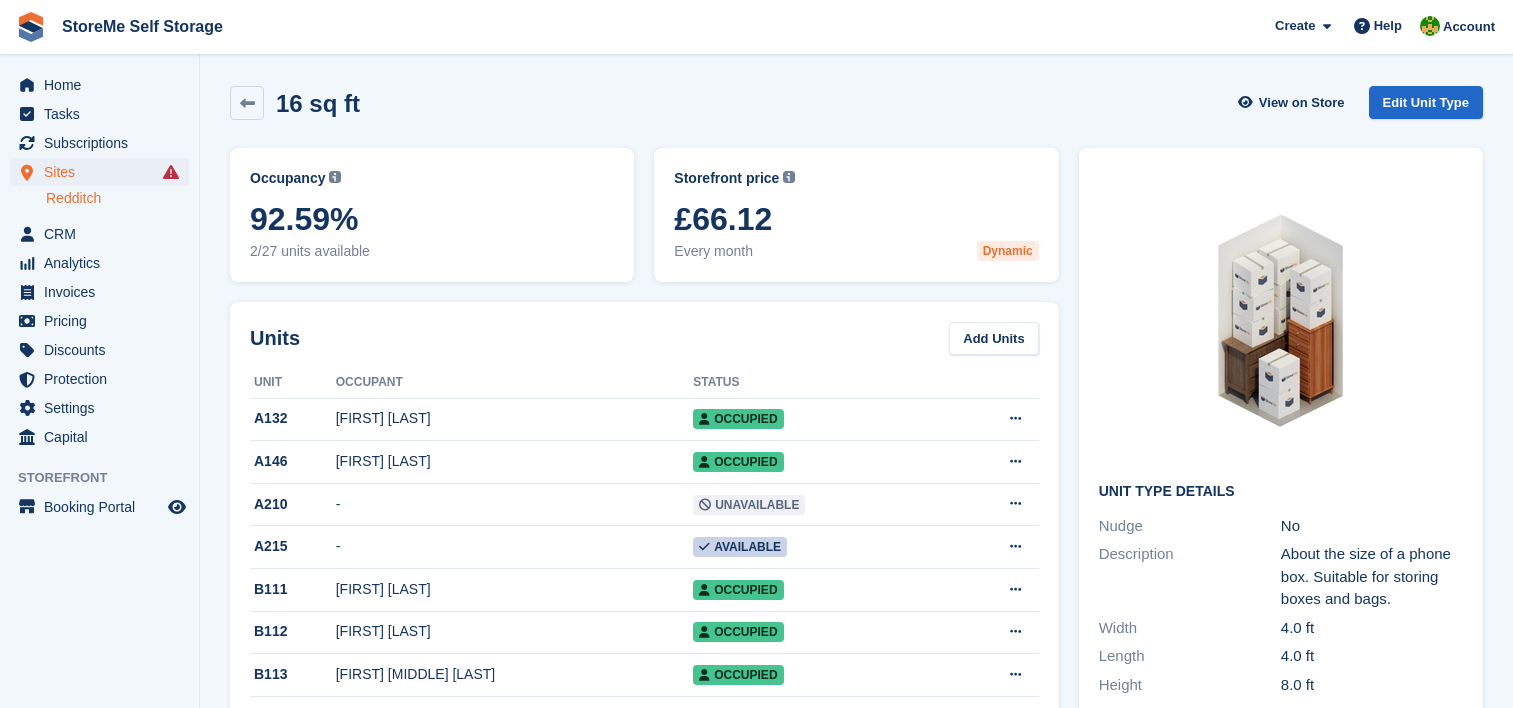 scroll, scrollTop: 0, scrollLeft: 0, axis: both 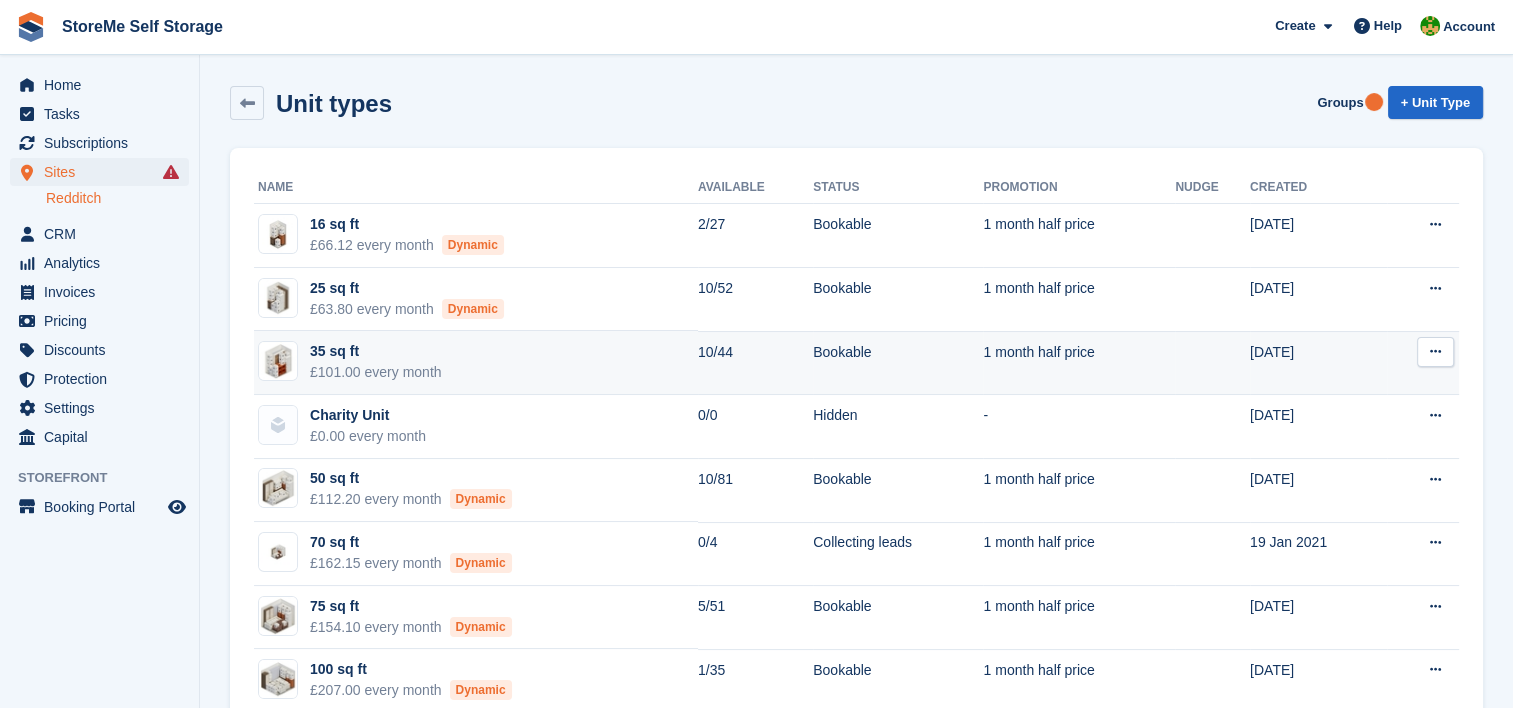 click on "35 sq ft
£101.00 every month" at bounding box center (476, 363) 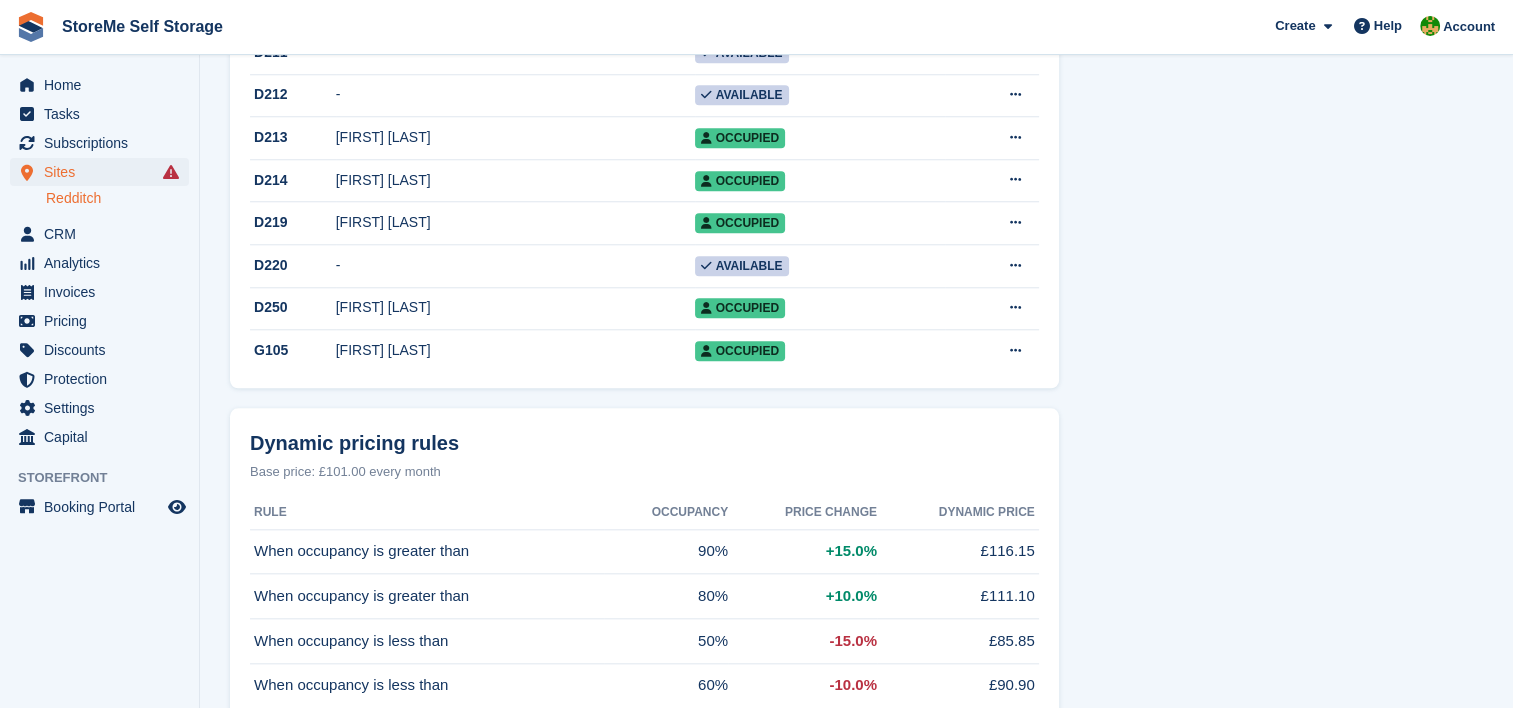 scroll, scrollTop: 1300, scrollLeft: 0, axis: vertical 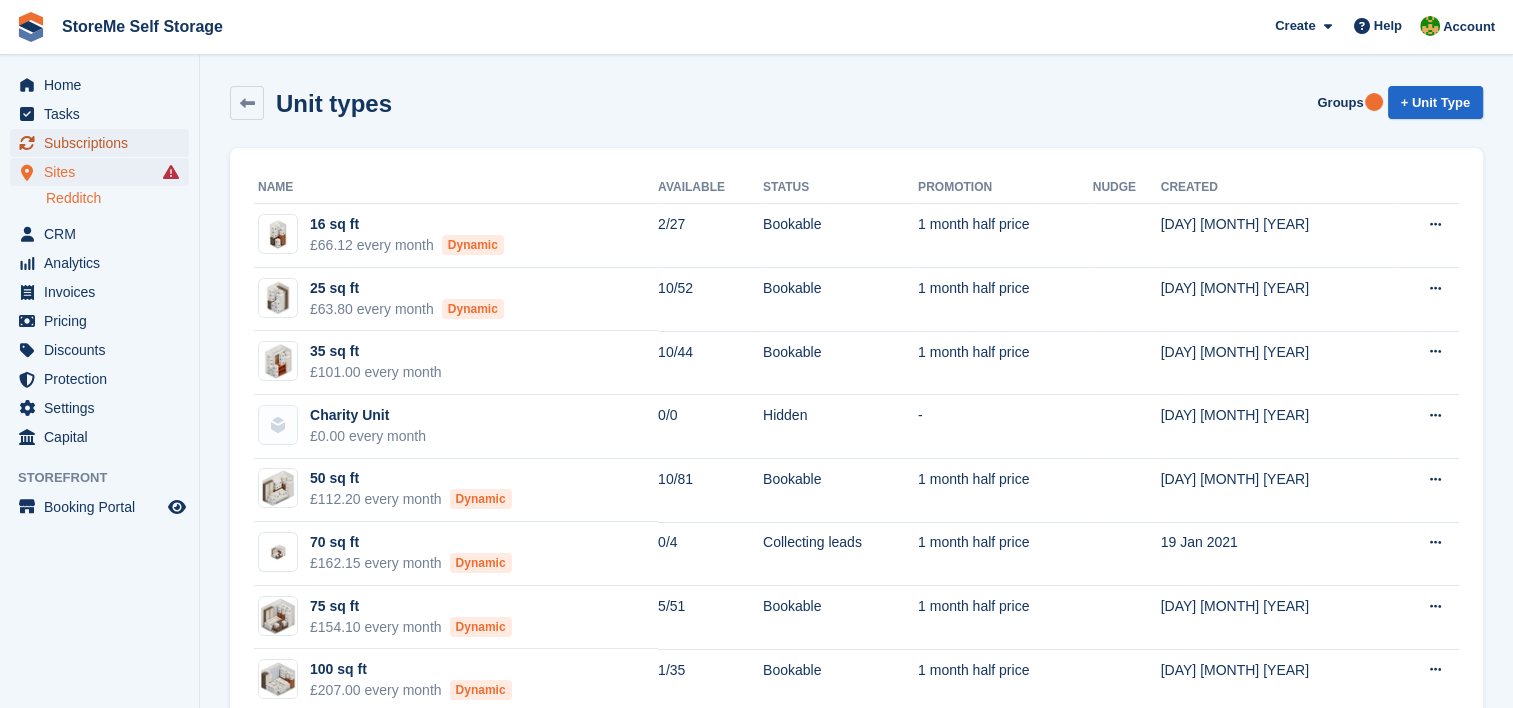 click on "Subscriptions" at bounding box center (104, 143) 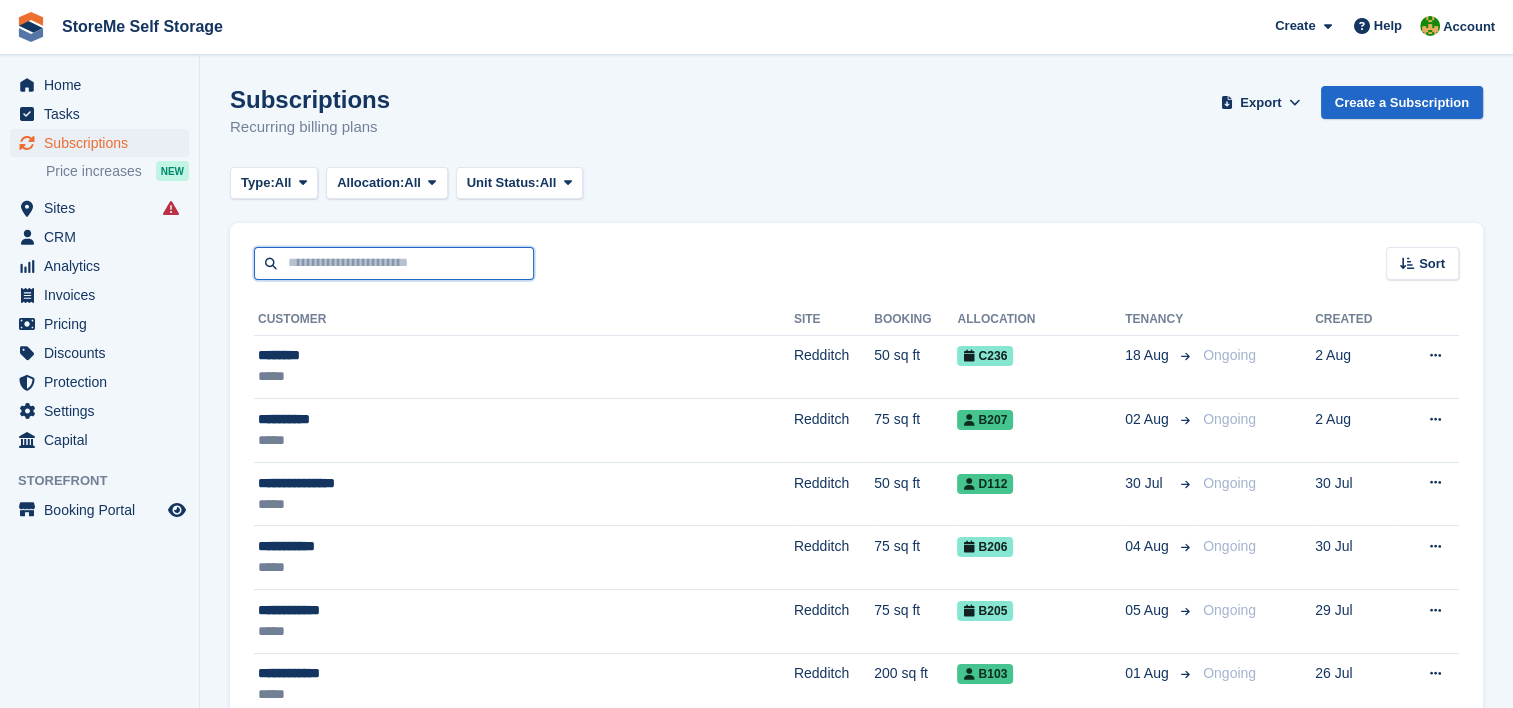click at bounding box center (394, 263) 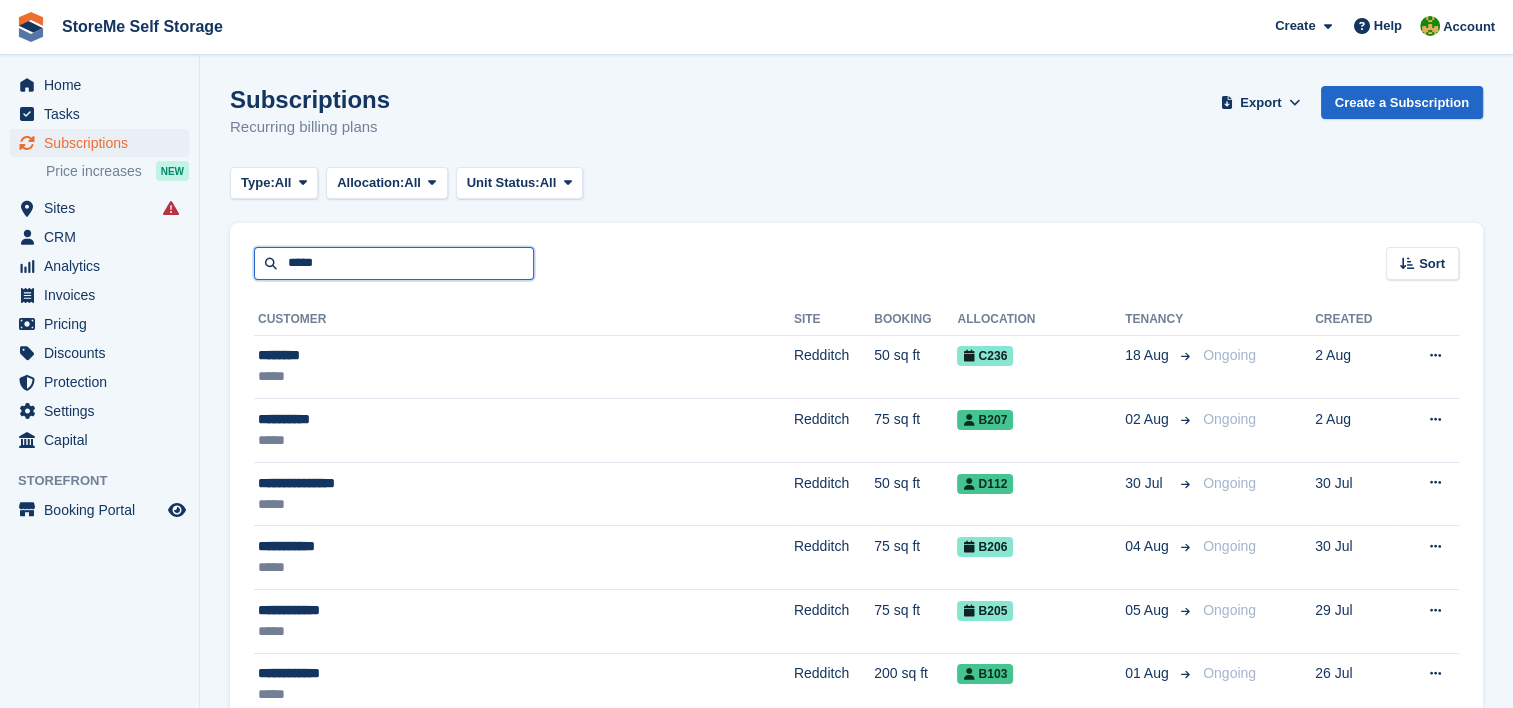 type on "*****" 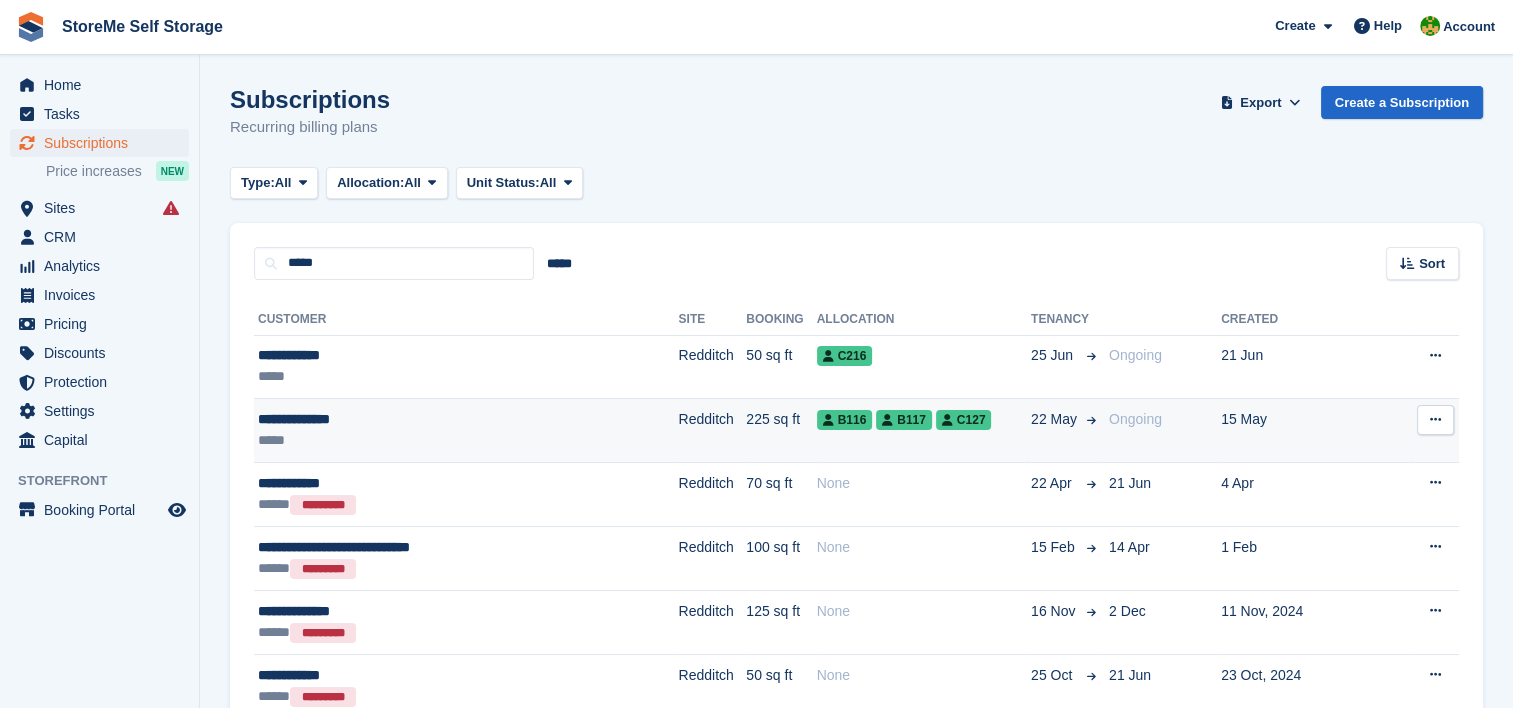 click on "**********" at bounding box center (429, 419) 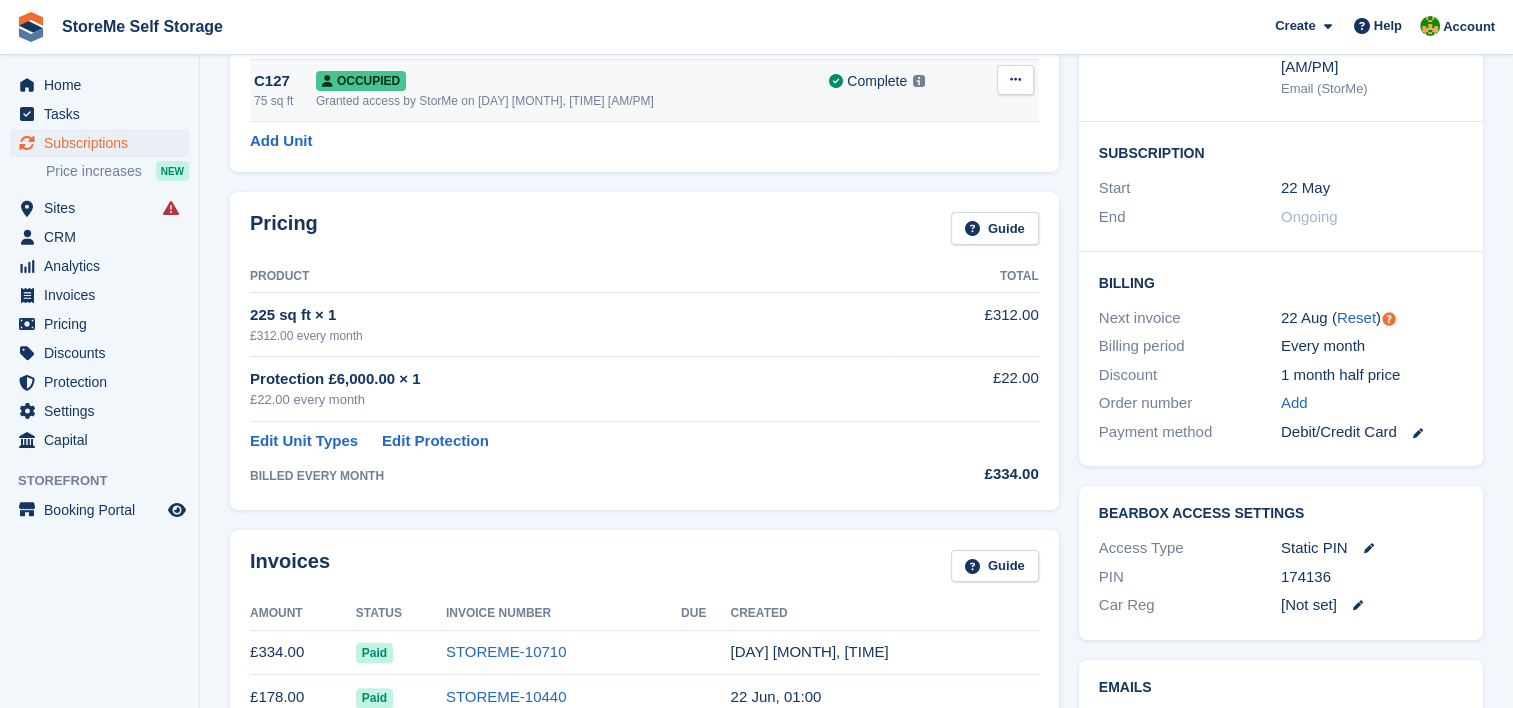 scroll, scrollTop: 300, scrollLeft: 0, axis: vertical 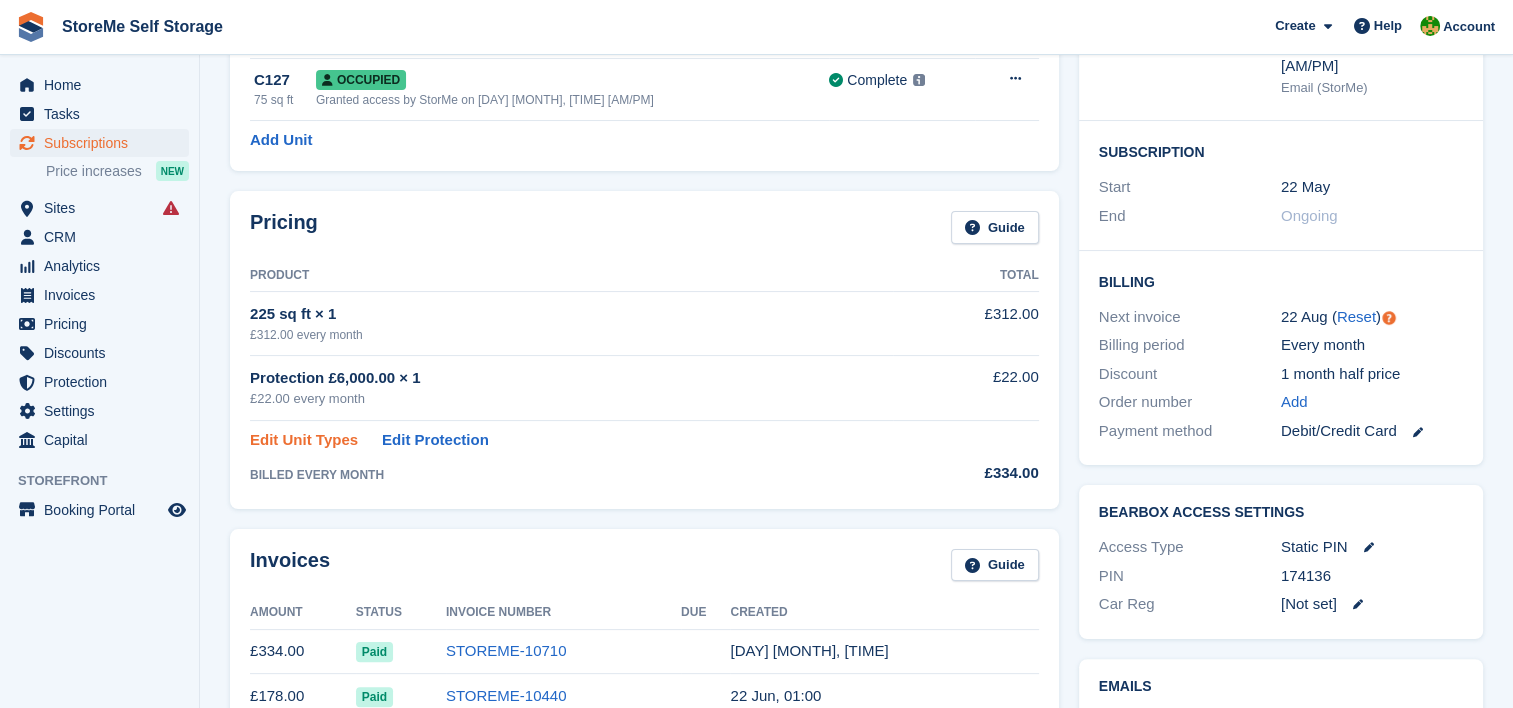 click on "Edit Unit Types" at bounding box center [304, 440] 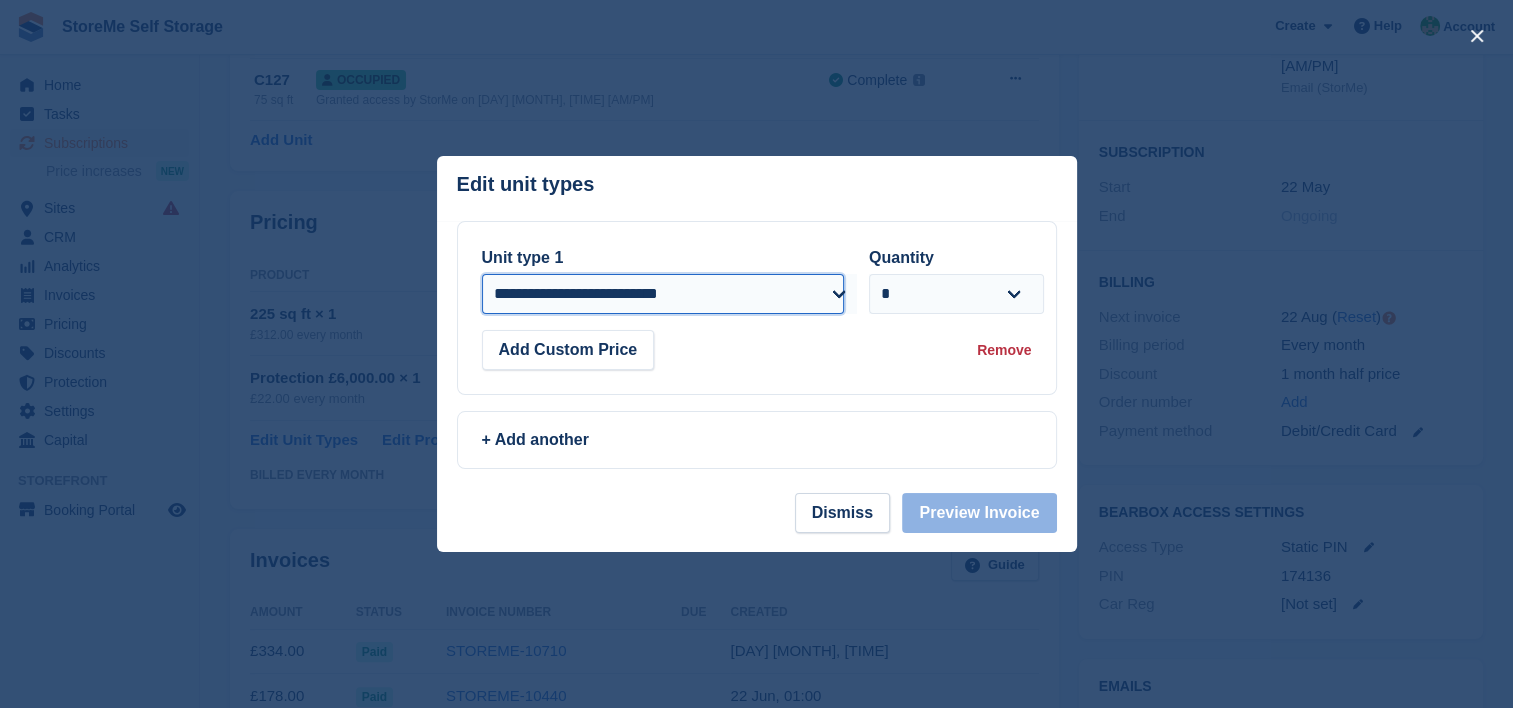 click on "**********" at bounding box center (663, 294) 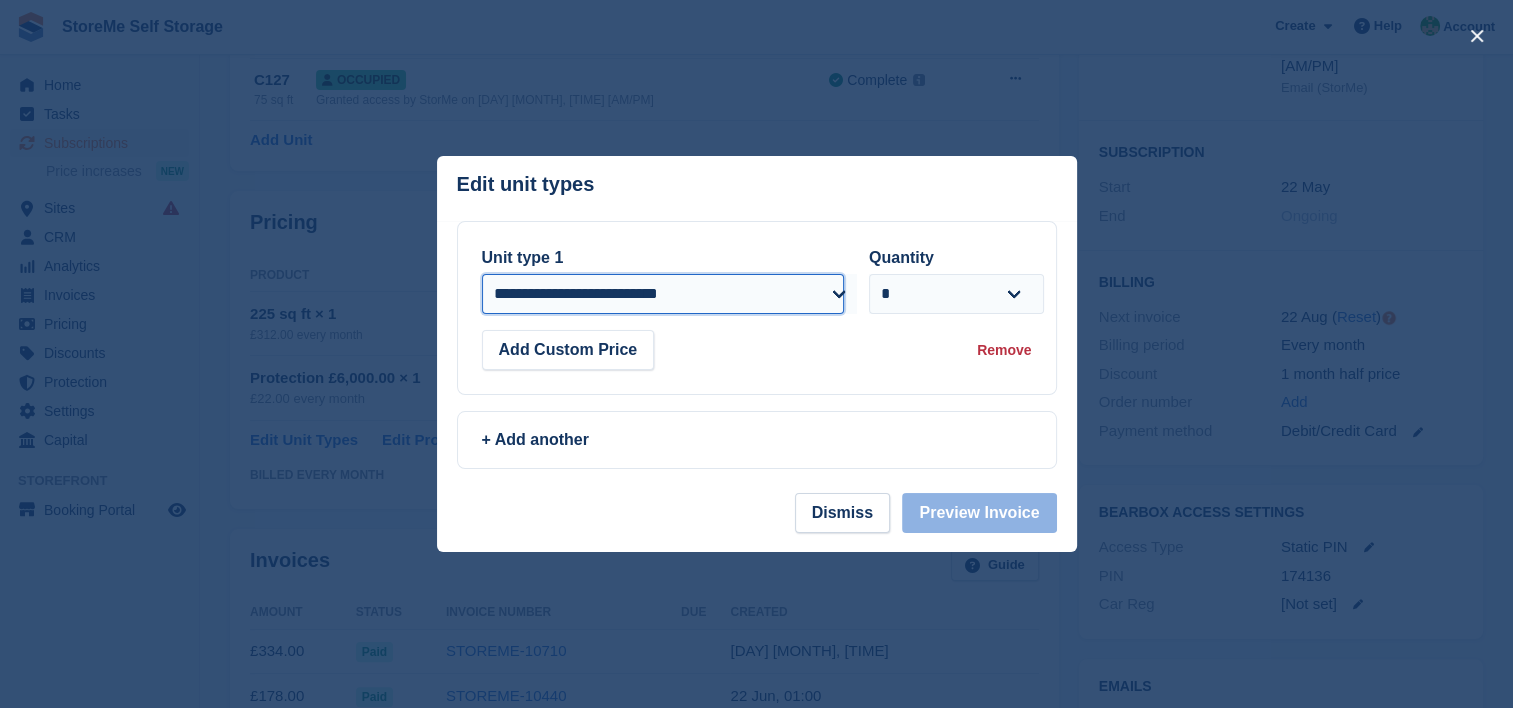 click on "**********" at bounding box center (663, 294) 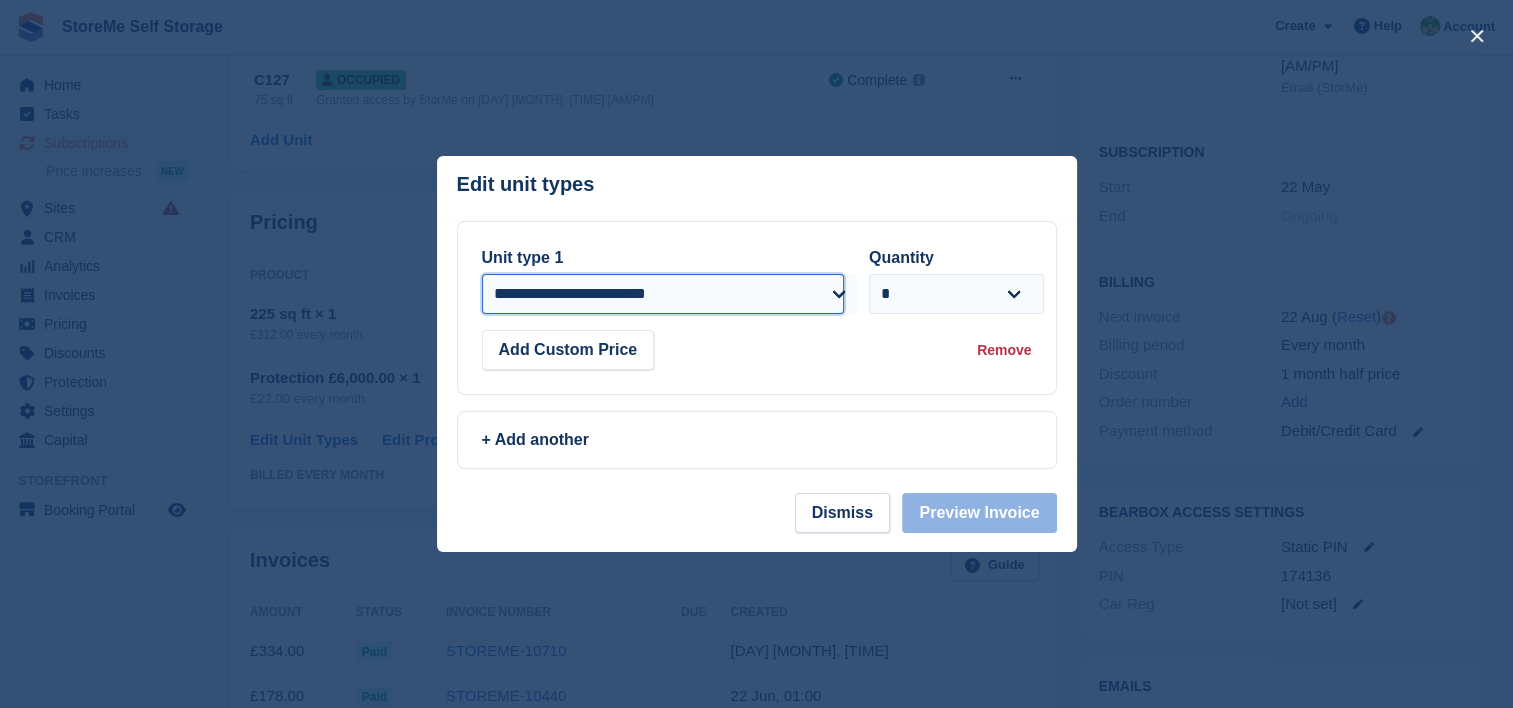 click on "**********" at bounding box center (663, 294) 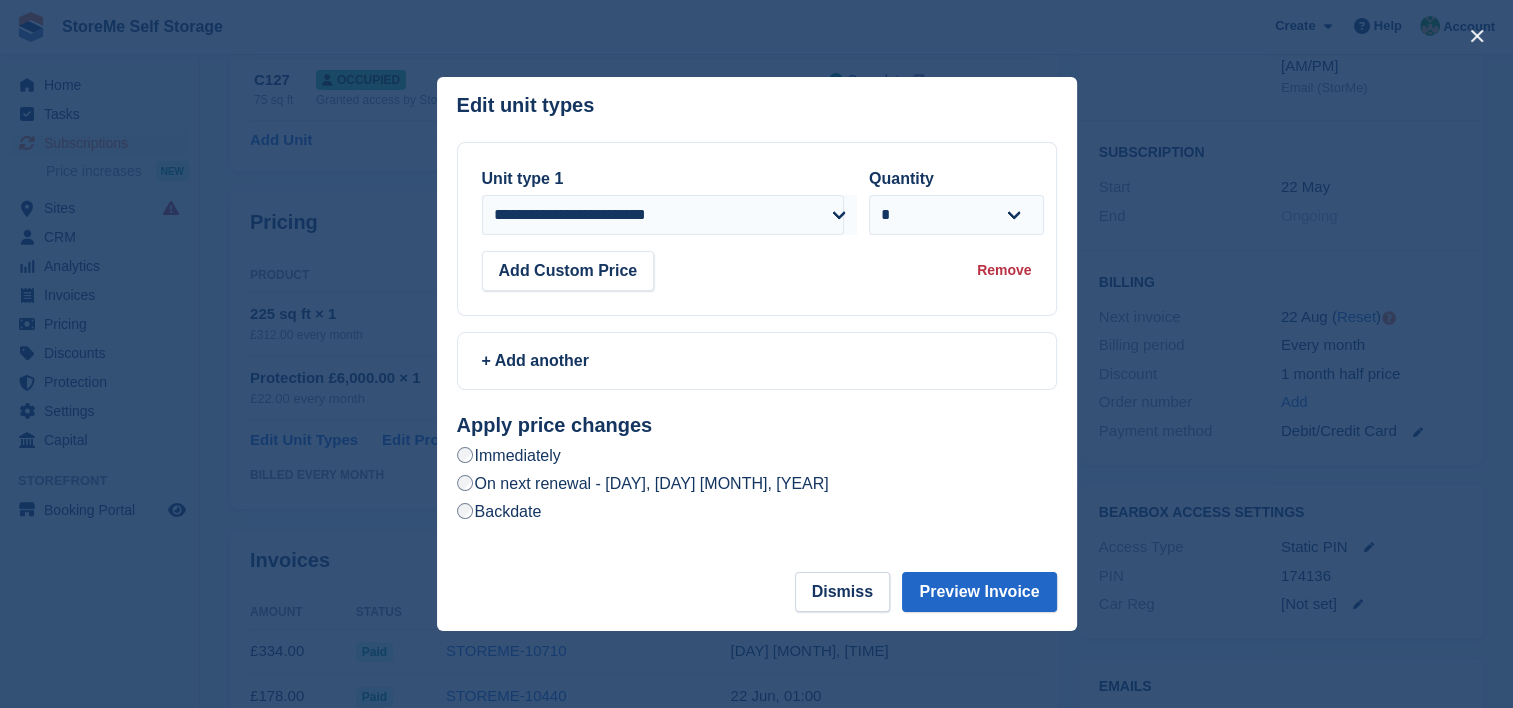 click on "On next renewal - Friday, 22nd August, 2025" at bounding box center (643, 483) 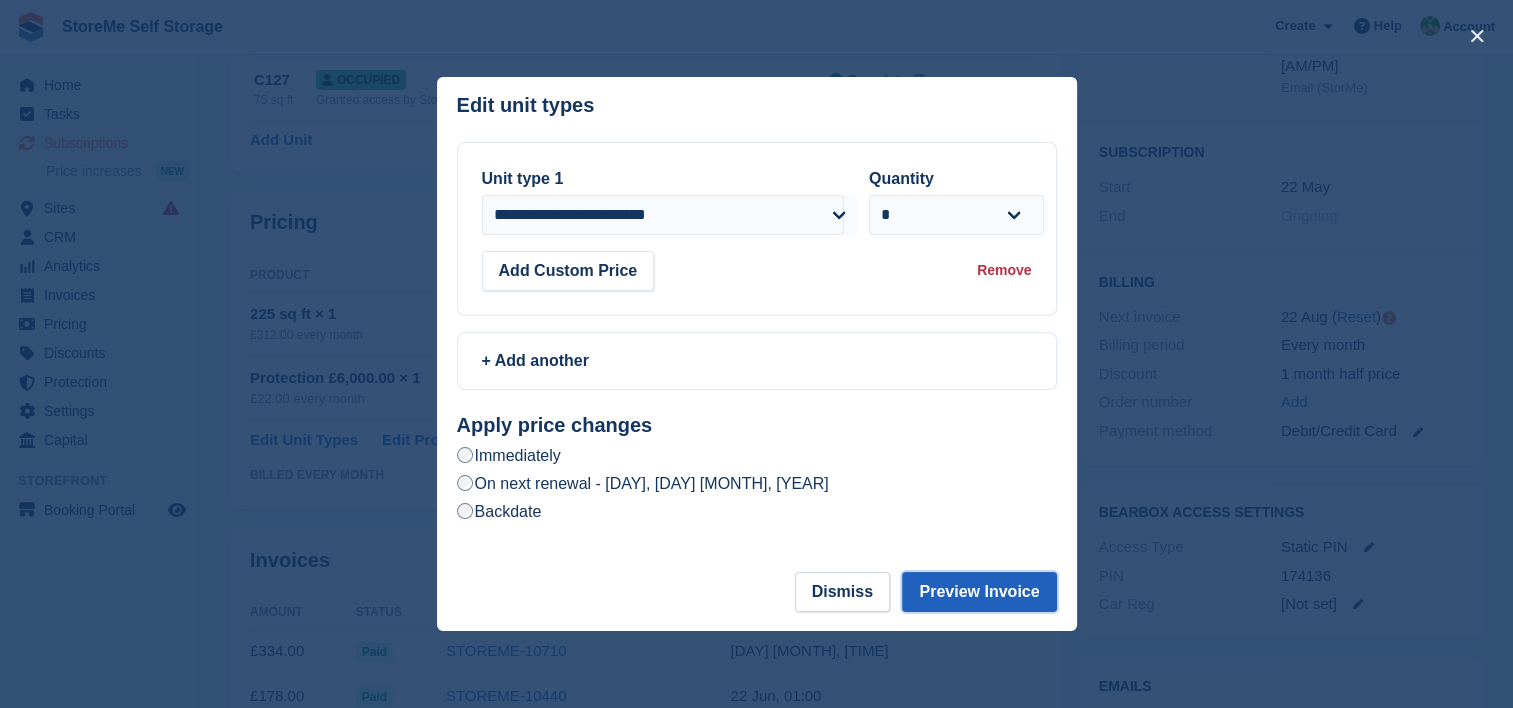 click on "Preview Invoice" at bounding box center (979, 592) 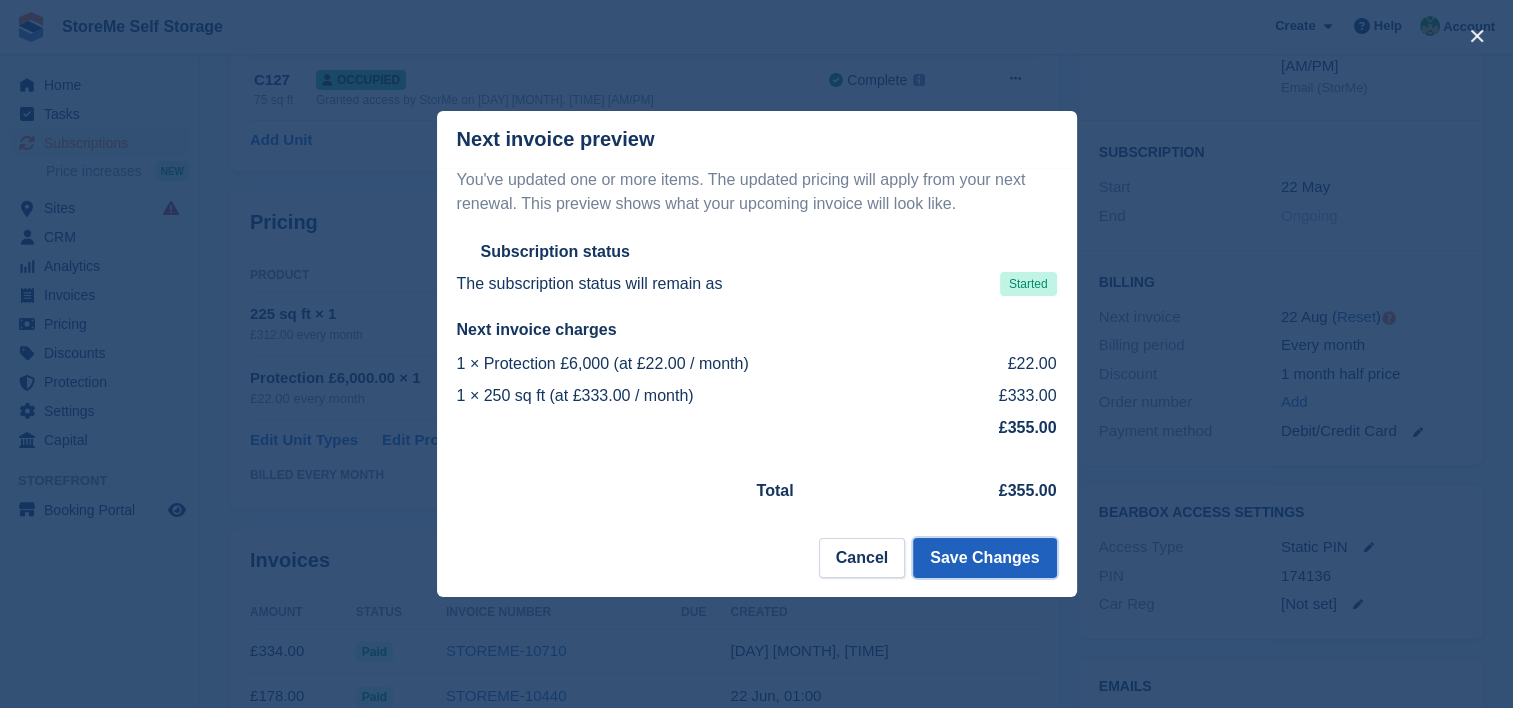 click on "Save Changes" at bounding box center (984, 558) 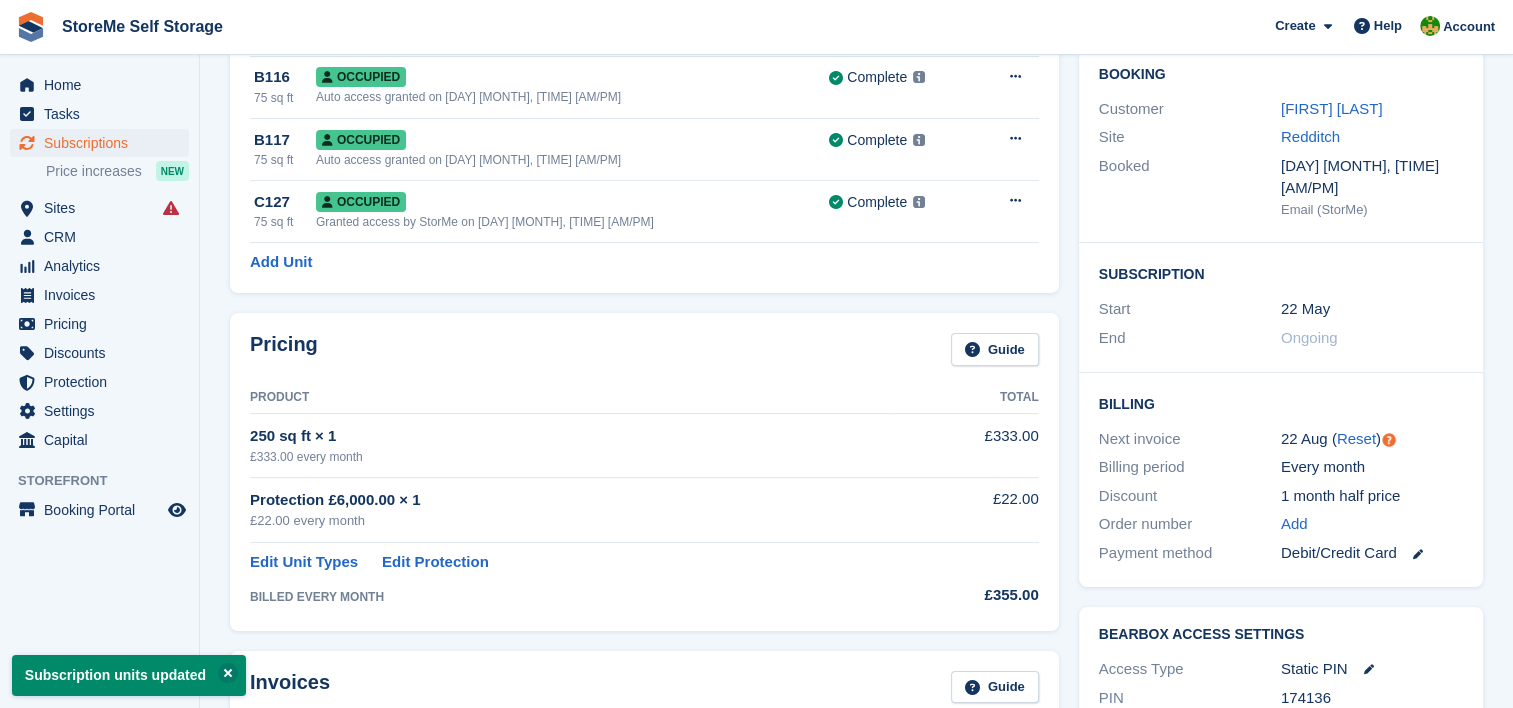 scroll, scrollTop: 200, scrollLeft: 0, axis: vertical 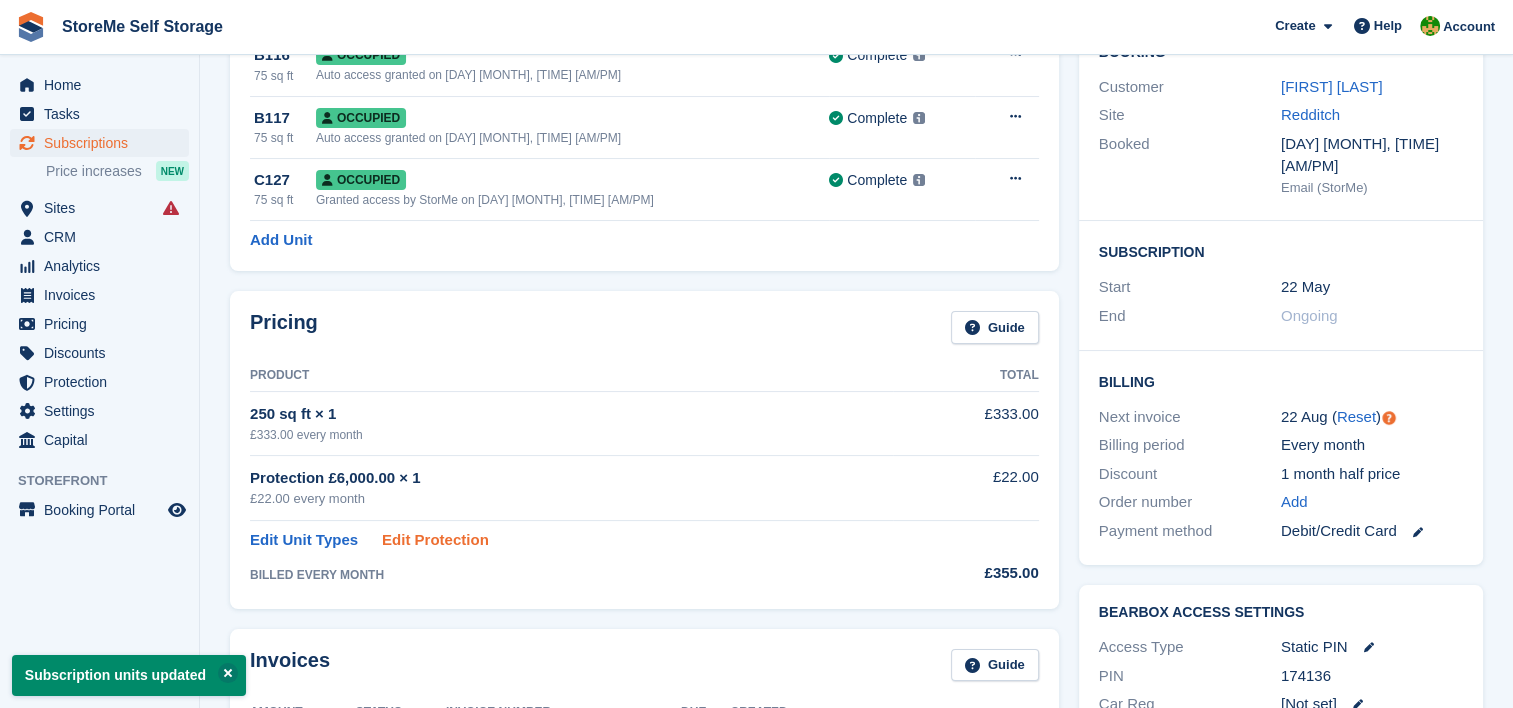 click on "Edit Protection" at bounding box center [435, 540] 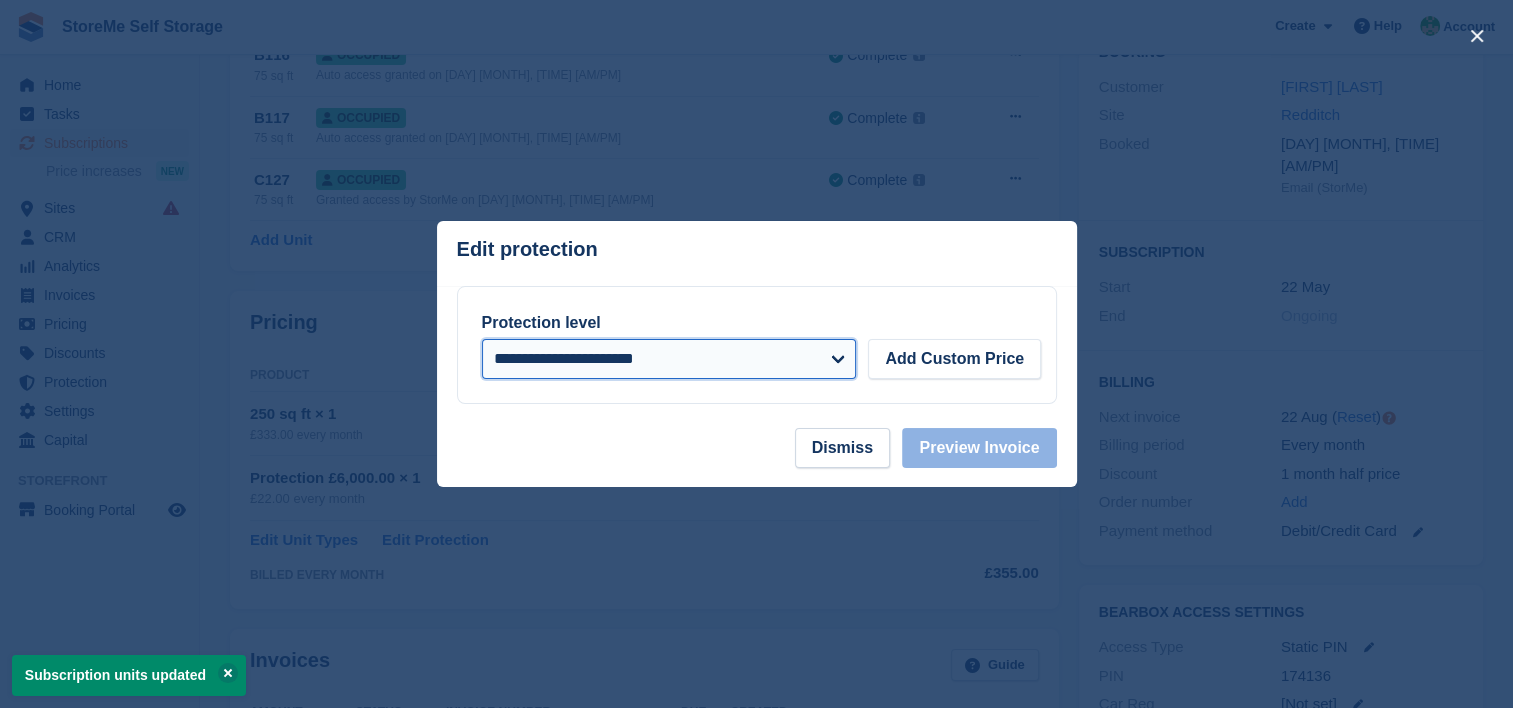 click on "**********" at bounding box center [669, 359] 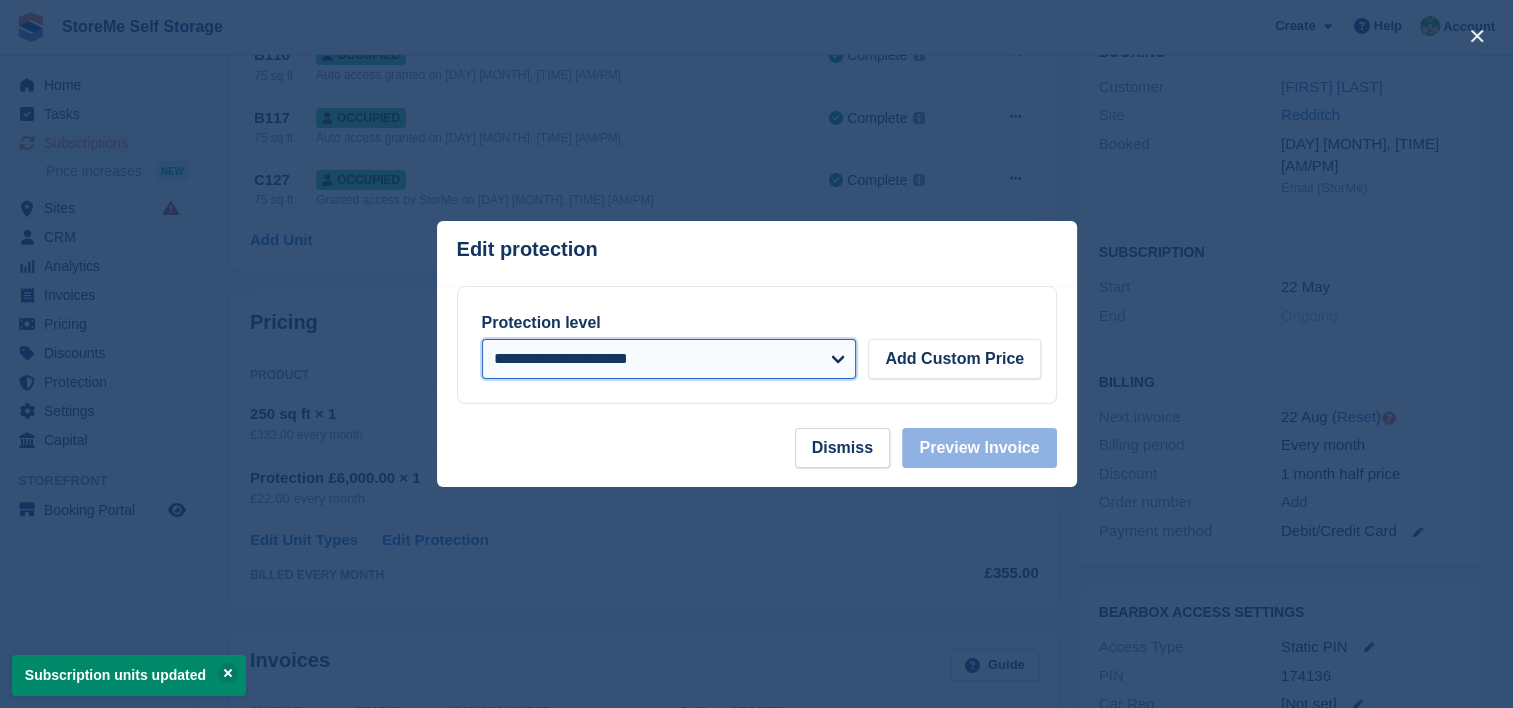 click on "**********" at bounding box center [669, 359] 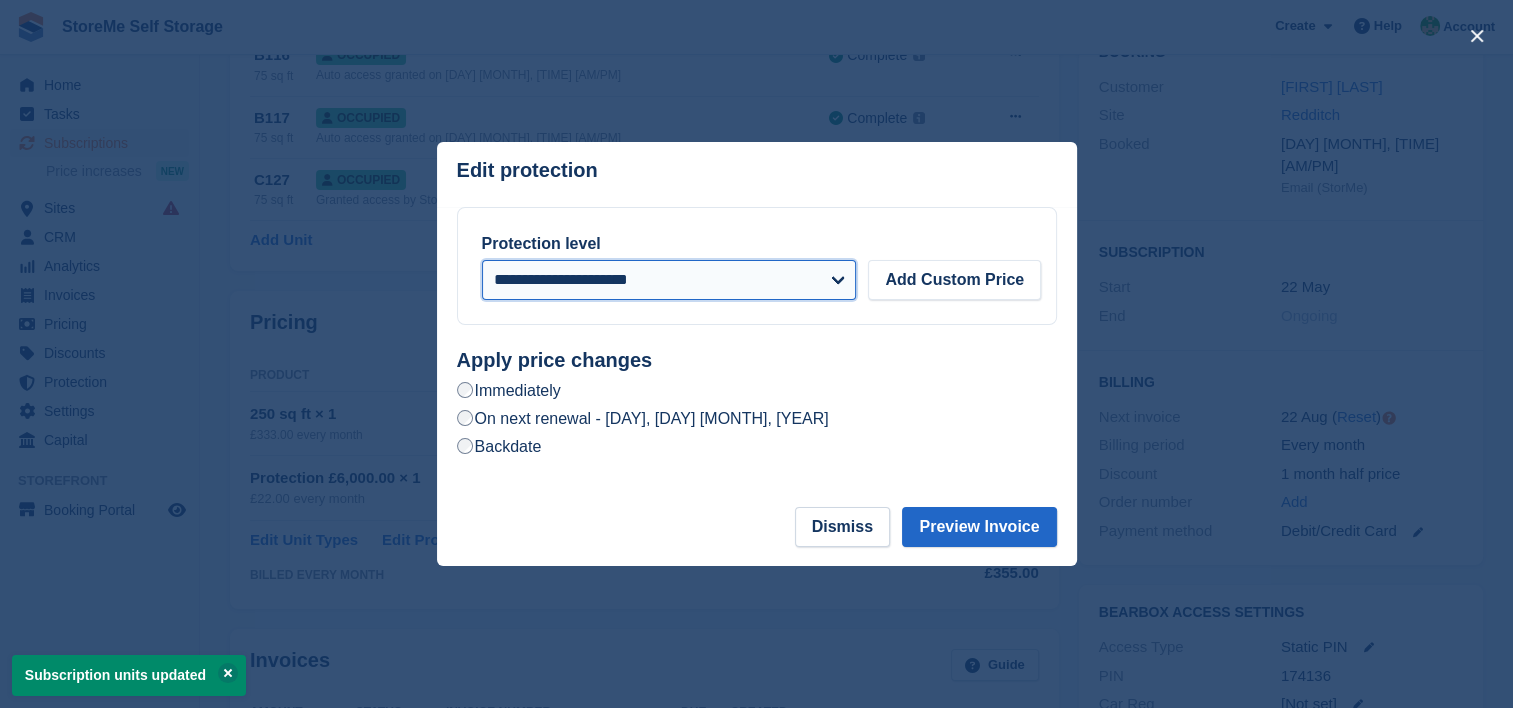 click on "**********" at bounding box center (669, 280) 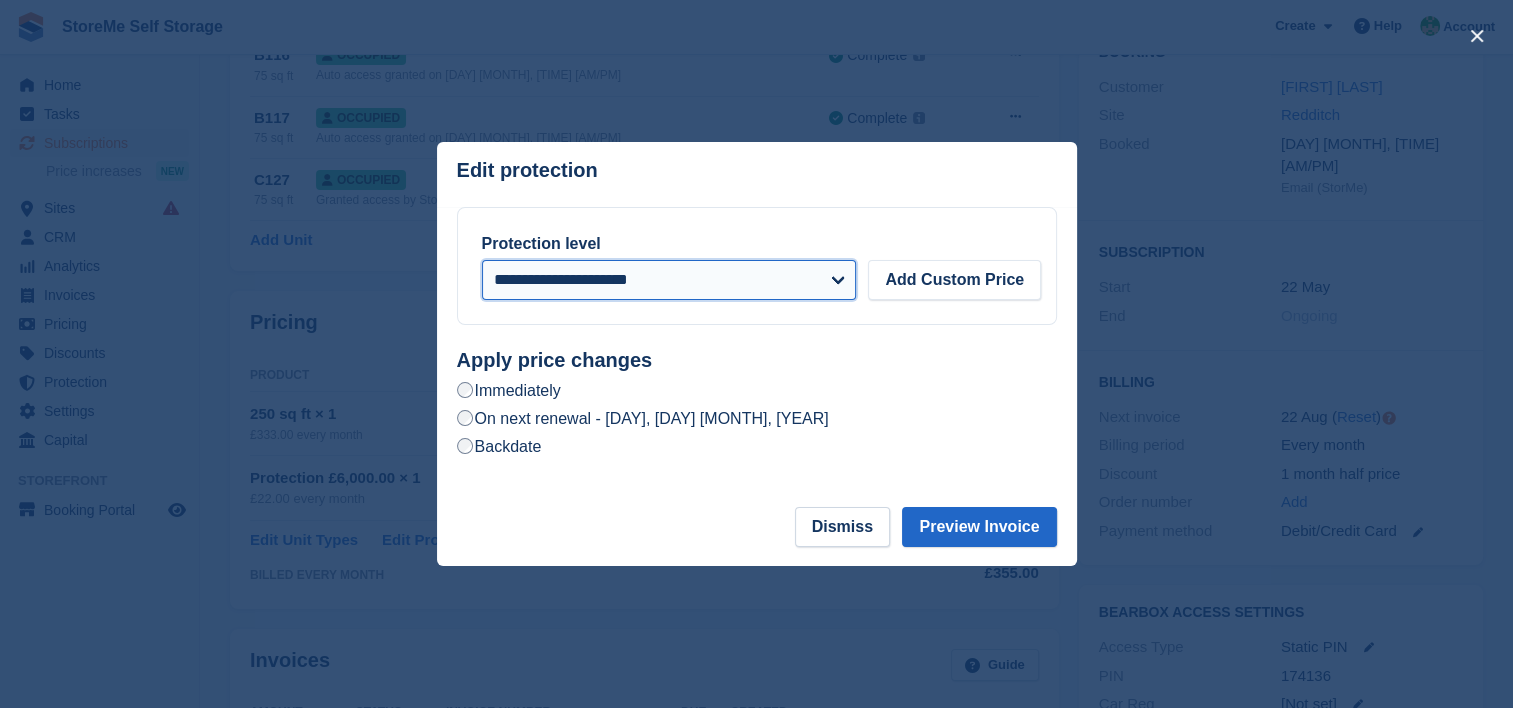 click on "**********" at bounding box center [669, 280] 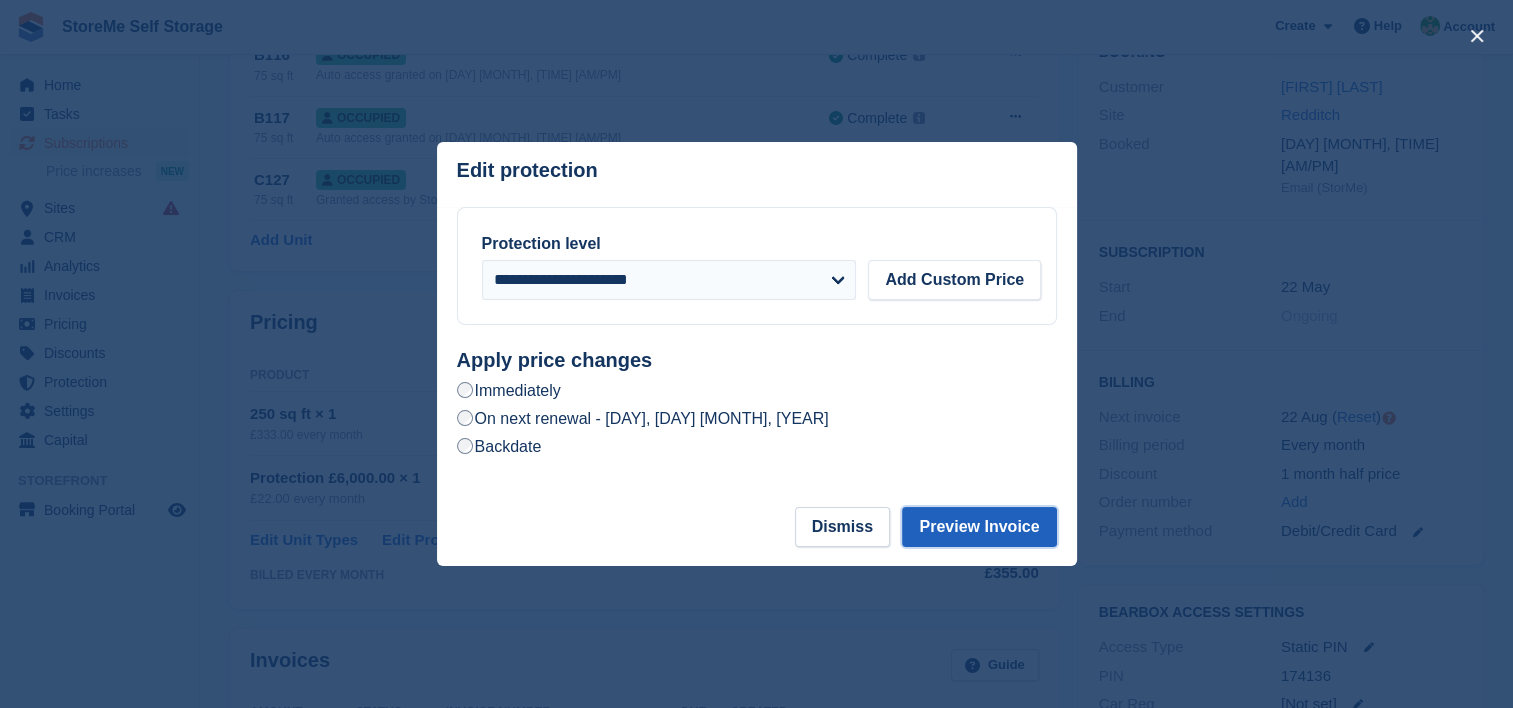 click on "Preview Invoice" at bounding box center [979, 527] 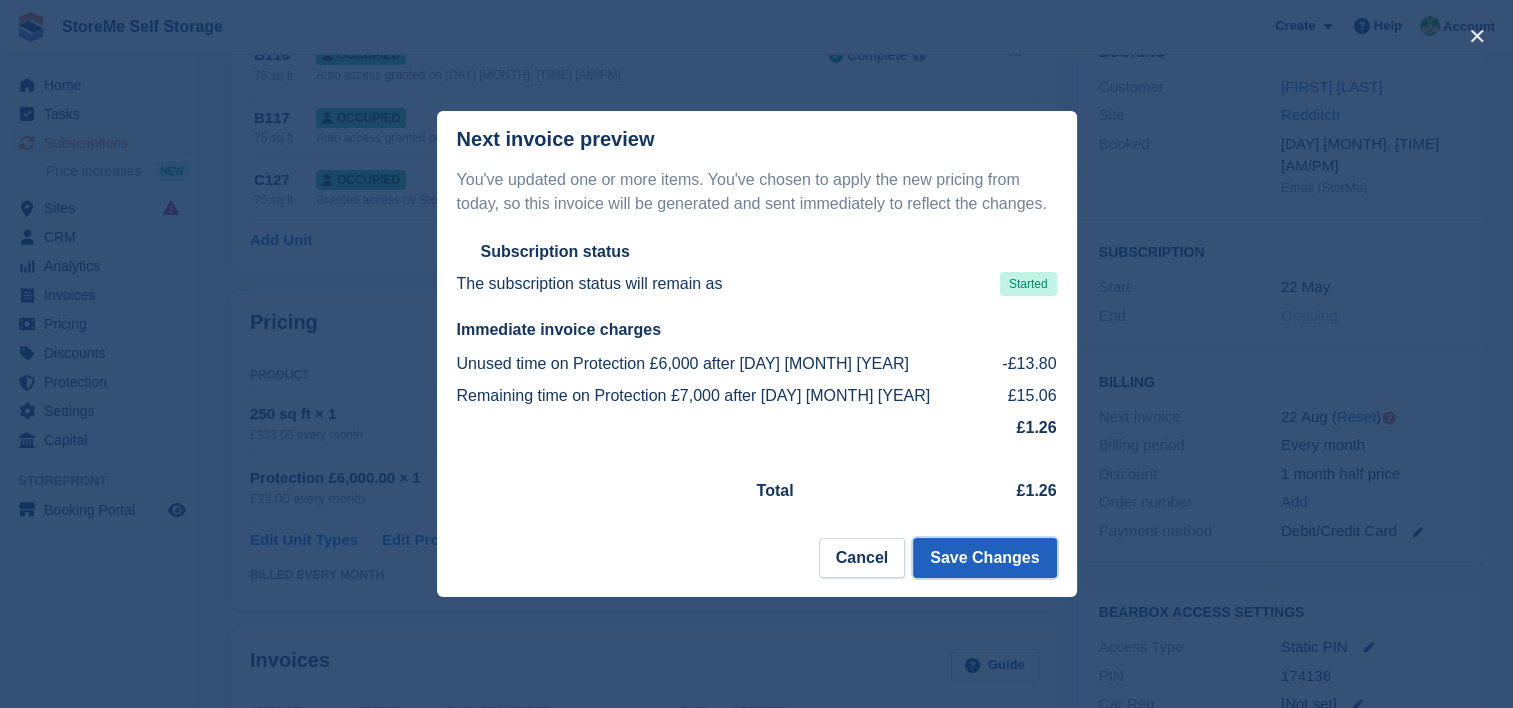 click on "Save Changes" at bounding box center [984, 558] 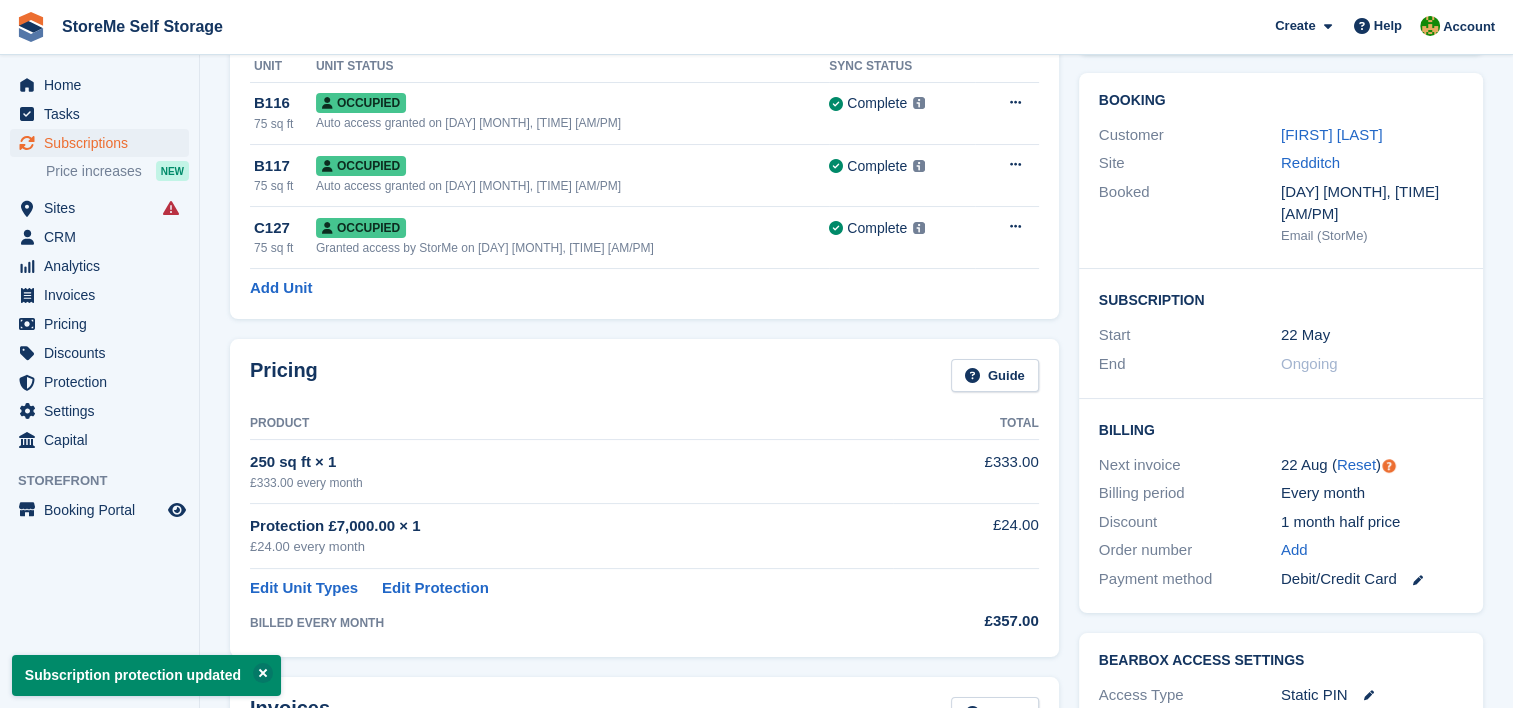 scroll, scrollTop: 0, scrollLeft: 0, axis: both 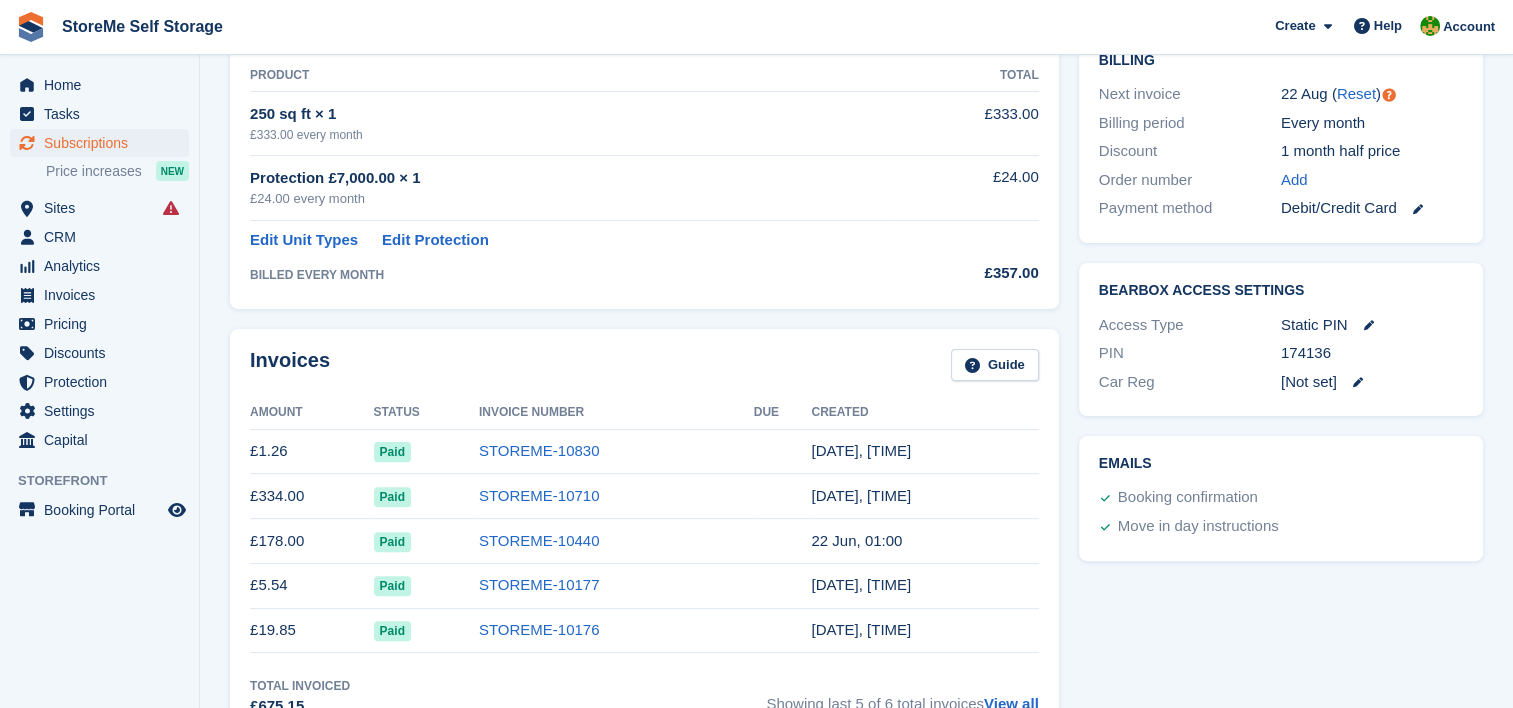 click on "£357.00" at bounding box center (966, 273) 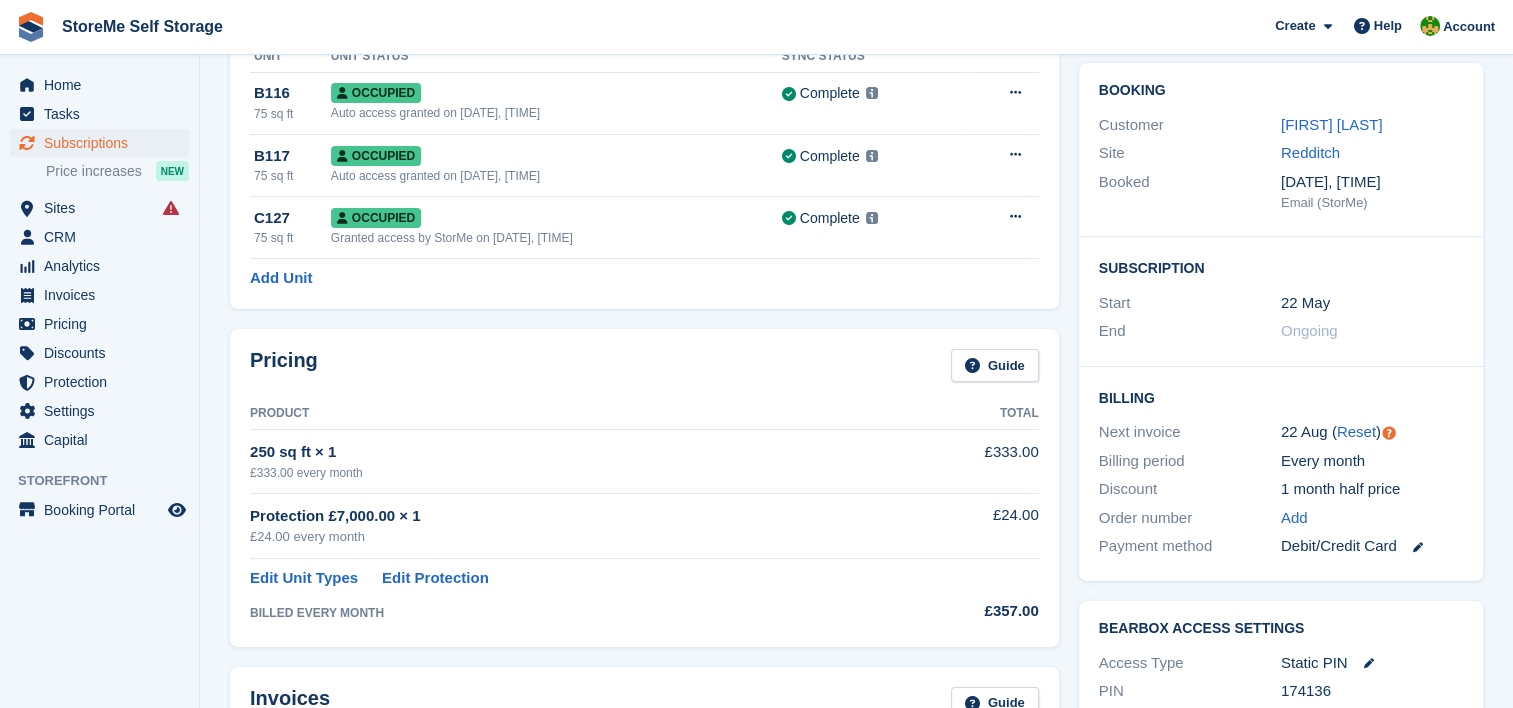 scroll, scrollTop: 0, scrollLeft: 0, axis: both 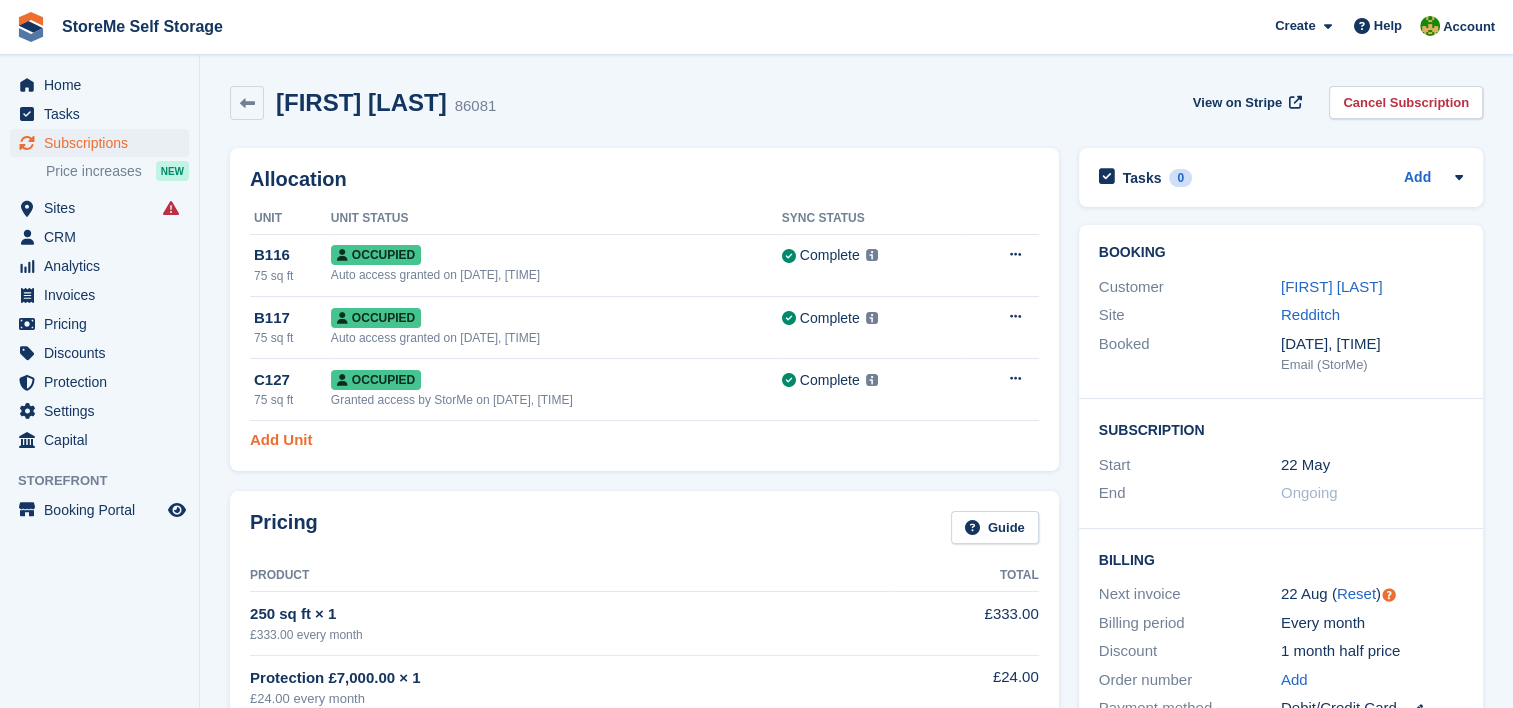 click on "Add Unit" at bounding box center [281, 440] 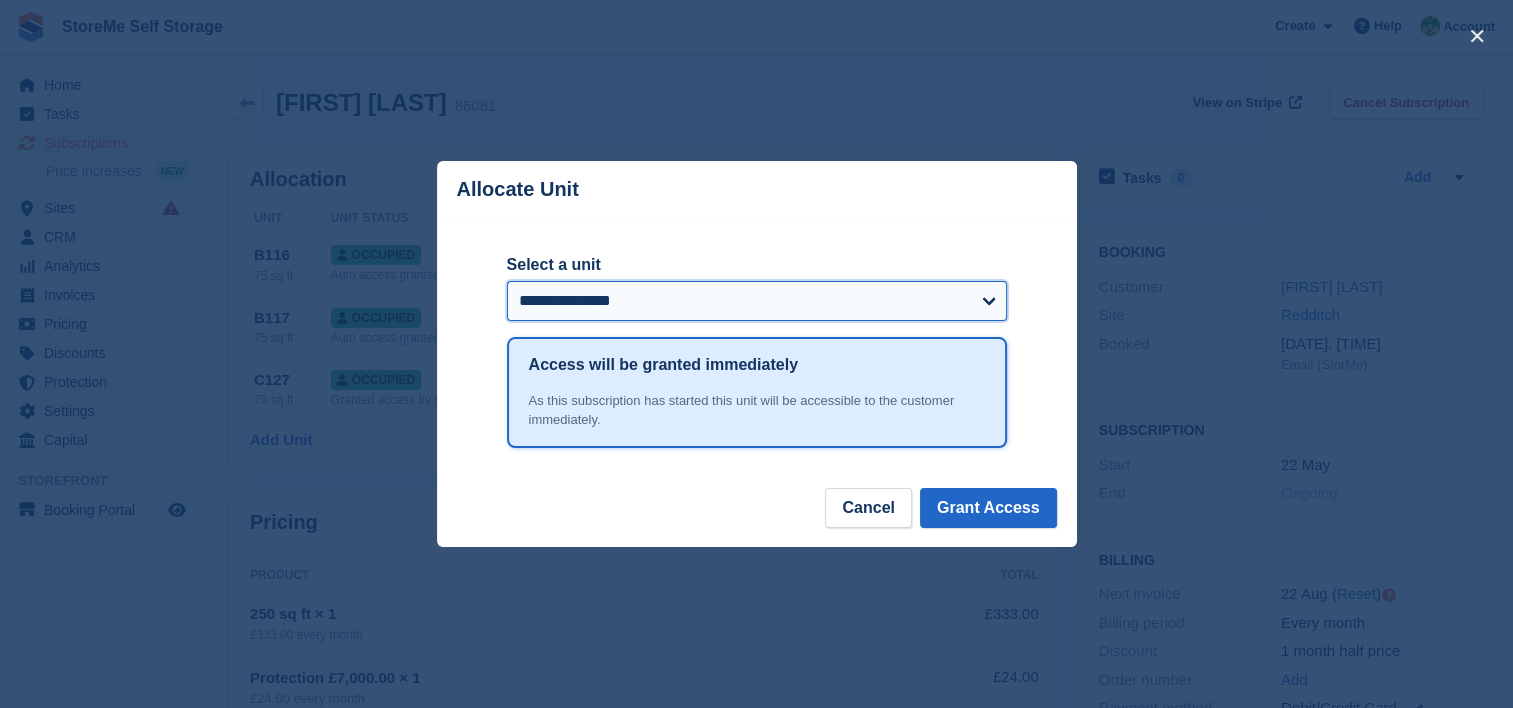 click on "**********" at bounding box center [757, 301] 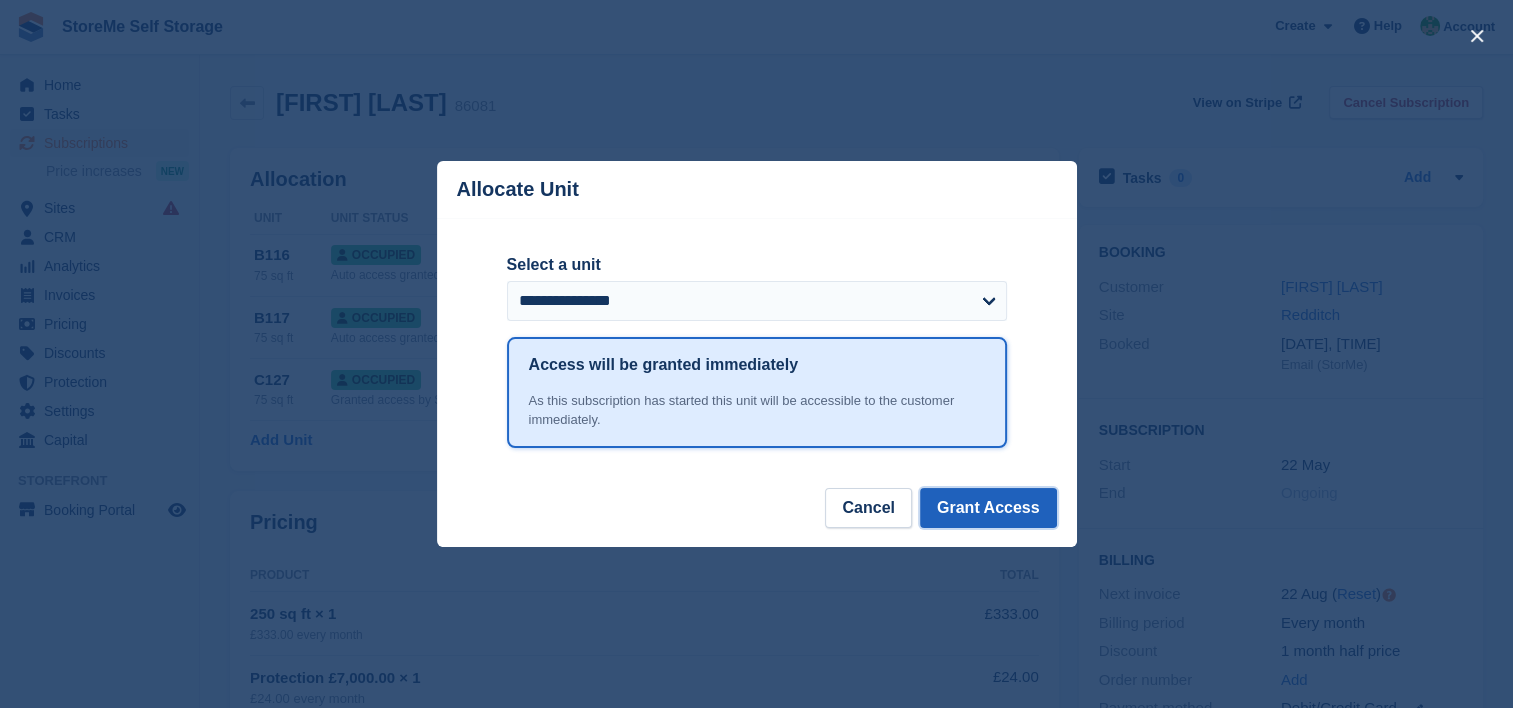click on "Grant Access" at bounding box center (988, 508) 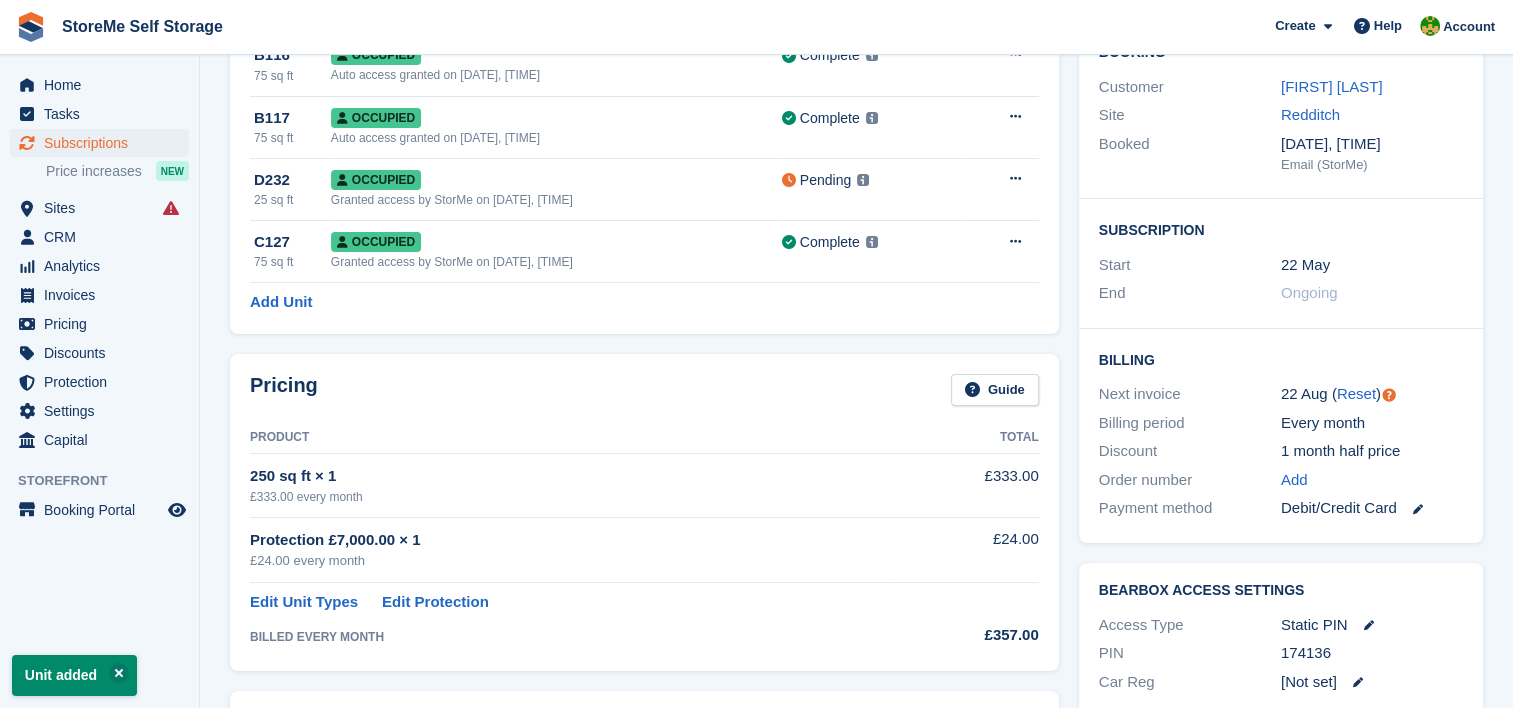 scroll, scrollTop: 100, scrollLeft: 0, axis: vertical 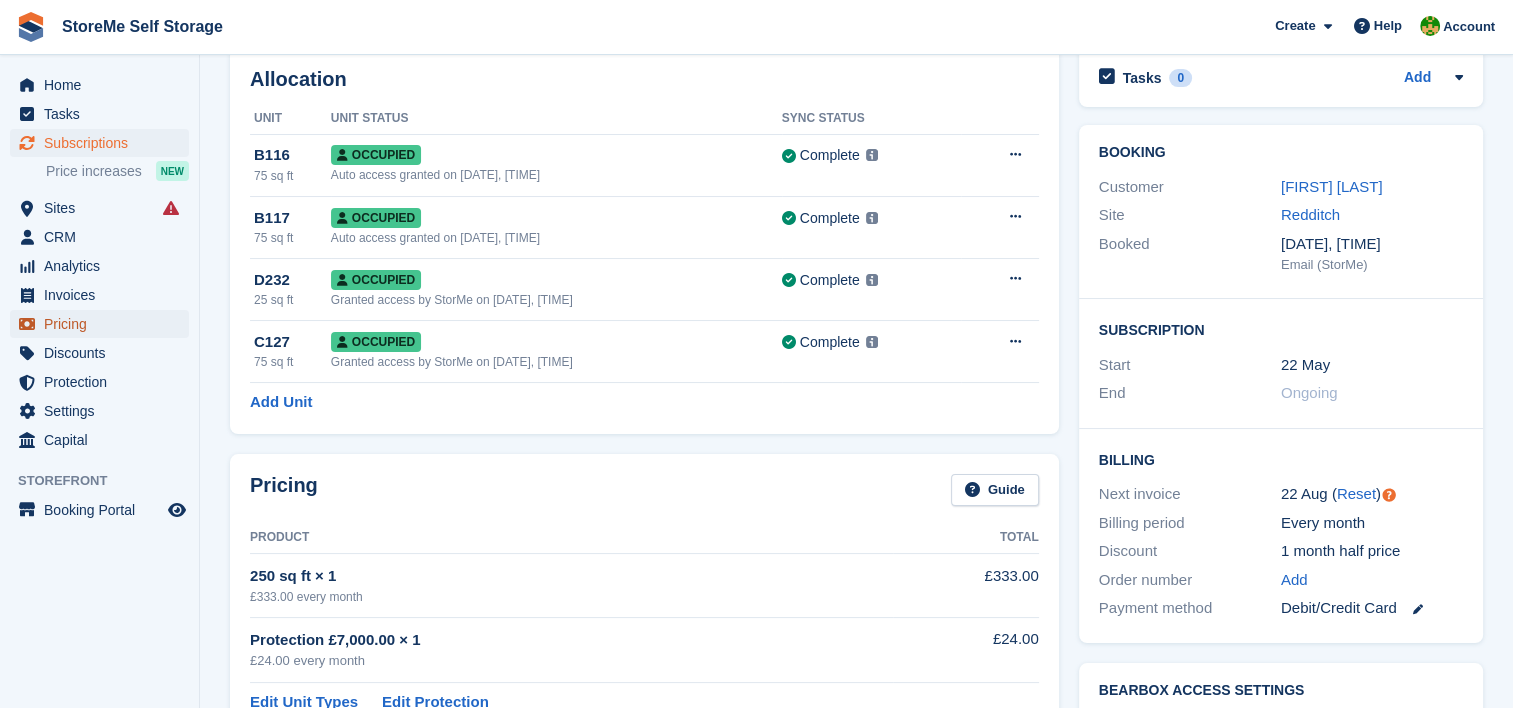 click on "Pricing" at bounding box center [104, 324] 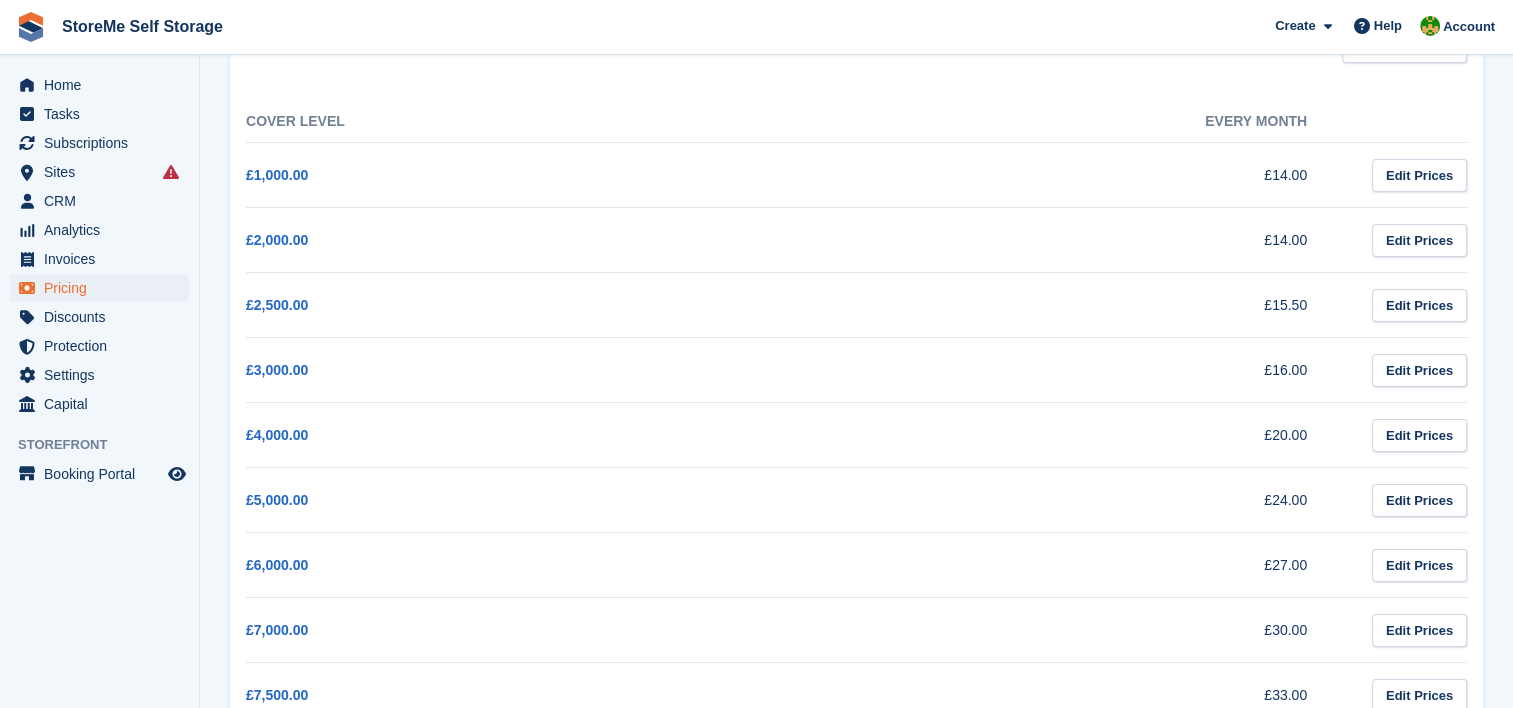 scroll, scrollTop: 200, scrollLeft: 0, axis: vertical 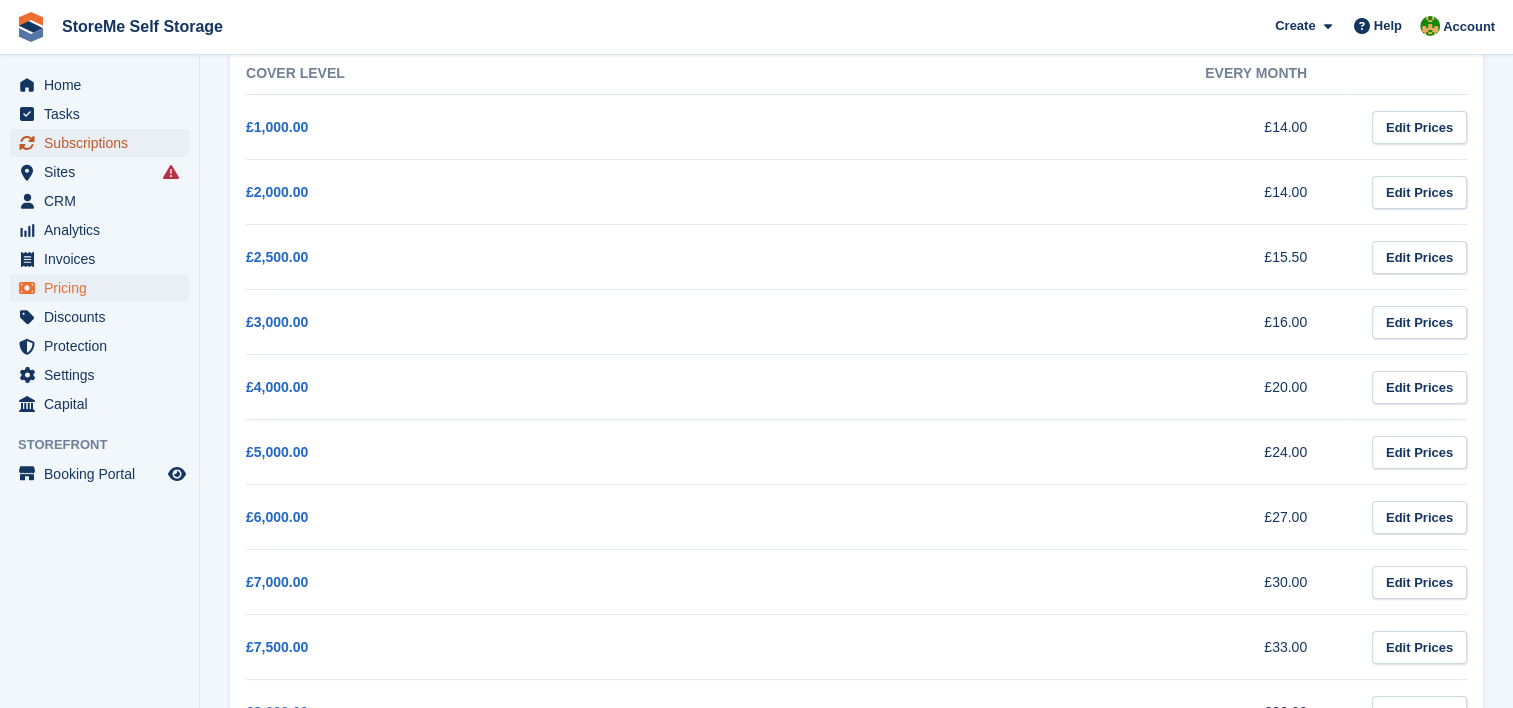 click on "Subscriptions" at bounding box center (104, 143) 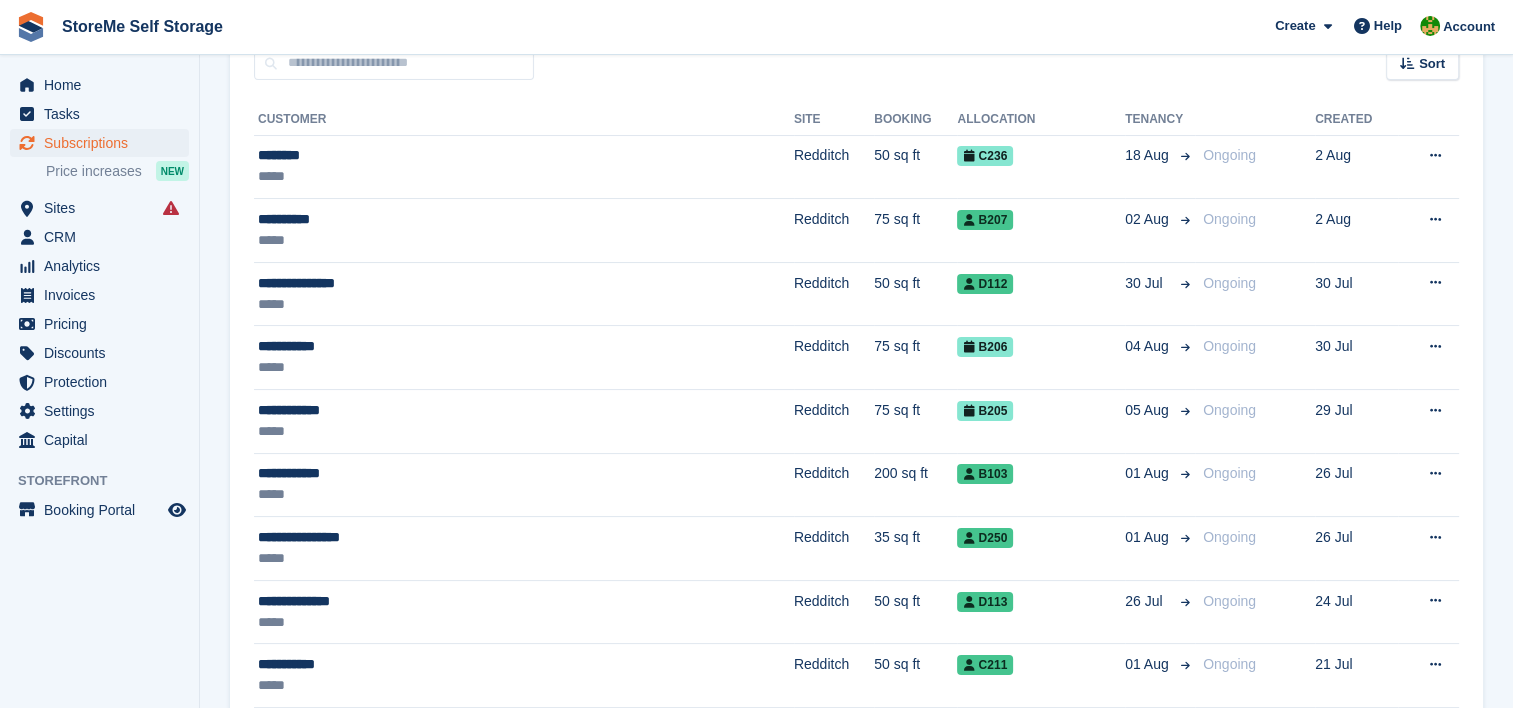 scroll, scrollTop: 0, scrollLeft: 0, axis: both 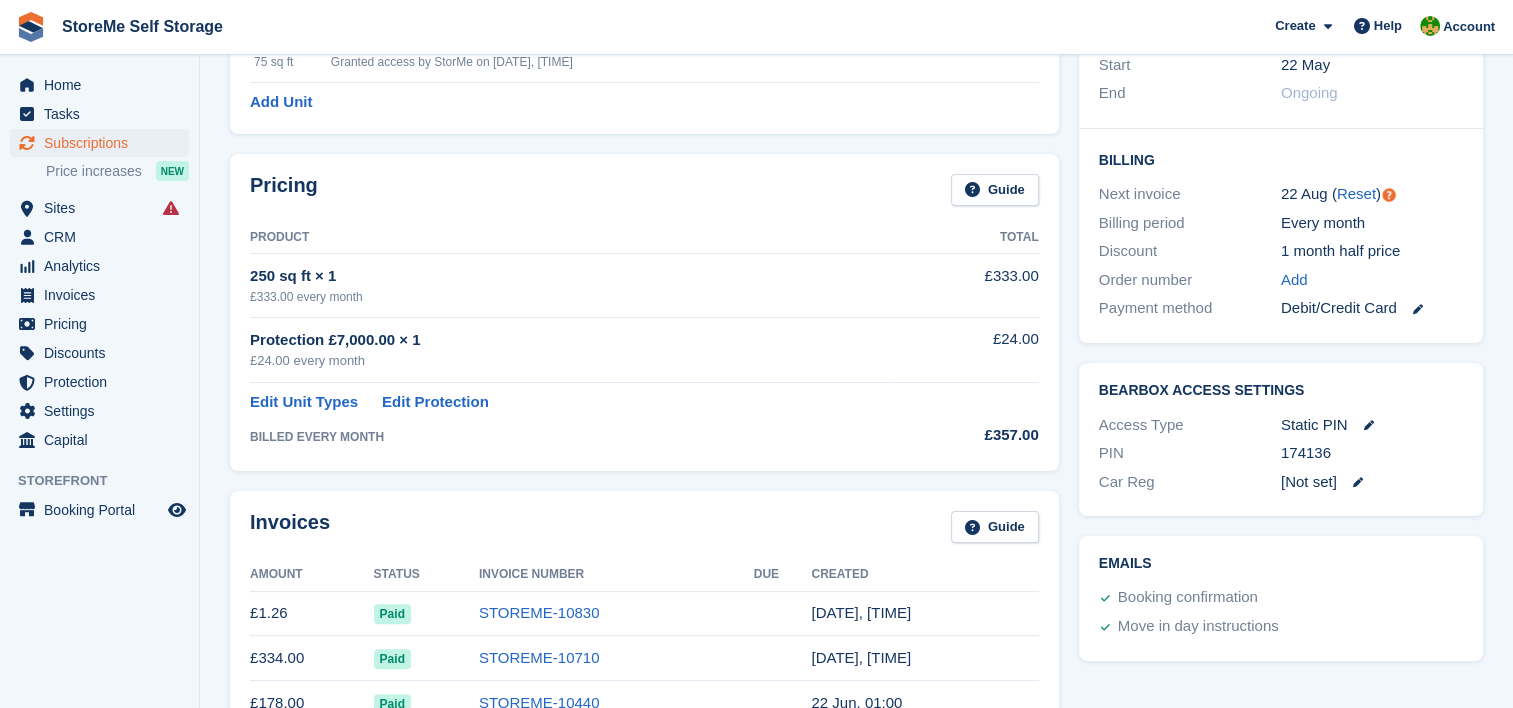 click on "STOREME-10710" at bounding box center (616, 658) 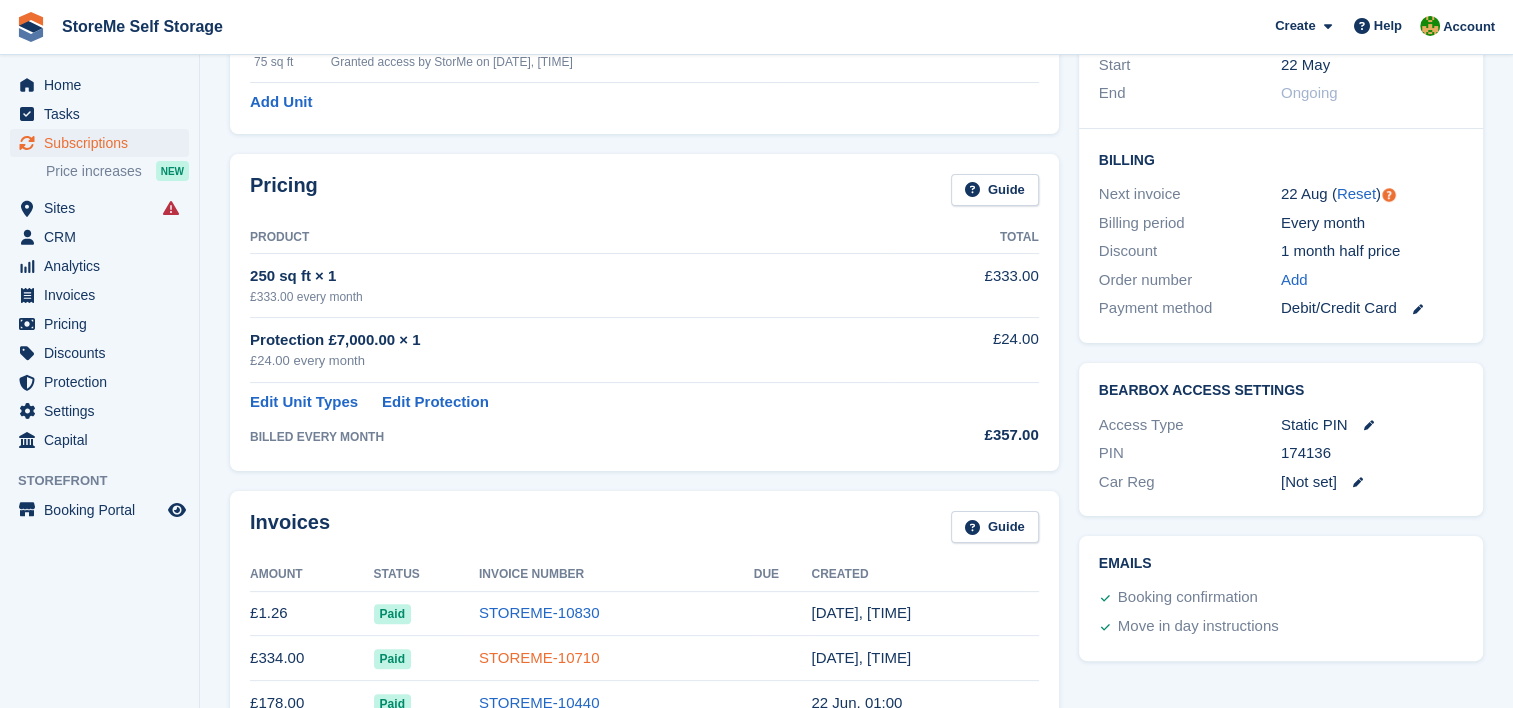 click on "STOREME-10710" at bounding box center [539, 657] 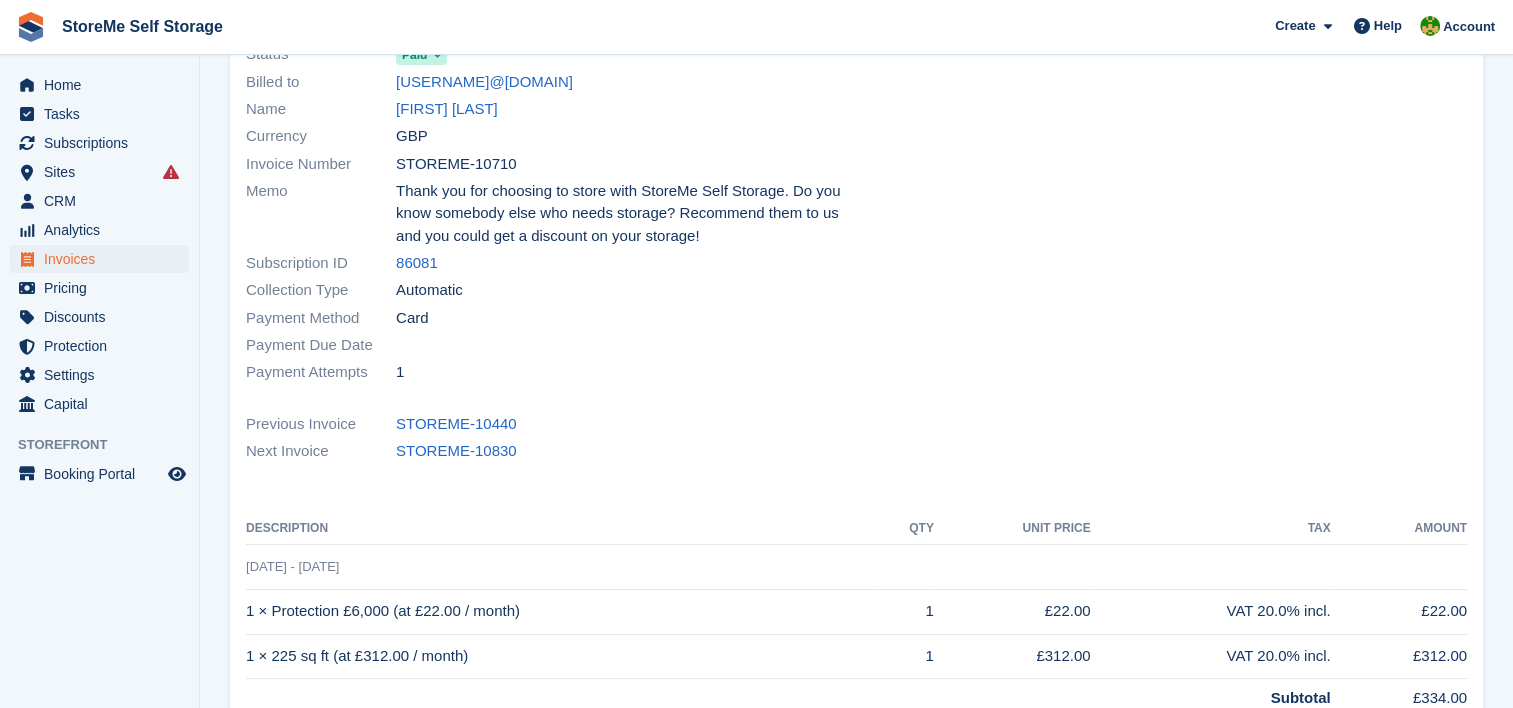 scroll, scrollTop: 200, scrollLeft: 0, axis: vertical 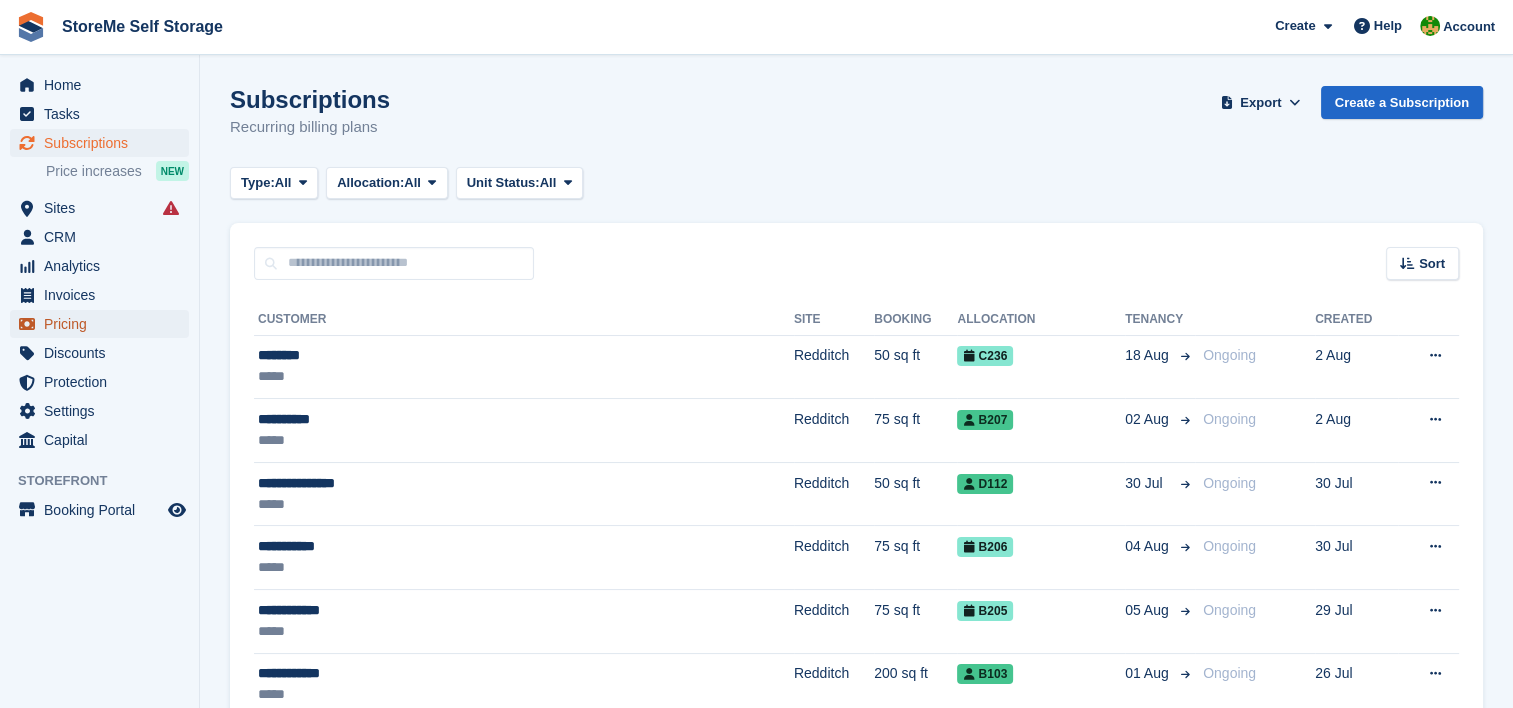 click on "Pricing" at bounding box center (104, 324) 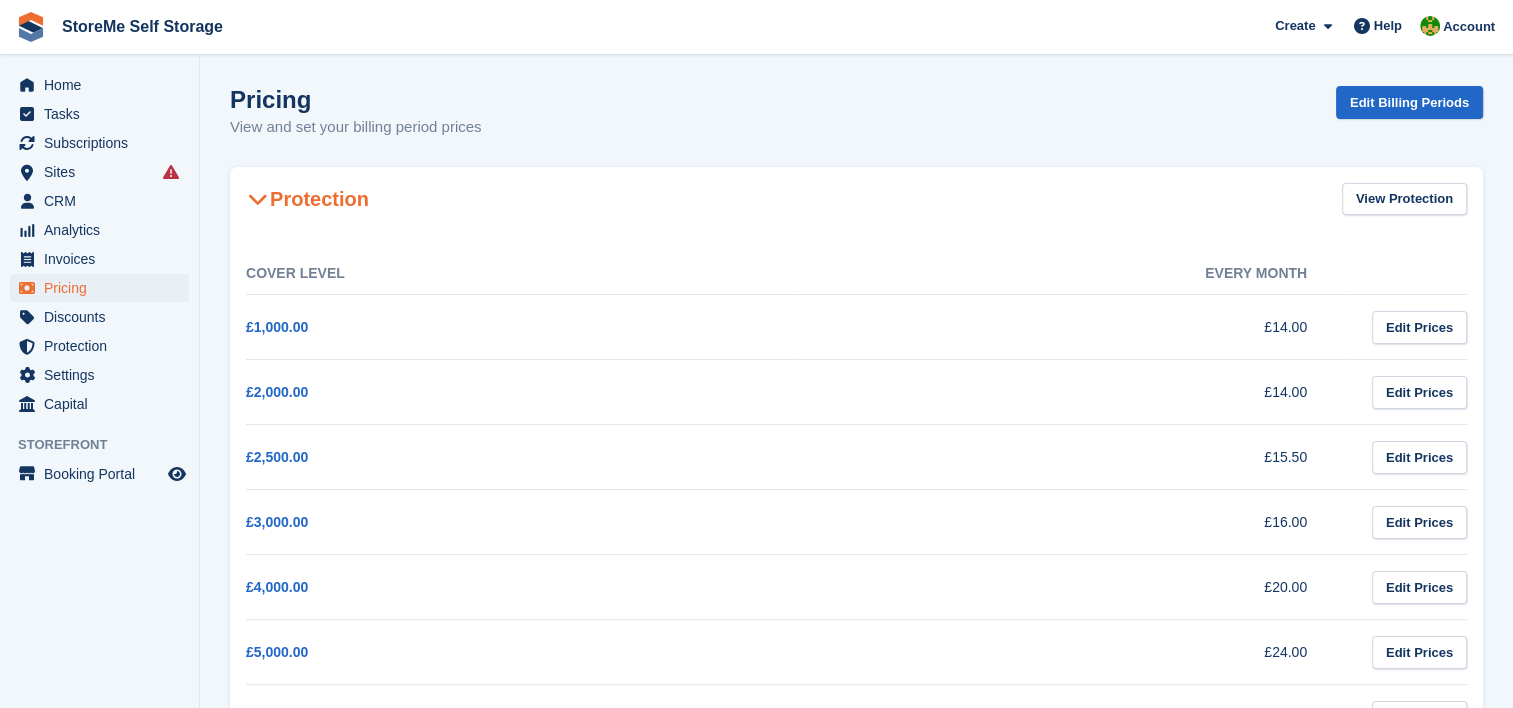 scroll, scrollTop: 100, scrollLeft: 0, axis: vertical 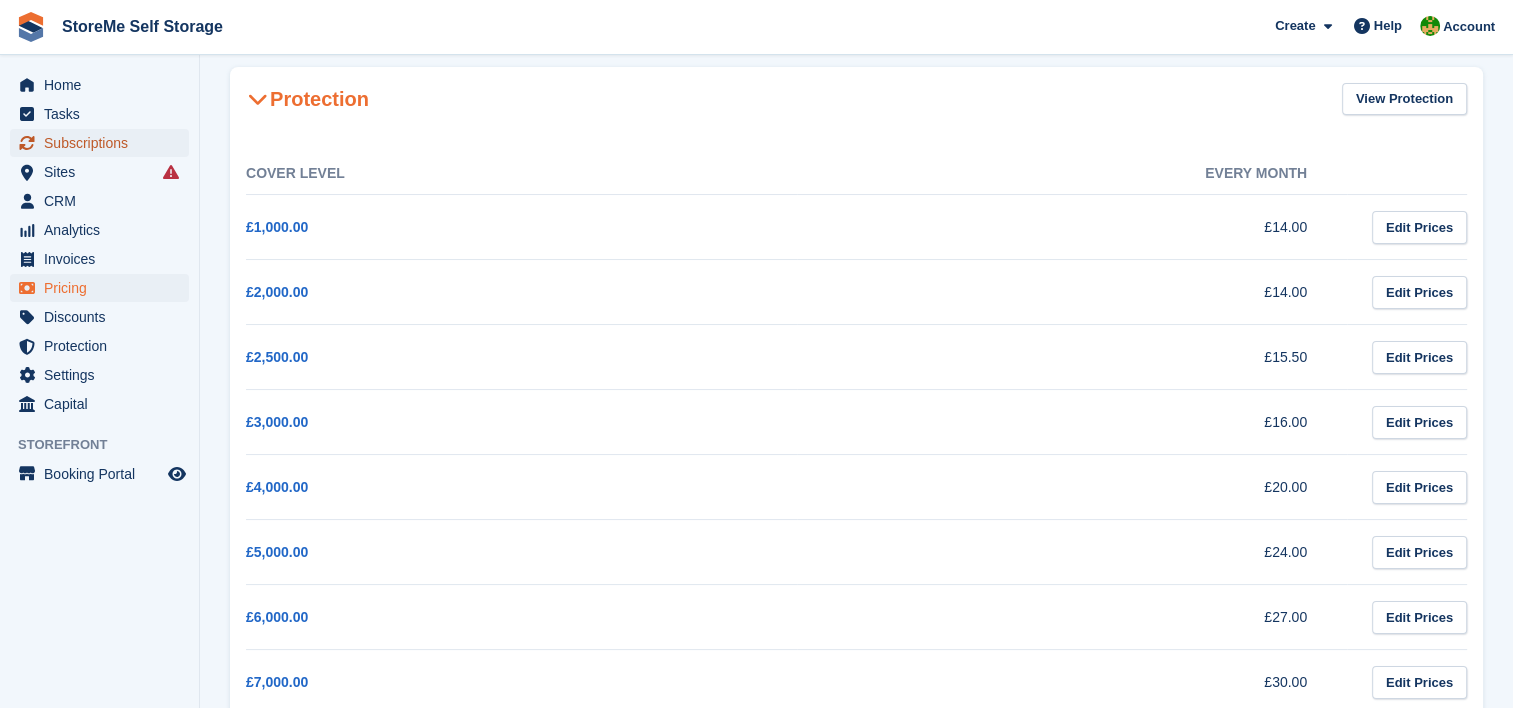 click on "Subscriptions" at bounding box center (104, 143) 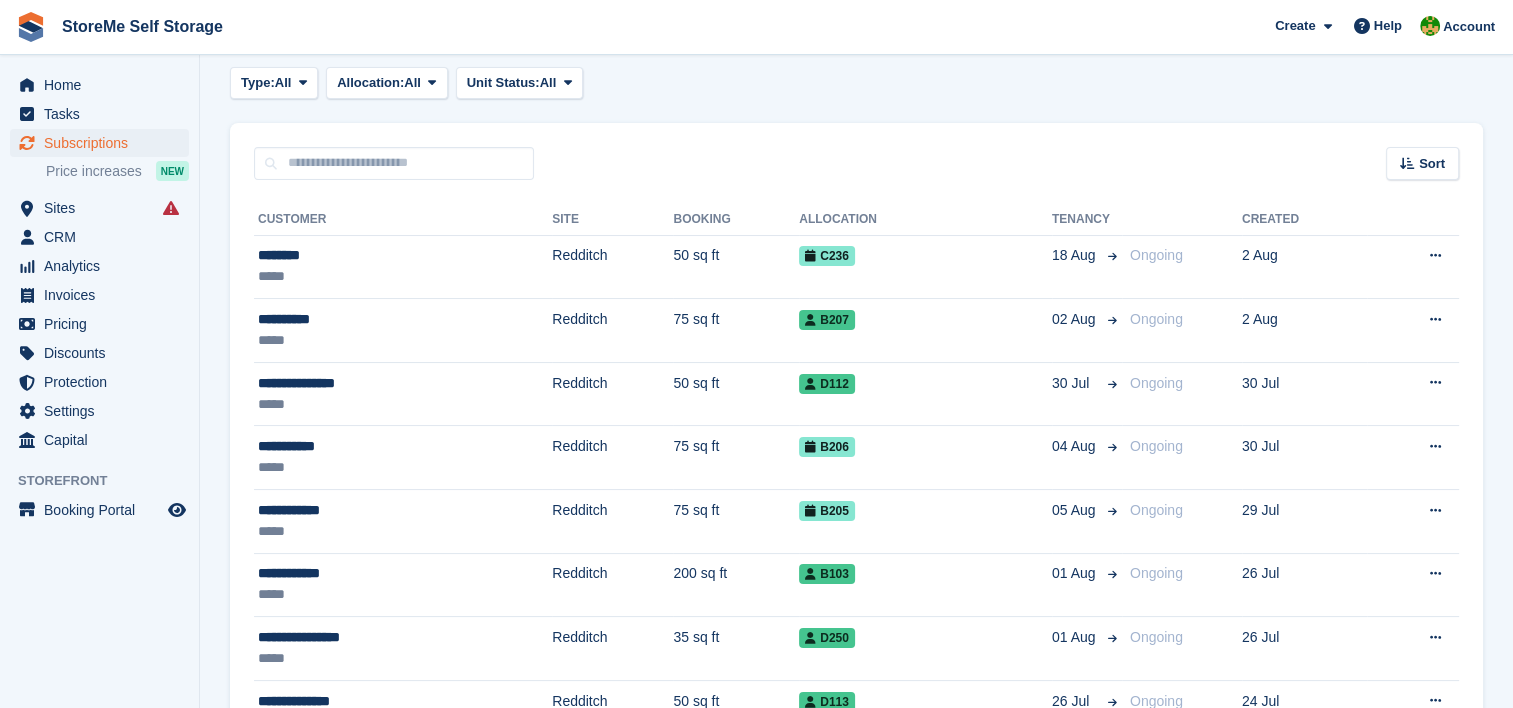 scroll, scrollTop: 0, scrollLeft: 0, axis: both 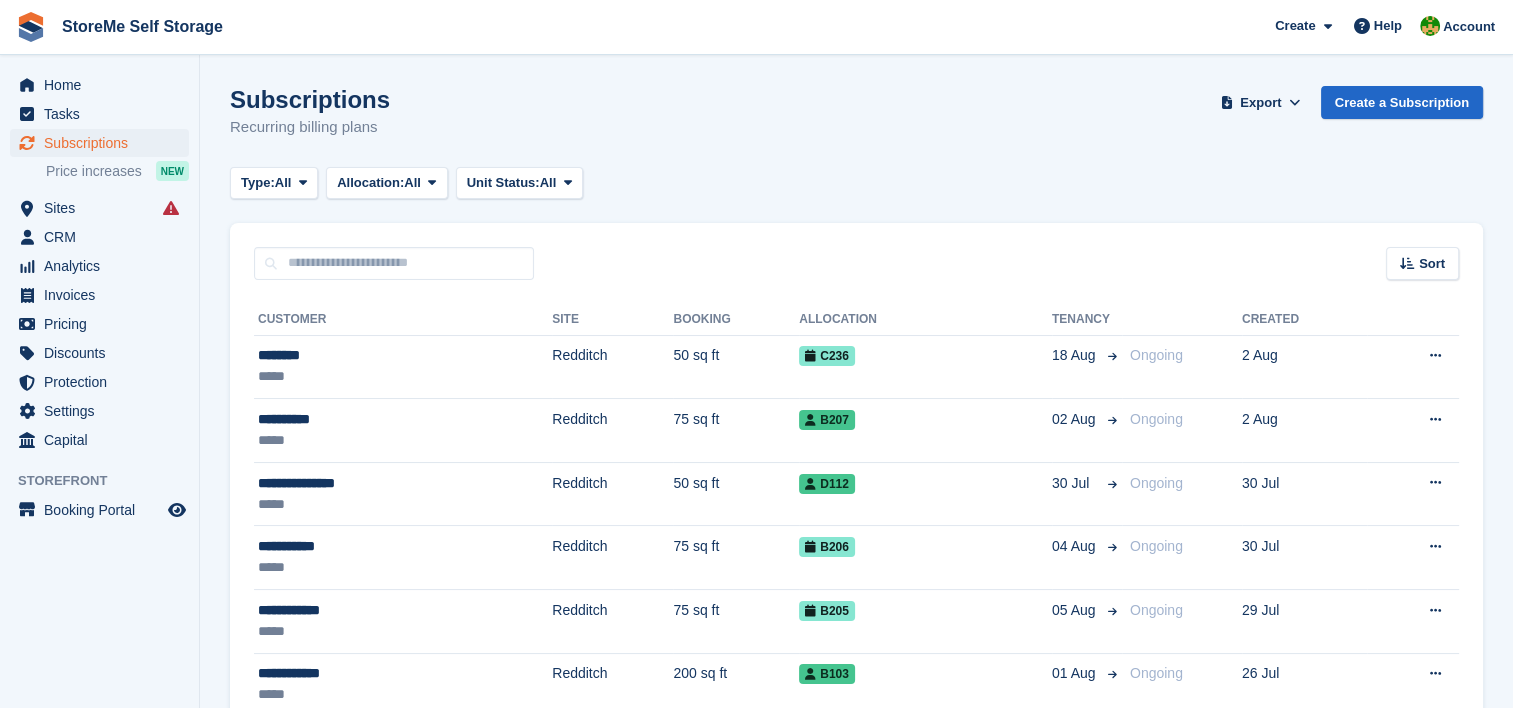 click at bounding box center [394, 263] 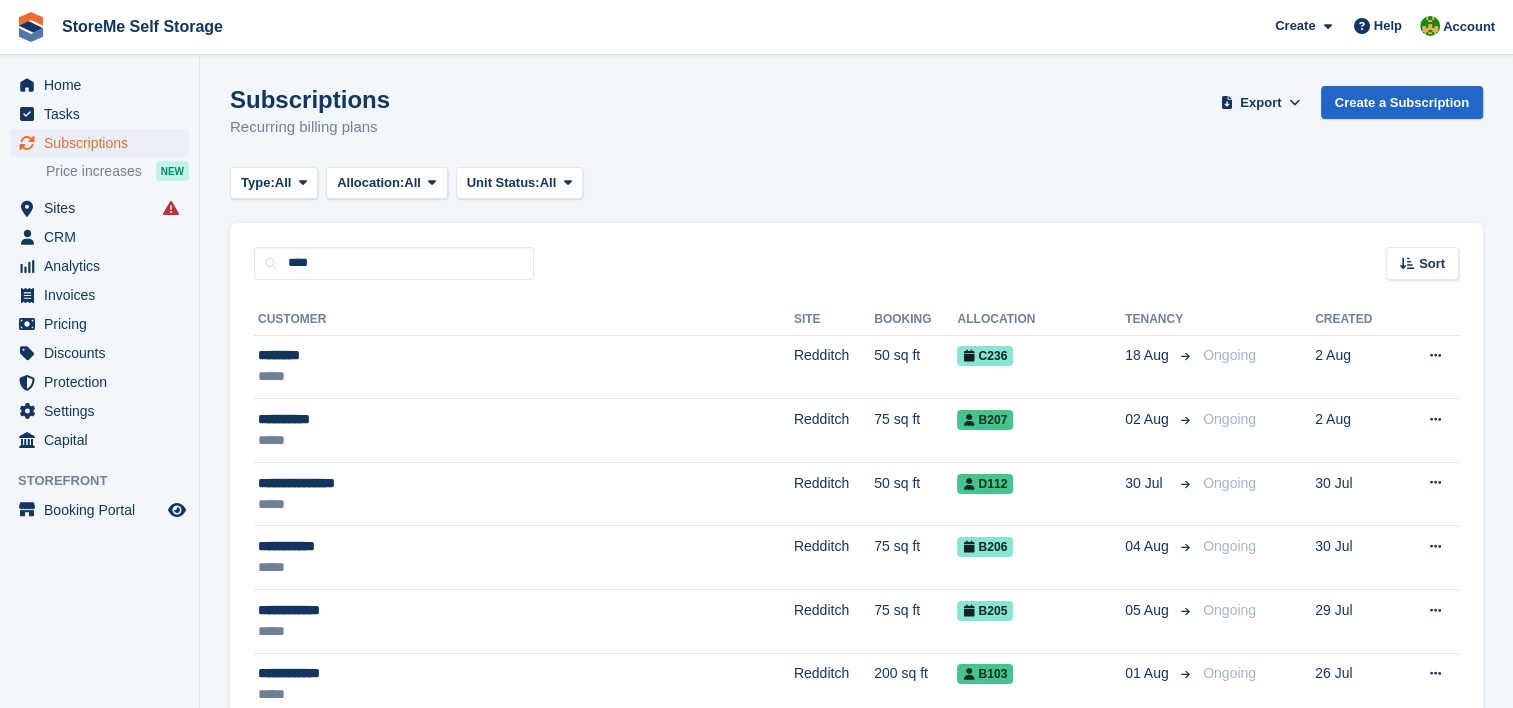 type on "****" 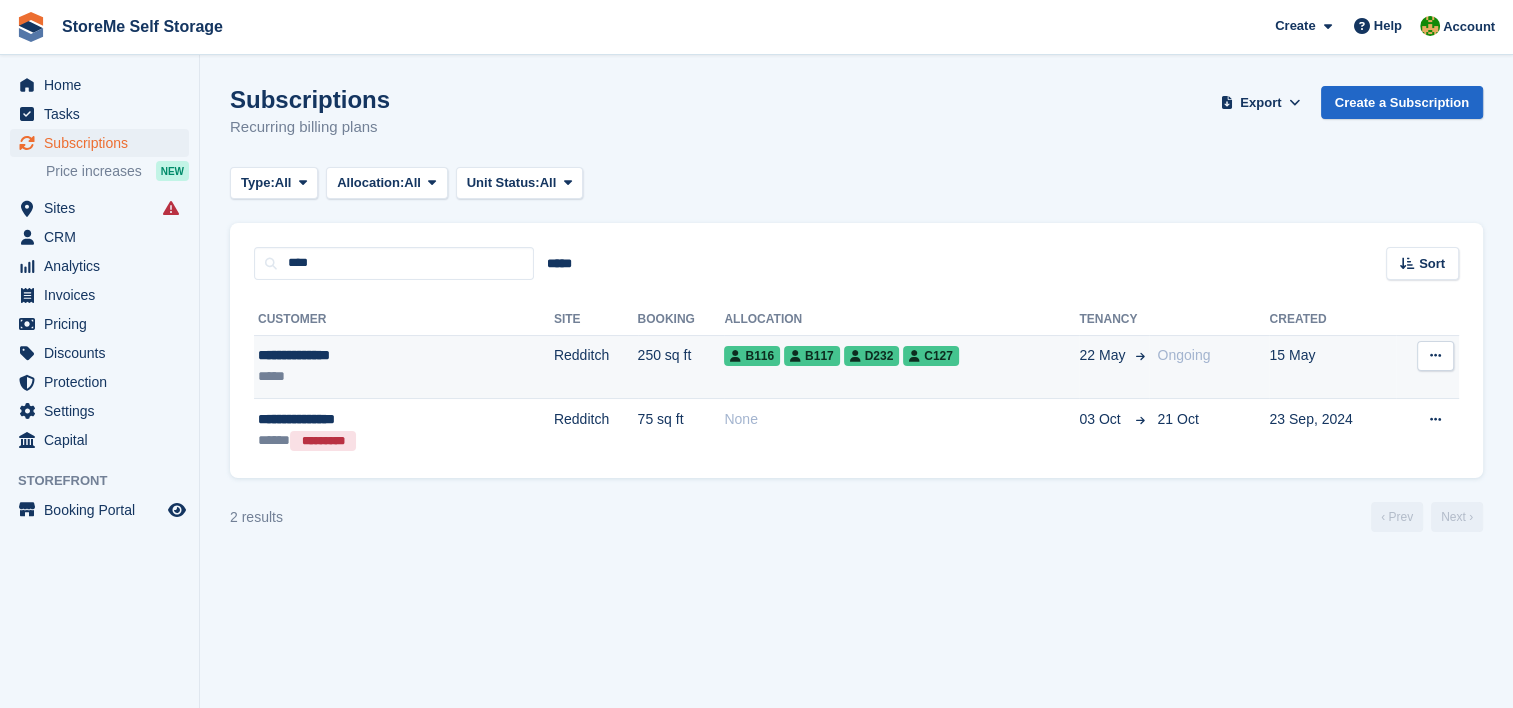 click on "Redditch" at bounding box center (596, 367) 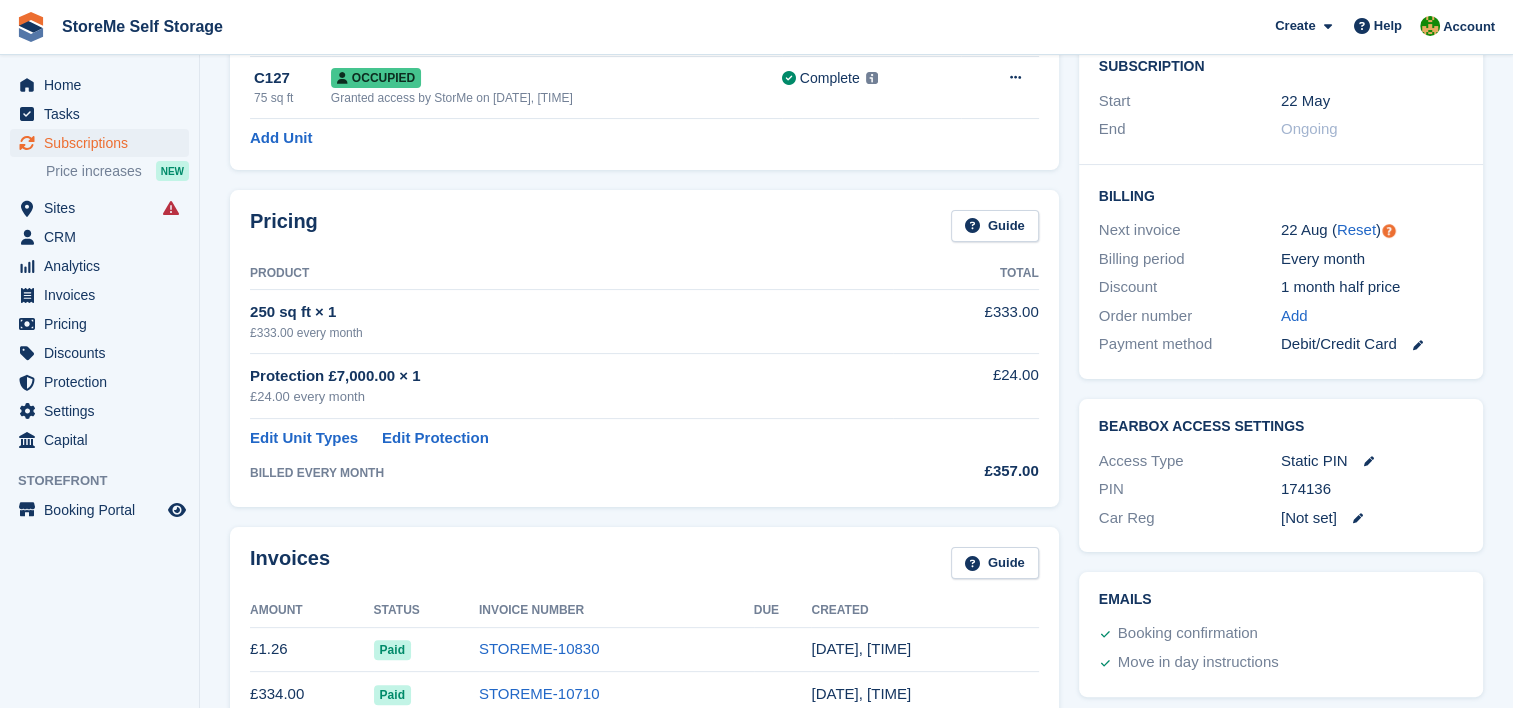 scroll, scrollTop: 400, scrollLeft: 0, axis: vertical 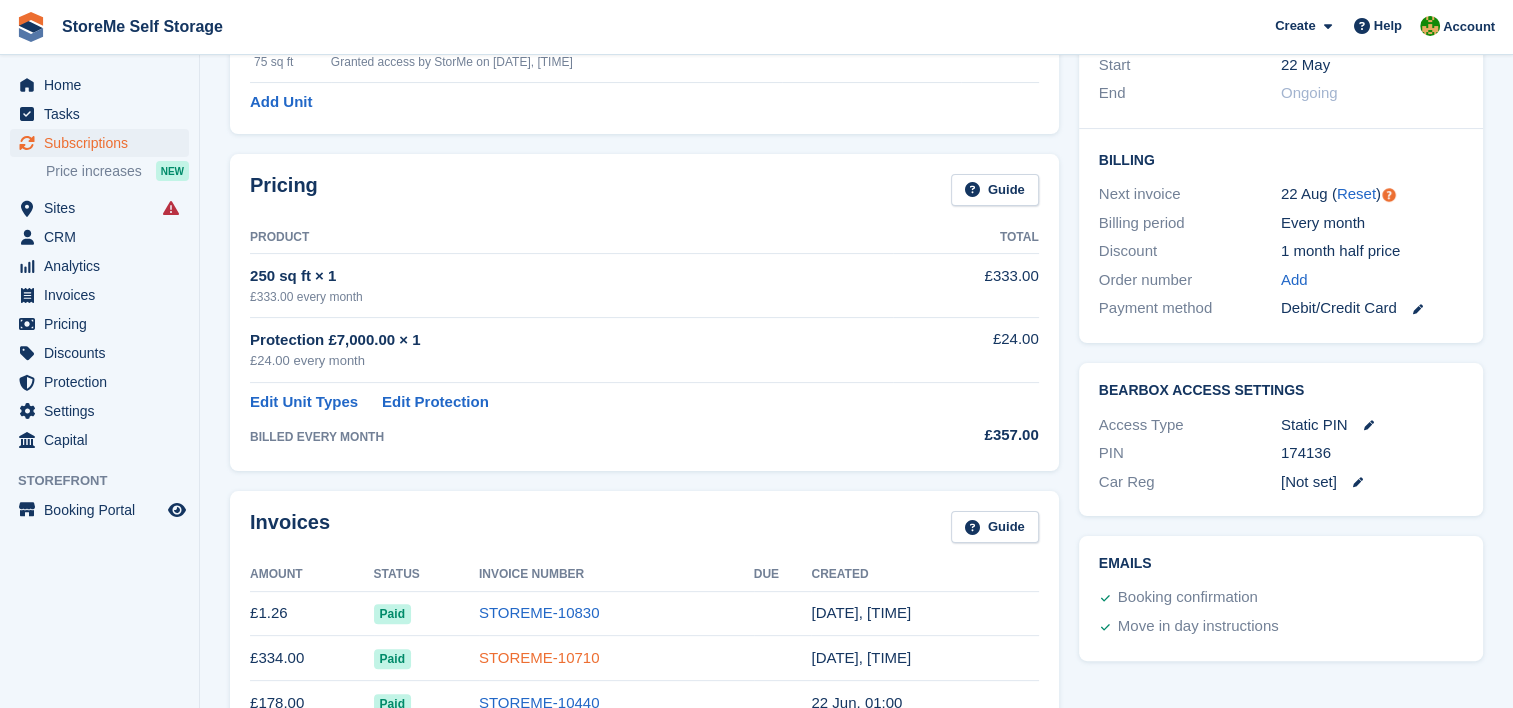 click on "STOREME-10710" at bounding box center (539, 657) 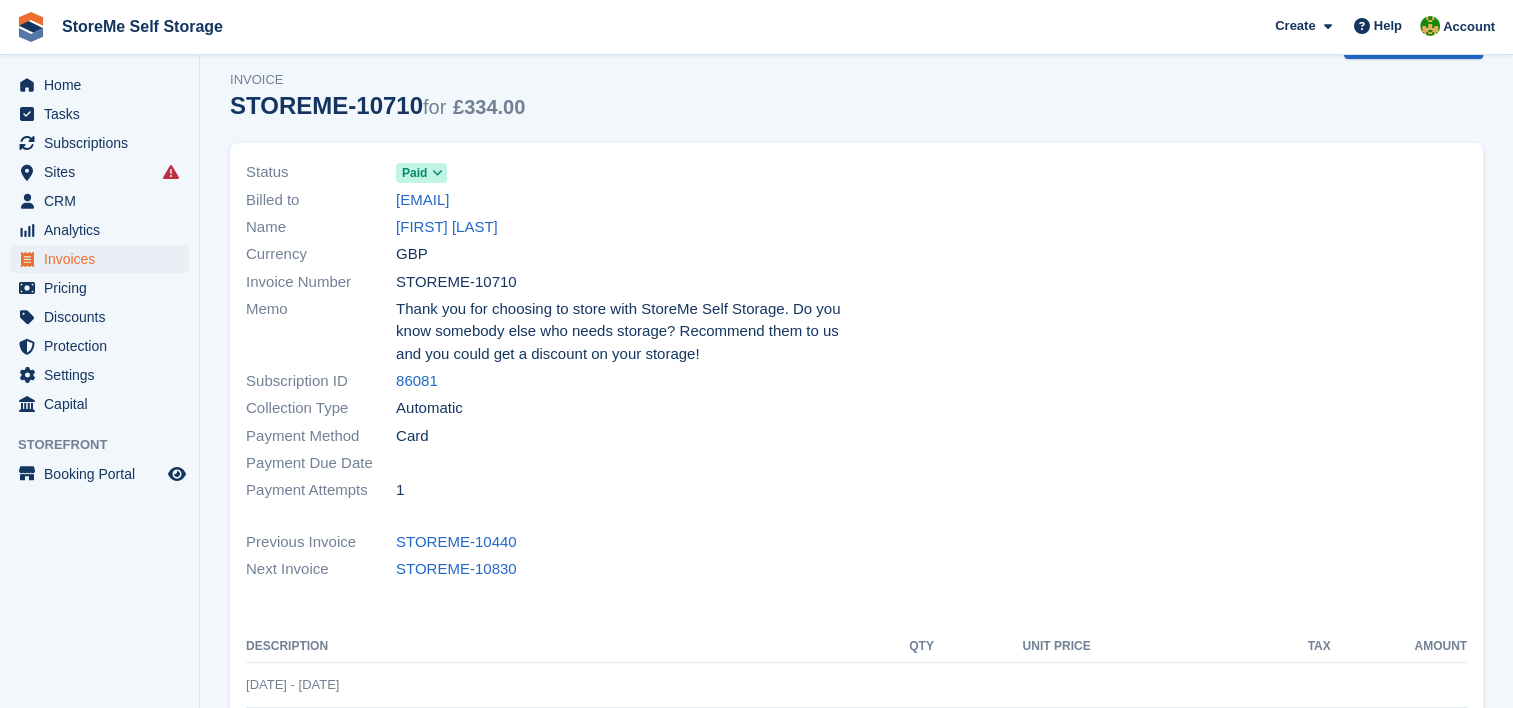scroll, scrollTop: 0, scrollLeft: 0, axis: both 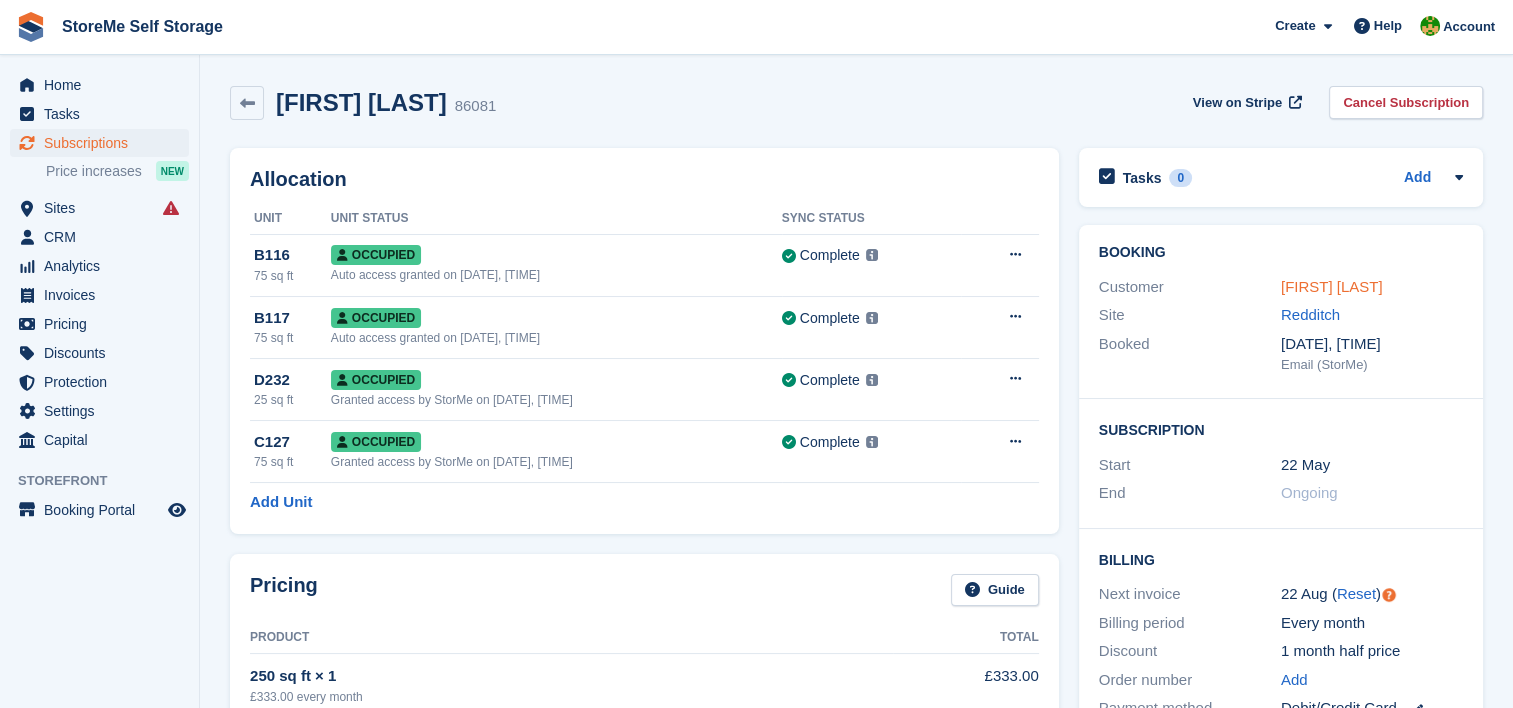click on "Steven Sergent" at bounding box center (1332, 286) 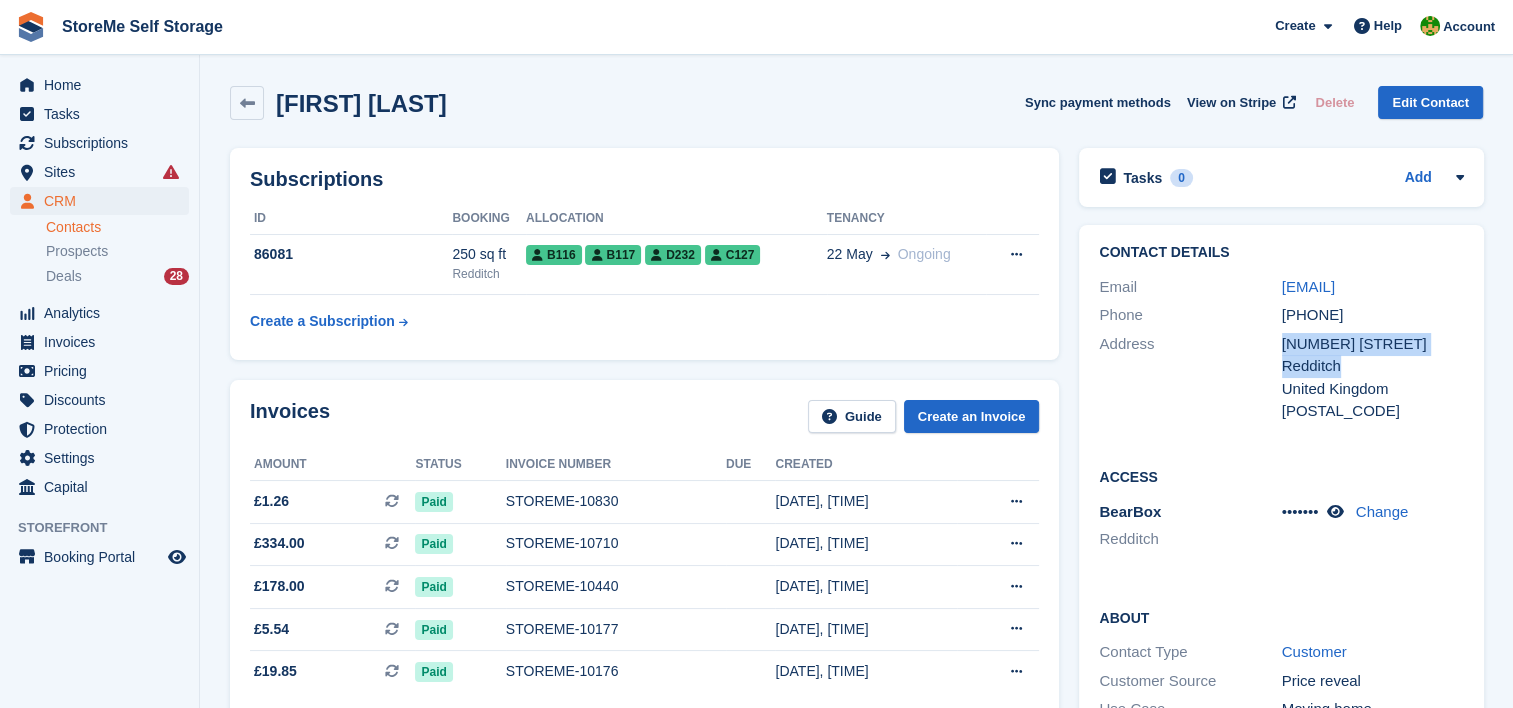 drag, startPoint x: 1352, startPoint y: 391, endPoint x: 1276, endPoint y: 373, distance: 78.10249 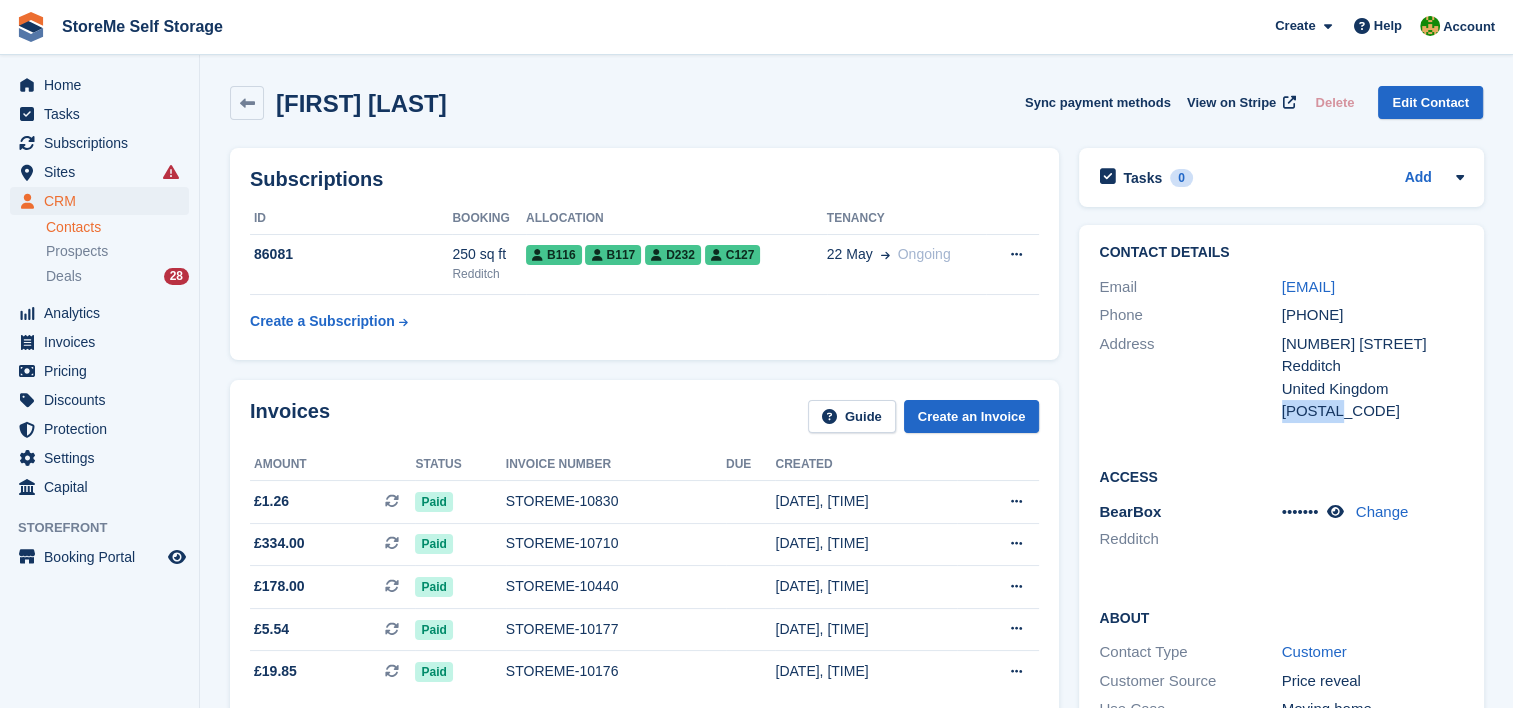 drag, startPoint x: 1351, startPoint y: 433, endPoint x: 1281, endPoint y: 441, distance: 70.45566 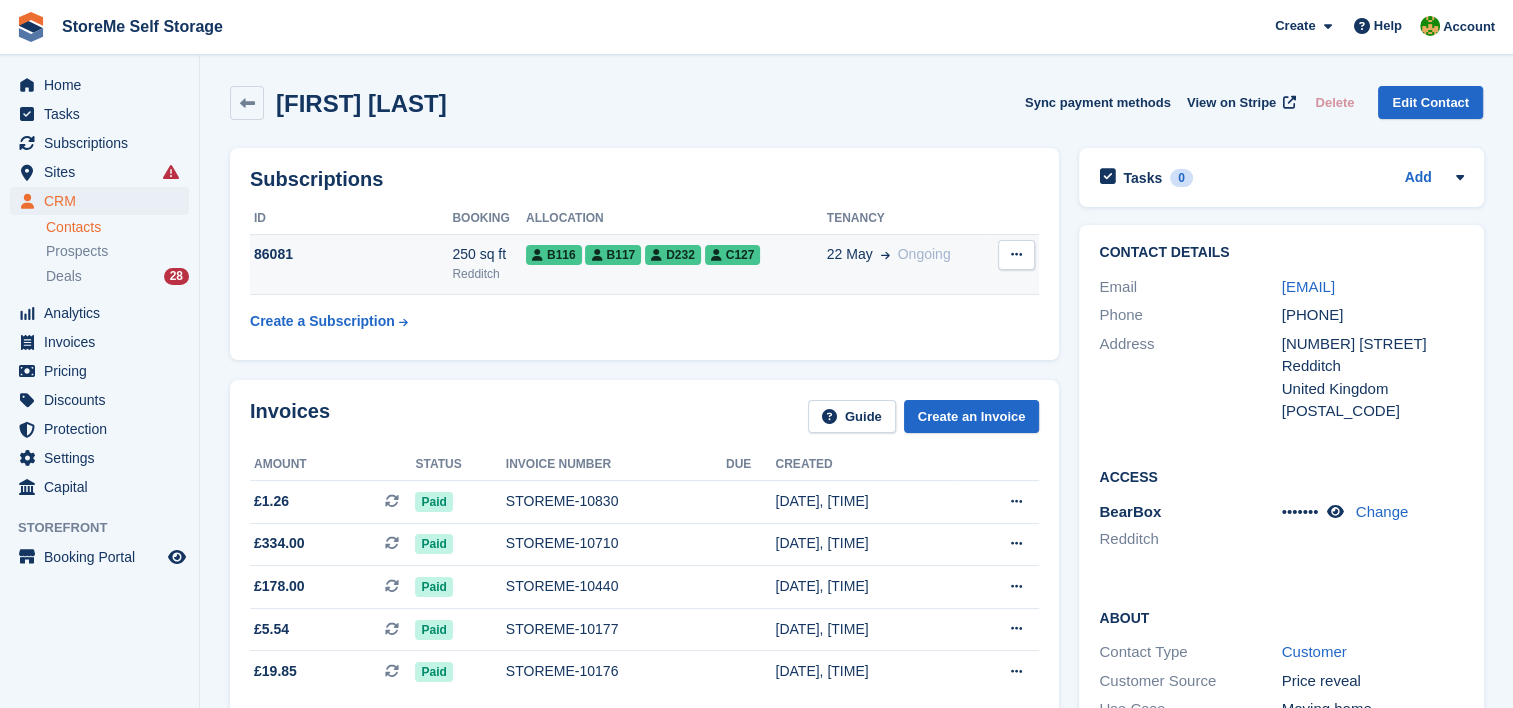 click on "86081" at bounding box center (351, 254) 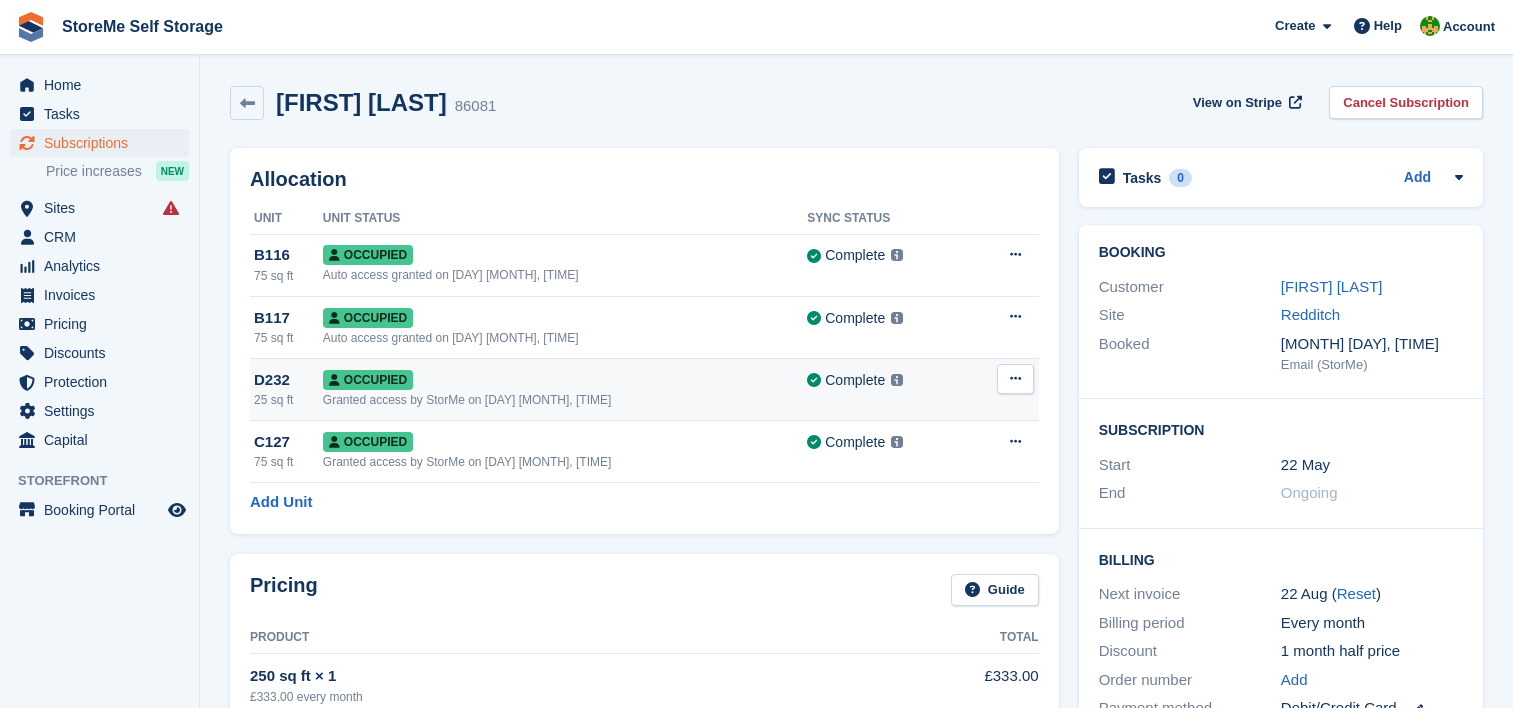 scroll, scrollTop: 0, scrollLeft: 0, axis: both 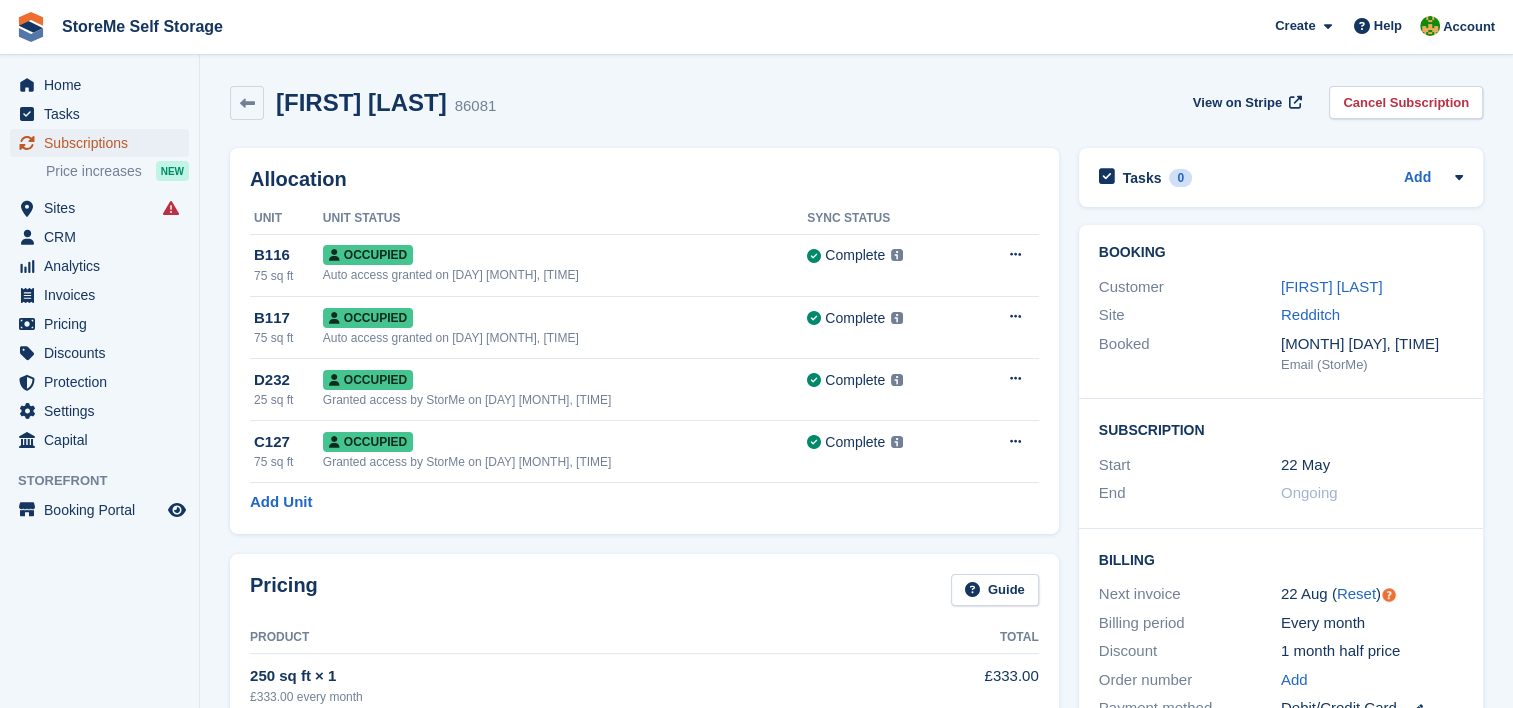 click on "Subscriptions" at bounding box center [104, 143] 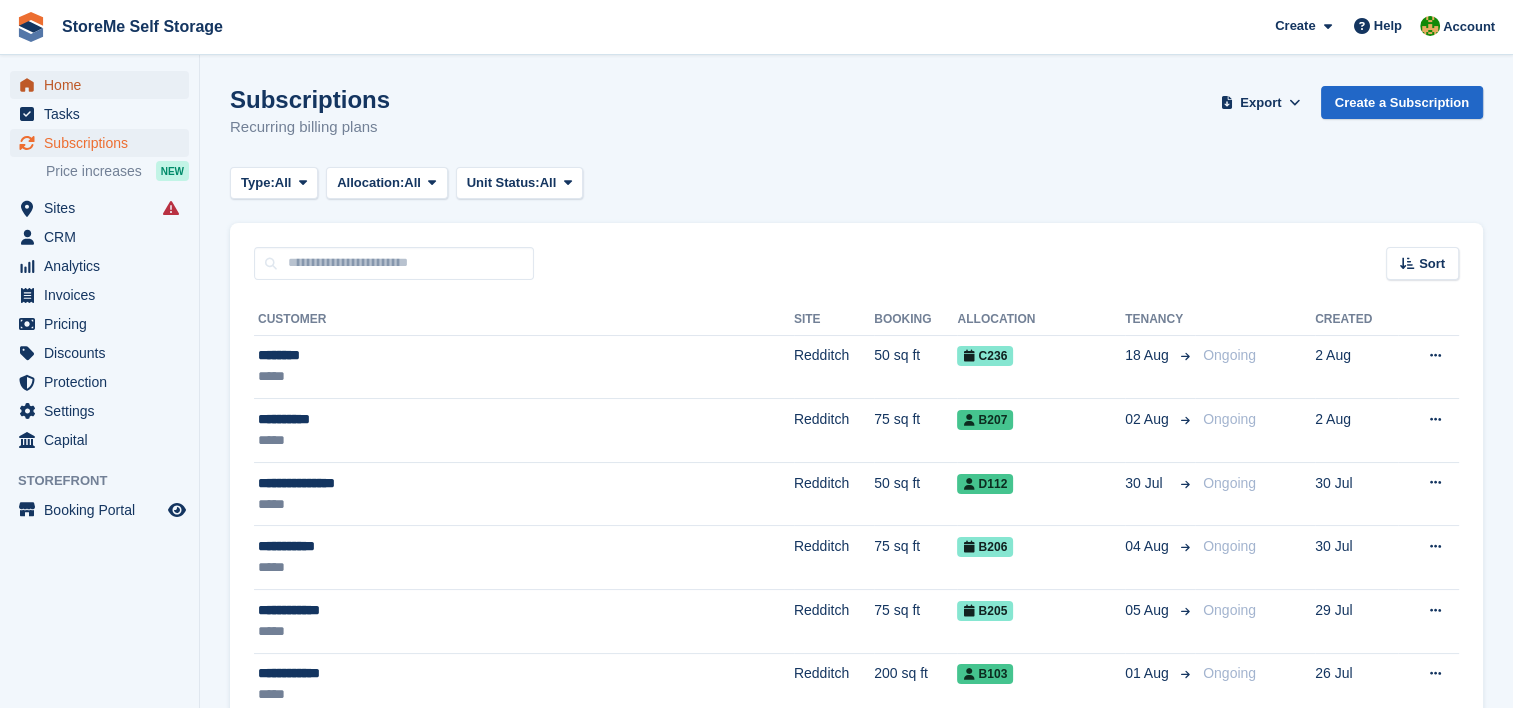click on "Home" at bounding box center (104, 85) 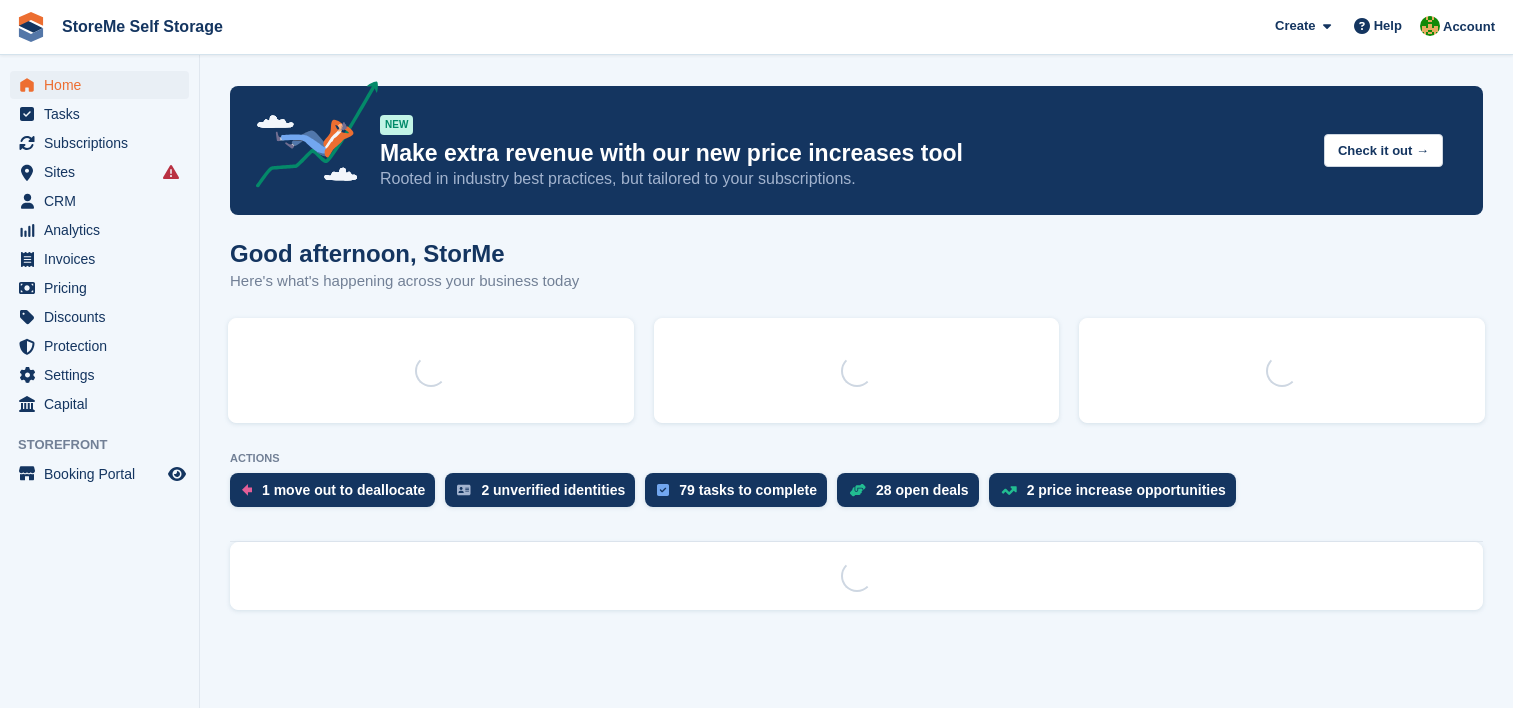 scroll, scrollTop: 0, scrollLeft: 0, axis: both 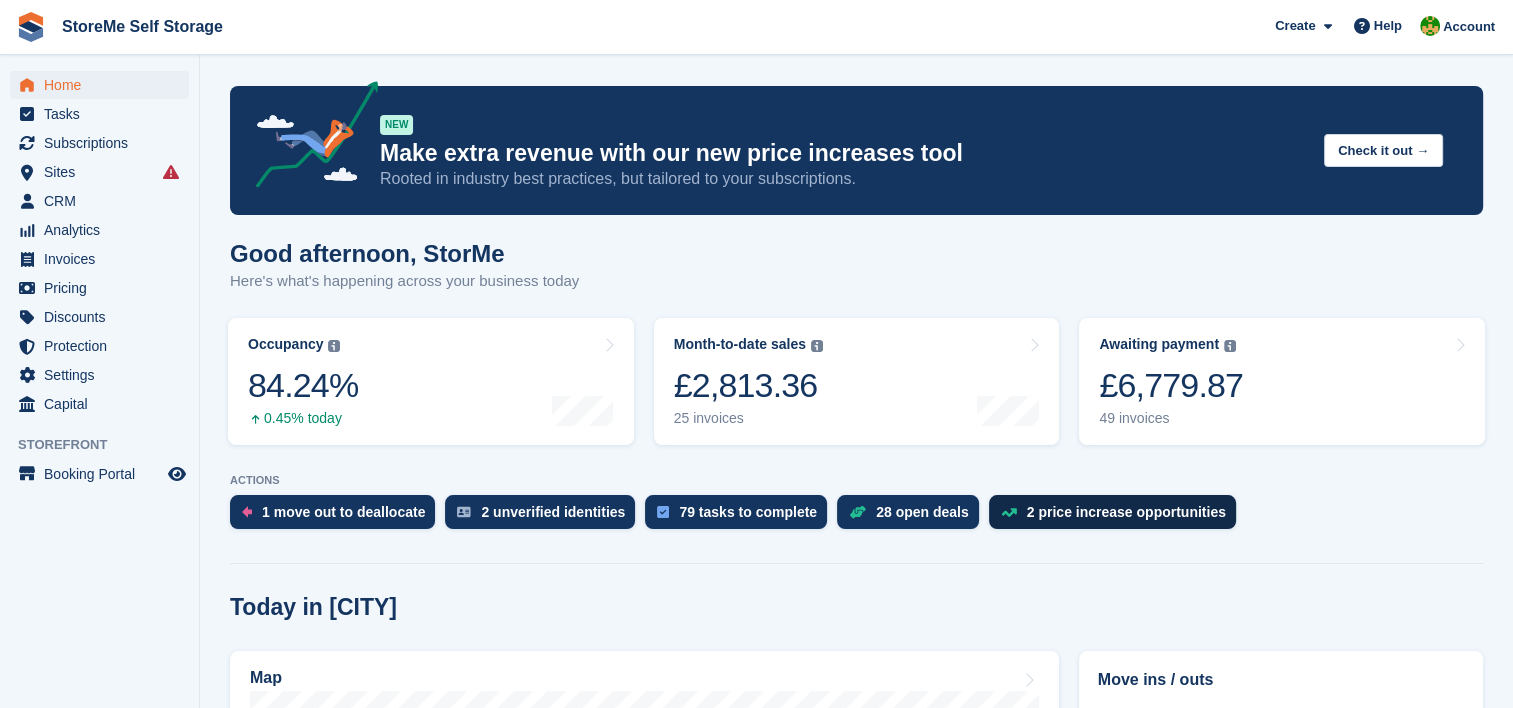 click on "2
price increase opportunities" at bounding box center (1112, 512) 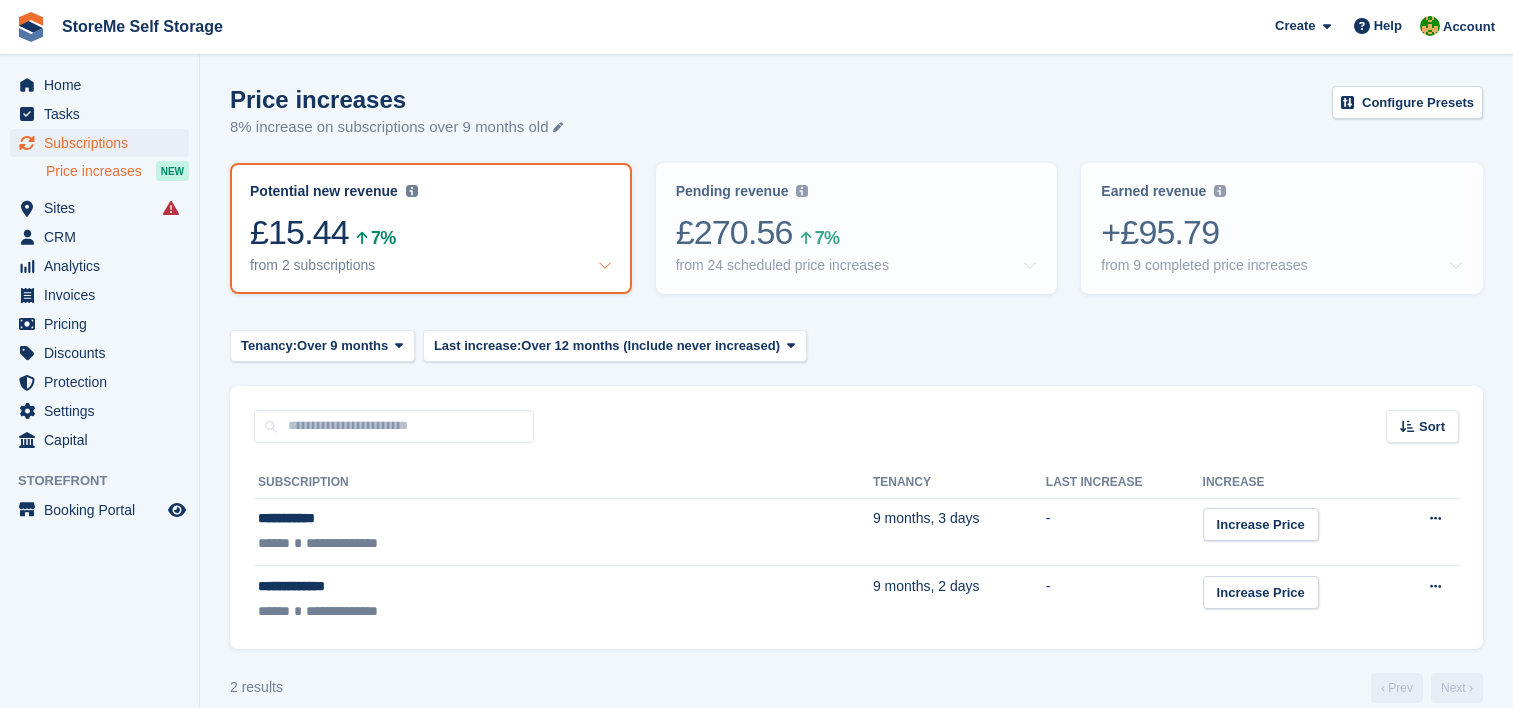 scroll, scrollTop: 0, scrollLeft: 0, axis: both 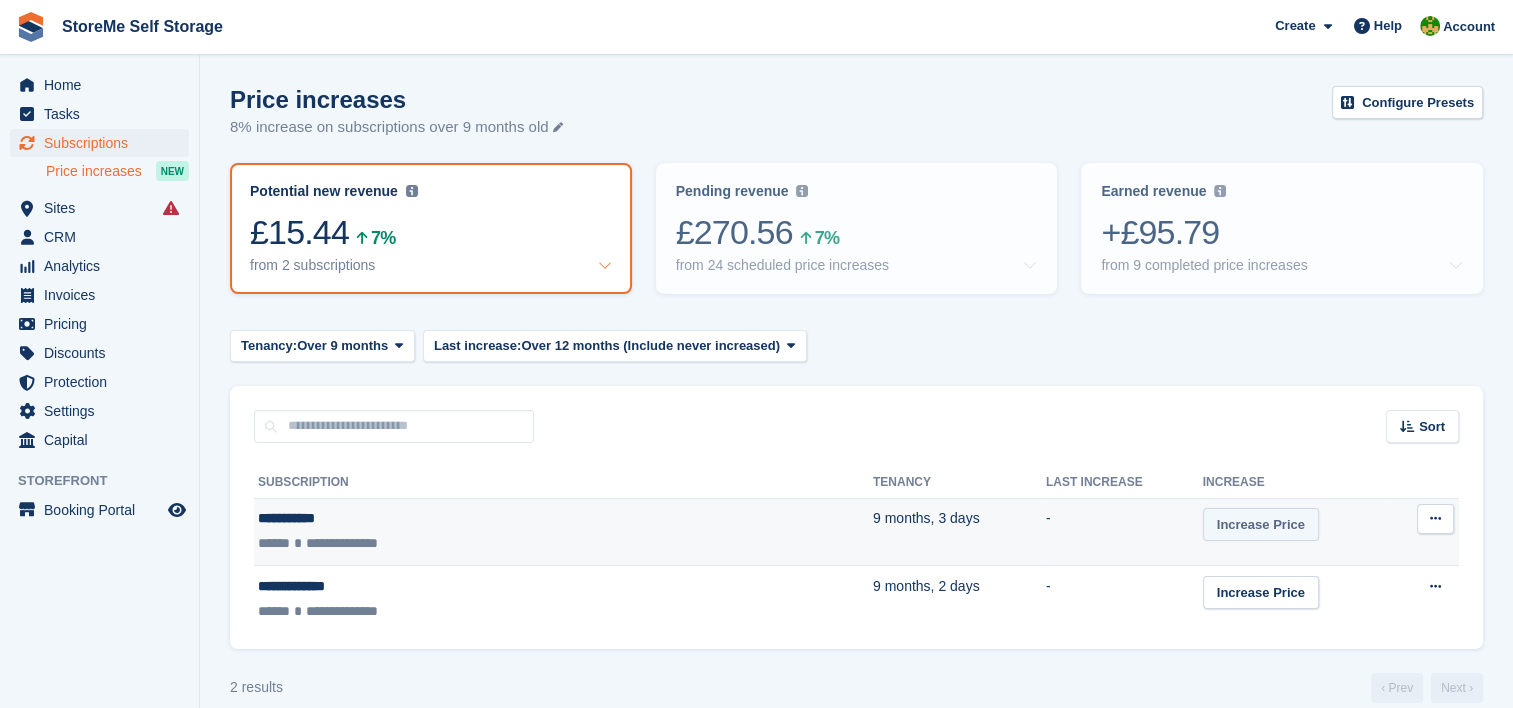 click on "Increase Price" at bounding box center [1261, 524] 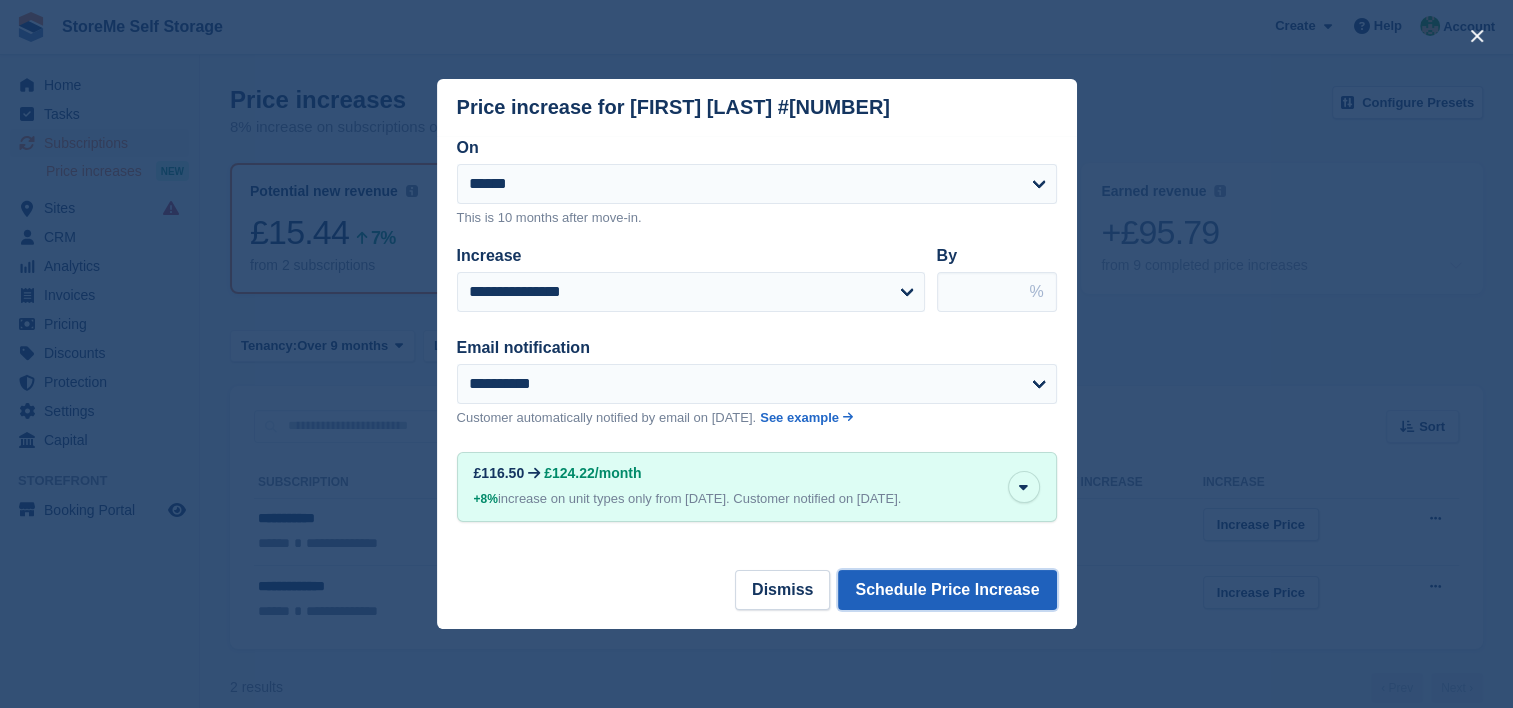 click on "Schedule Price Increase" at bounding box center [947, 590] 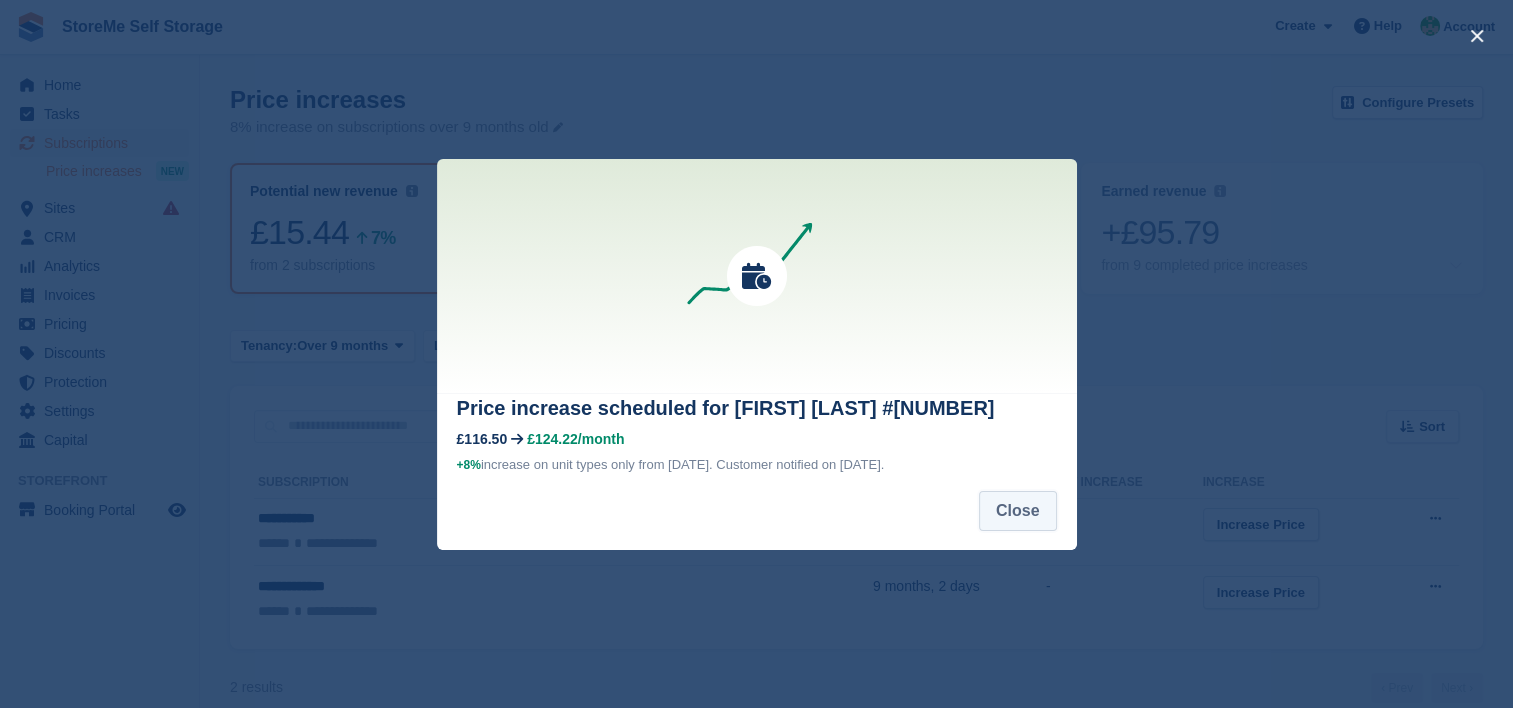 click on "Close" at bounding box center [1018, 511] 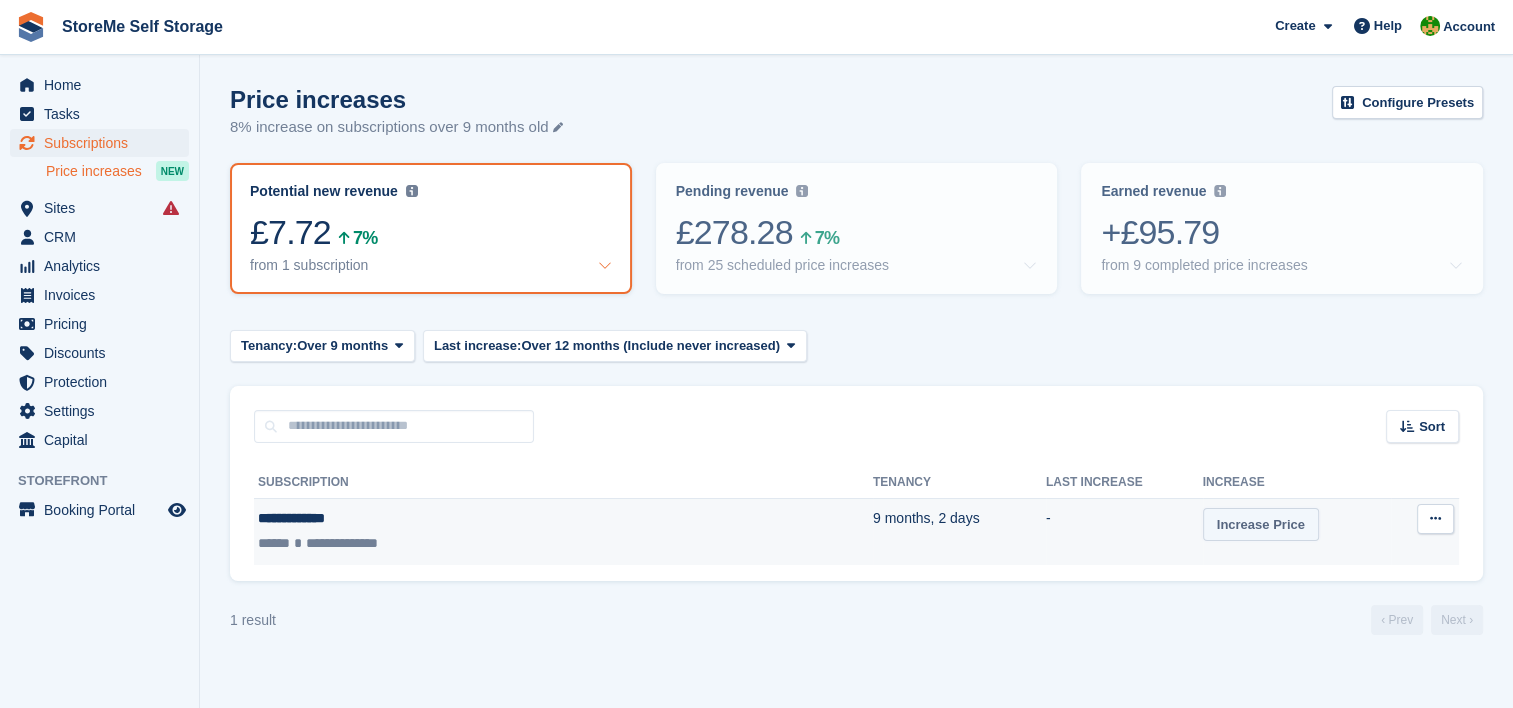click on "Increase Price" at bounding box center [1261, 524] 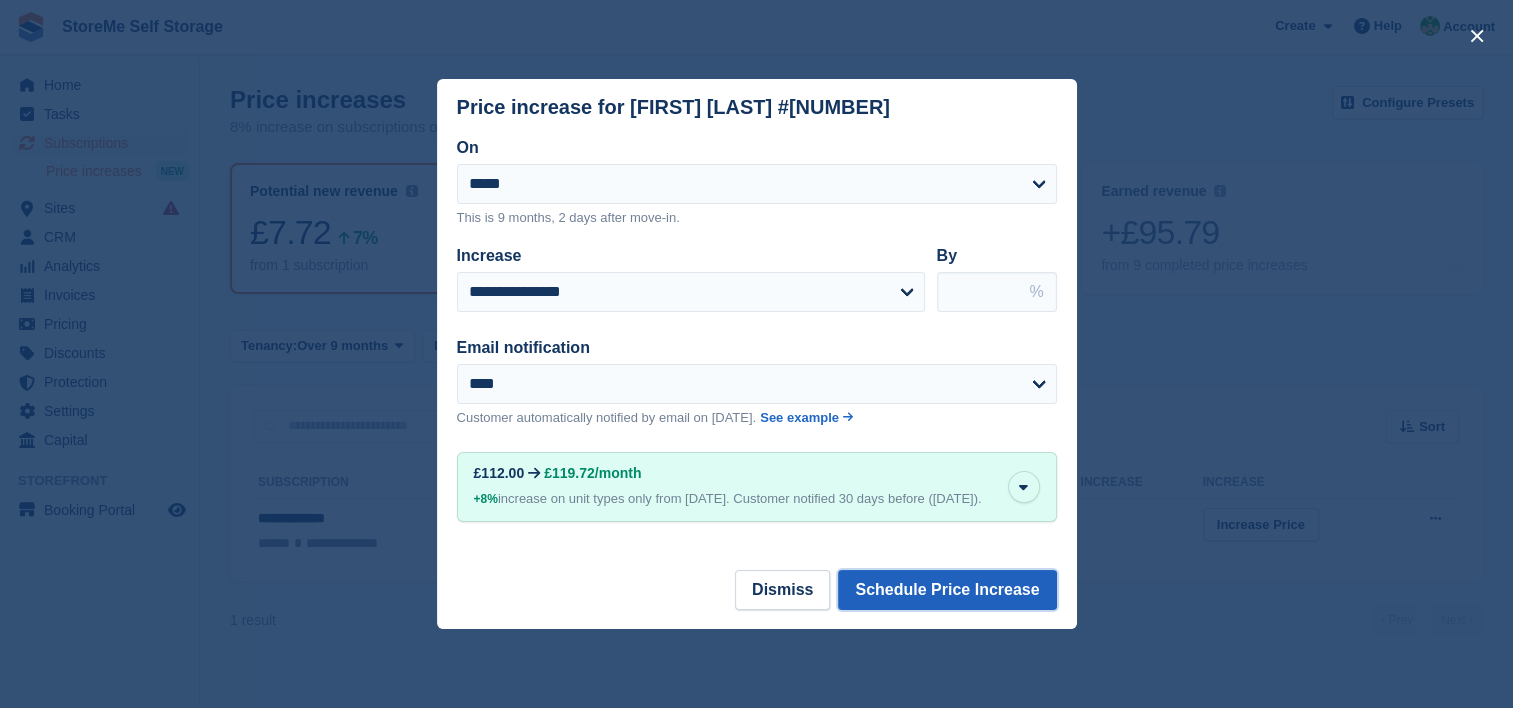 click on "Schedule Price Increase" at bounding box center (947, 590) 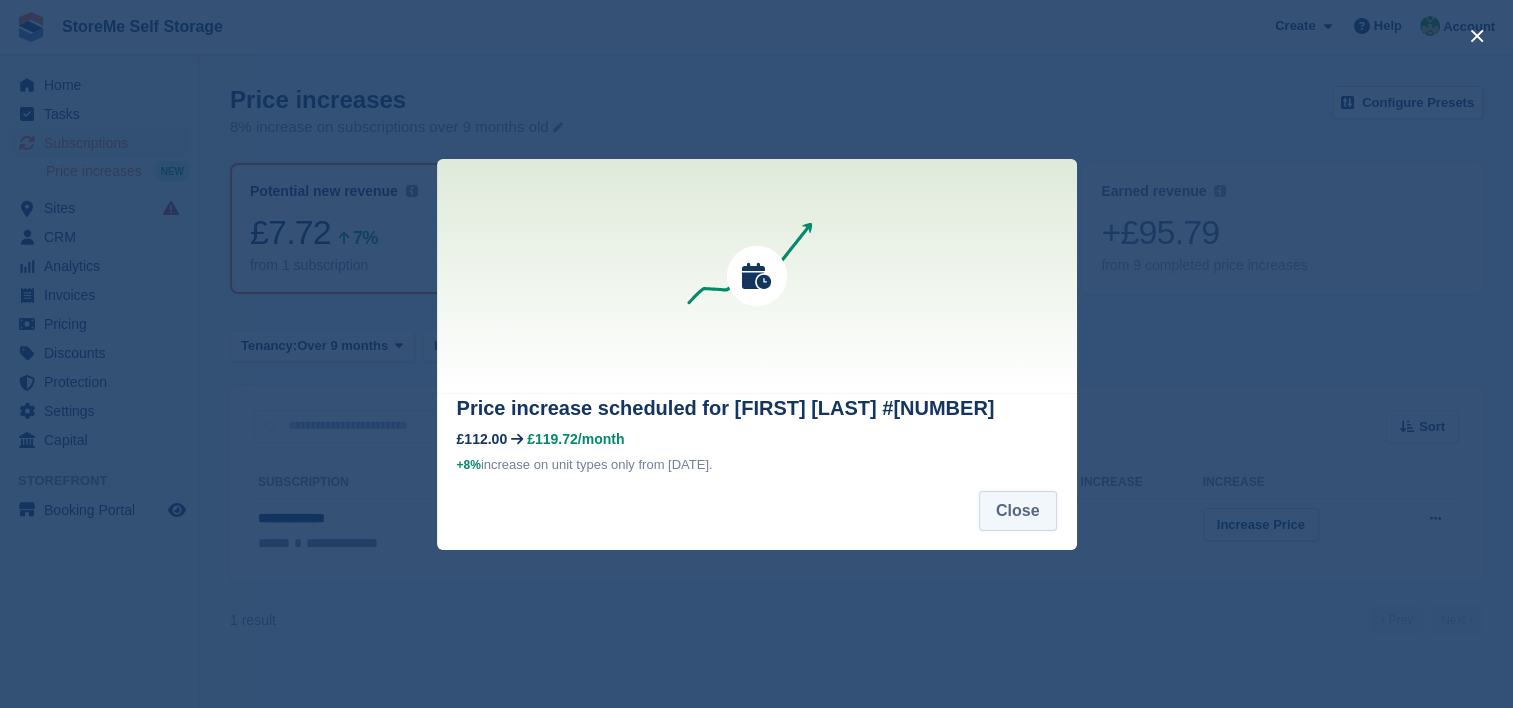 click on "Close" at bounding box center [1018, 511] 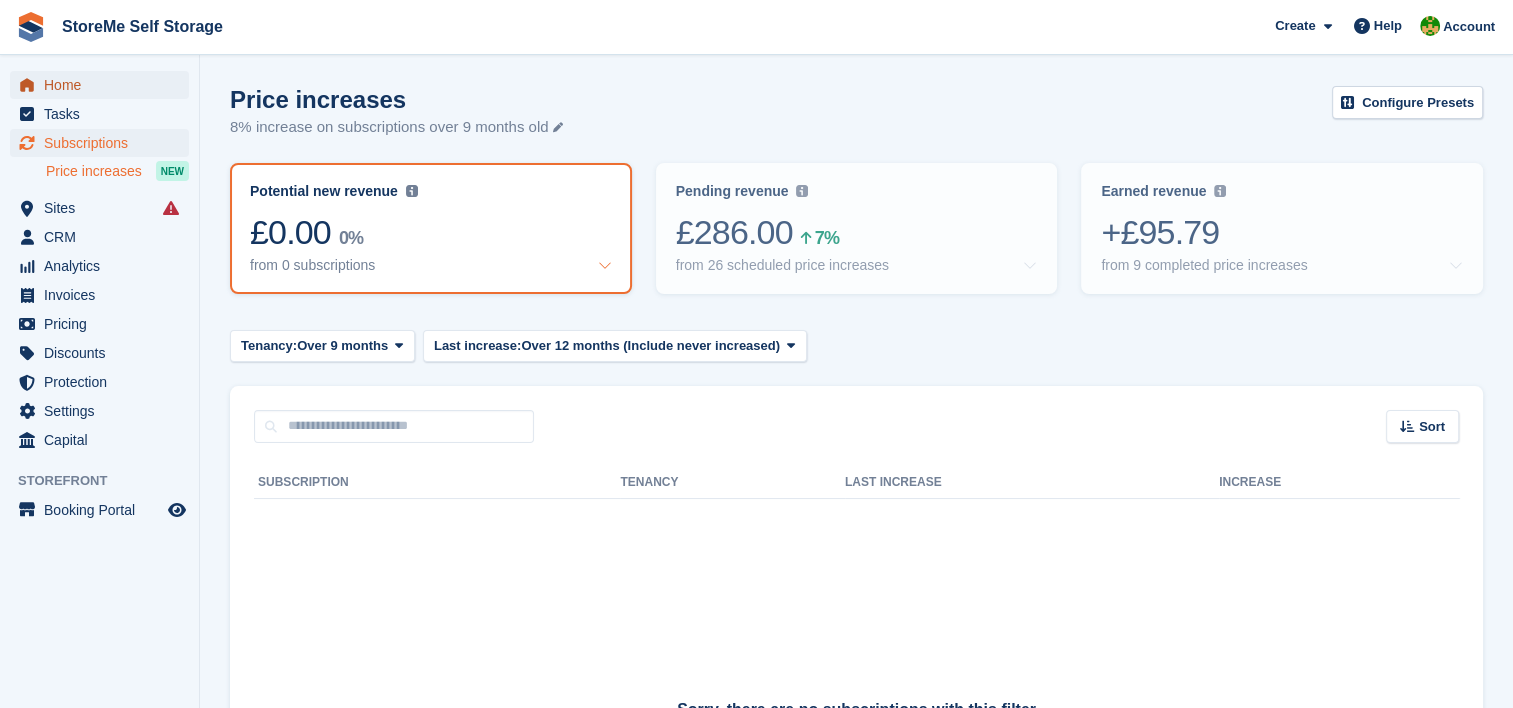 click on "Home" at bounding box center [104, 85] 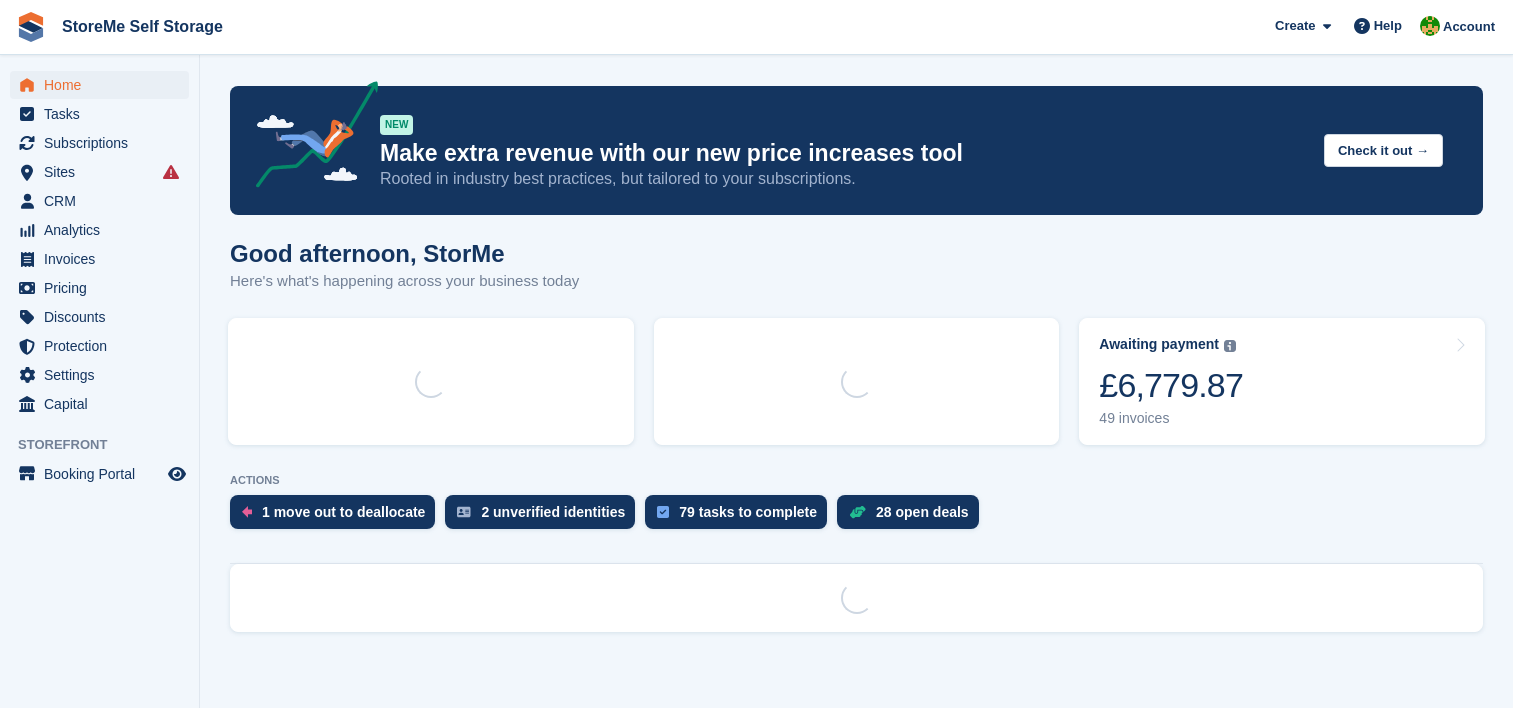 scroll, scrollTop: 0, scrollLeft: 0, axis: both 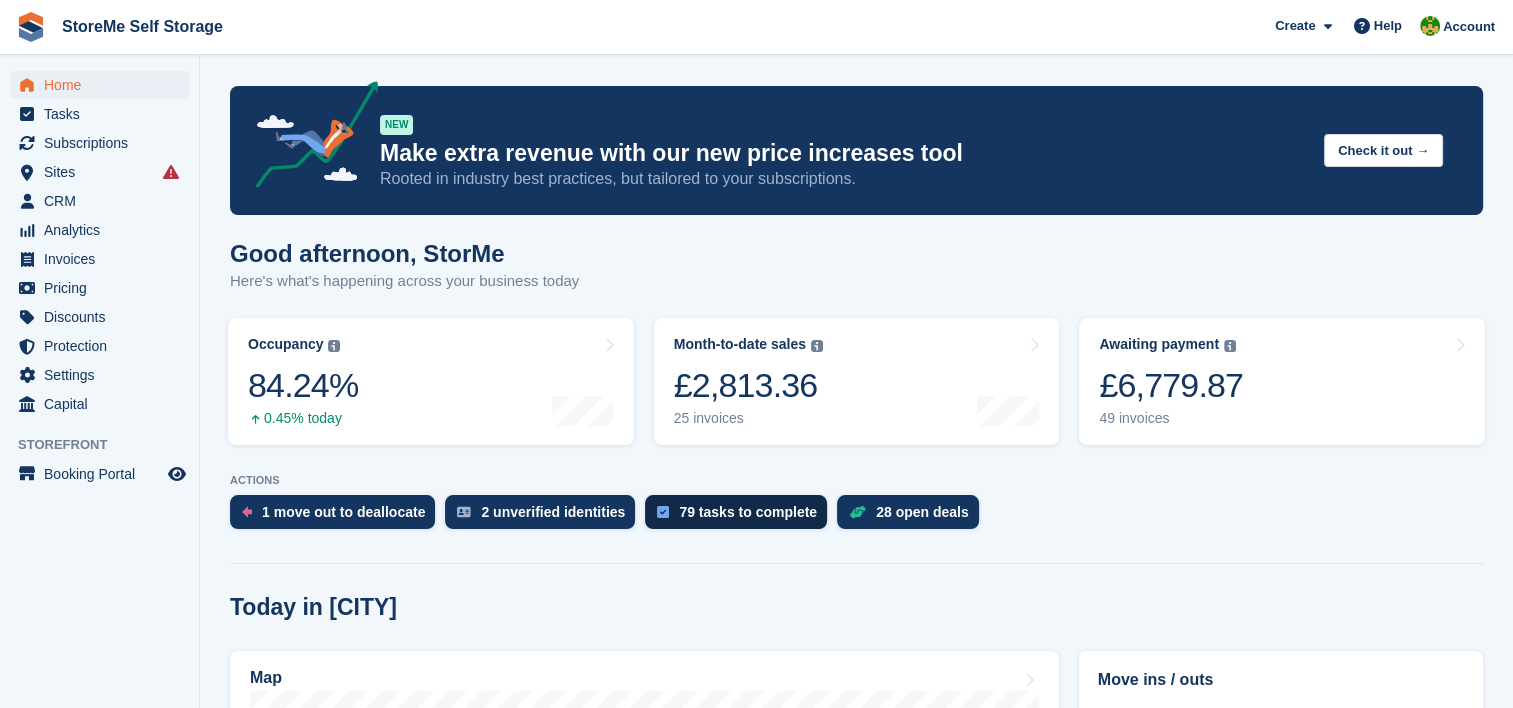 click on "79
tasks to complete" at bounding box center [748, 512] 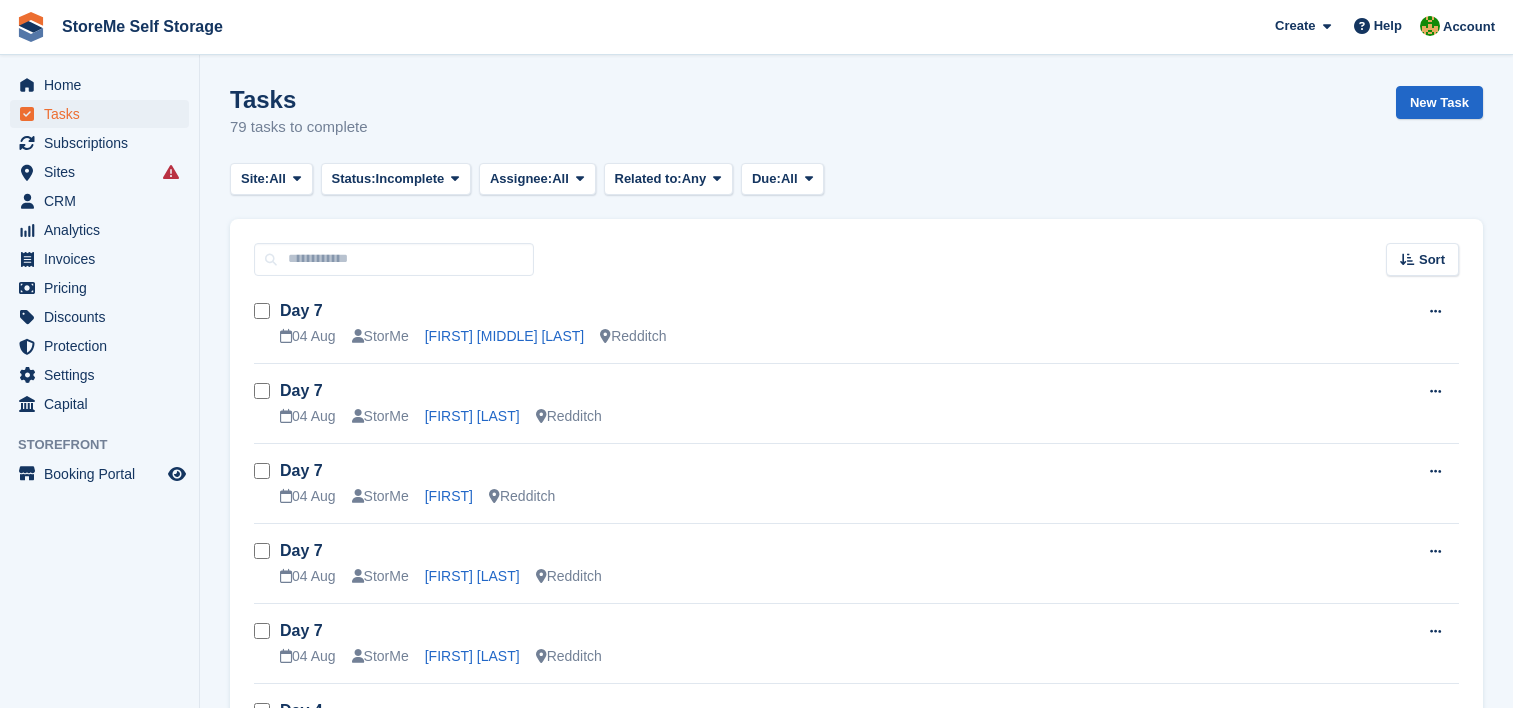 scroll, scrollTop: 0, scrollLeft: 0, axis: both 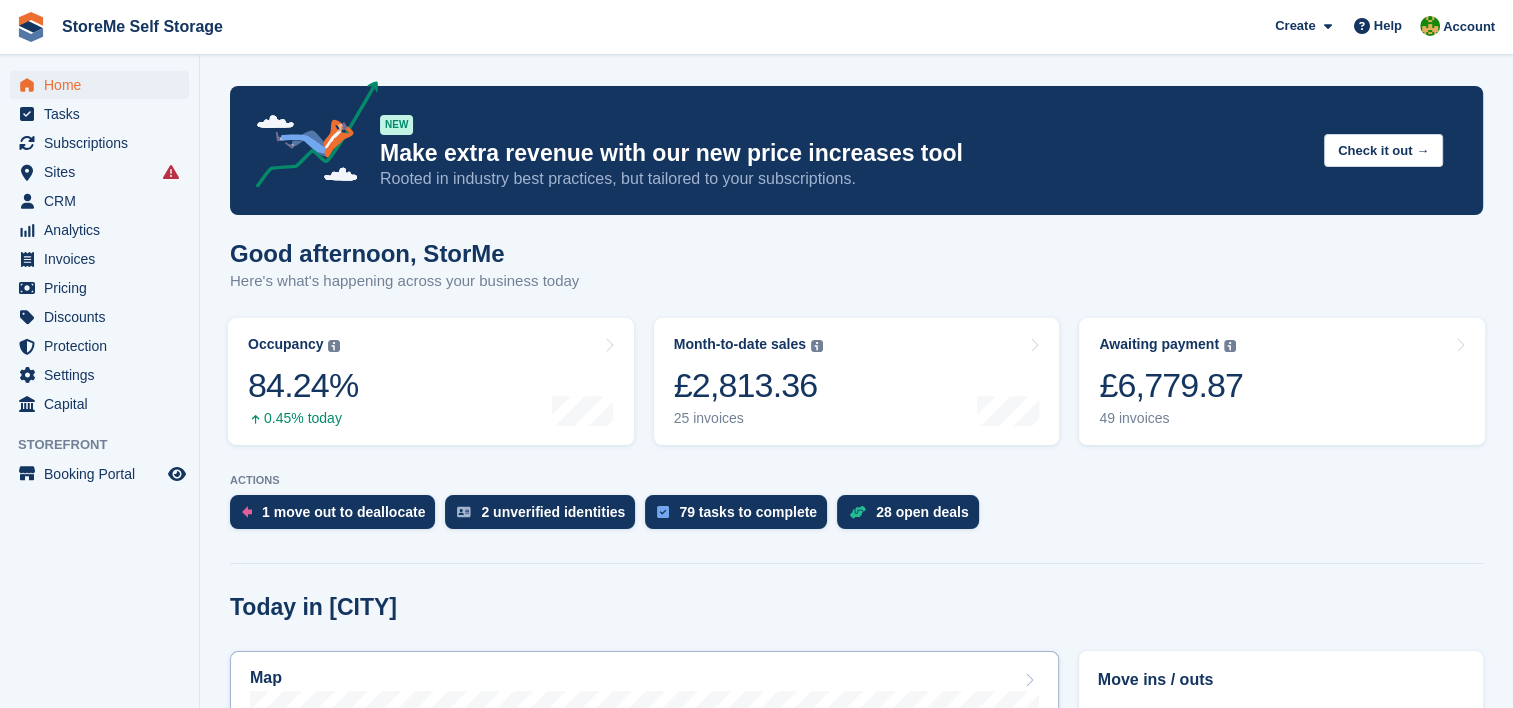 click on "Map" at bounding box center (644, 680) 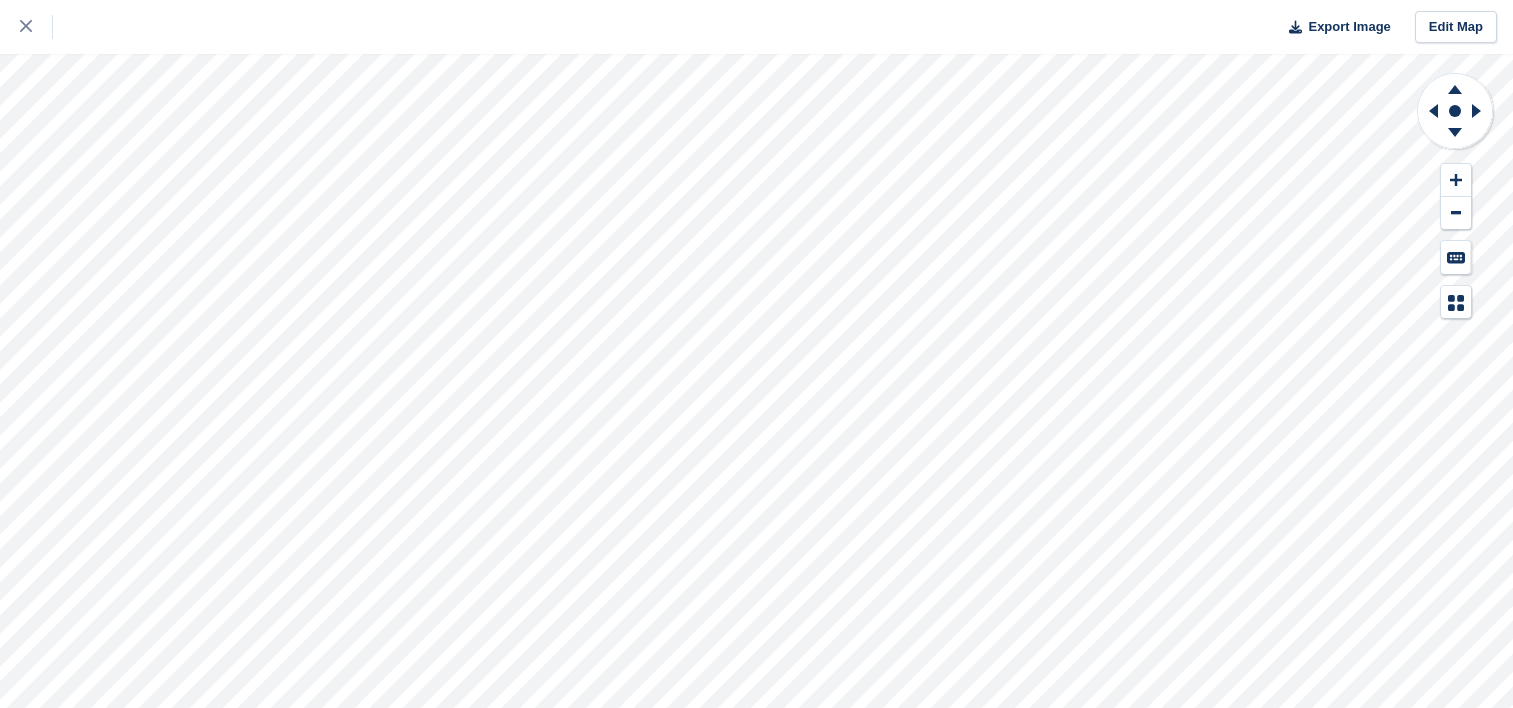 scroll, scrollTop: 0, scrollLeft: 0, axis: both 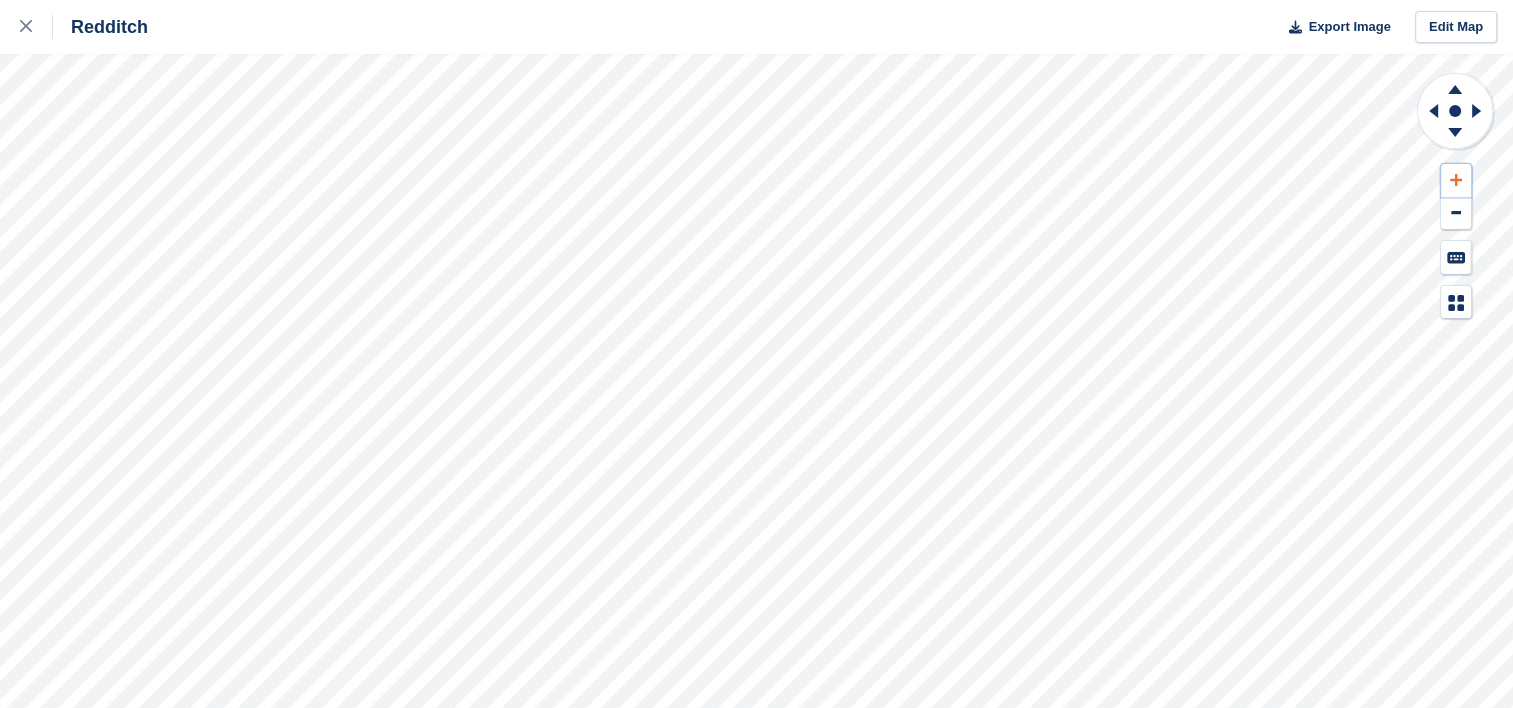click 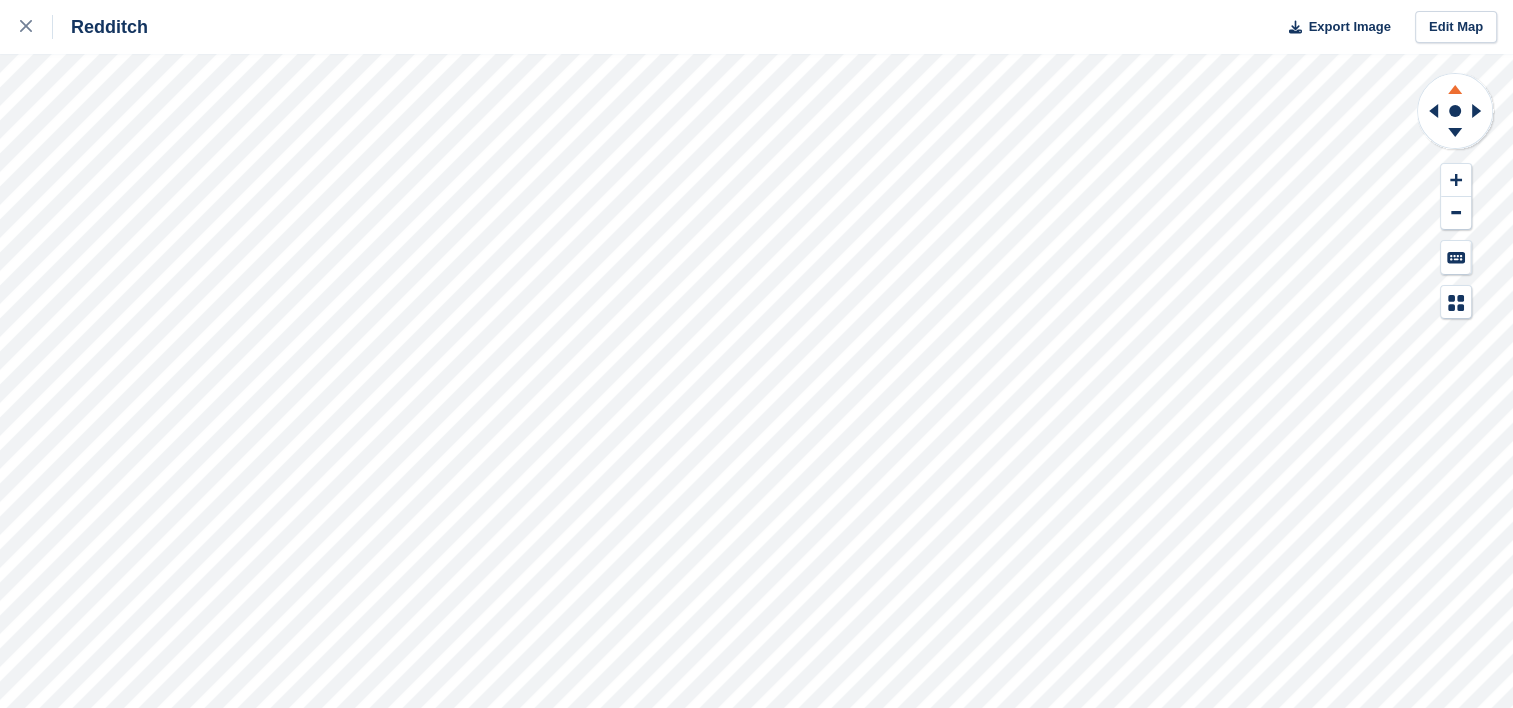 click 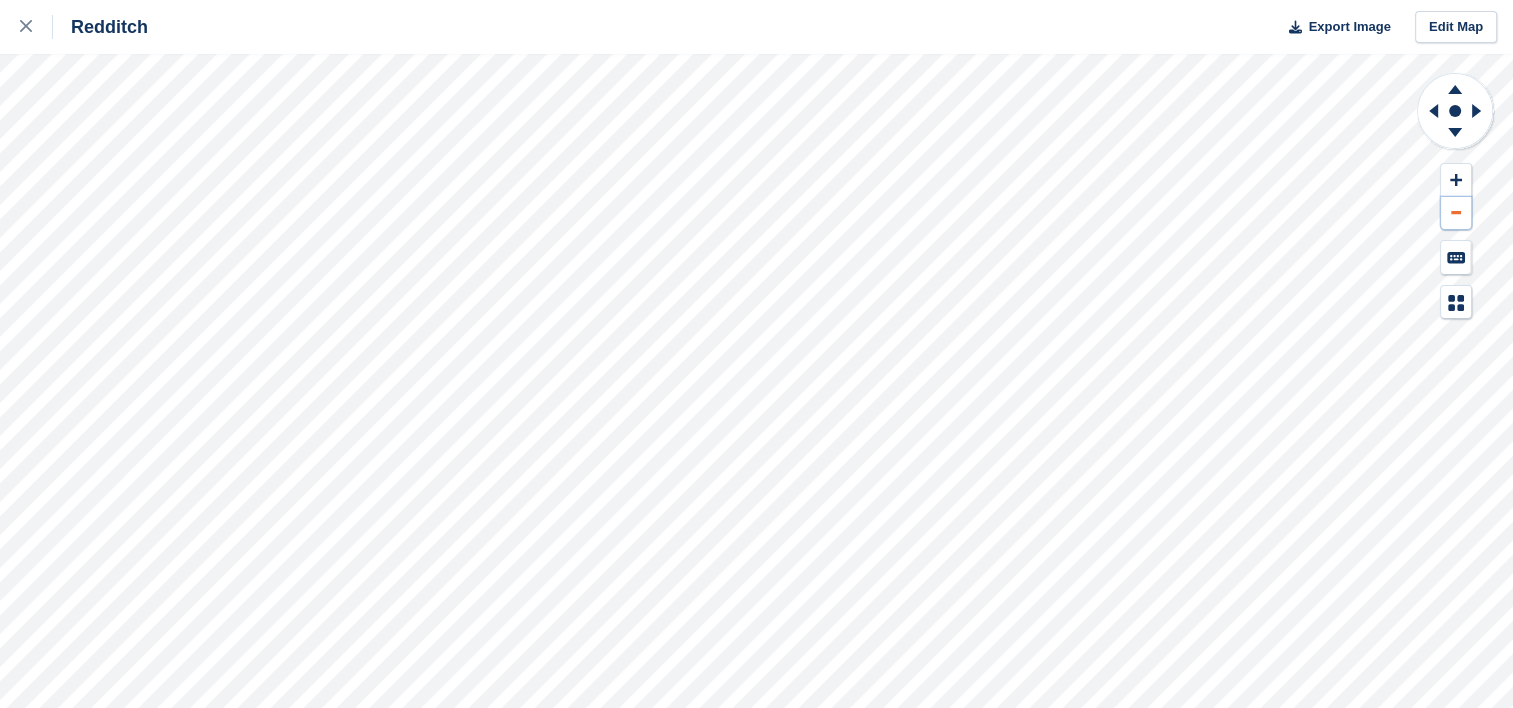 click at bounding box center [1456, 213] 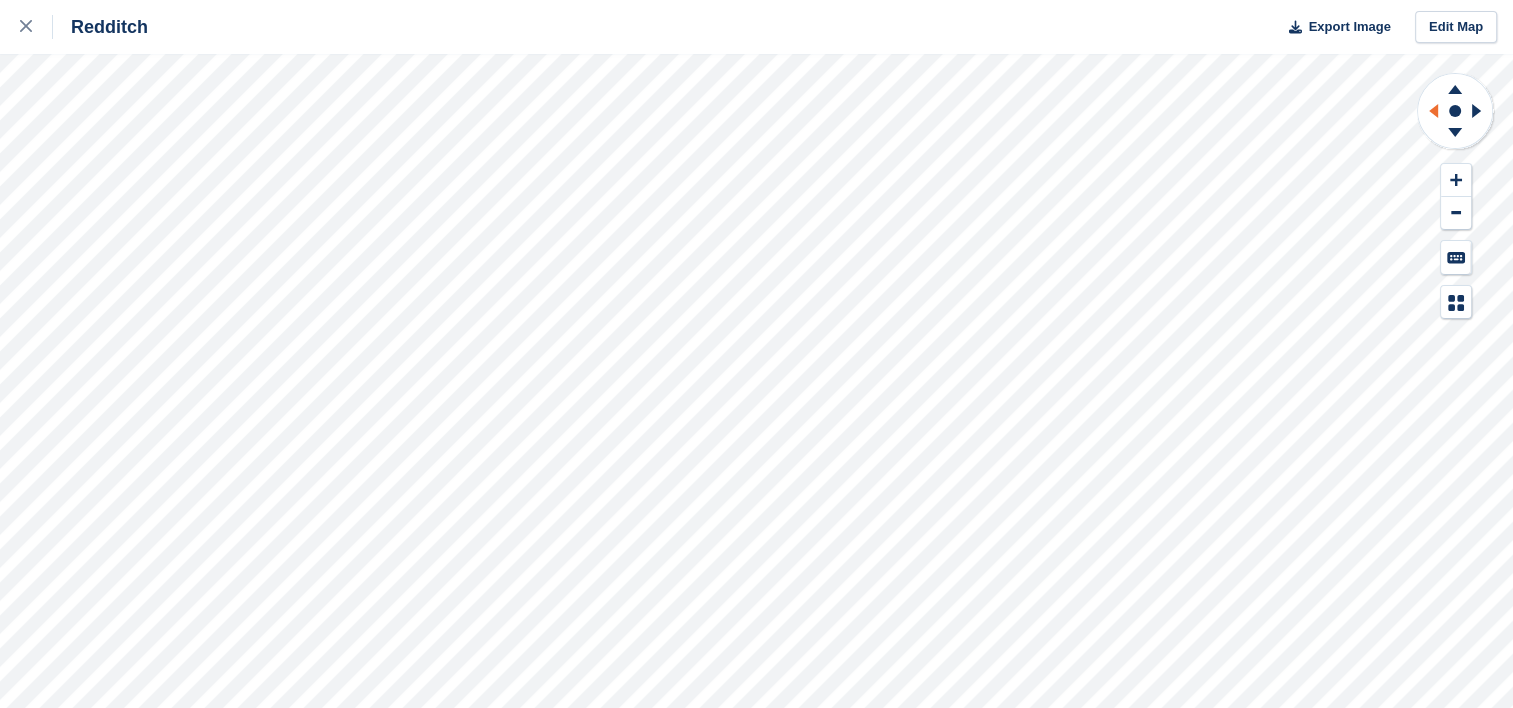 click 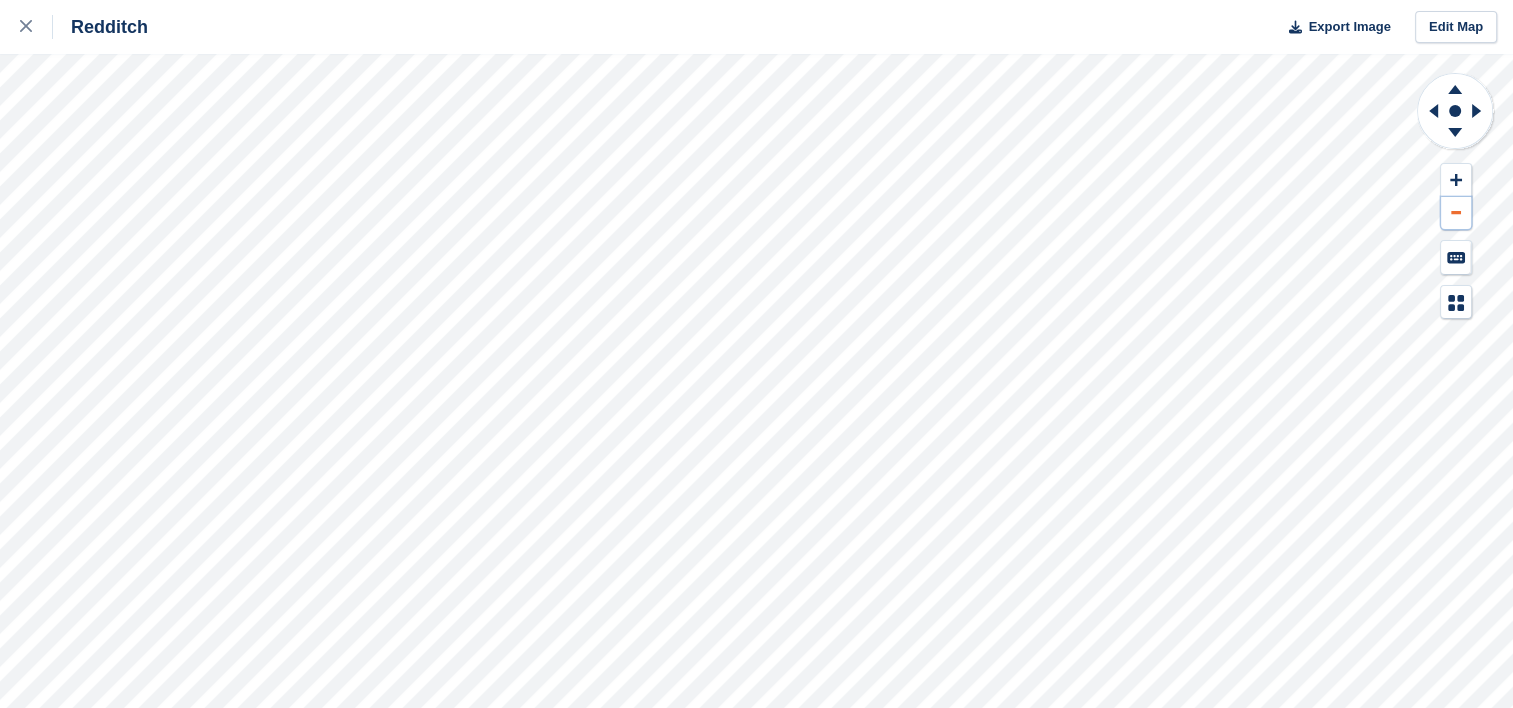 click at bounding box center (1456, 213) 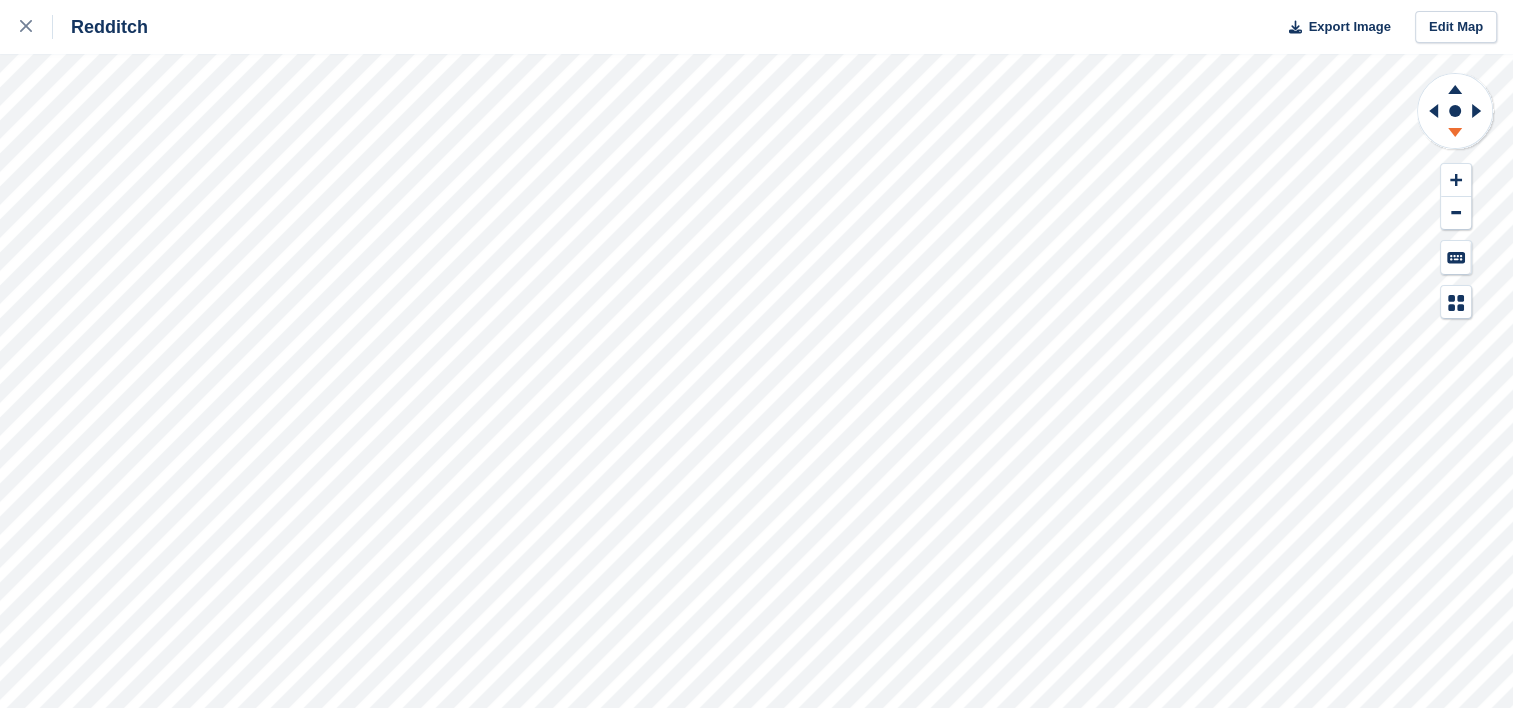 click 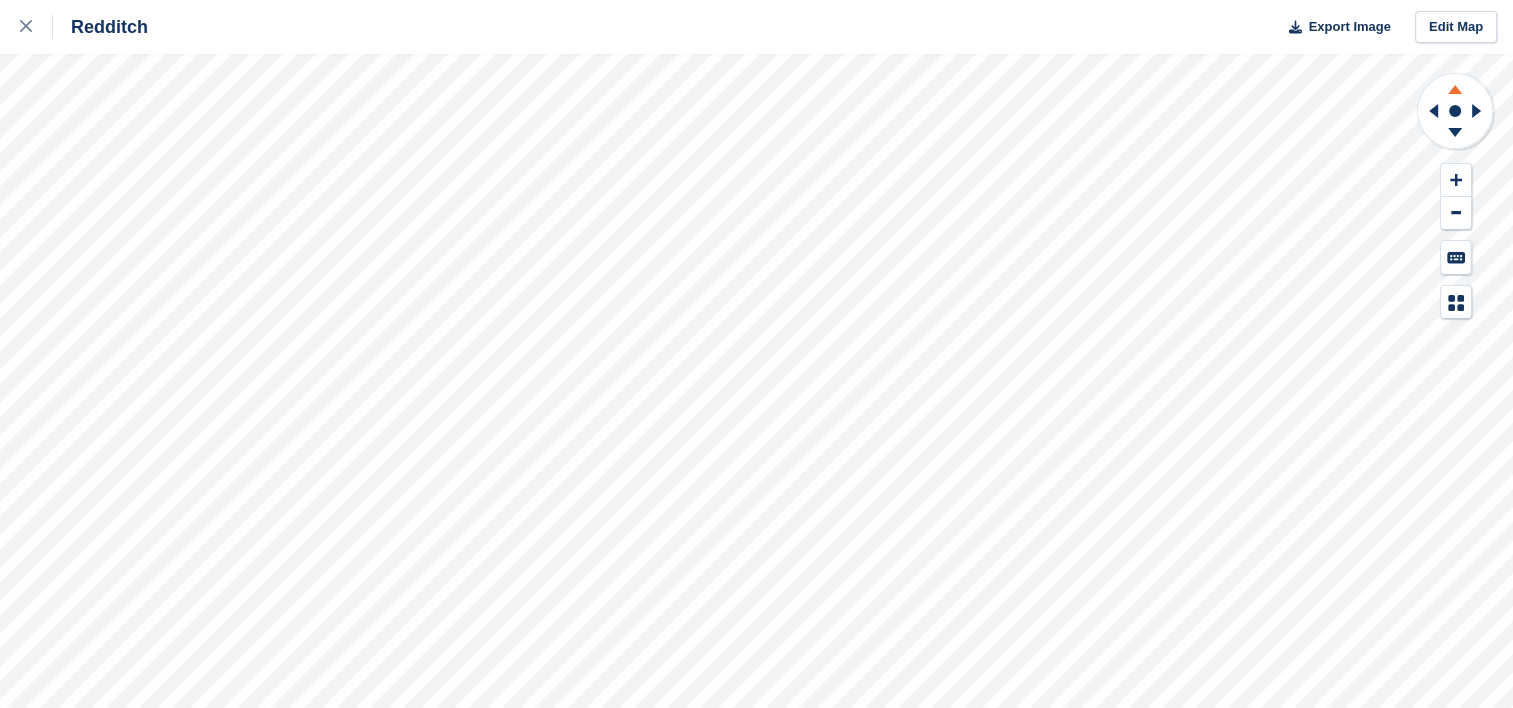 click 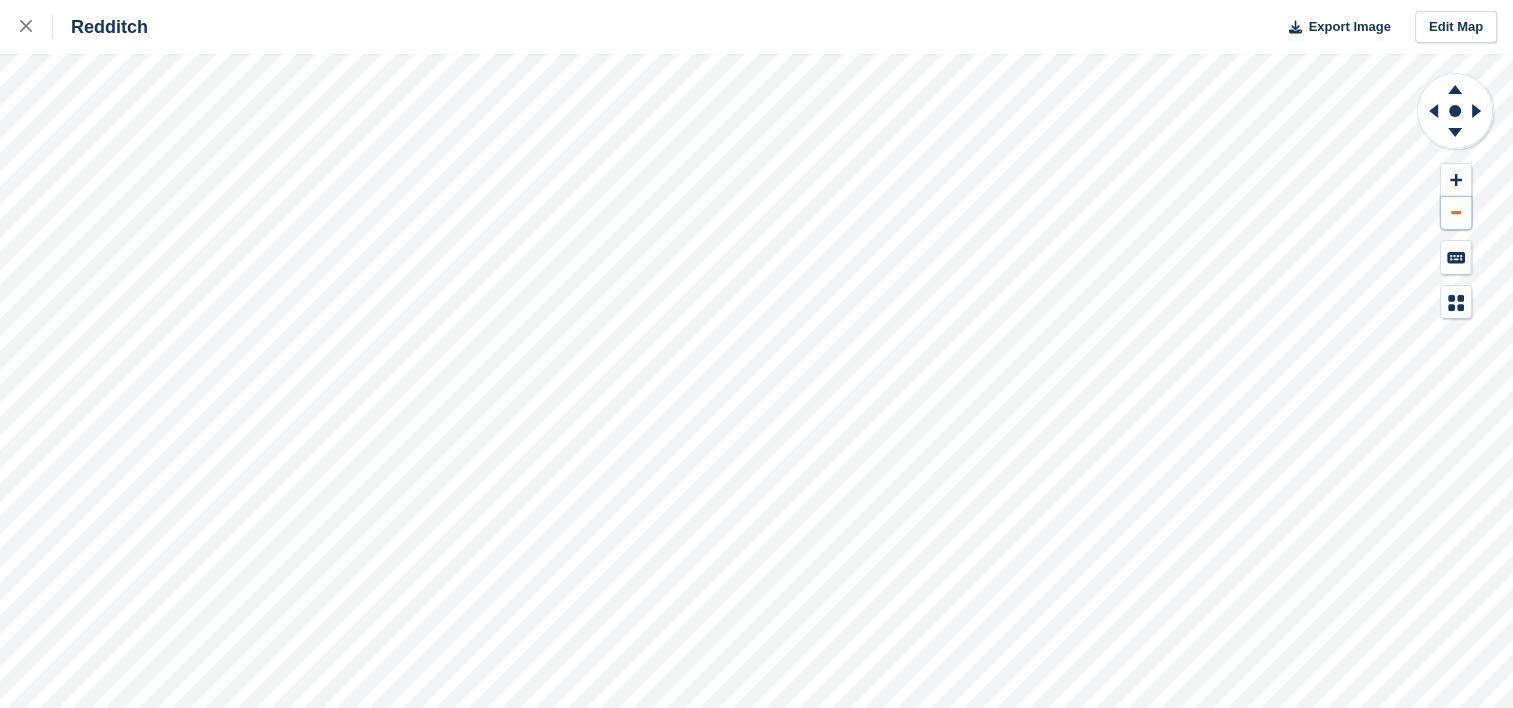 drag, startPoint x: 1461, startPoint y: 88, endPoint x: 1454, endPoint y: 213, distance: 125.19585 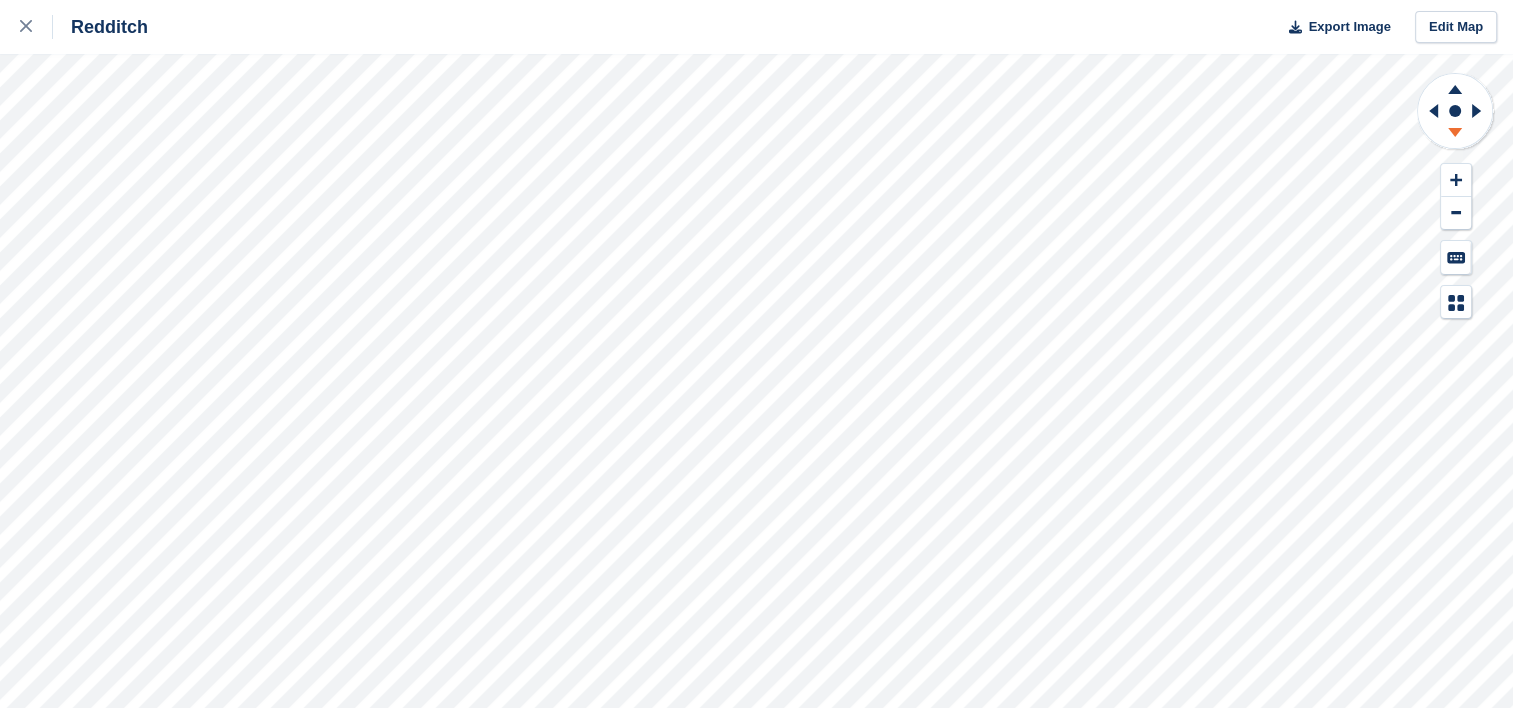 drag, startPoint x: 1454, startPoint y: 213, endPoint x: 1453, endPoint y: 131, distance: 82.006096 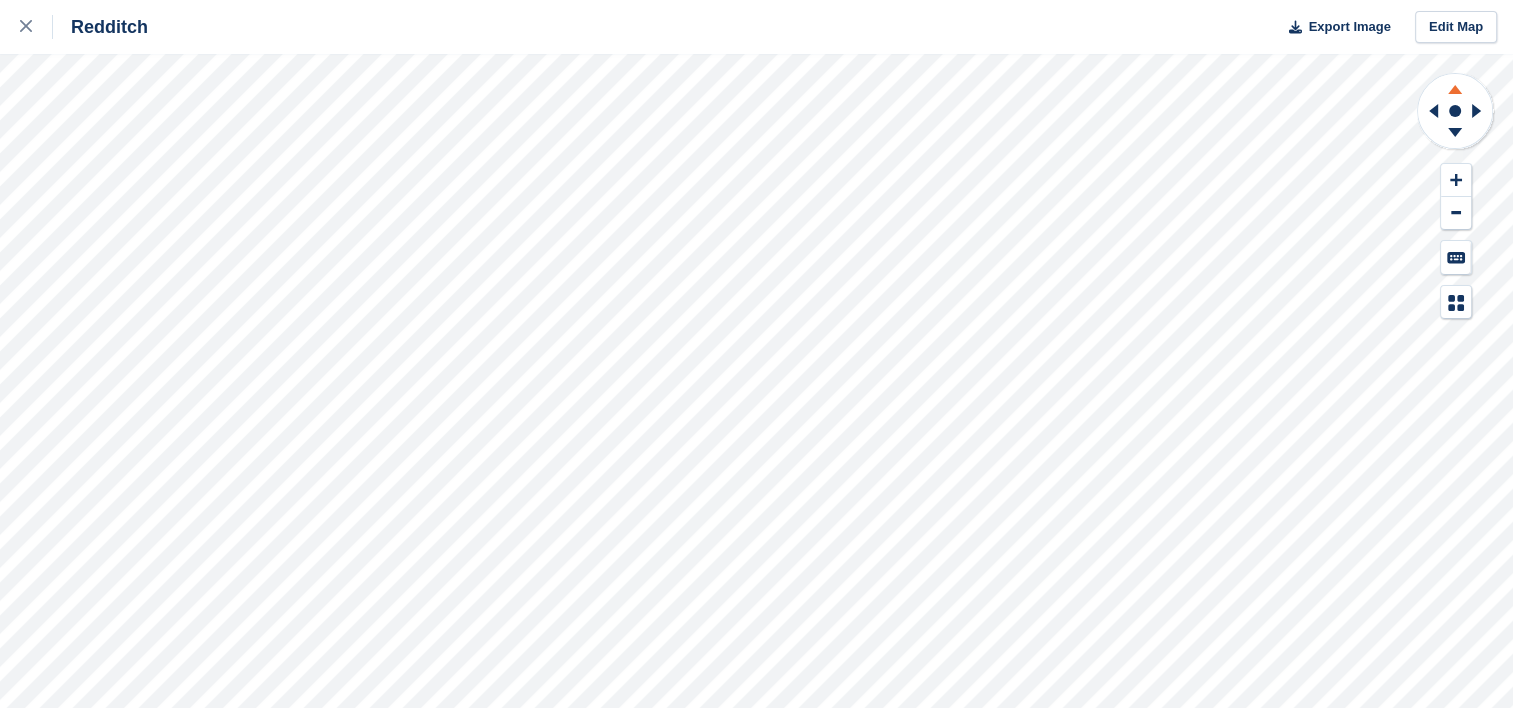 click 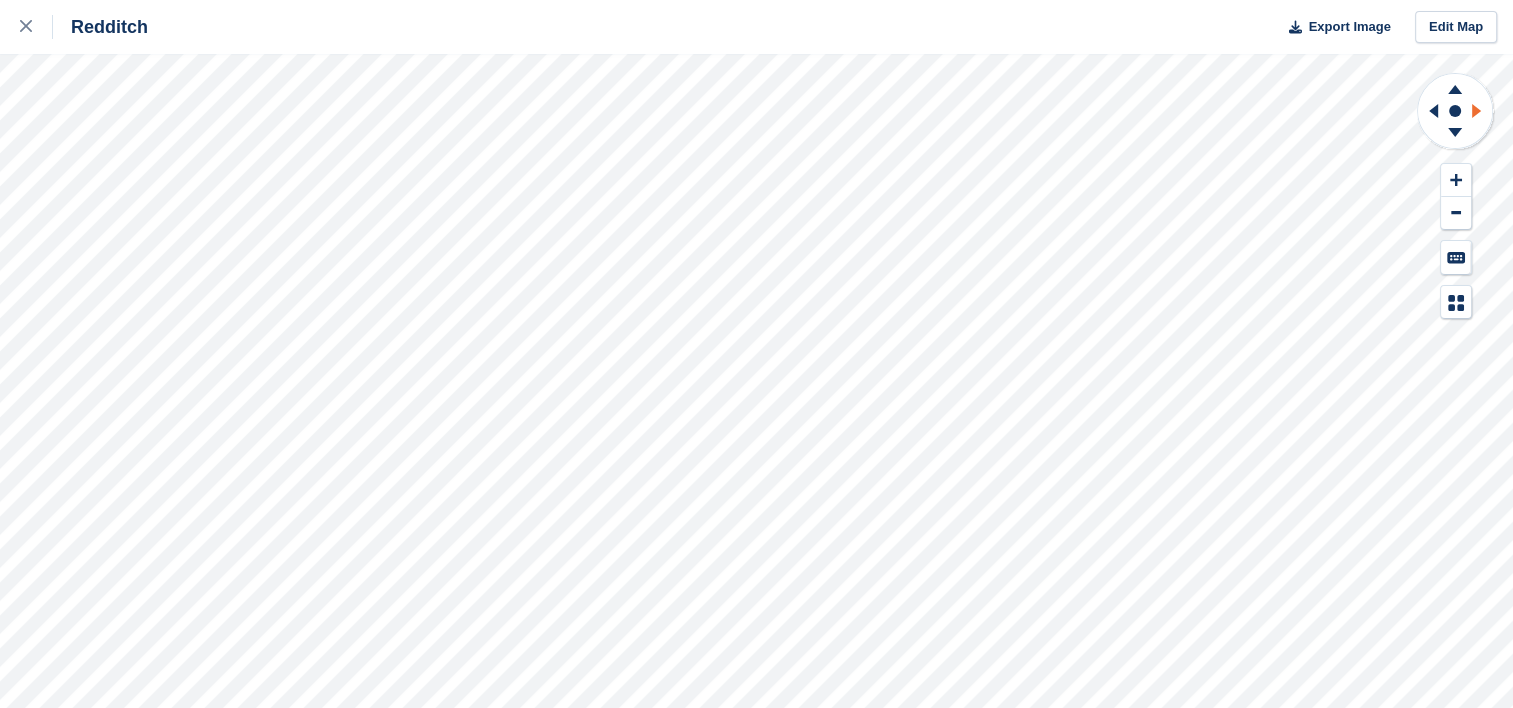 click 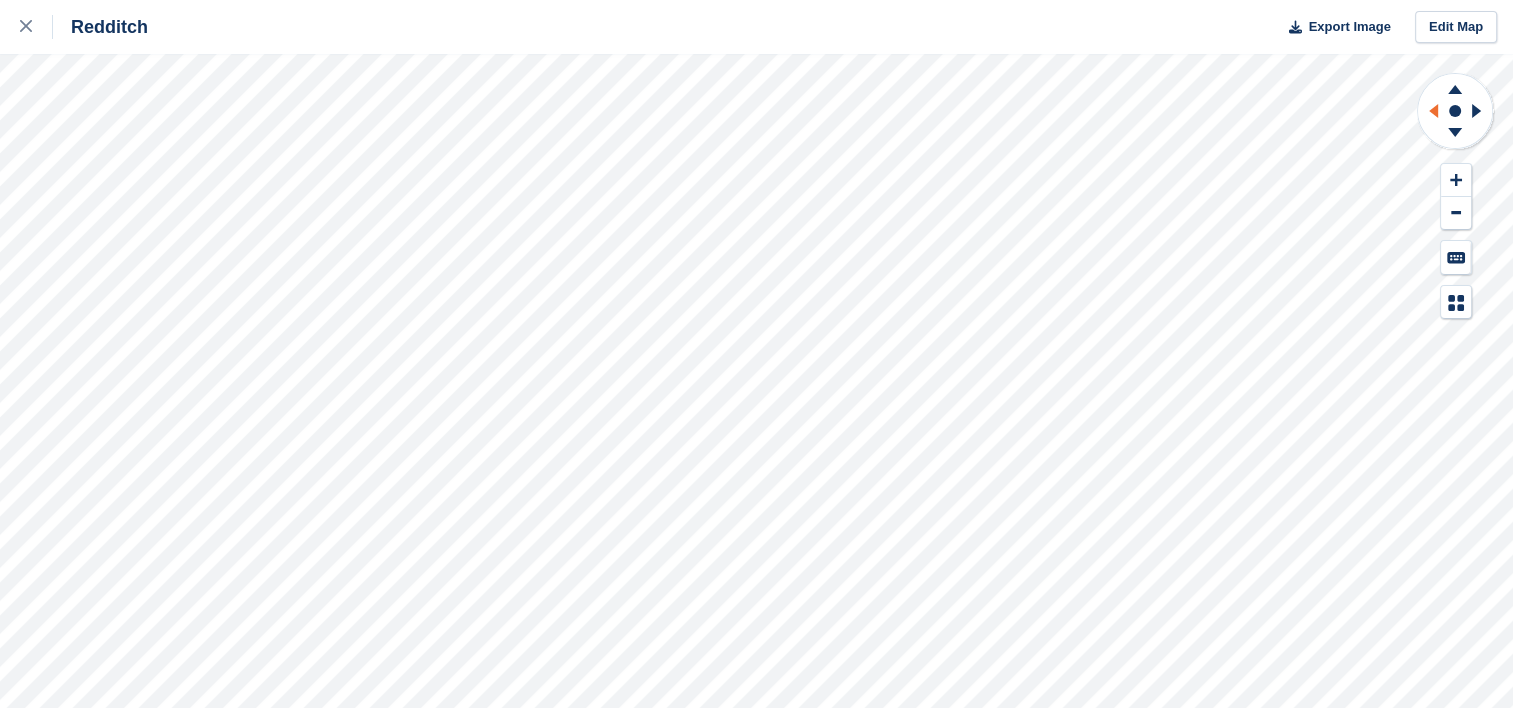 click 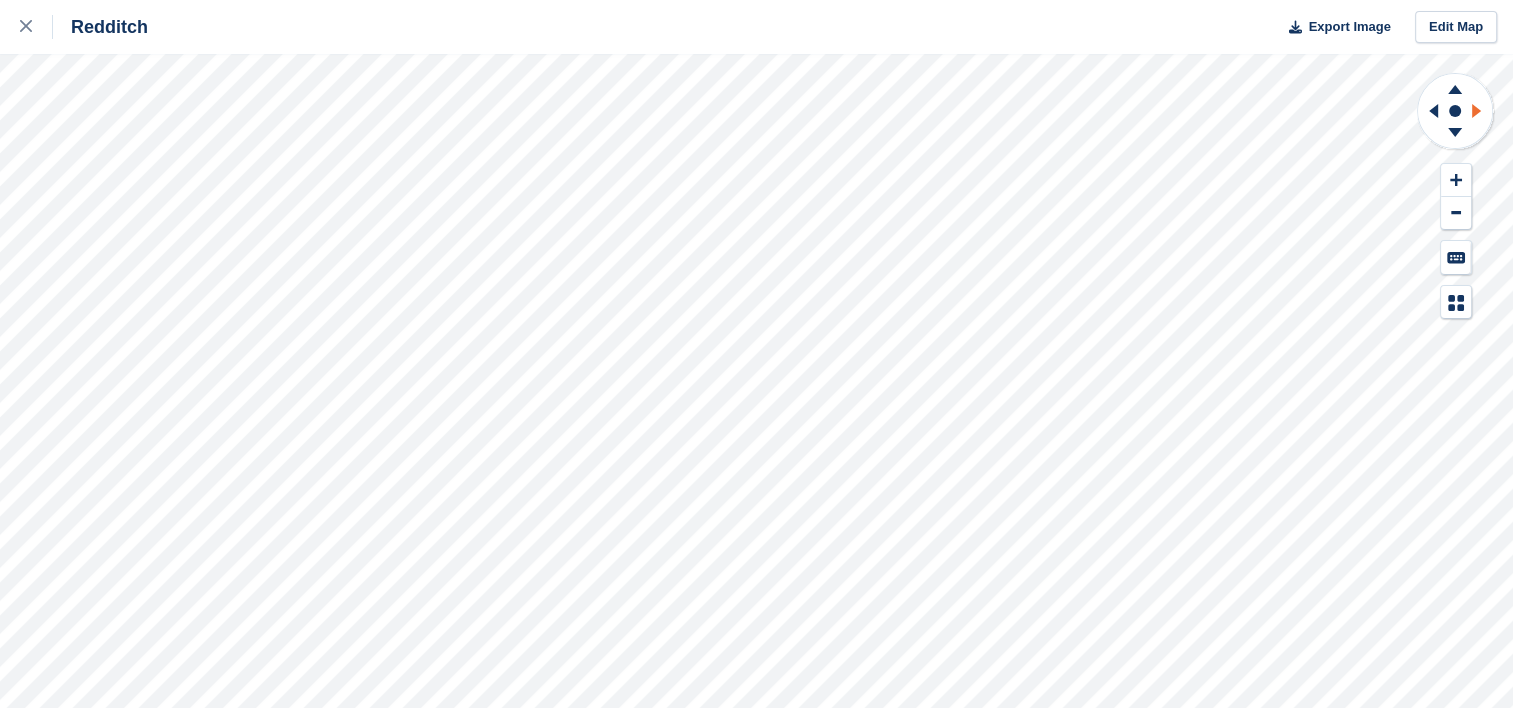 click 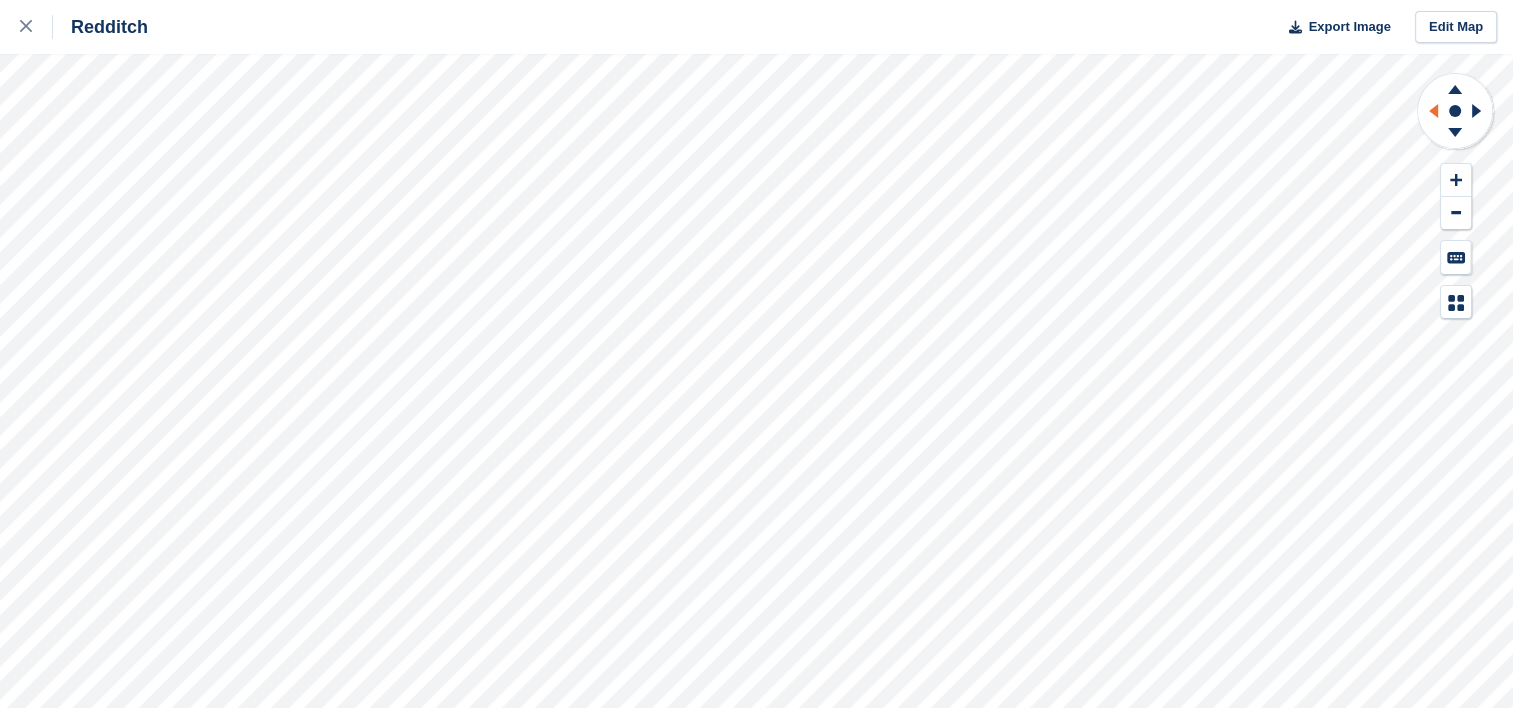 click 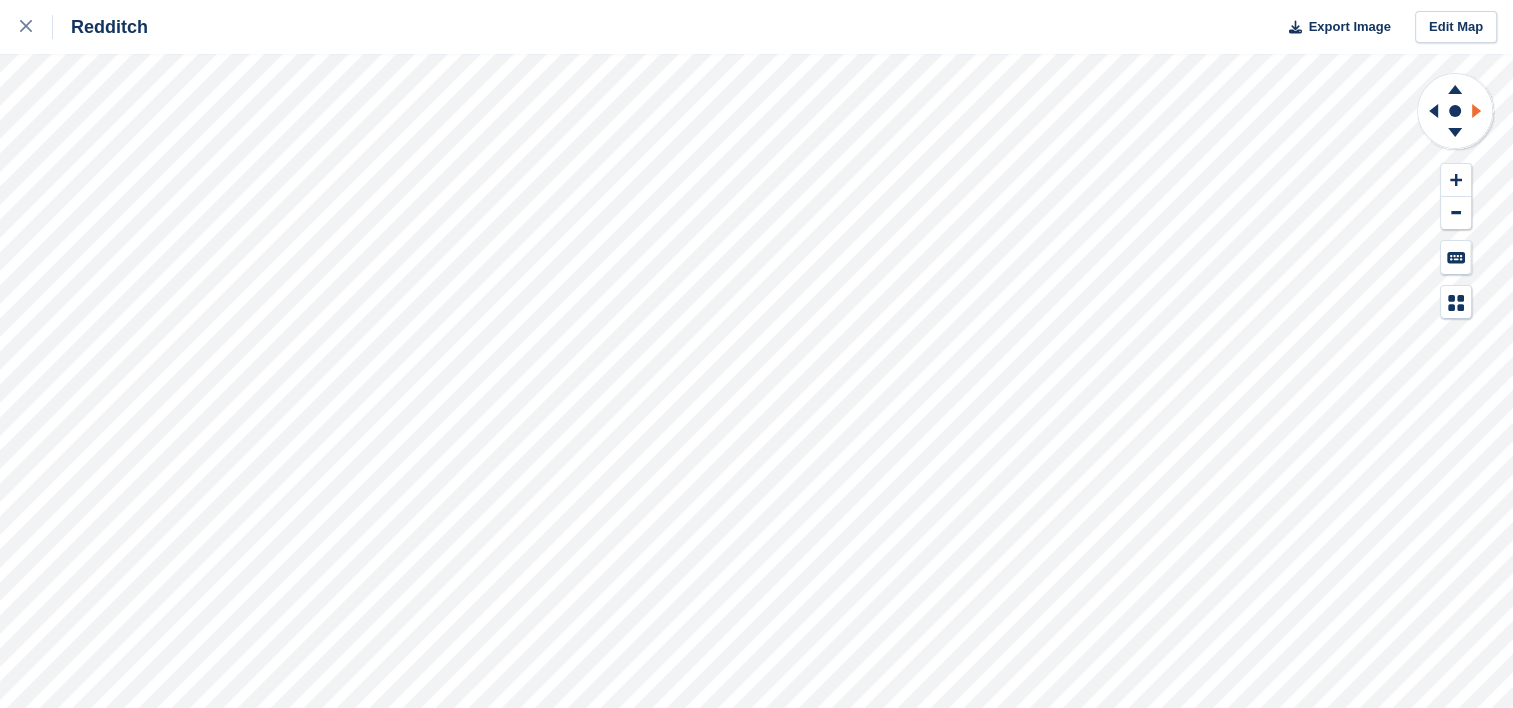 click 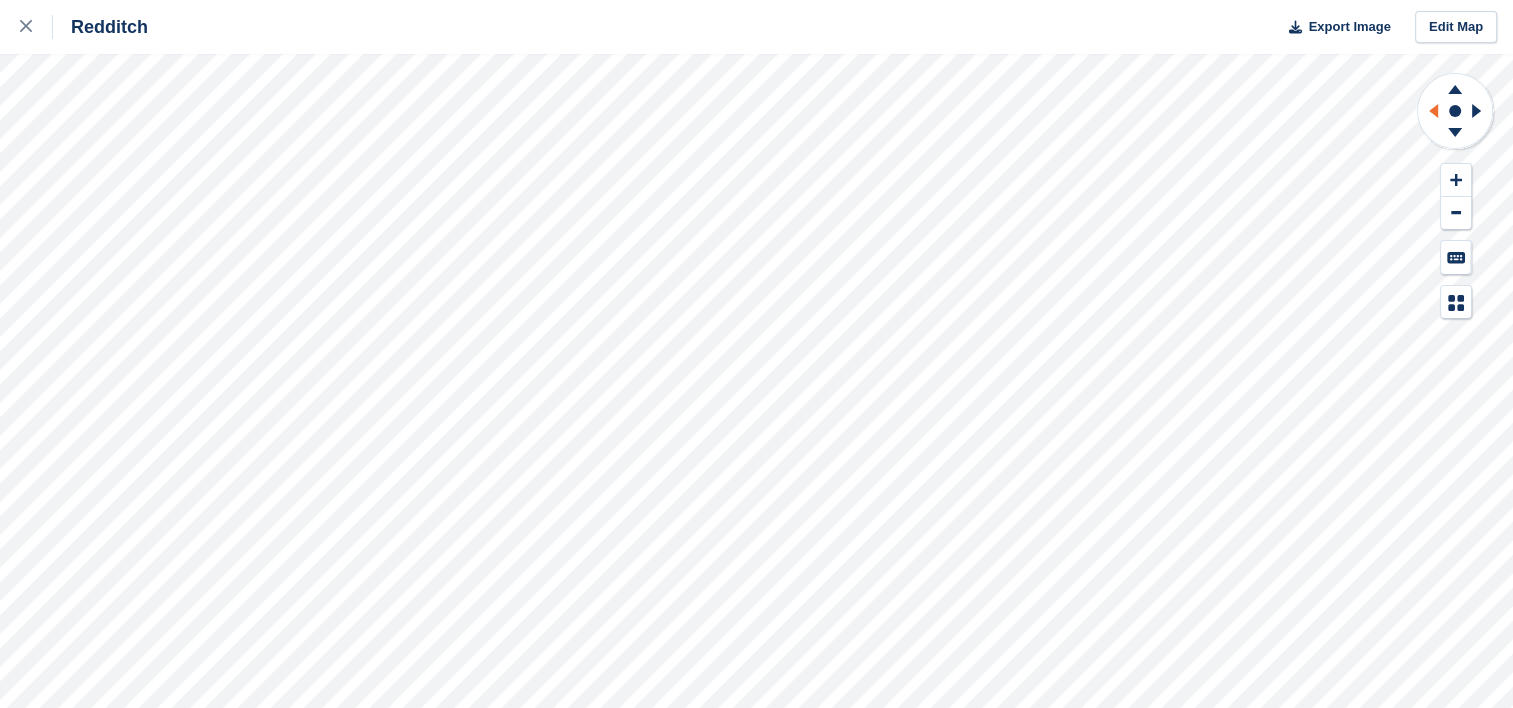 click 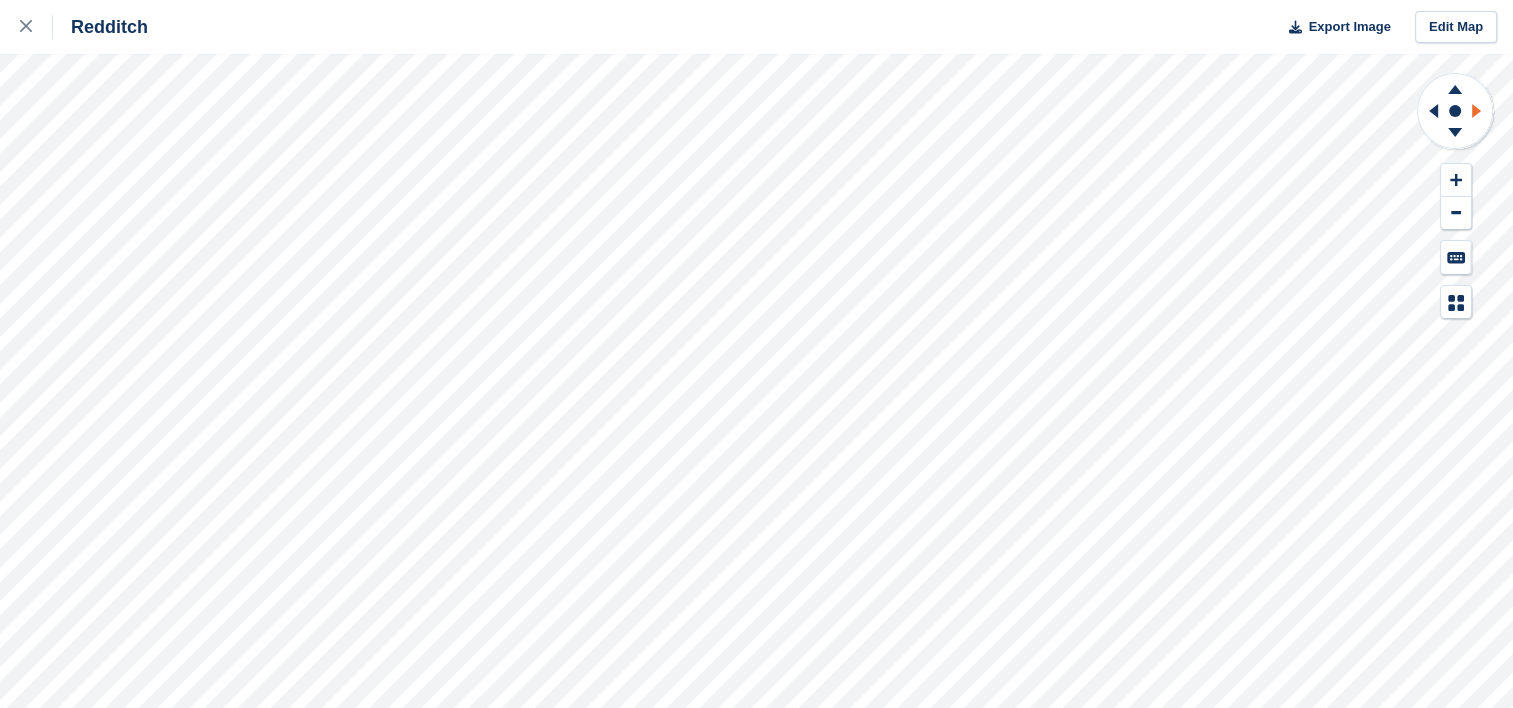 click 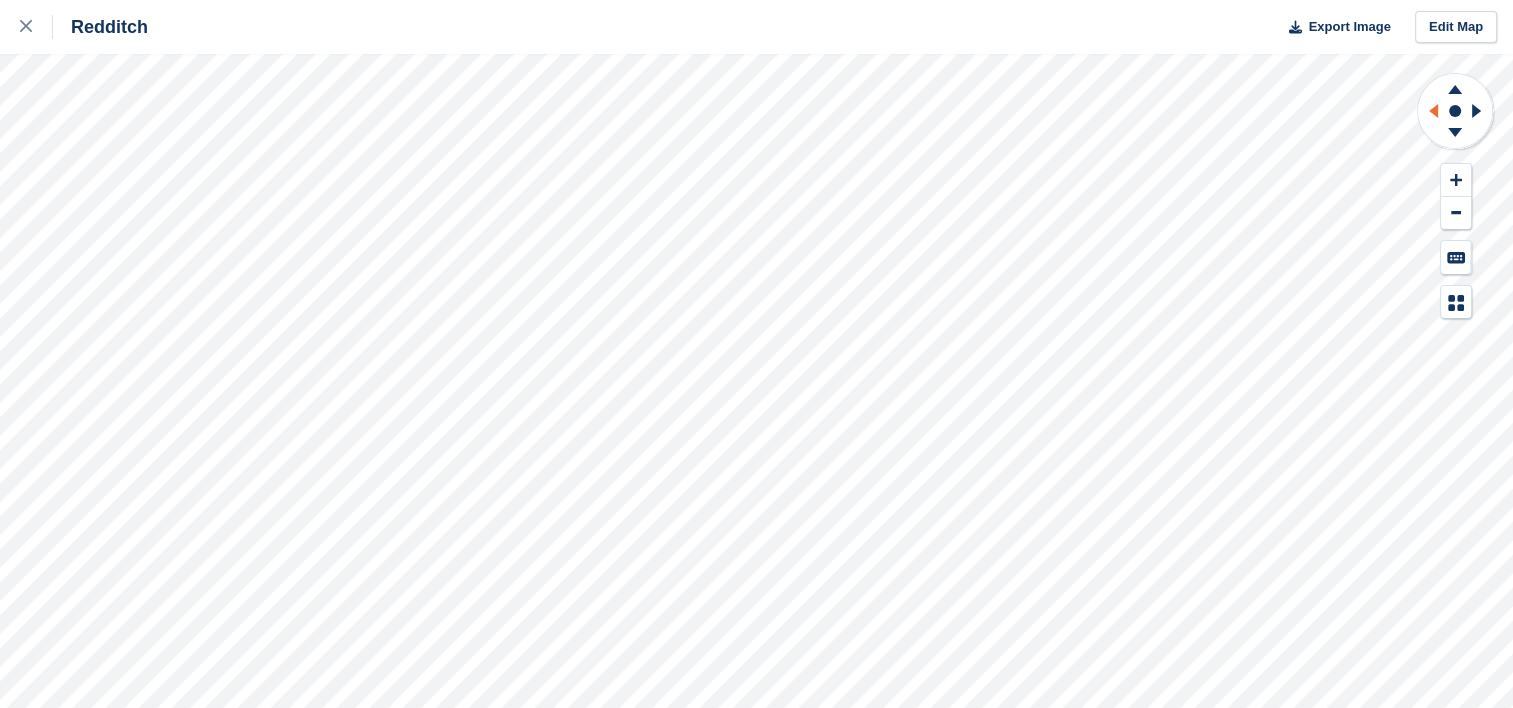 click 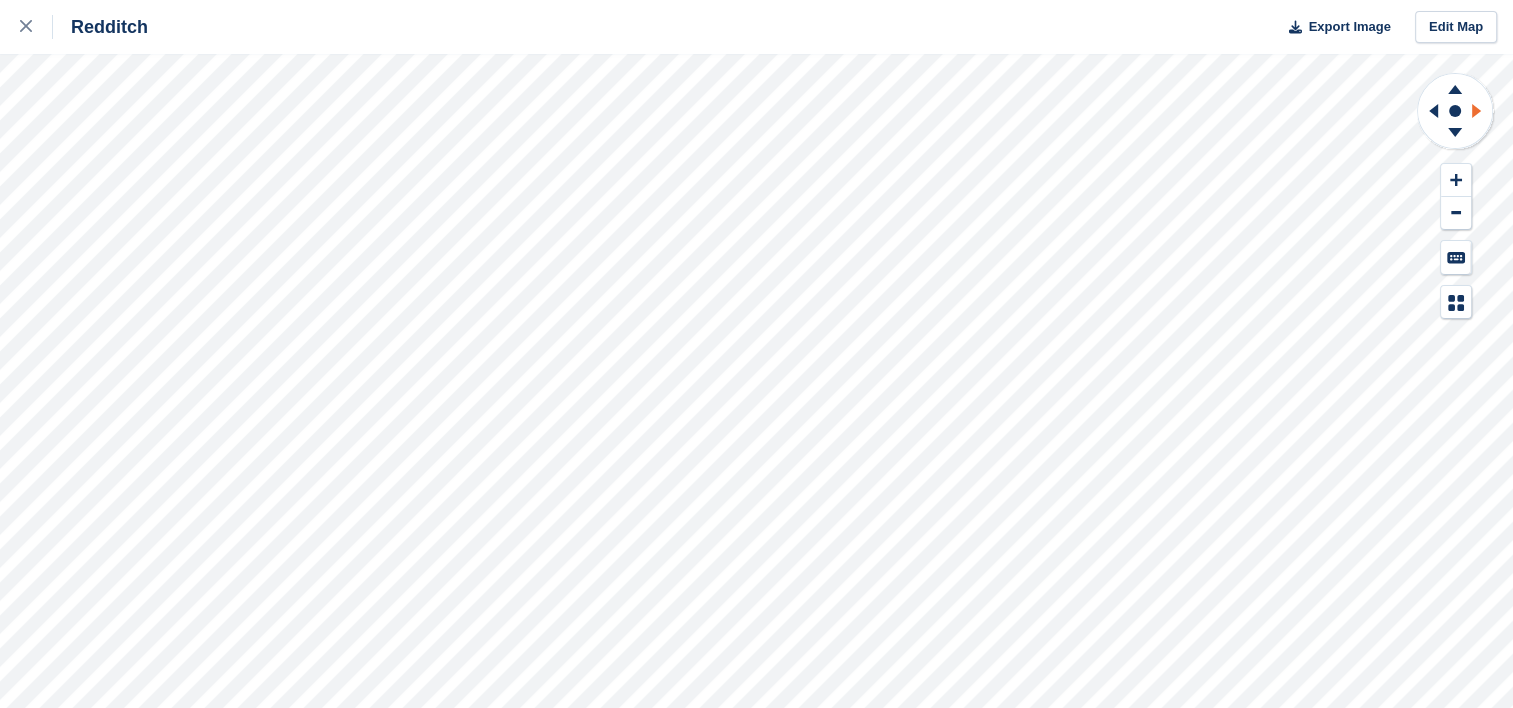 click 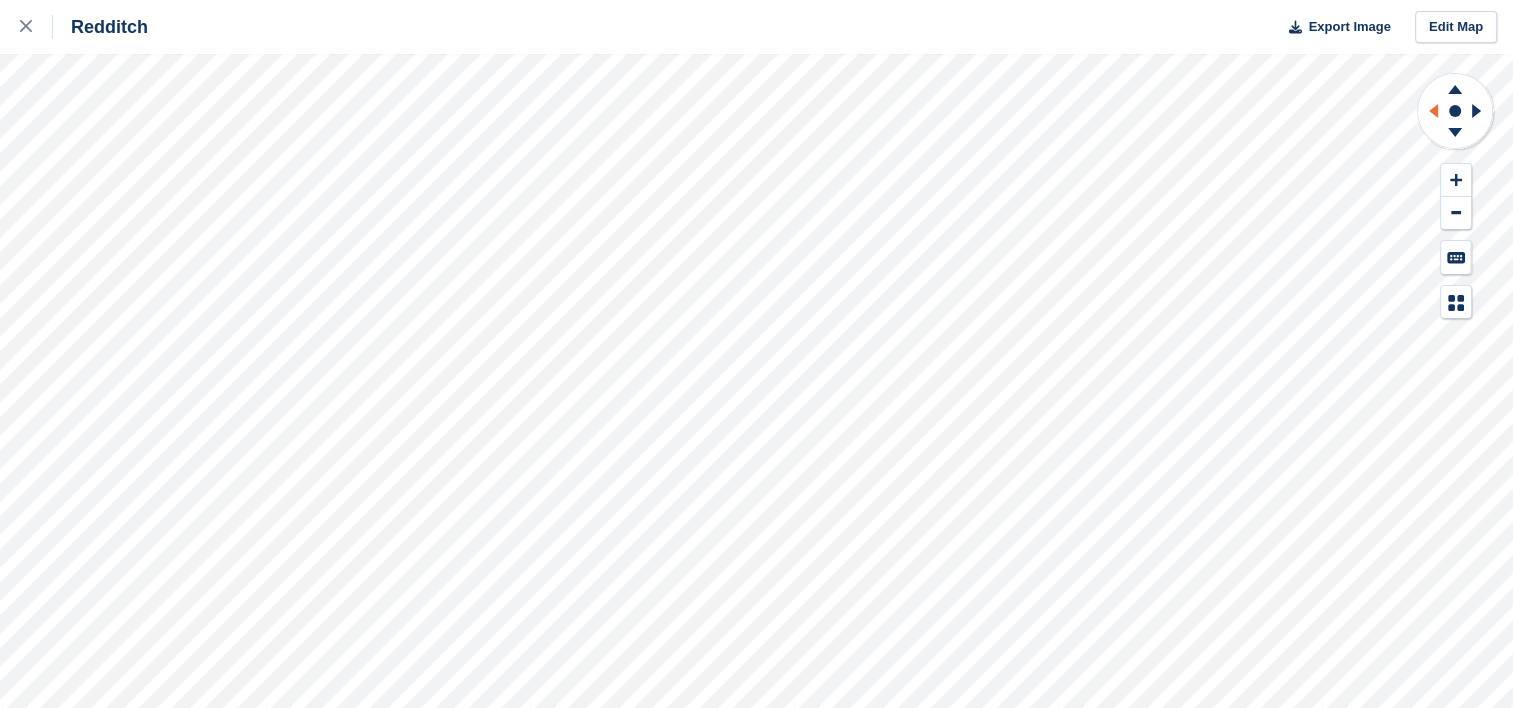 click 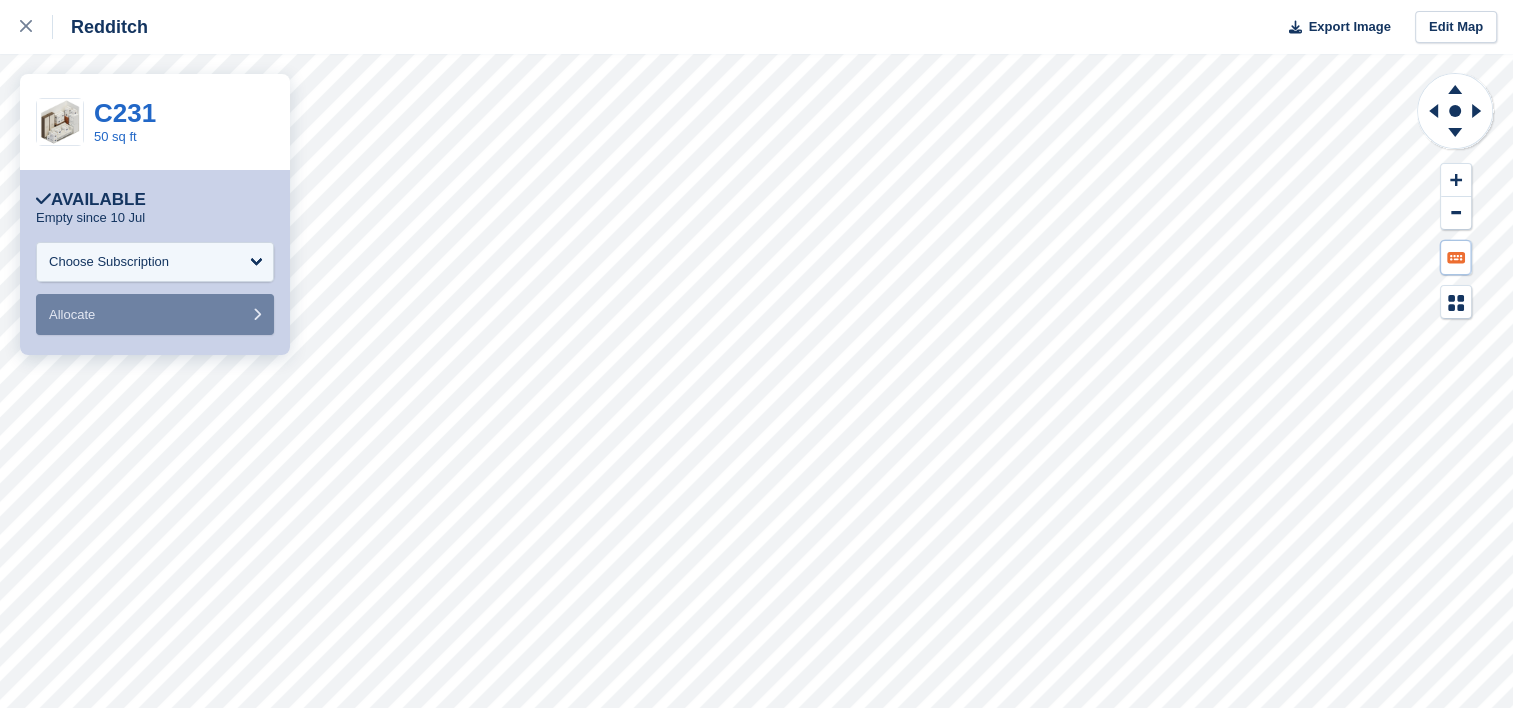 click at bounding box center [1456, 257] 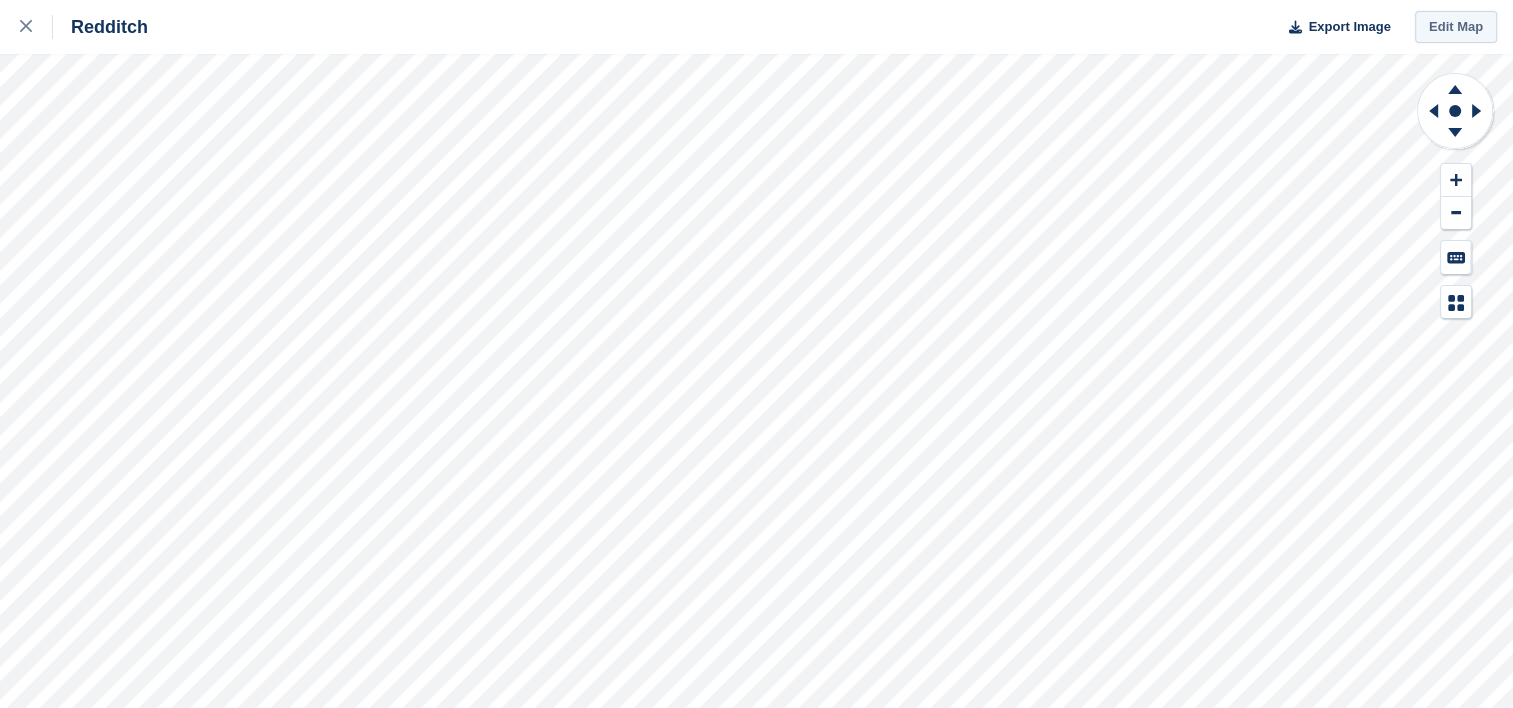 click on "Edit Map" at bounding box center [1456, 27] 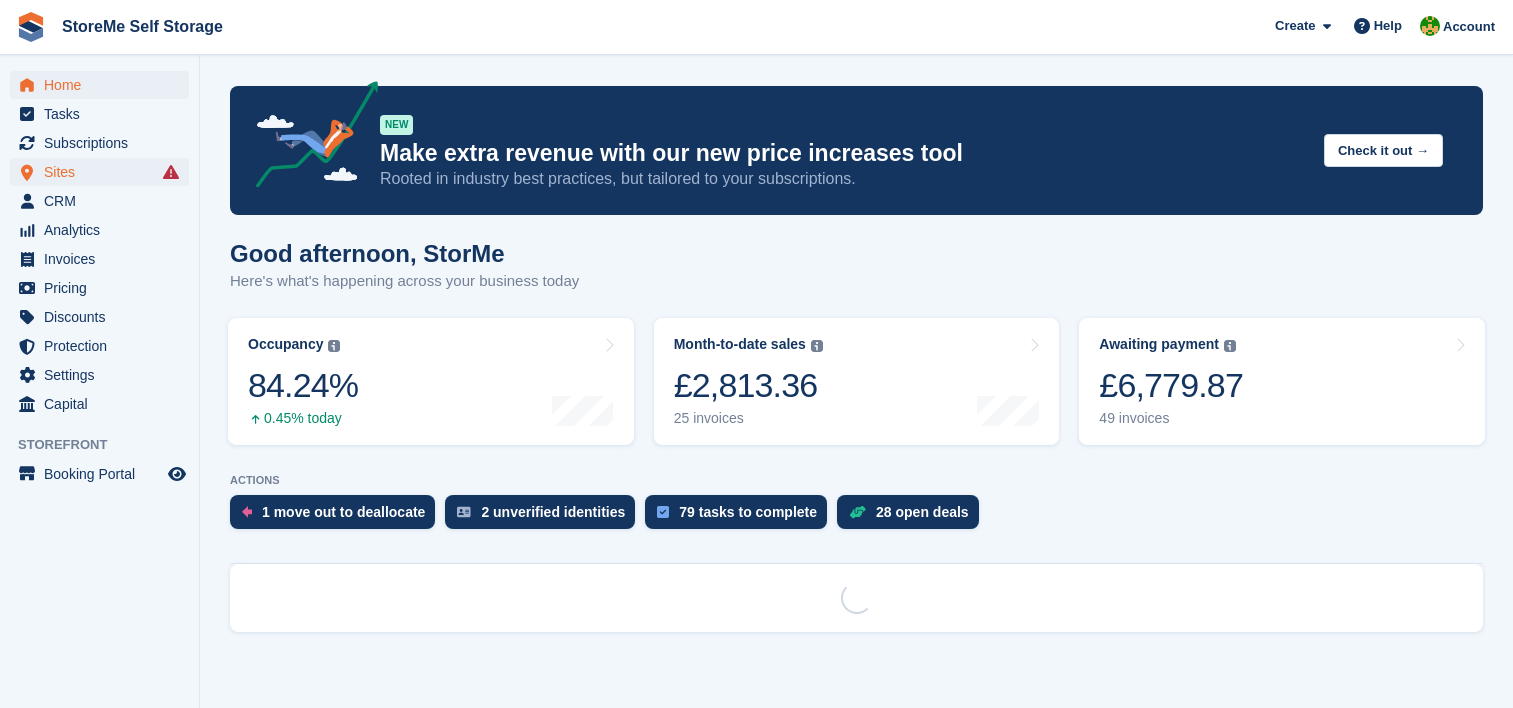 scroll, scrollTop: 0, scrollLeft: 0, axis: both 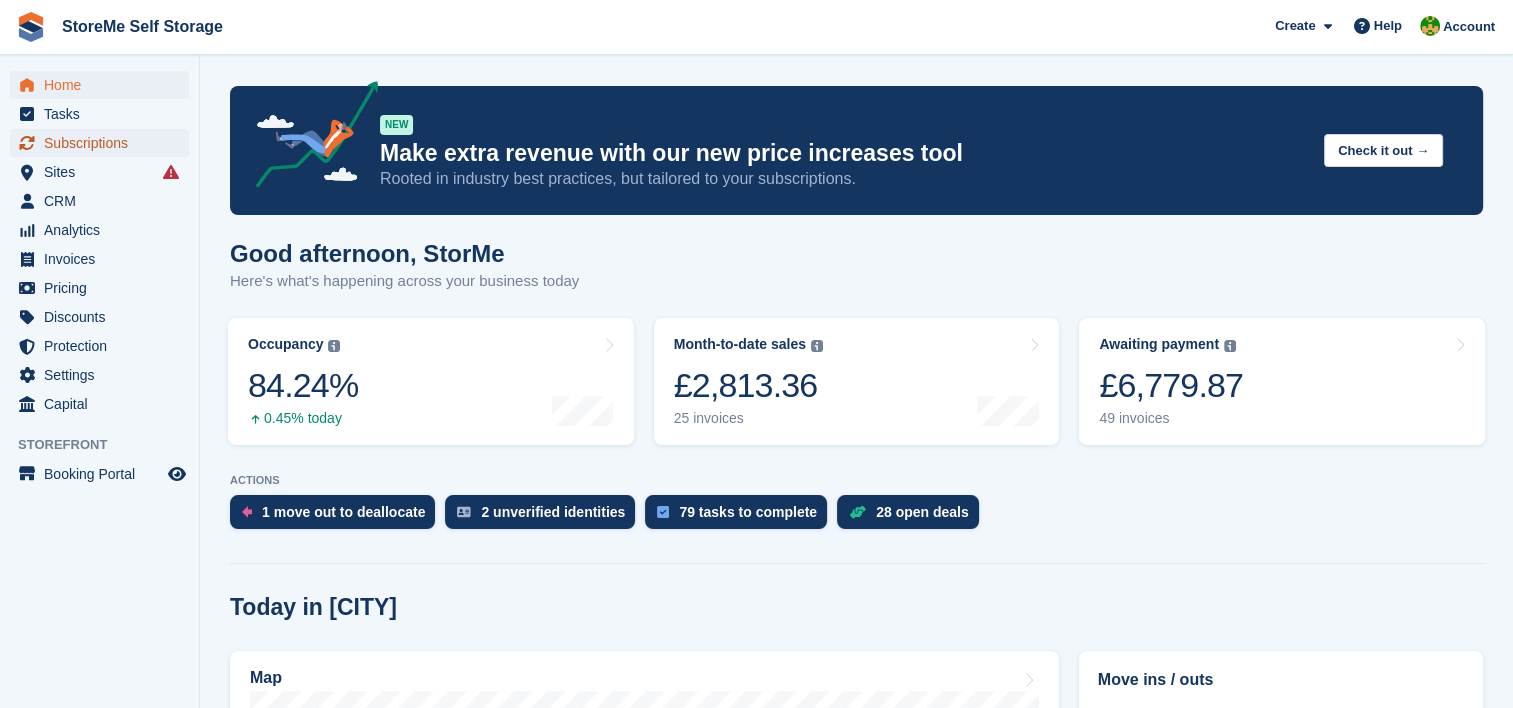 click on "Subscriptions" at bounding box center [104, 143] 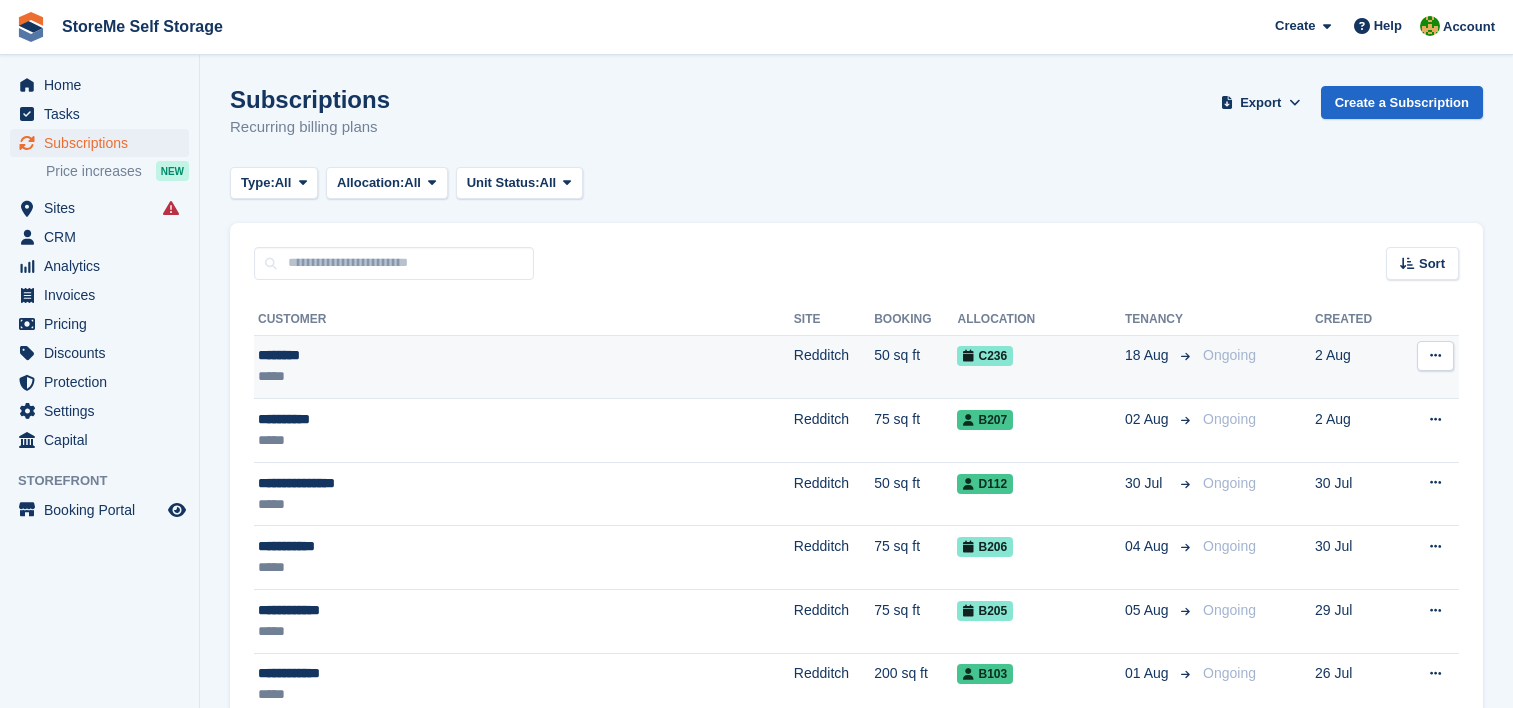 scroll, scrollTop: 0, scrollLeft: 0, axis: both 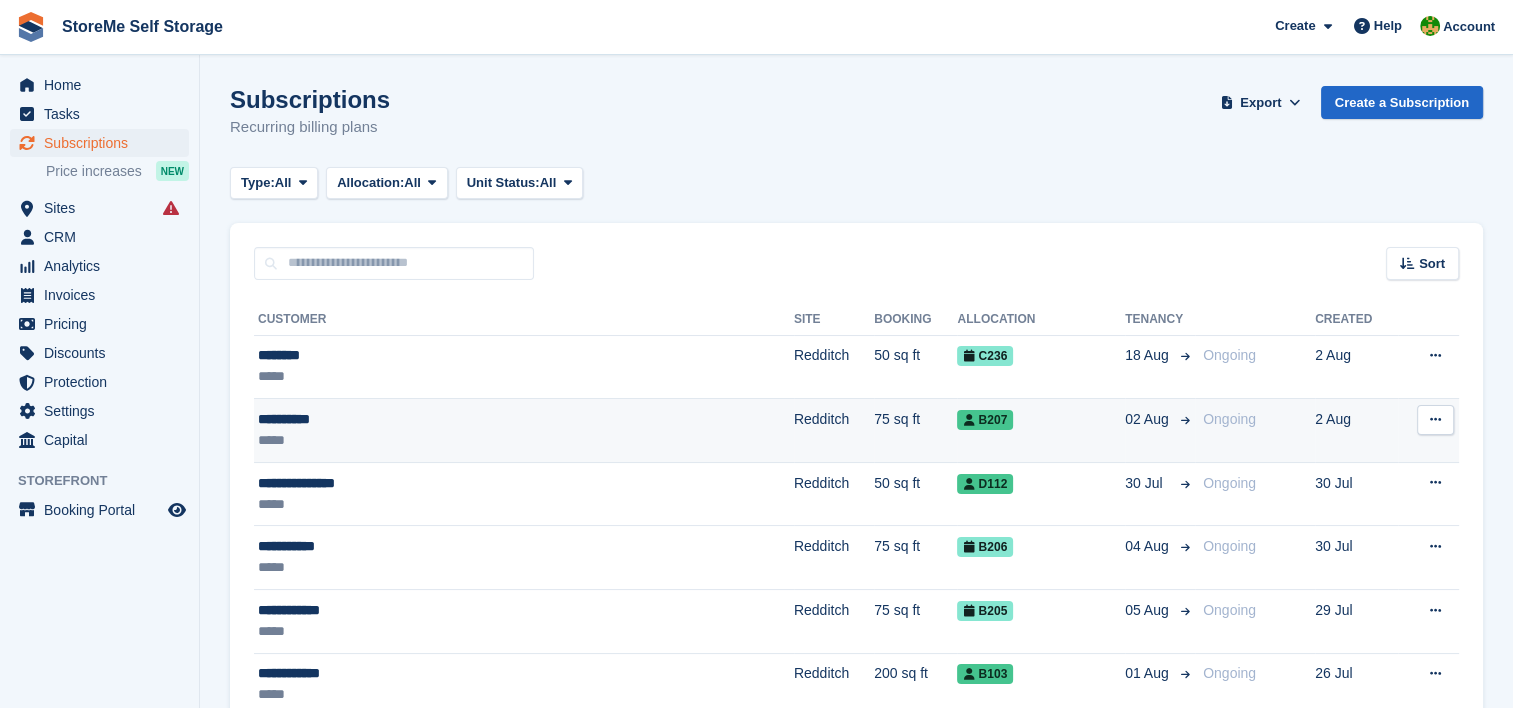 click on "**********" at bounding box center [441, 419] 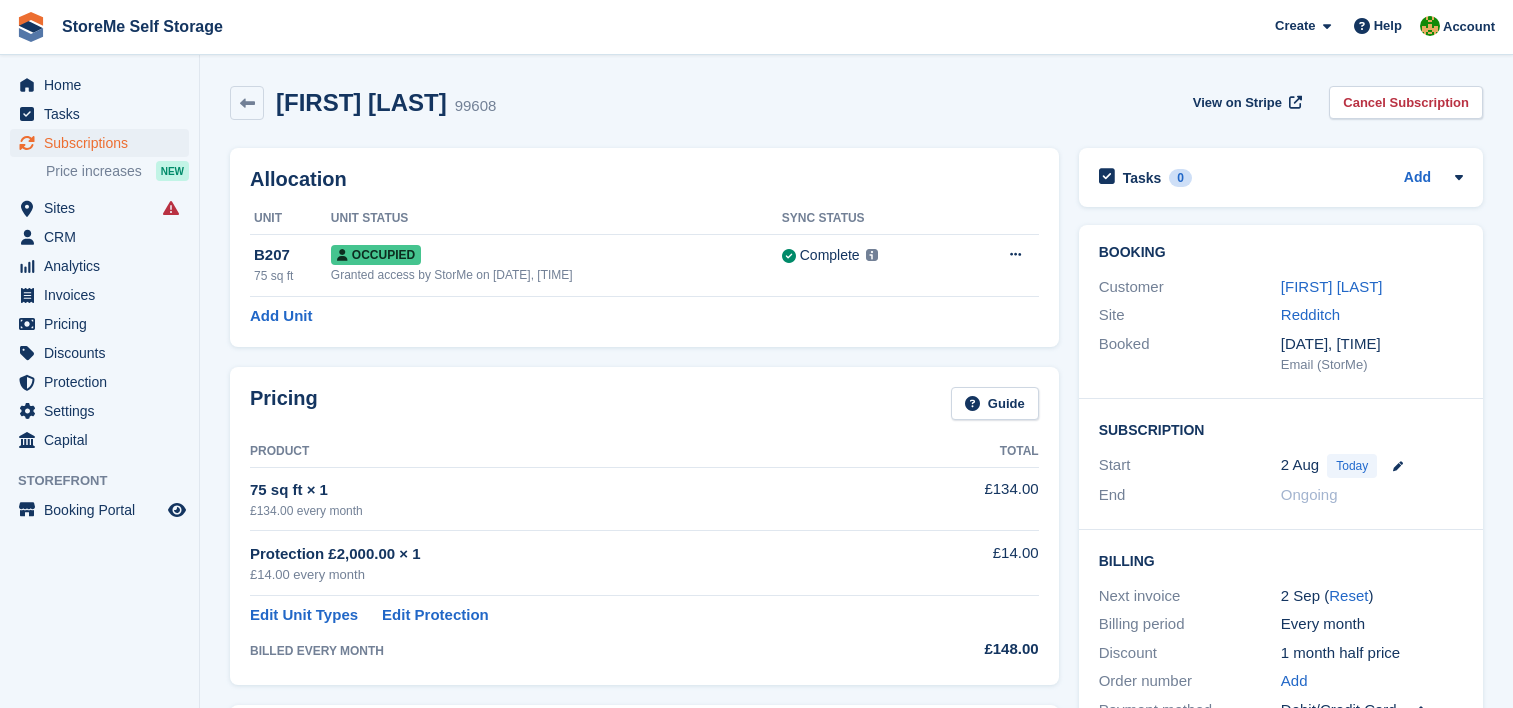 scroll, scrollTop: 0, scrollLeft: 0, axis: both 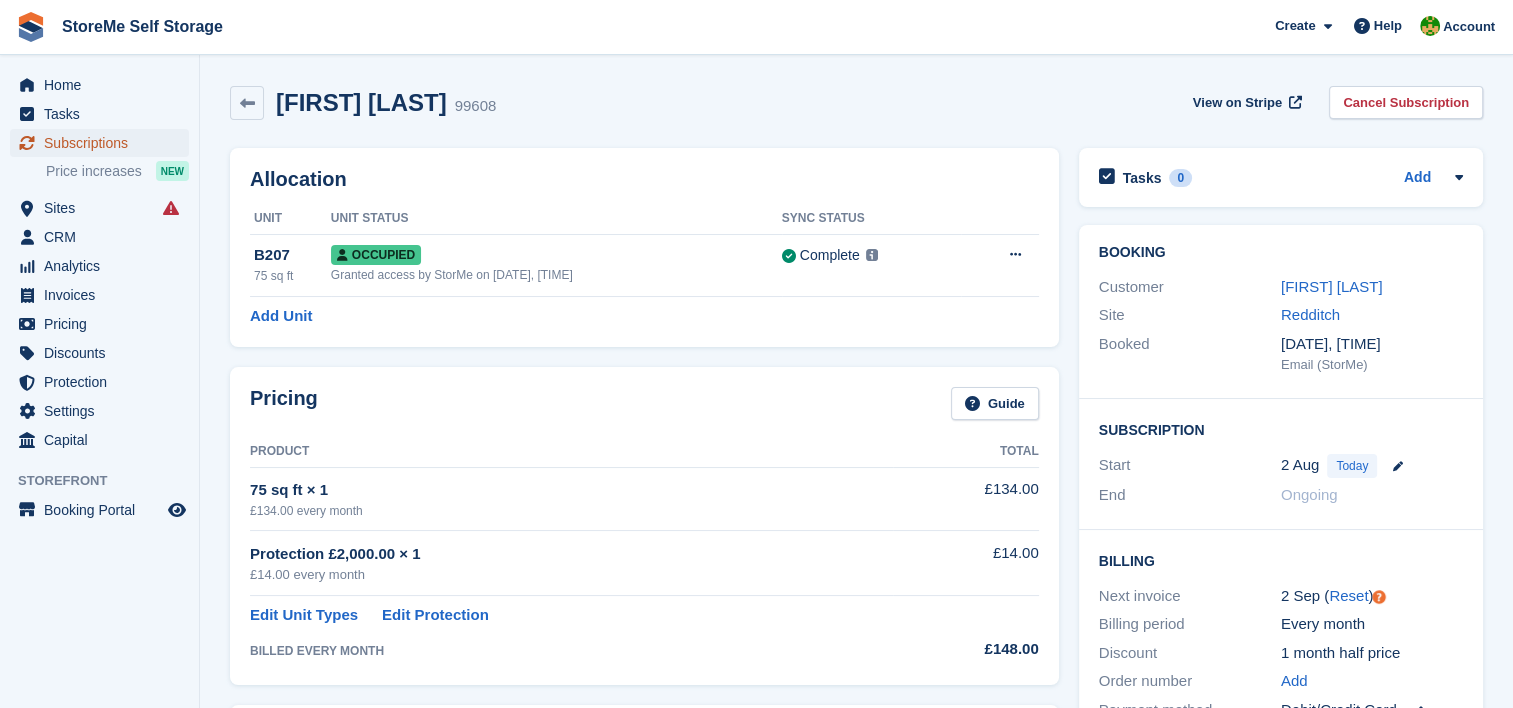 click on "Subscriptions" at bounding box center (104, 143) 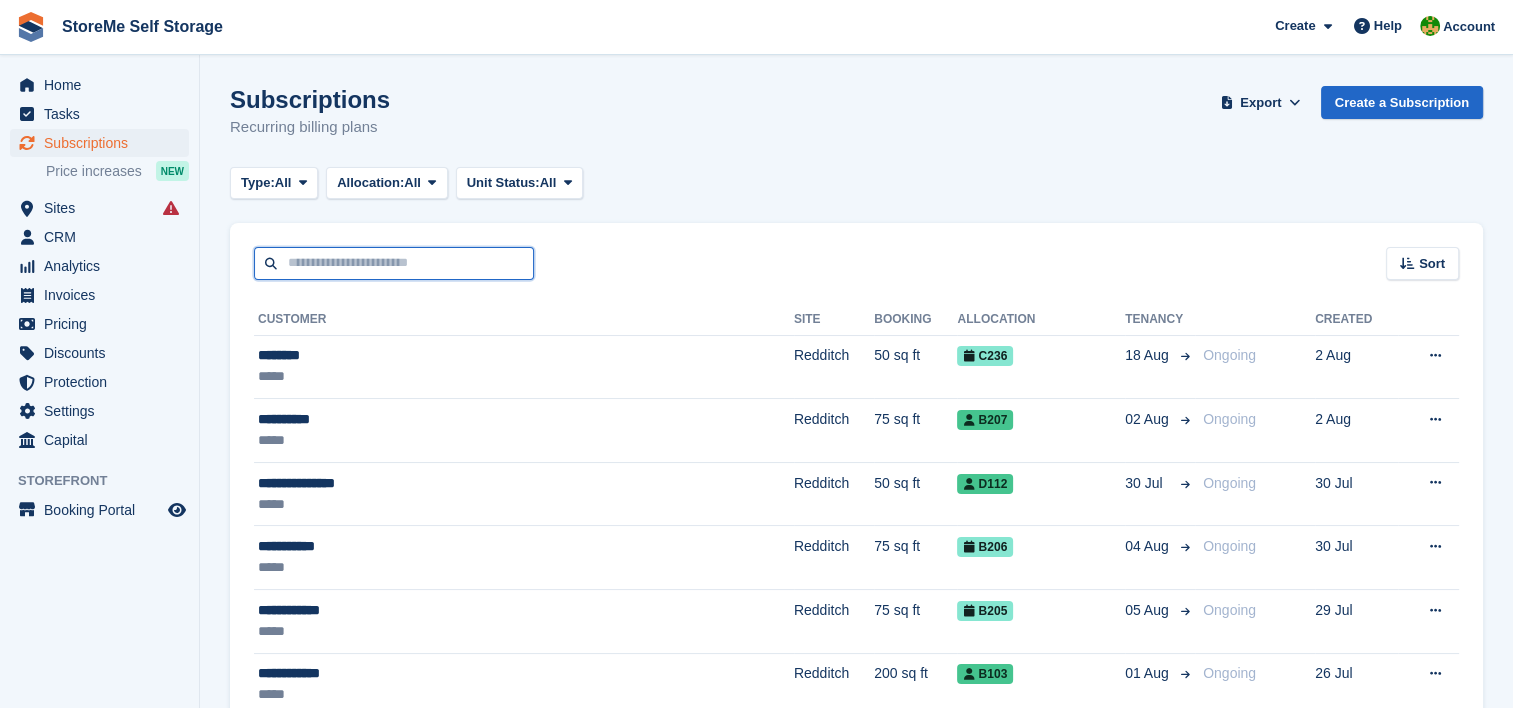 click at bounding box center [394, 263] 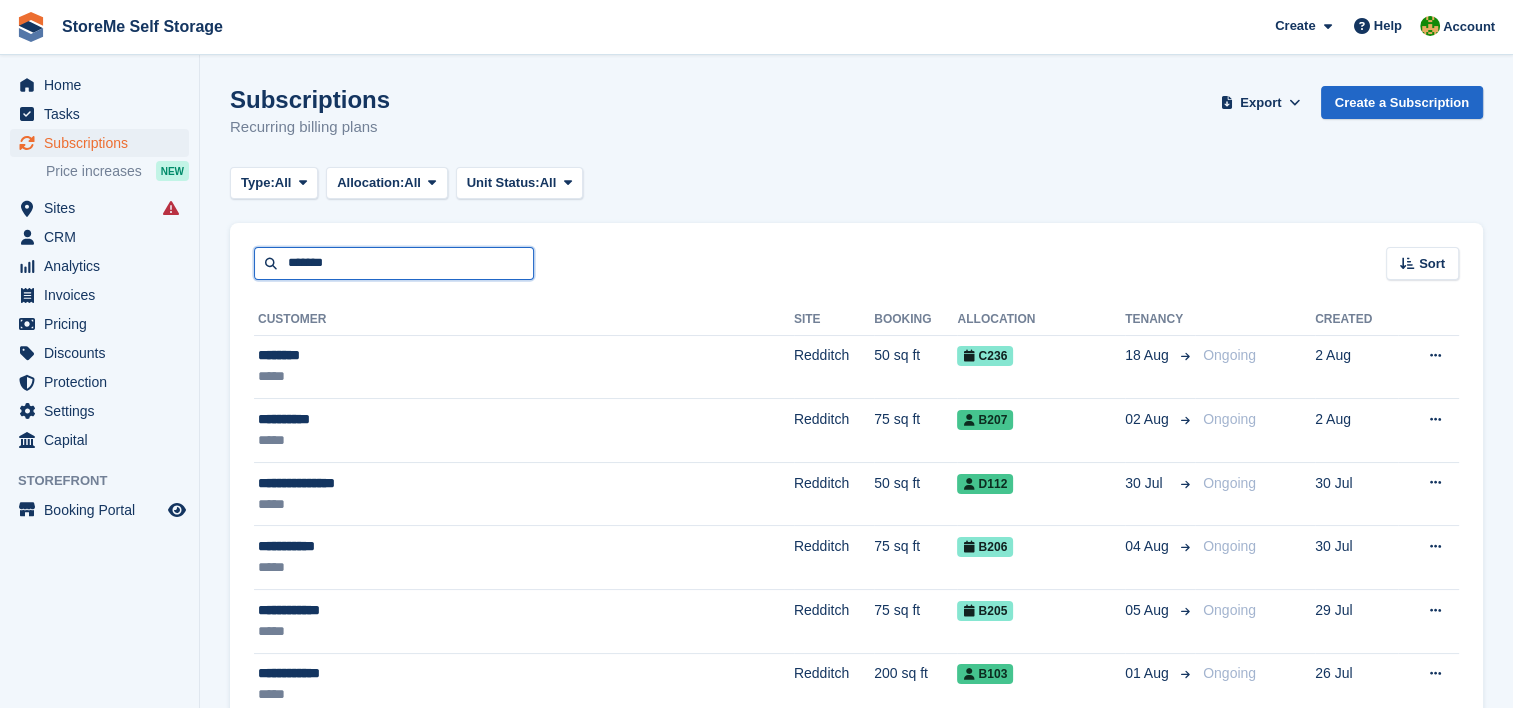 type on "*******" 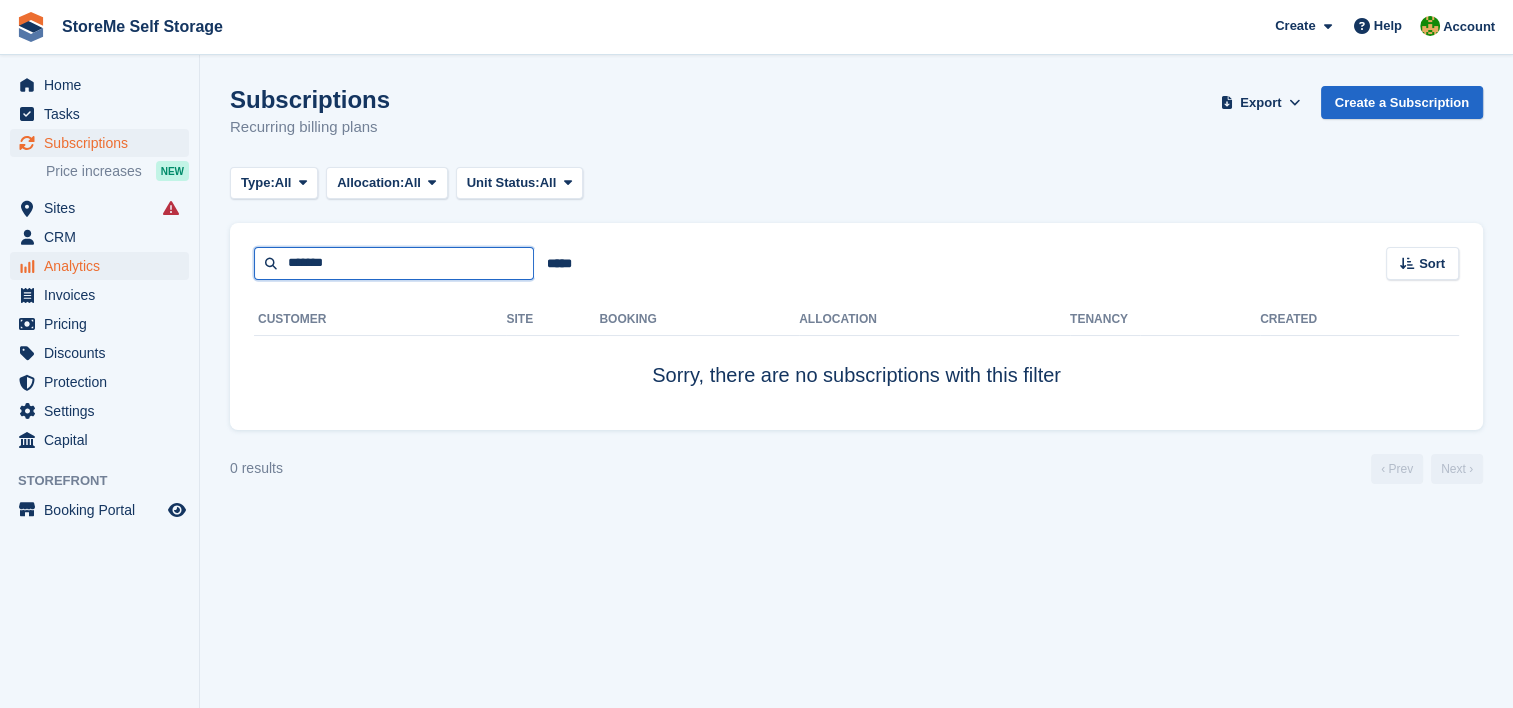 drag, startPoint x: 373, startPoint y: 273, endPoint x: 183, endPoint y: 252, distance: 191.157 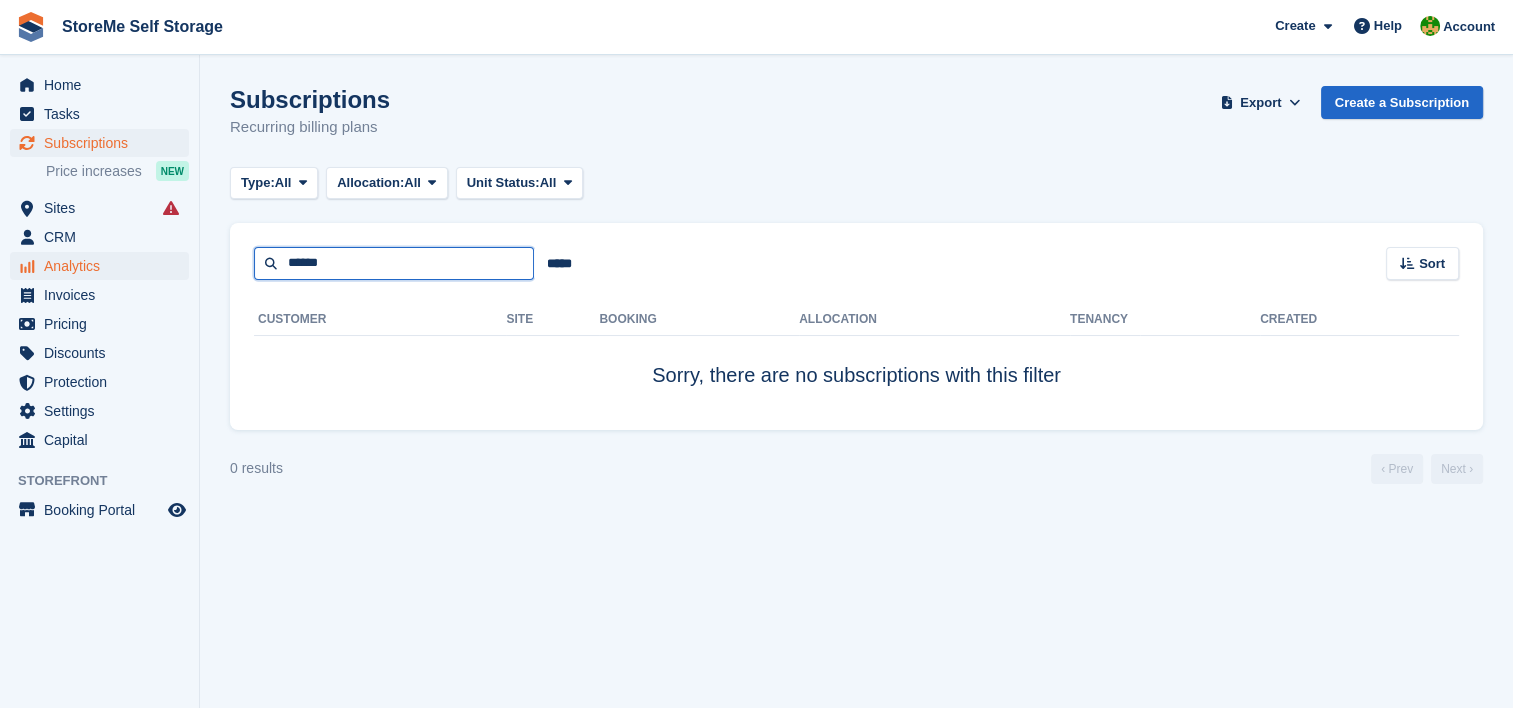 type on "******" 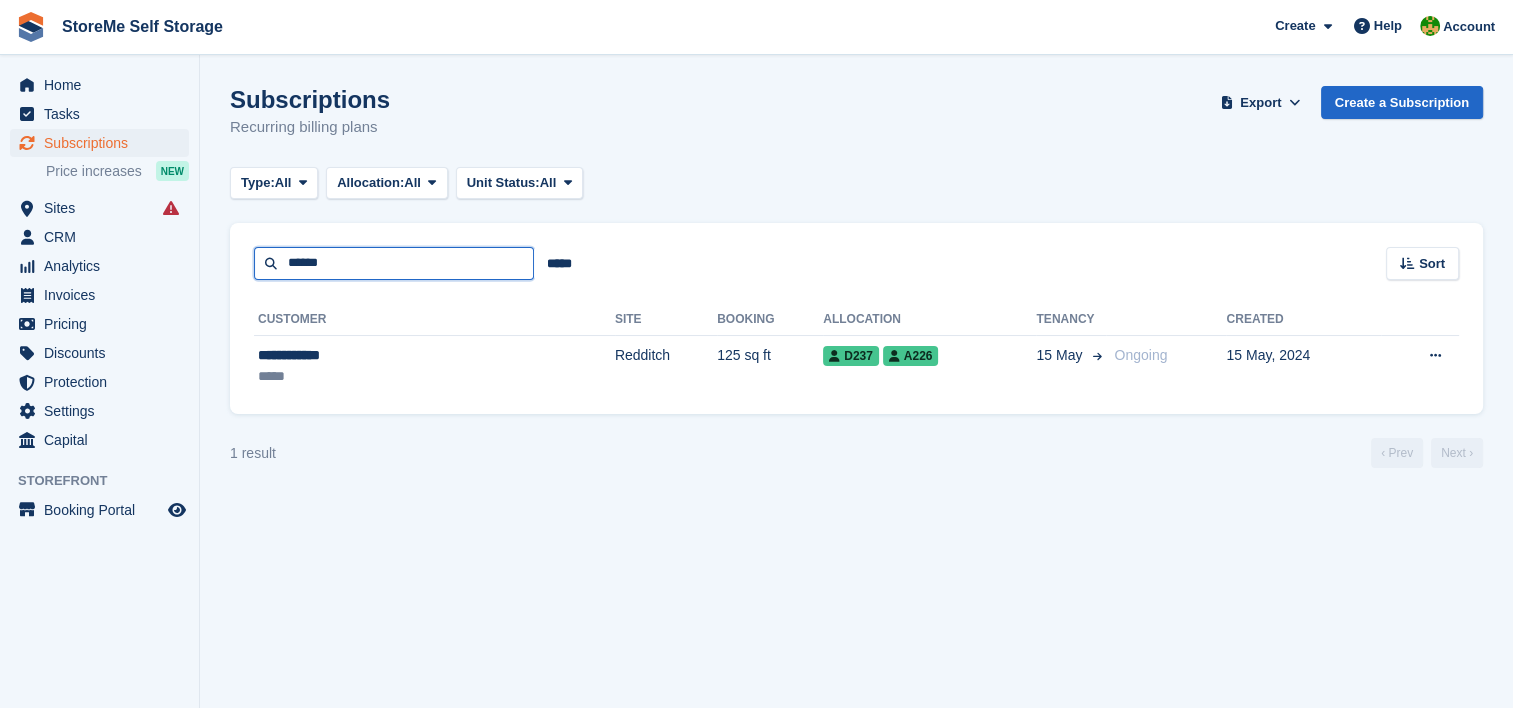 drag, startPoint x: 356, startPoint y: 256, endPoint x: 184, endPoint y: 251, distance: 172.07266 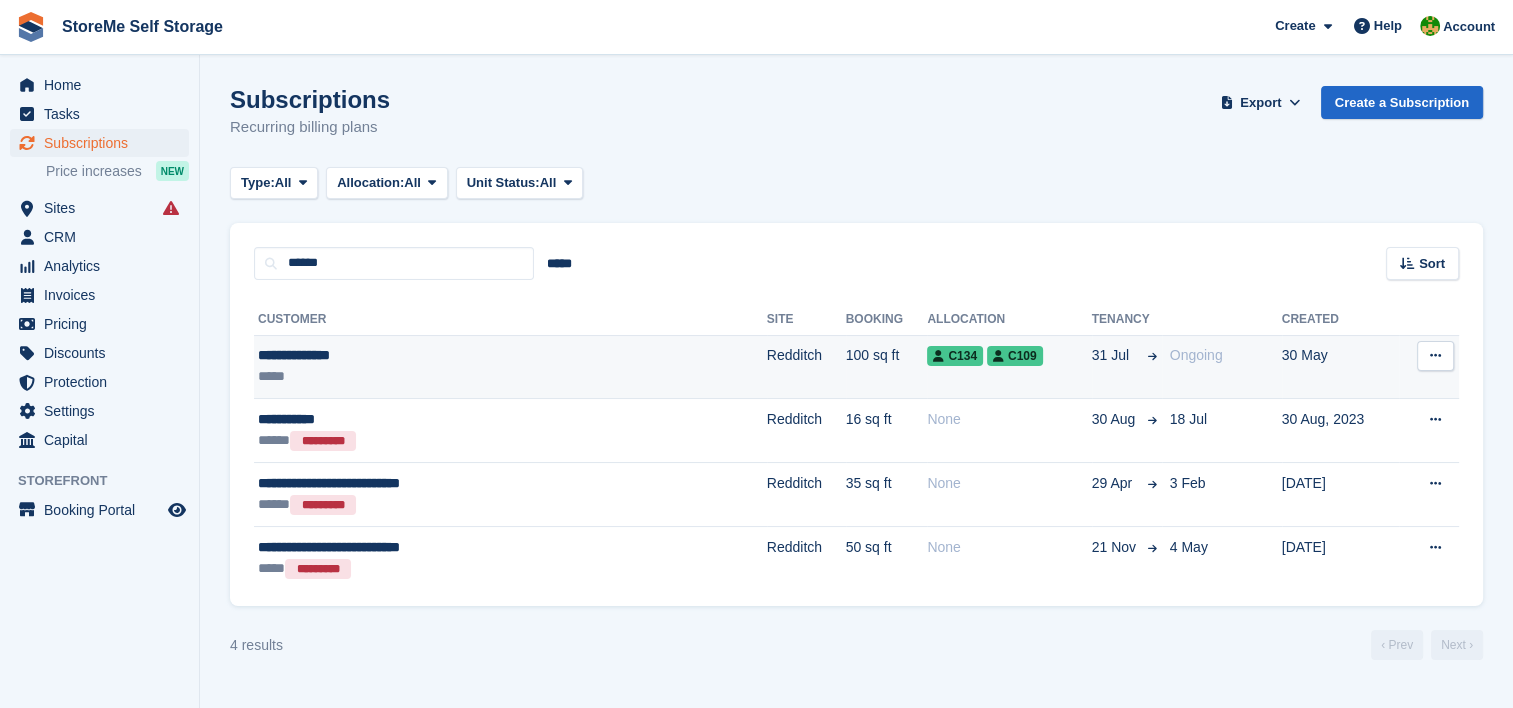 click on "**********" at bounding box center (436, 355) 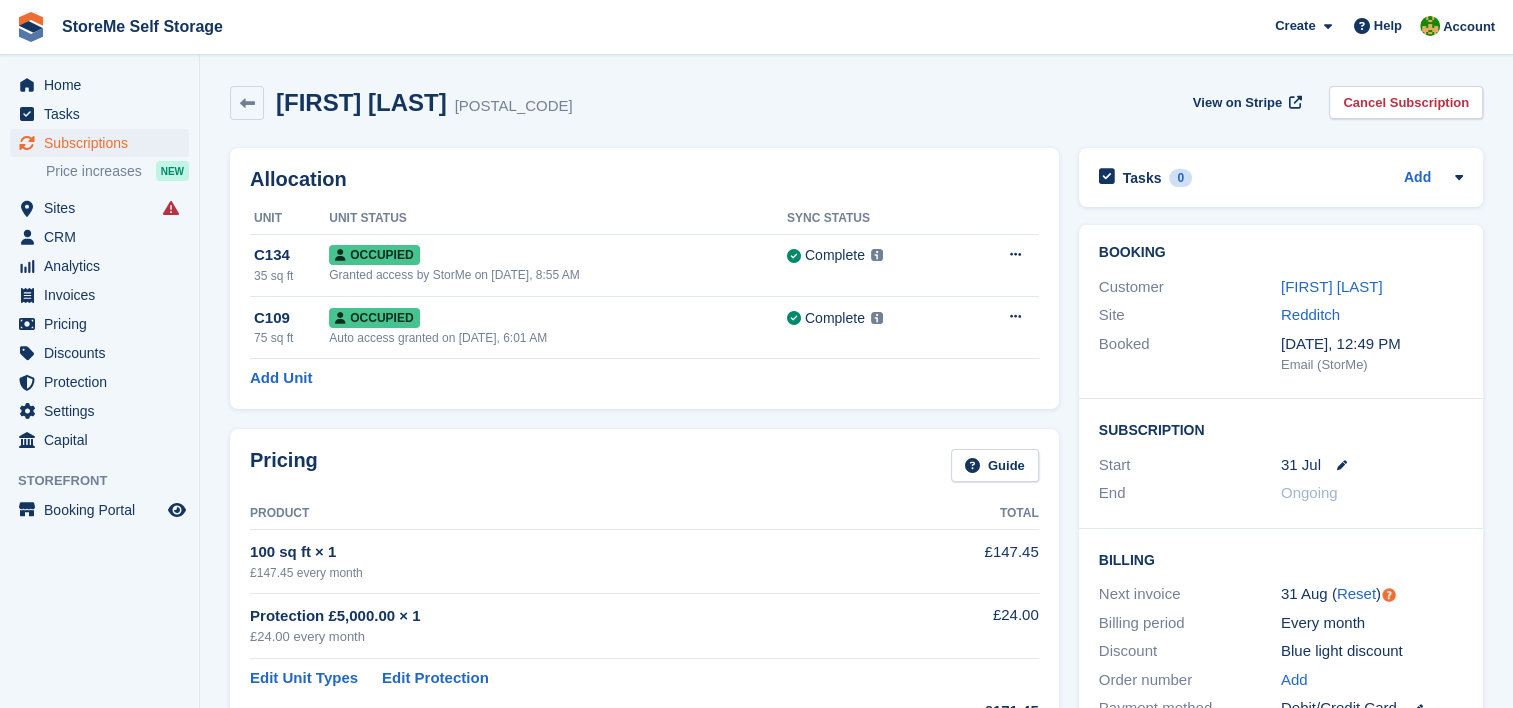 scroll, scrollTop: 200, scrollLeft: 0, axis: vertical 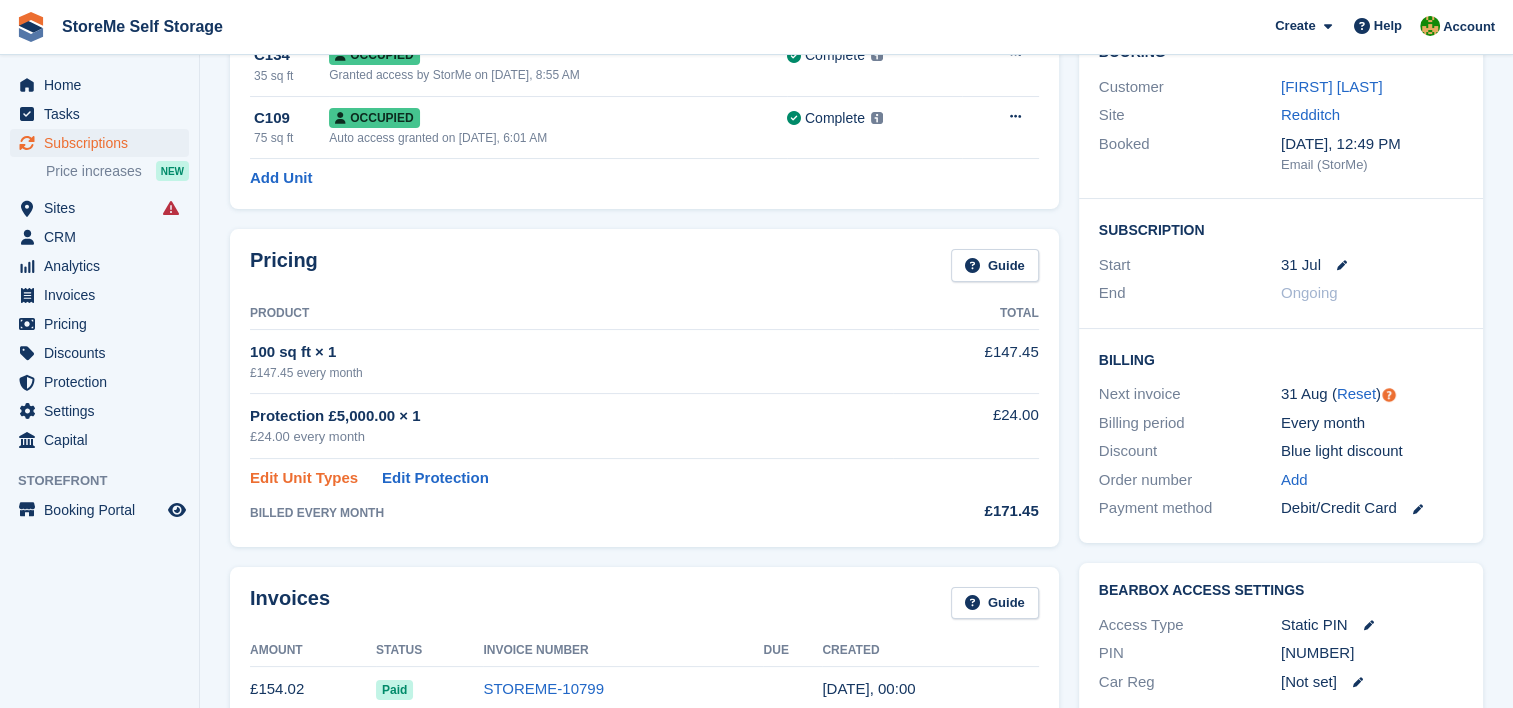 click on "Edit Unit Types" at bounding box center [304, 478] 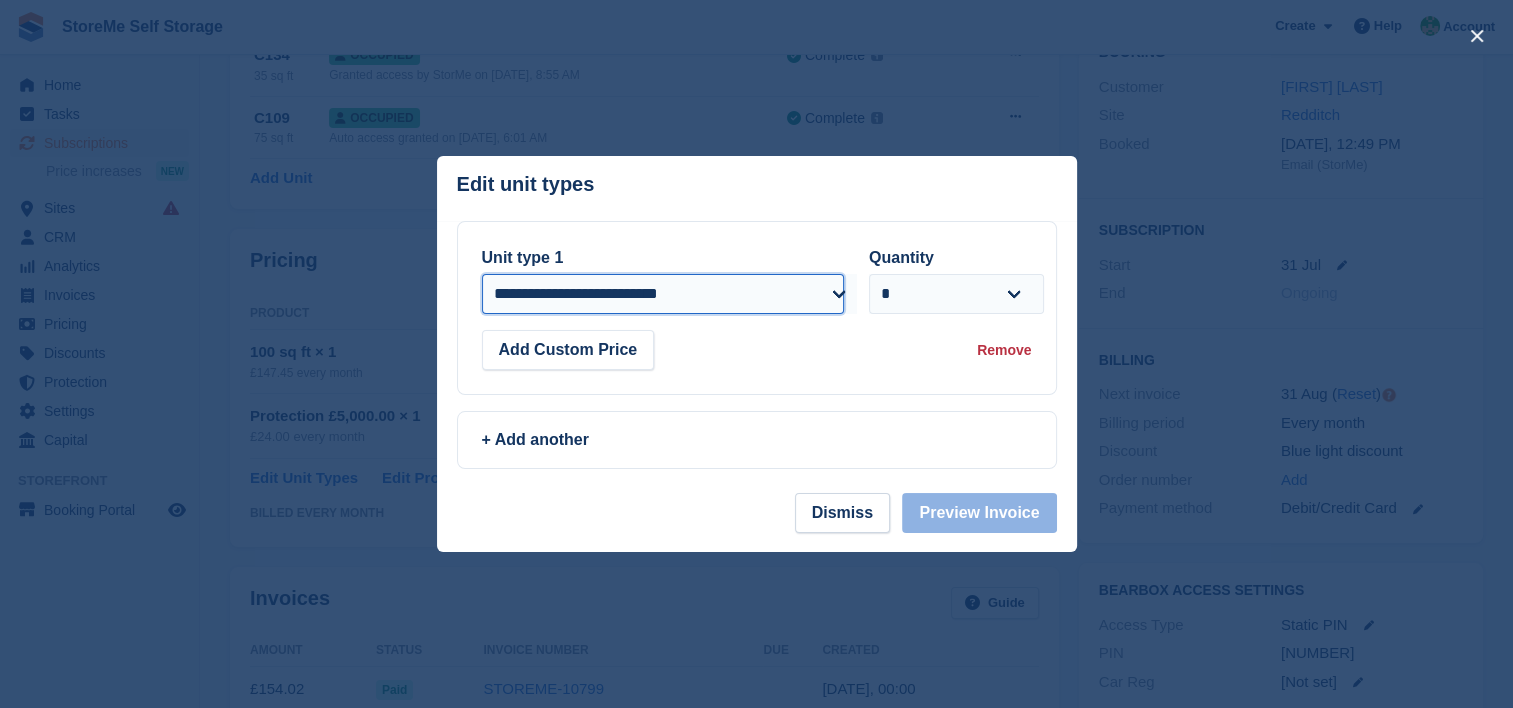 click on "**********" at bounding box center [663, 294] 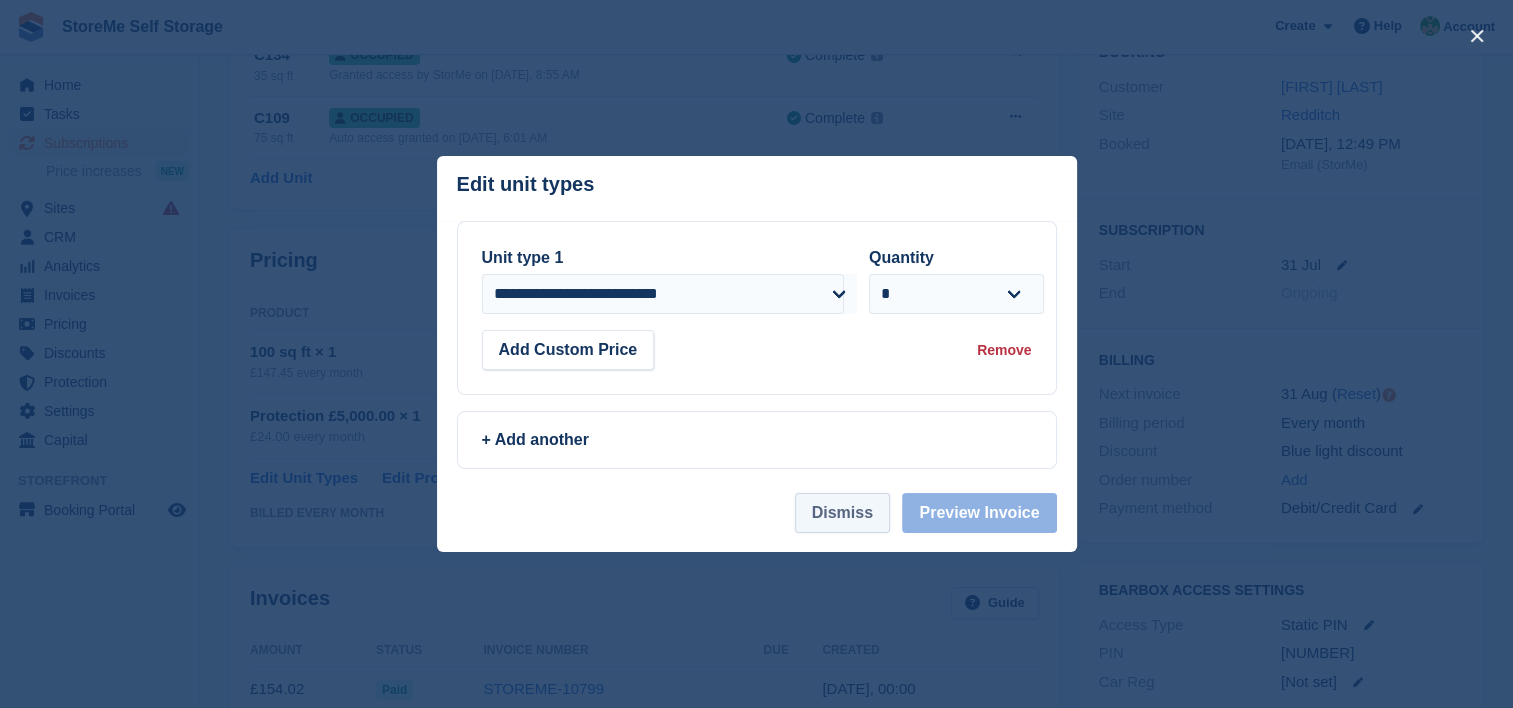click on "Dismiss" at bounding box center [842, 513] 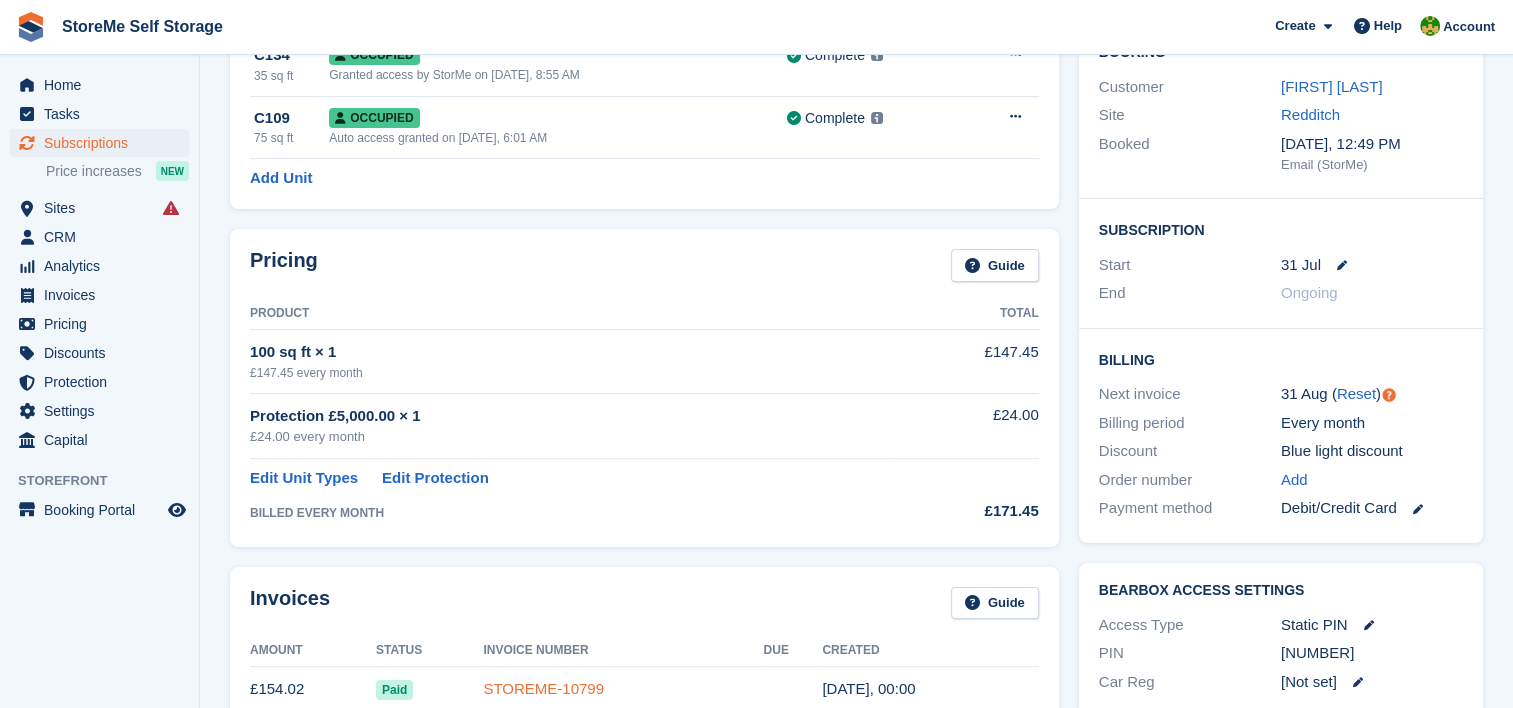 click on "STOREME-10799" at bounding box center [543, 688] 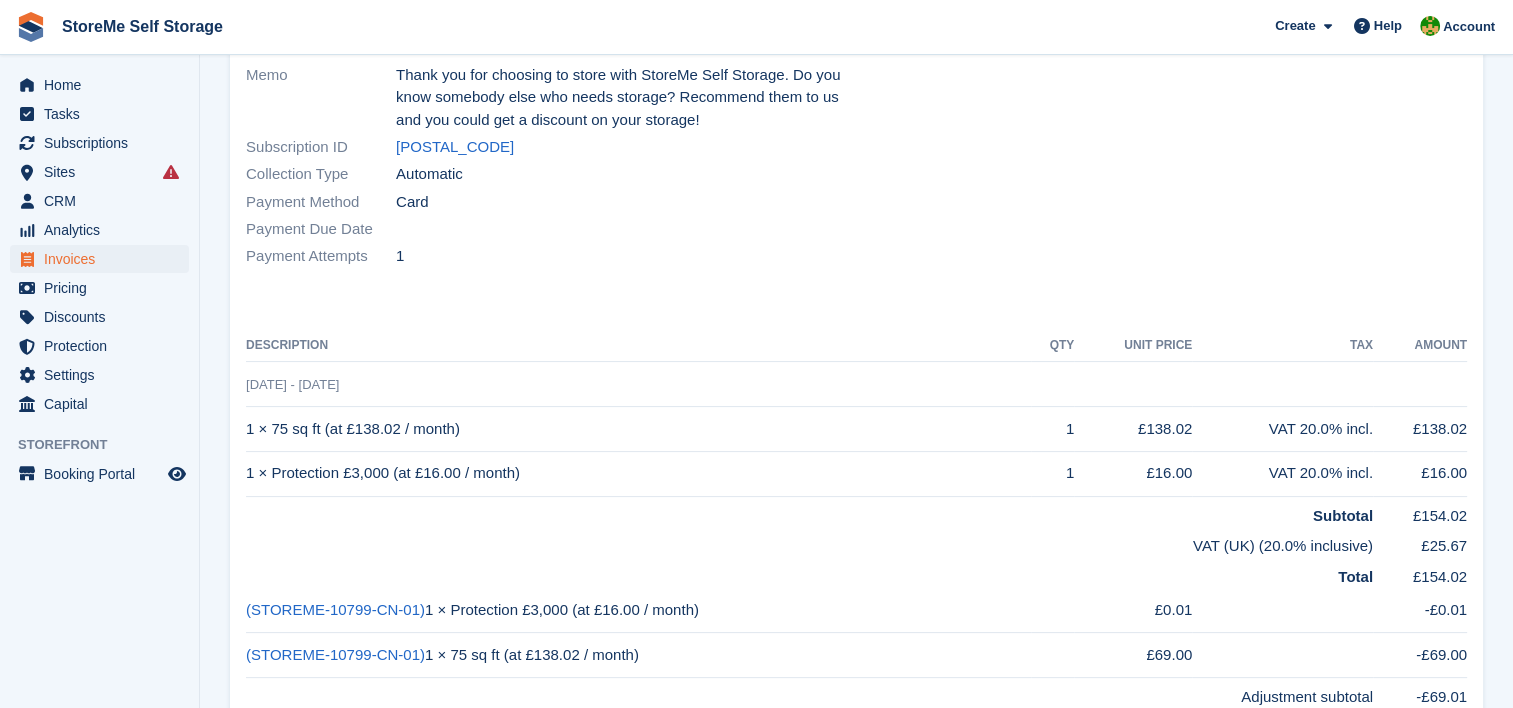 scroll, scrollTop: 300, scrollLeft: 0, axis: vertical 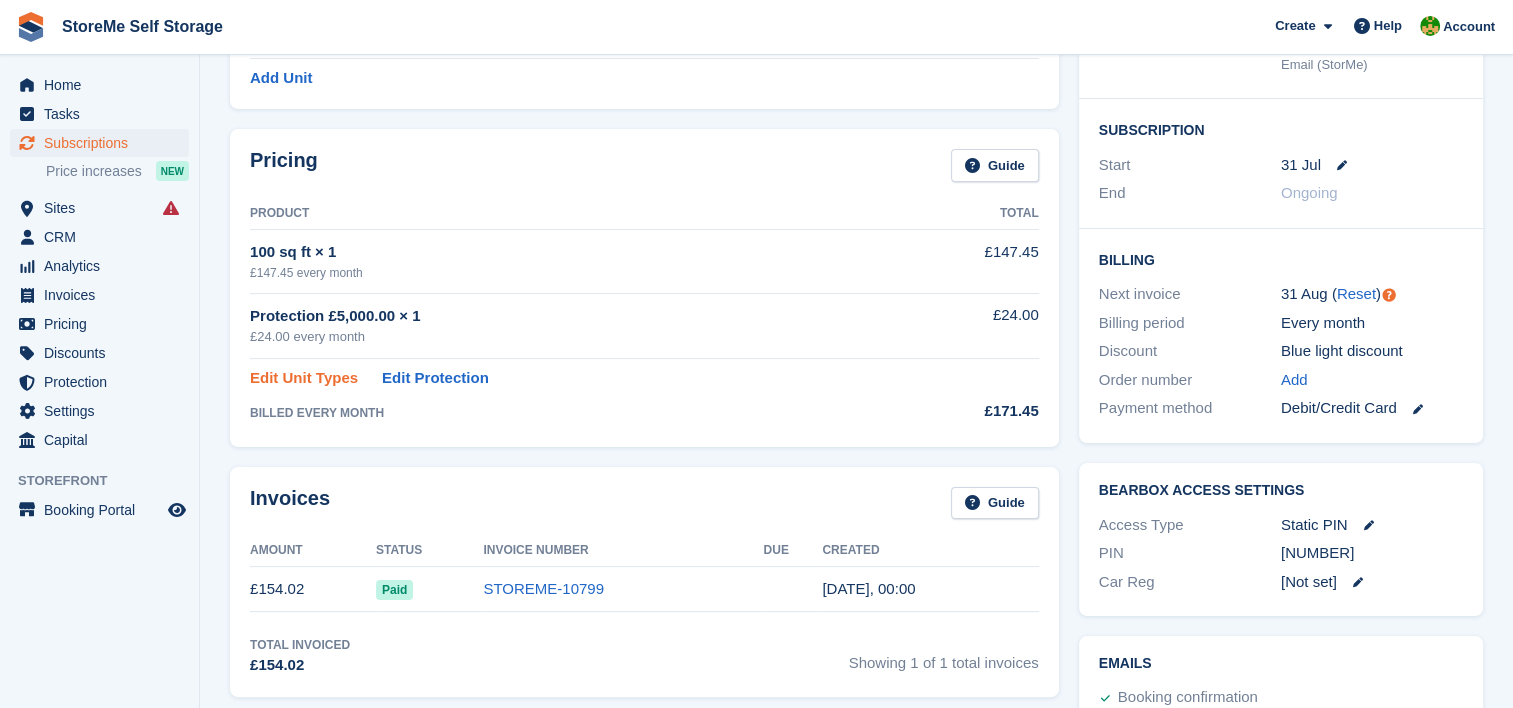 click on "Edit Unit Types" at bounding box center (304, 378) 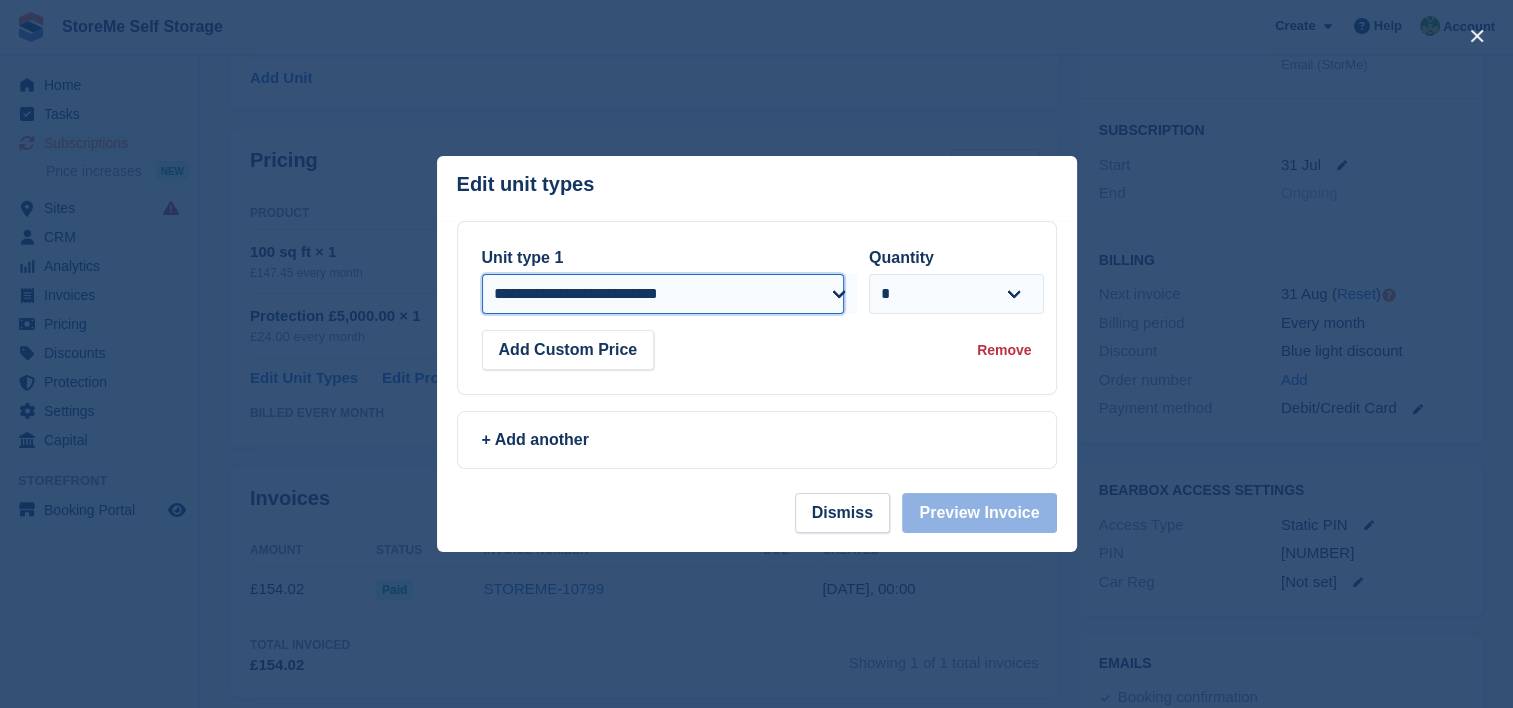 click on "**********" at bounding box center [663, 294] 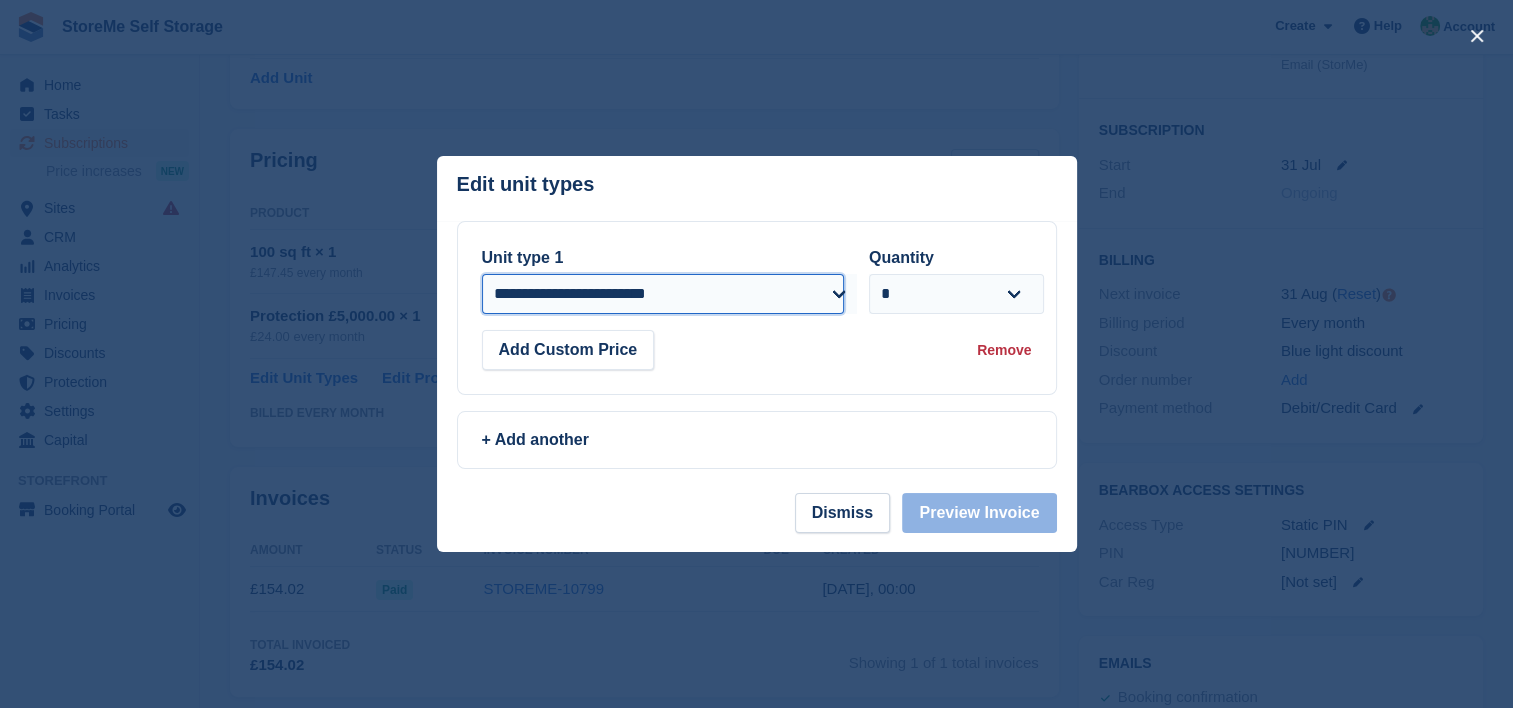 click on "**********" at bounding box center (663, 294) 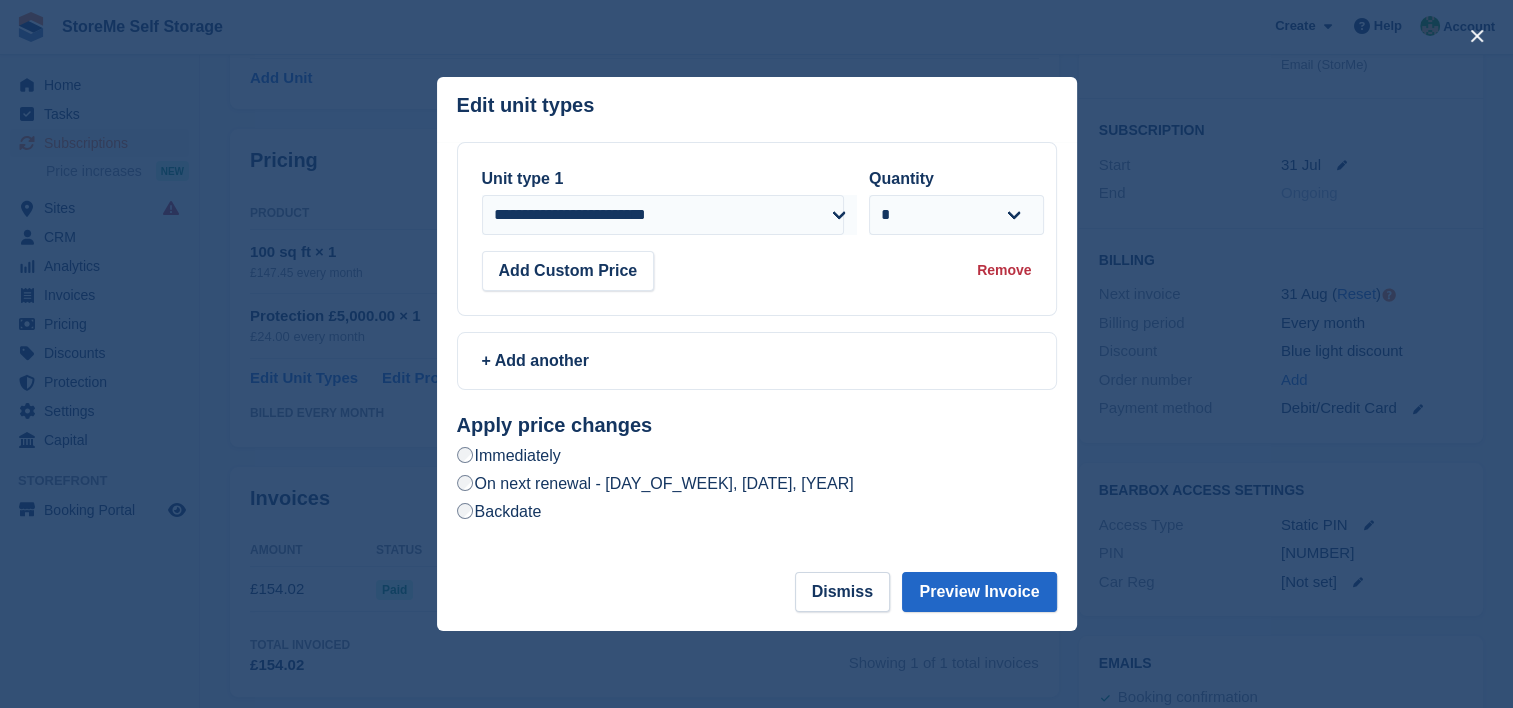 click on "On next renewal - Sunday, 31st August, 2025" at bounding box center (655, 483) 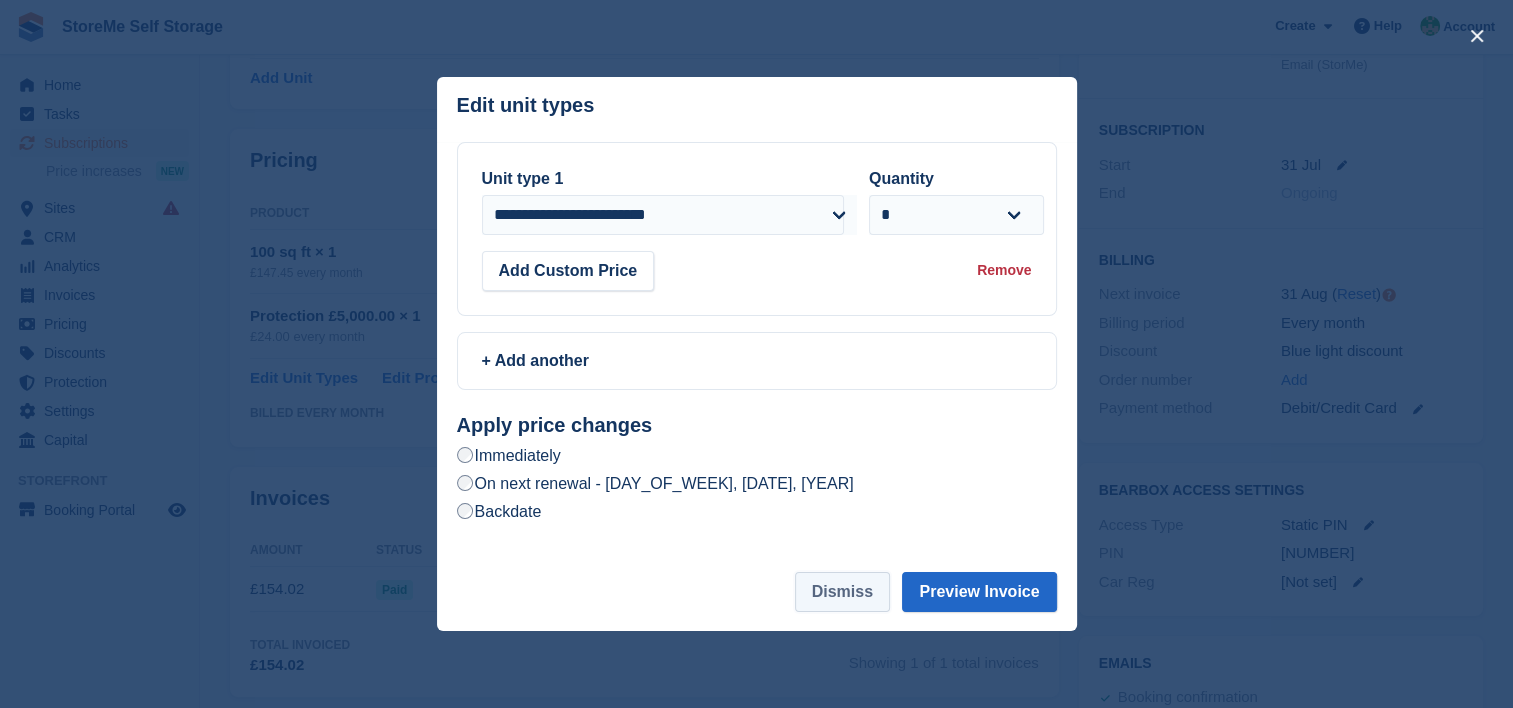 click on "Dismiss" at bounding box center (842, 592) 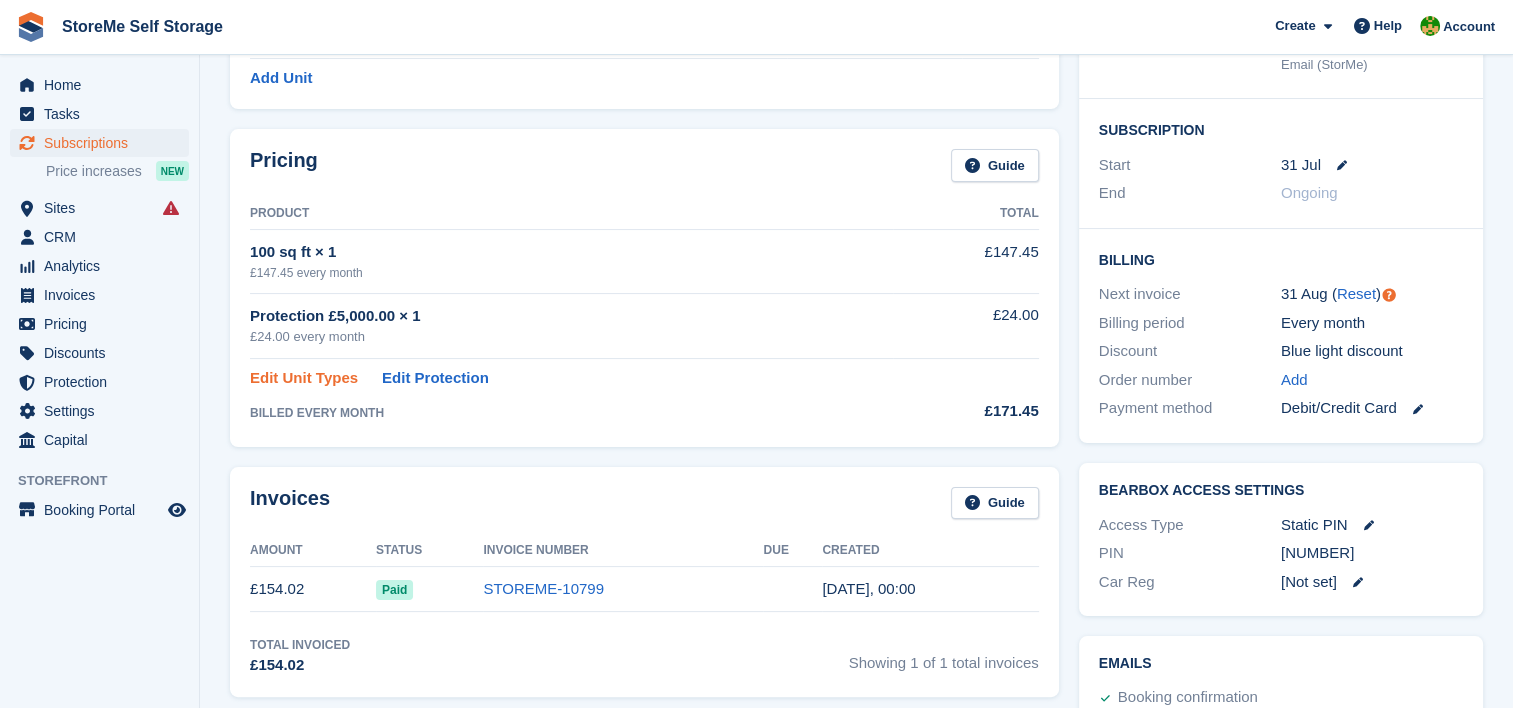 click on "Edit Unit Types" at bounding box center (304, 378) 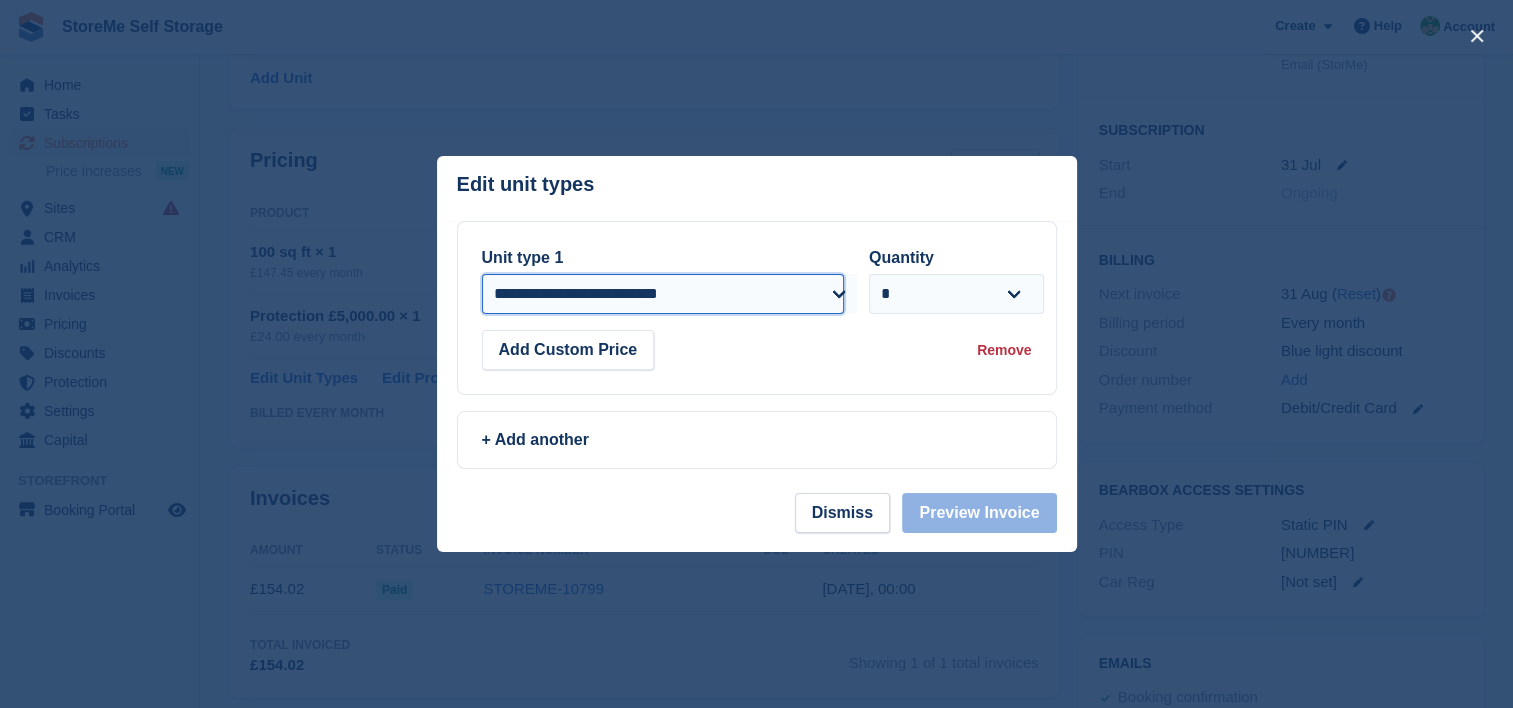 click on "**********" at bounding box center [663, 294] 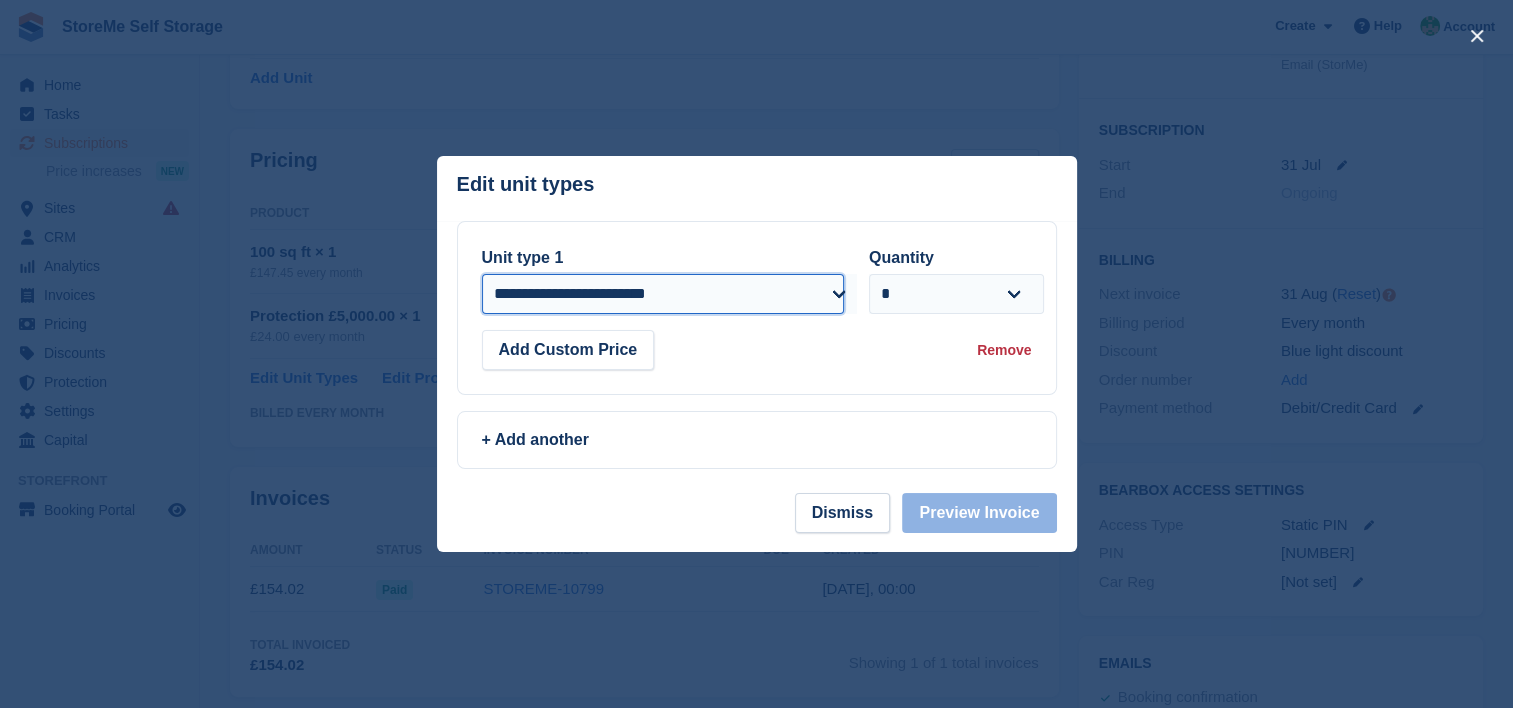 click on "**********" at bounding box center (663, 294) 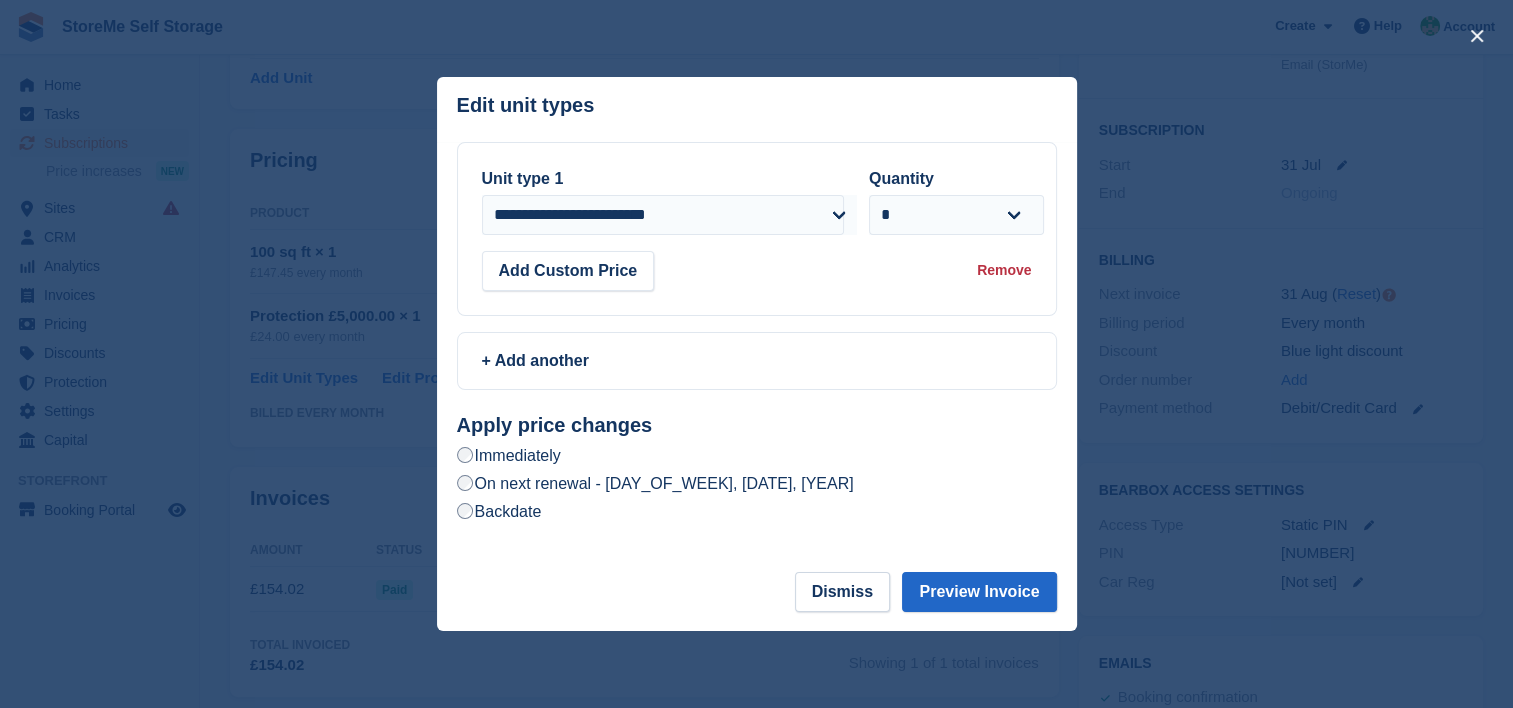 click on "On next renewal - Sunday, 31st August, 2025" at bounding box center (655, 483) 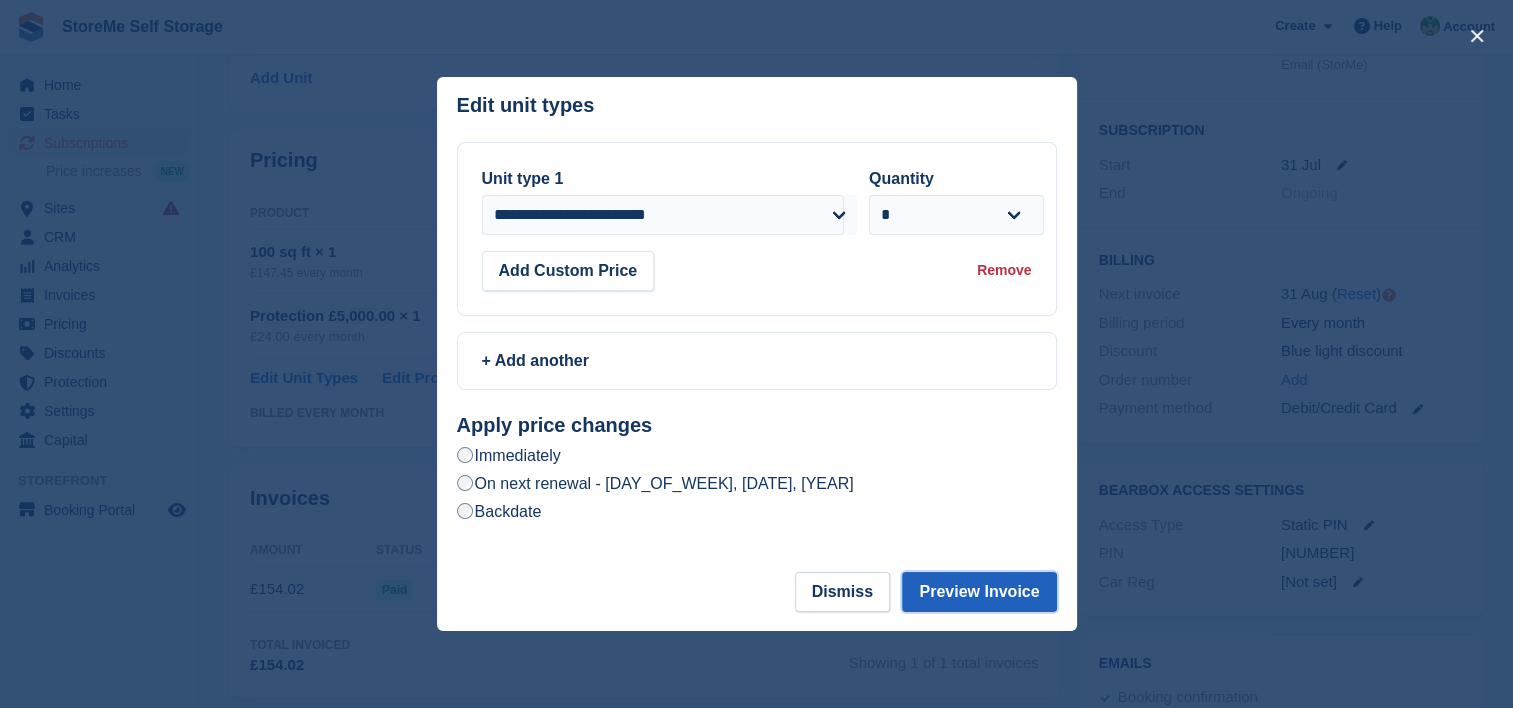 click on "Preview Invoice" at bounding box center [979, 592] 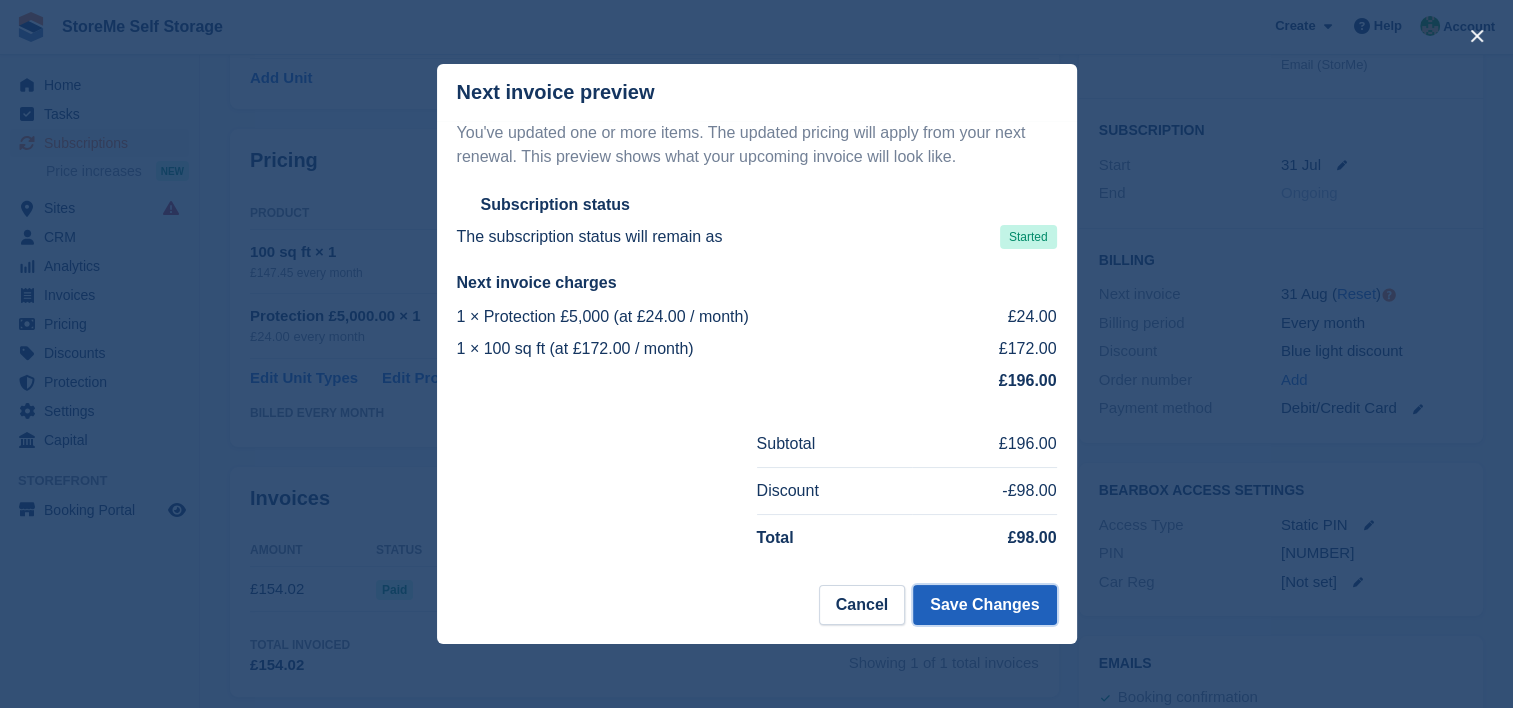 click on "Save Changes" at bounding box center [984, 605] 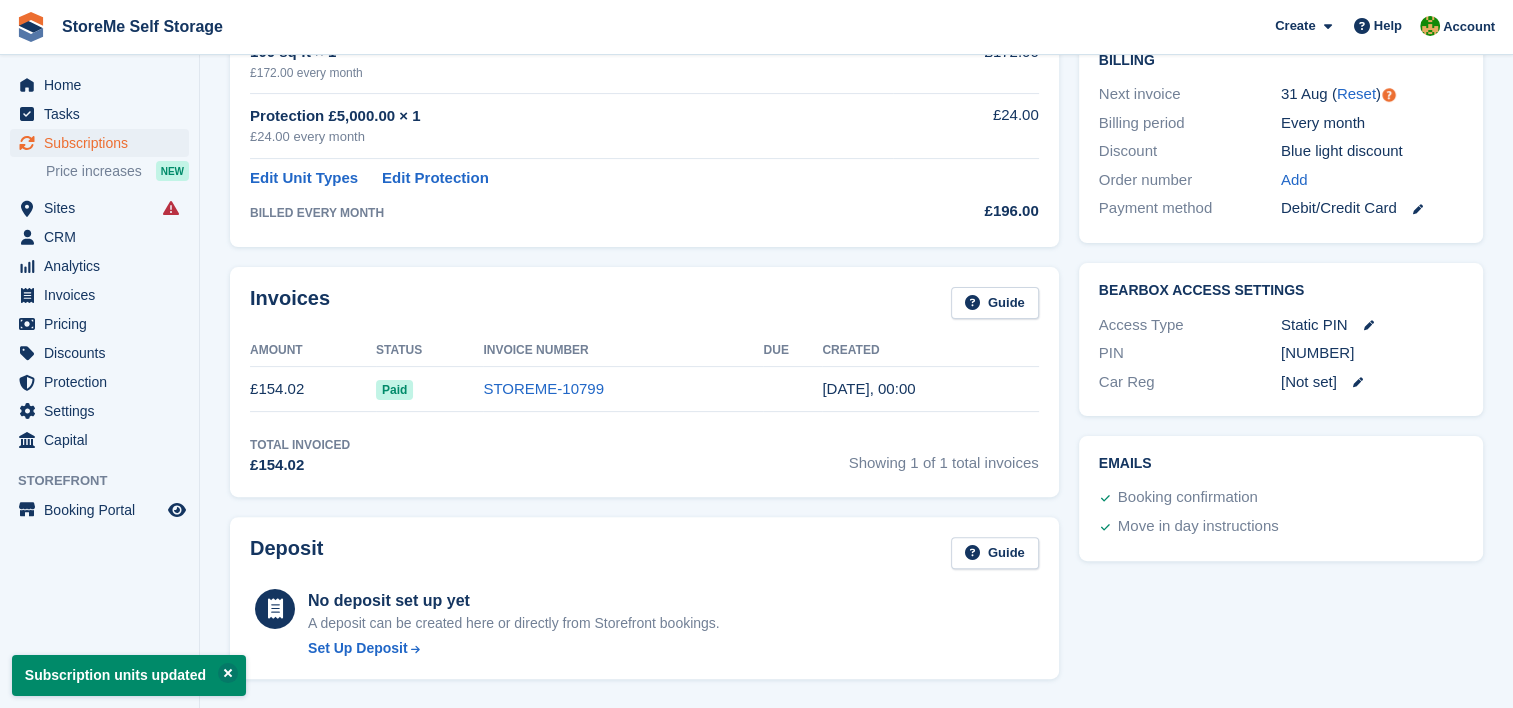 scroll, scrollTop: 0, scrollLeft: 0, axis: both 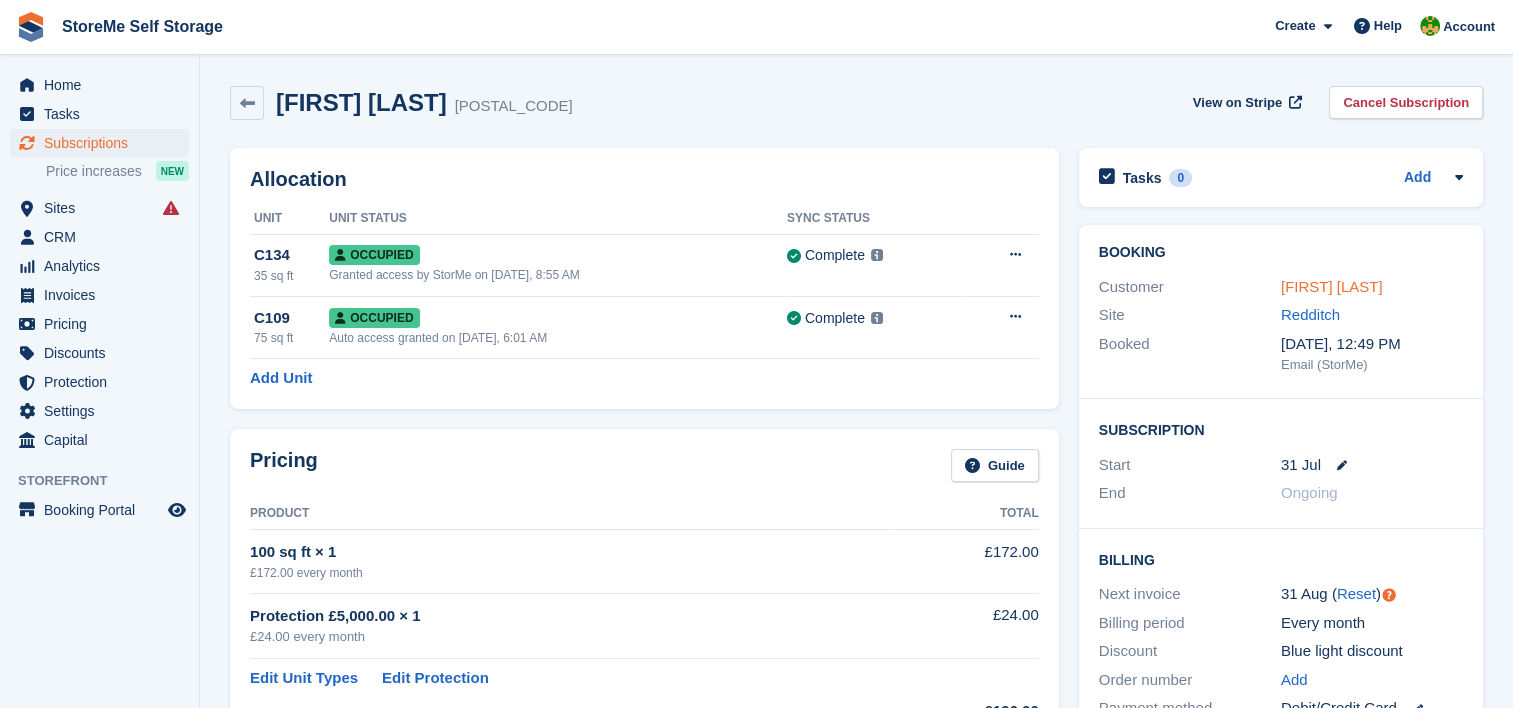 click on "Luke Tomlinson" at bounding box center [1332, 286] 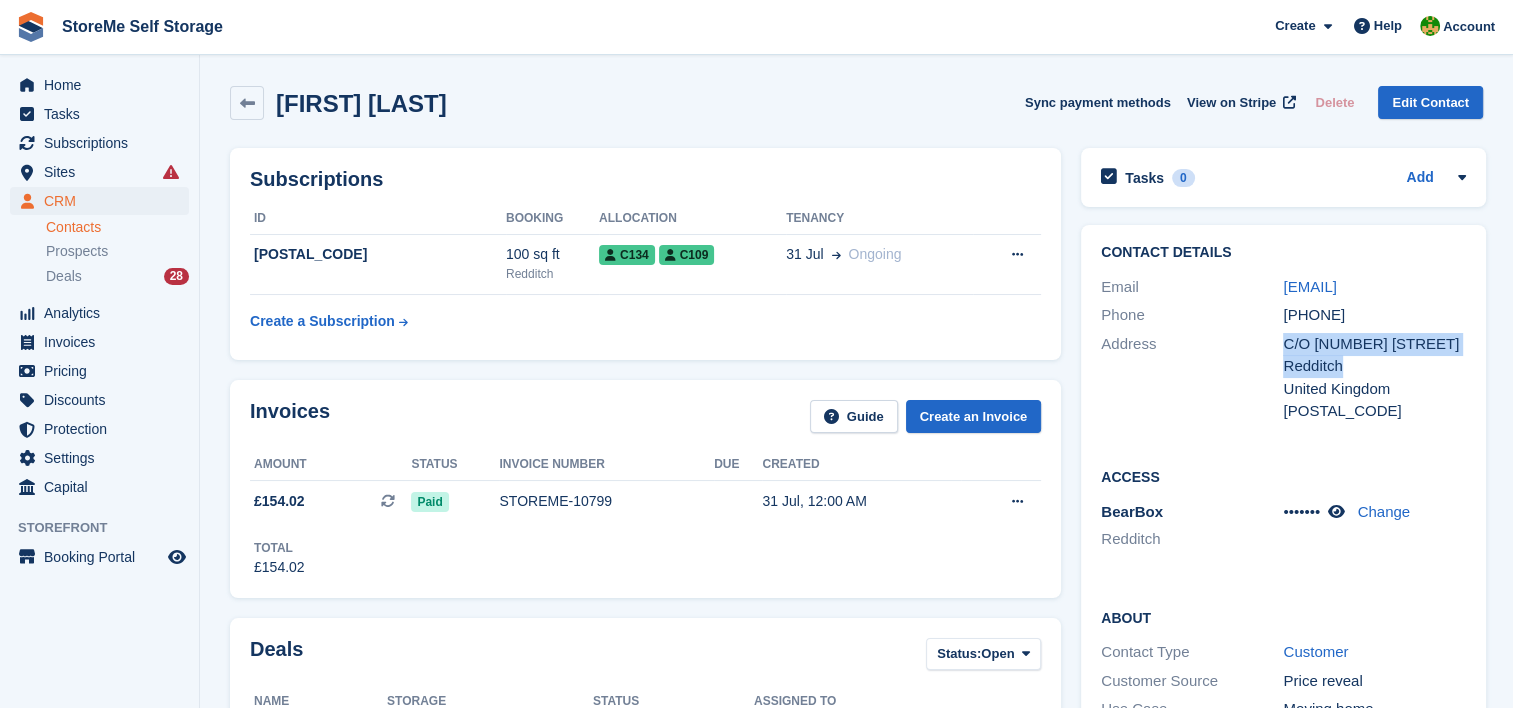 drag, startPoint x: 1346, startPoint y: 366, endPoint x: 1280, endPoint y: 348, distance: 68.41052 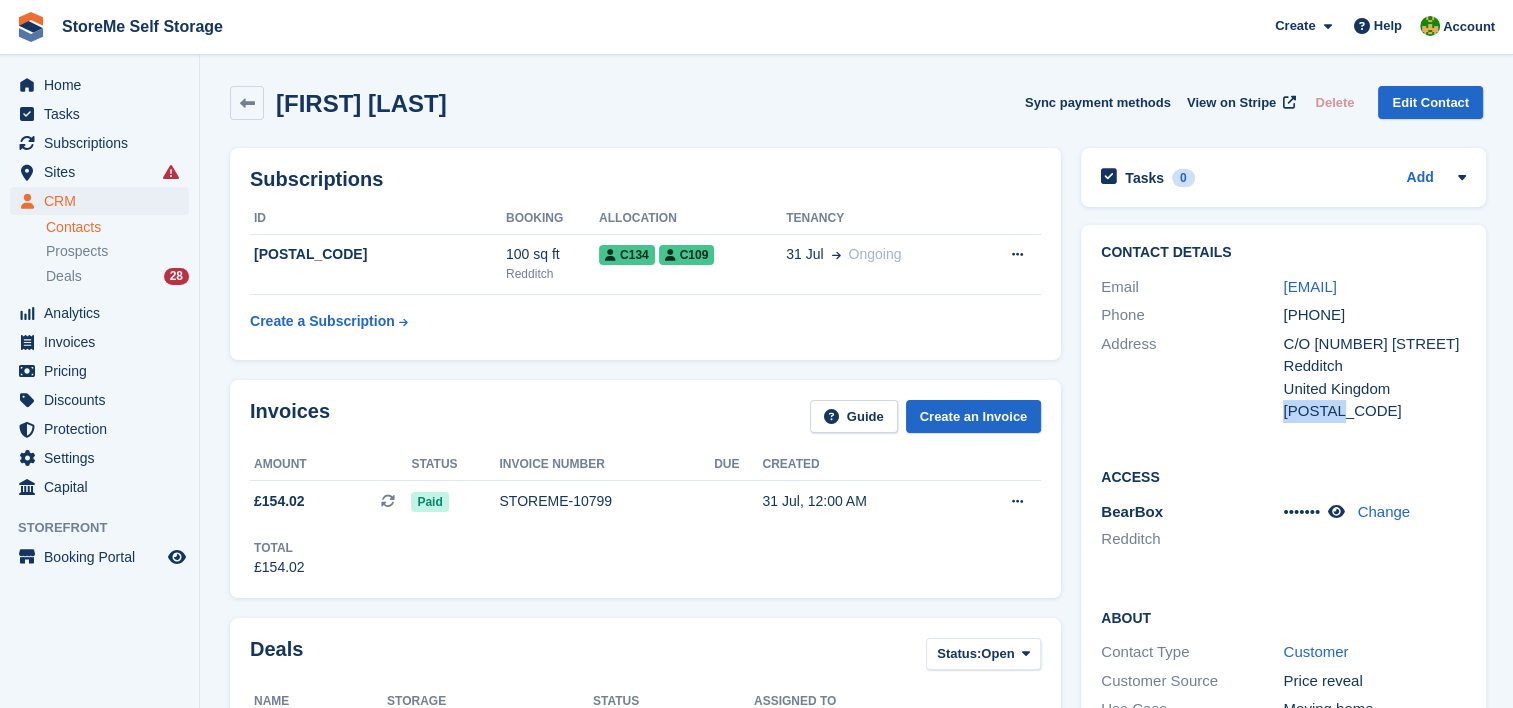 drag, startPoint x: 1344, startPoint y: 415, endPoint x: 1280, endPoint y: 415, distance: 64 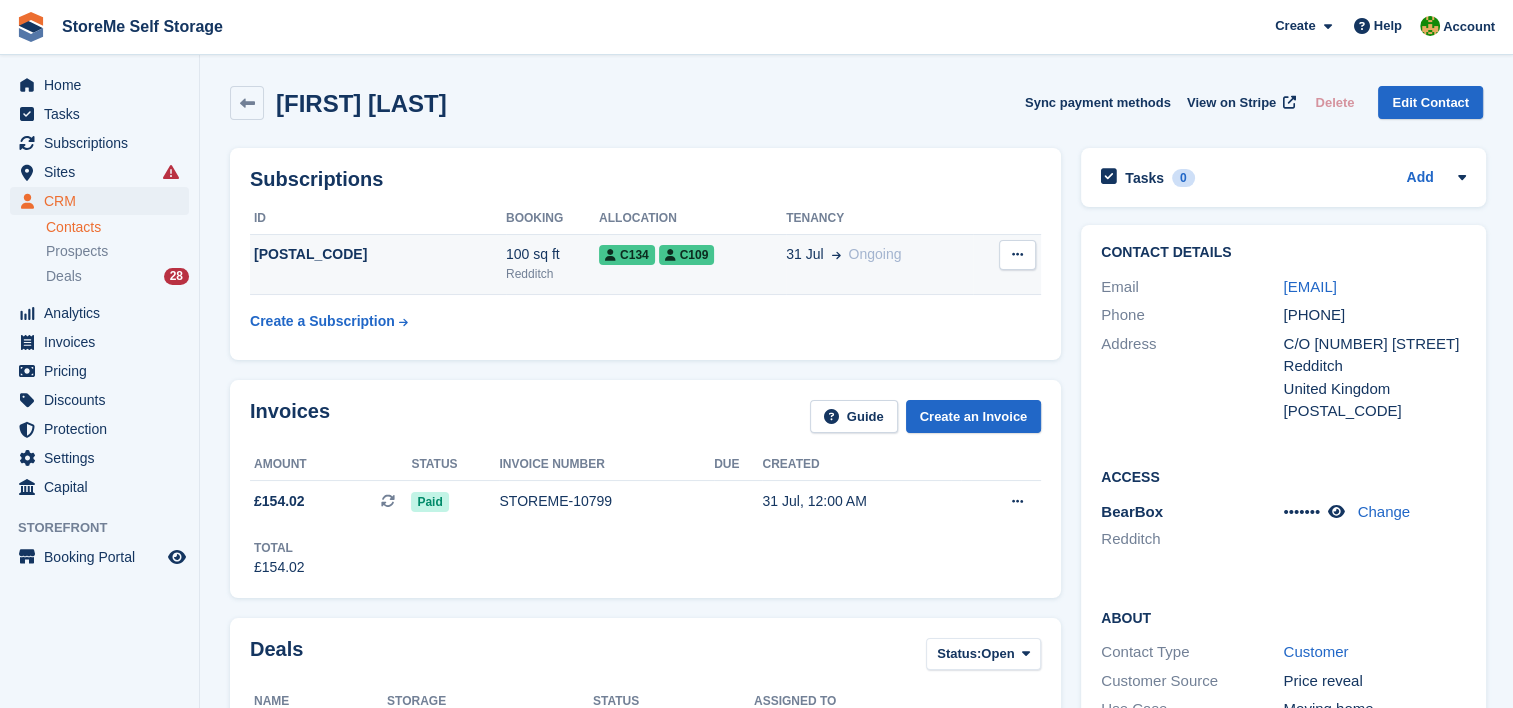 click on "88355" at bounding box center [378, 254] 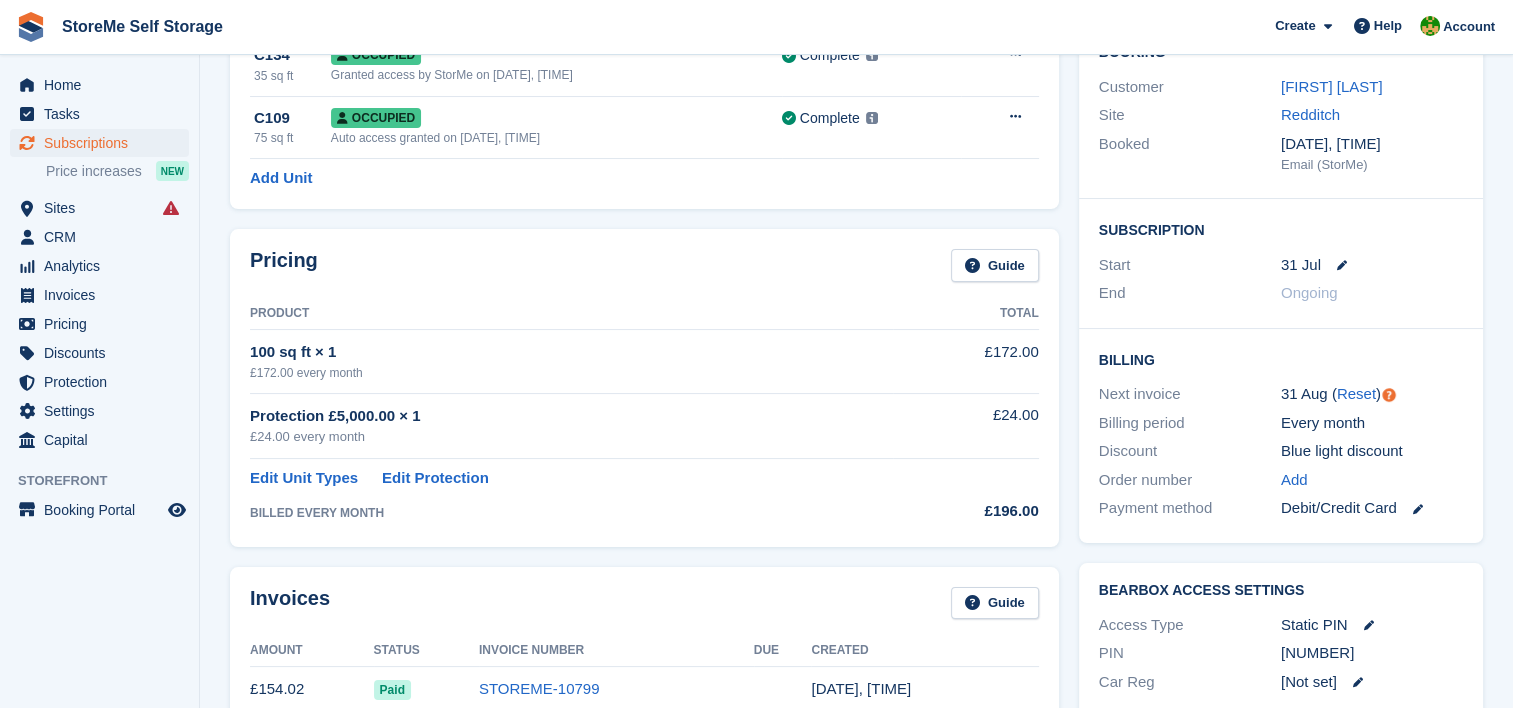 scroll, scrollTop: 300, scrollLeft: 0, axis: vertical 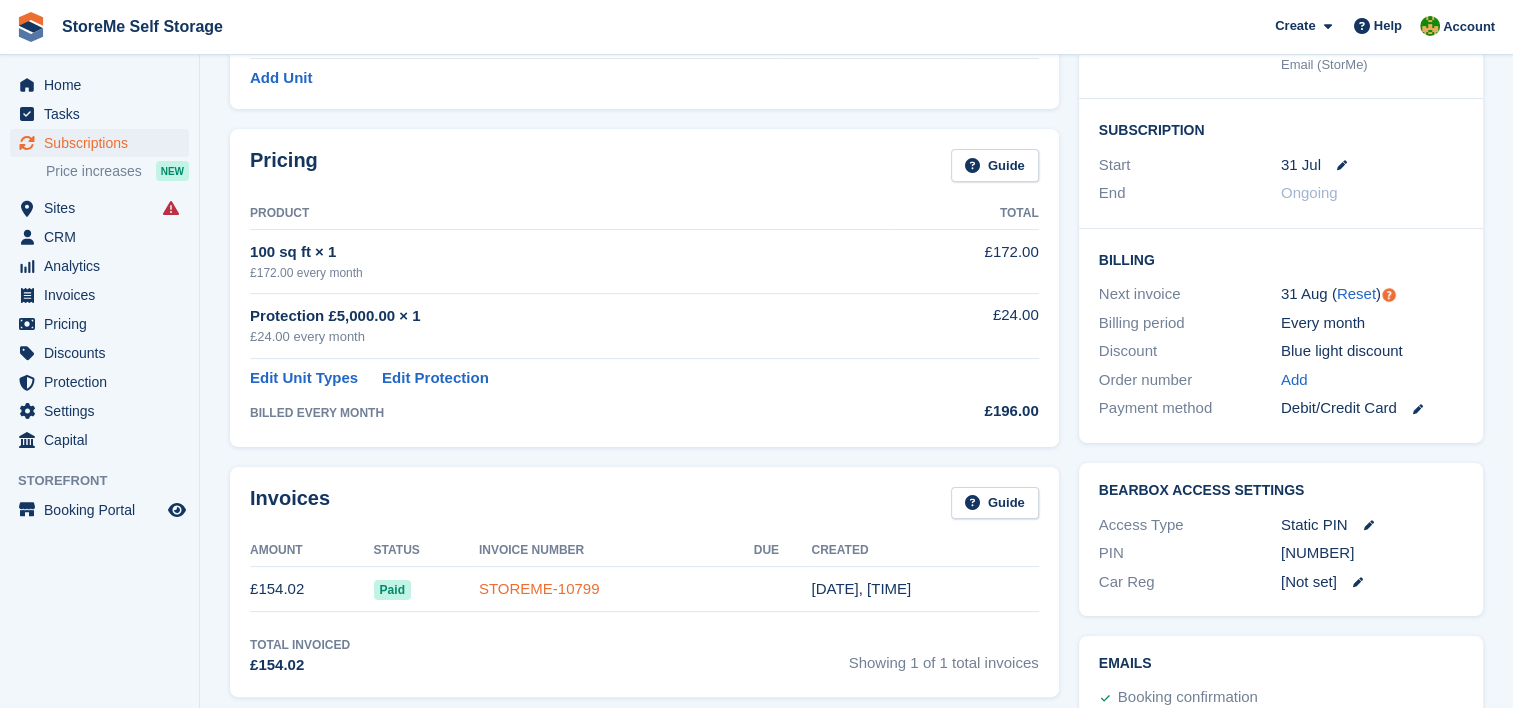 click on "STOREME-10799" at bounding box center (539, 588) 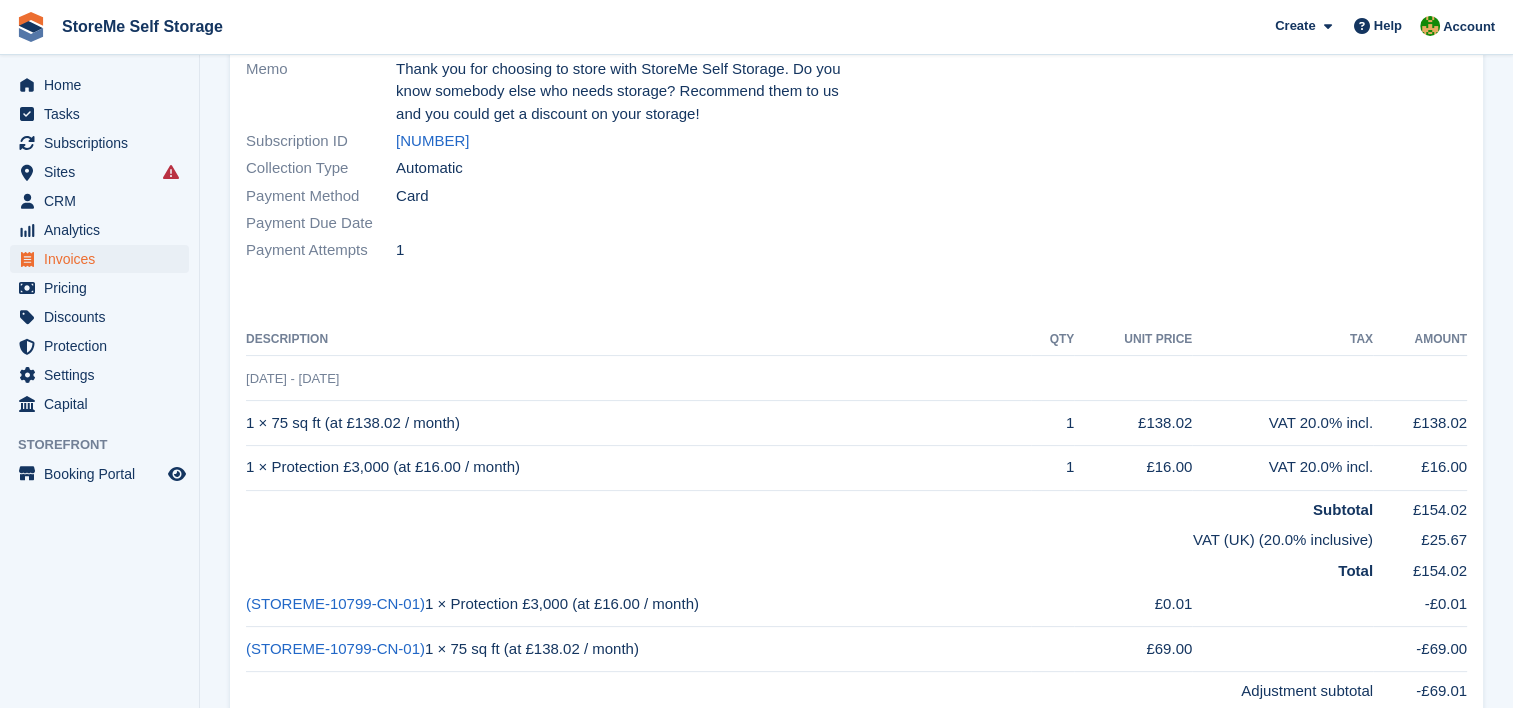 scroll, scrollTop: 0, scrollLeft: 0, axis: both 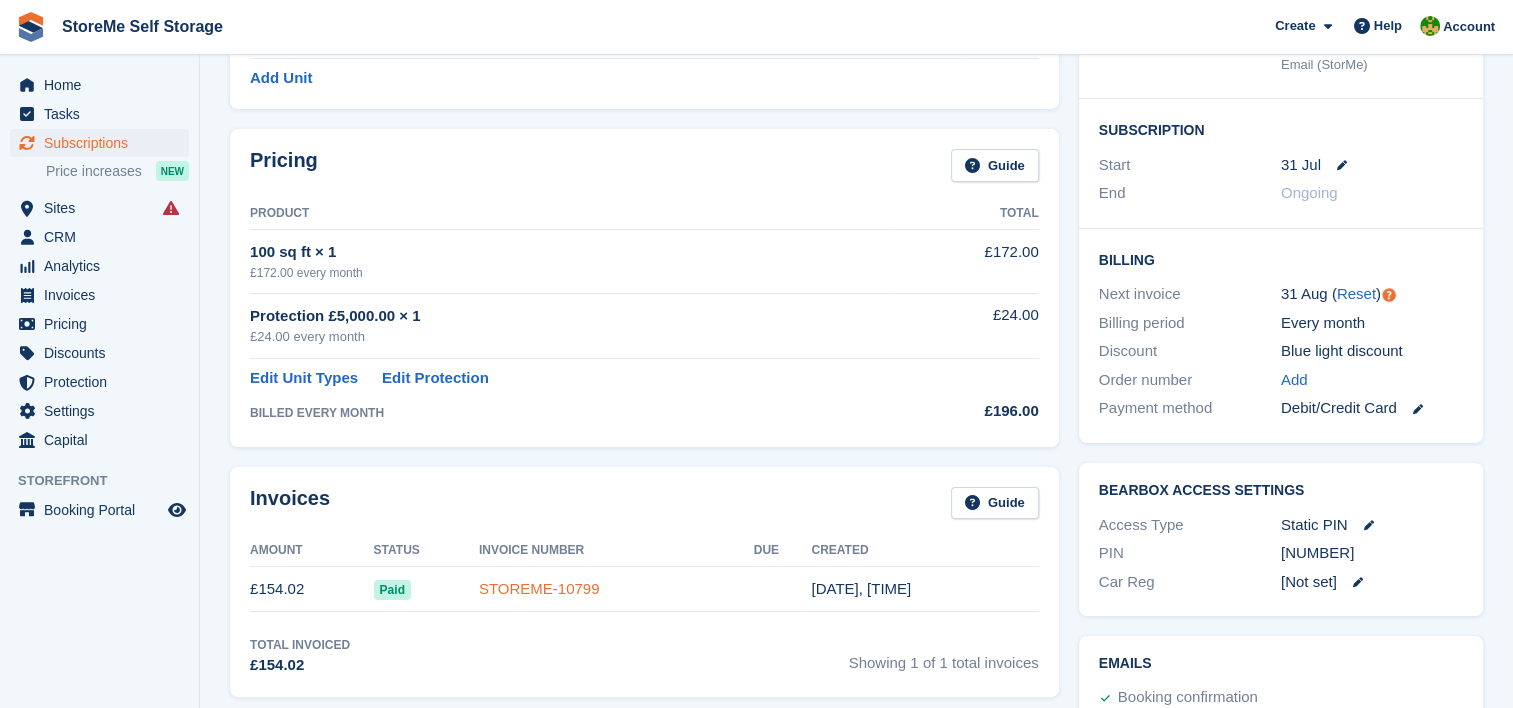 click on "STOREME-10799" at bounding box center (539, 588) 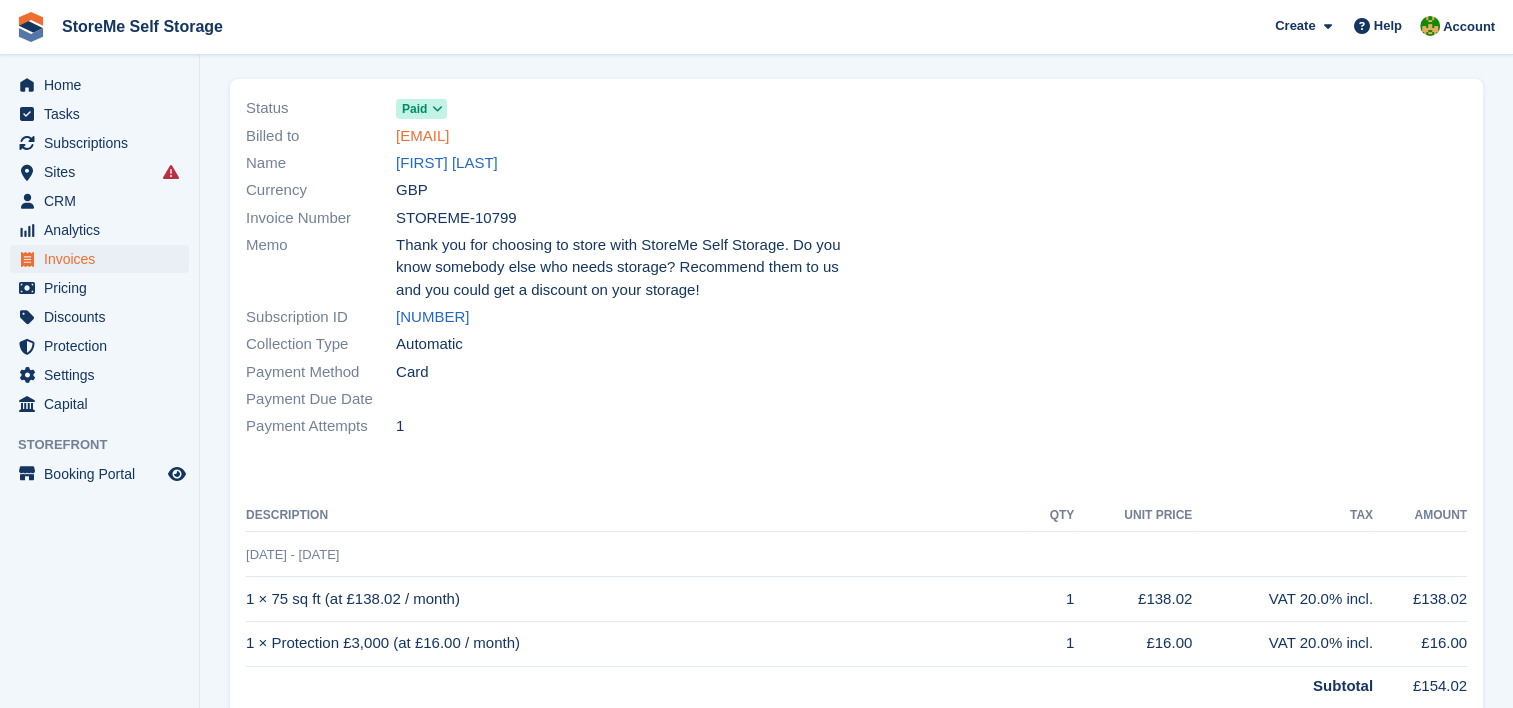 scroll, scrollTop: 0, scrollLeft: 0, axis: both 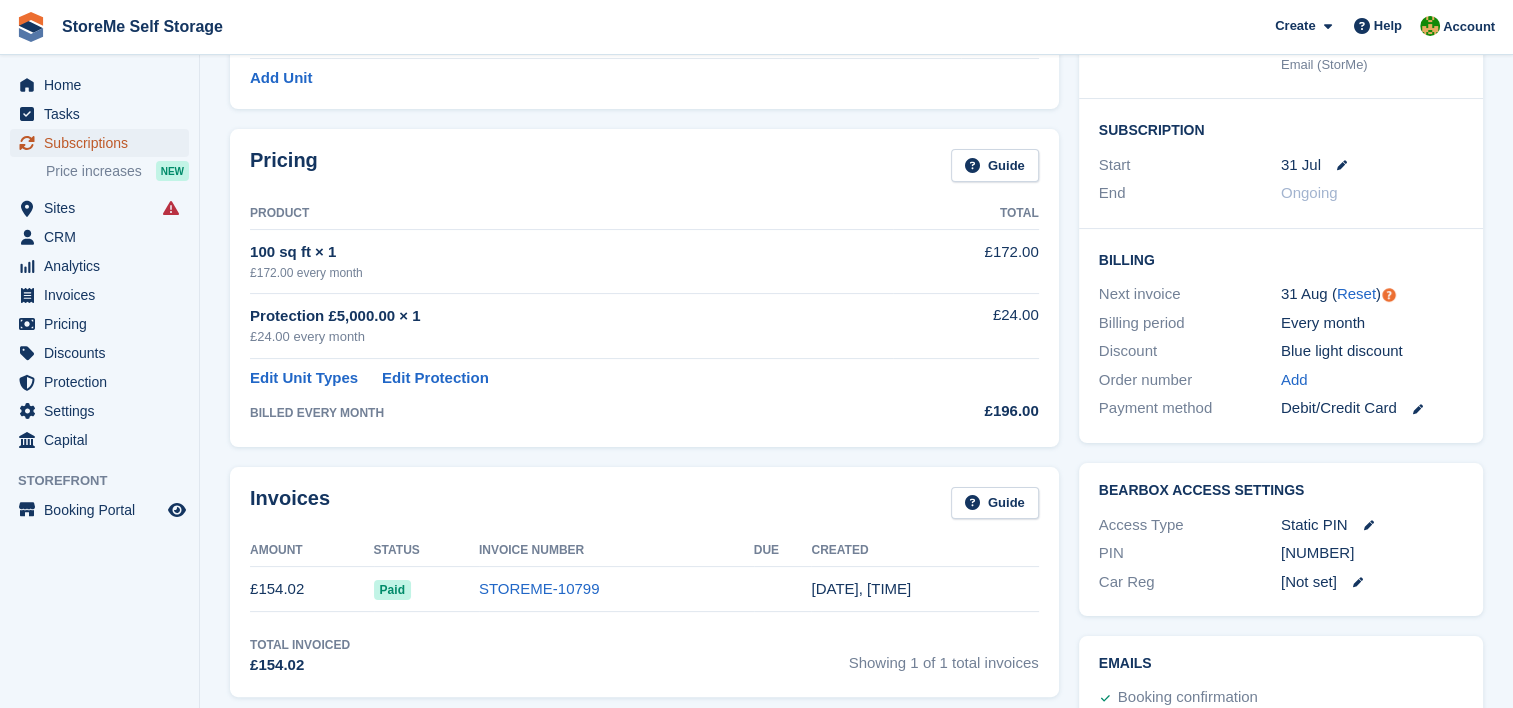click on "Subscriptions" at bounding box center [104, 143] 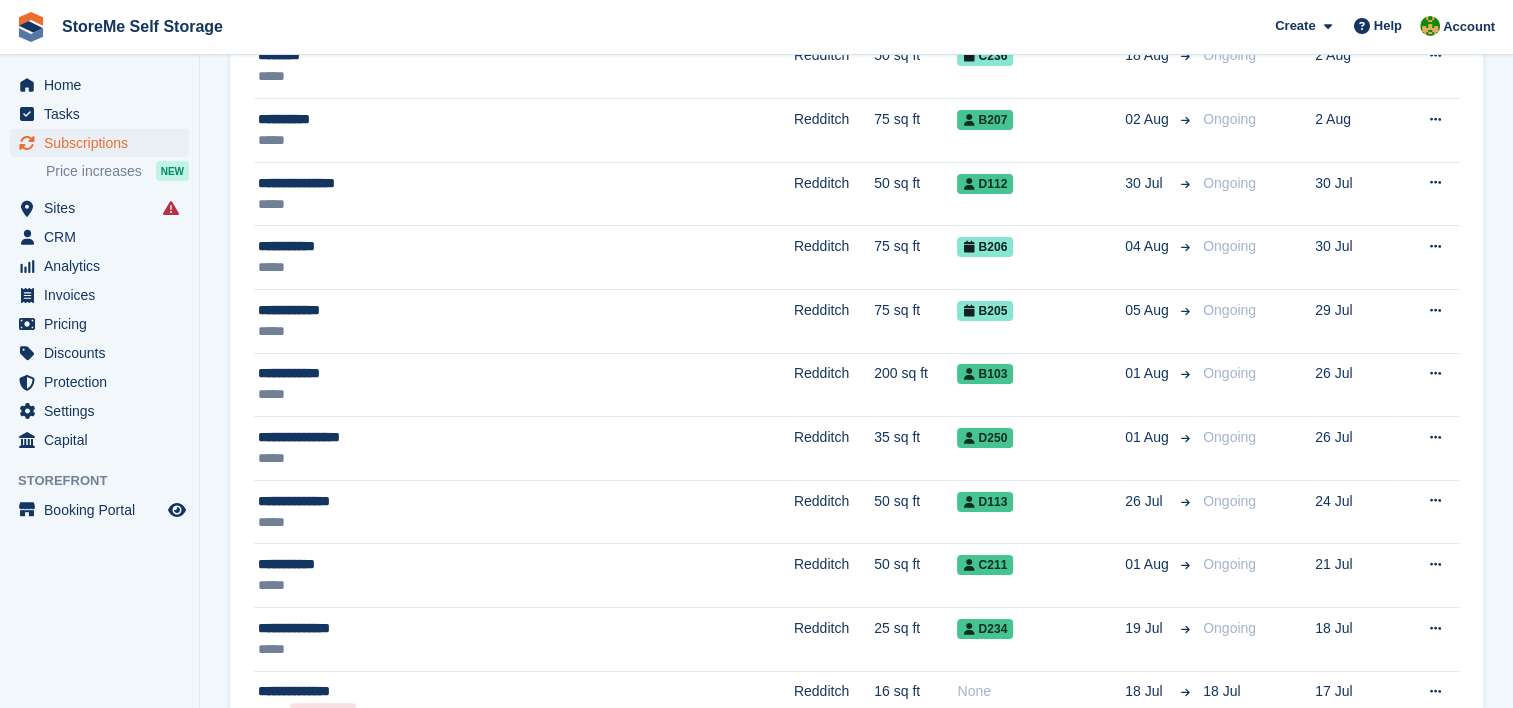 scroll, scrollTop: 0, scrollLeft: 0, axis: both 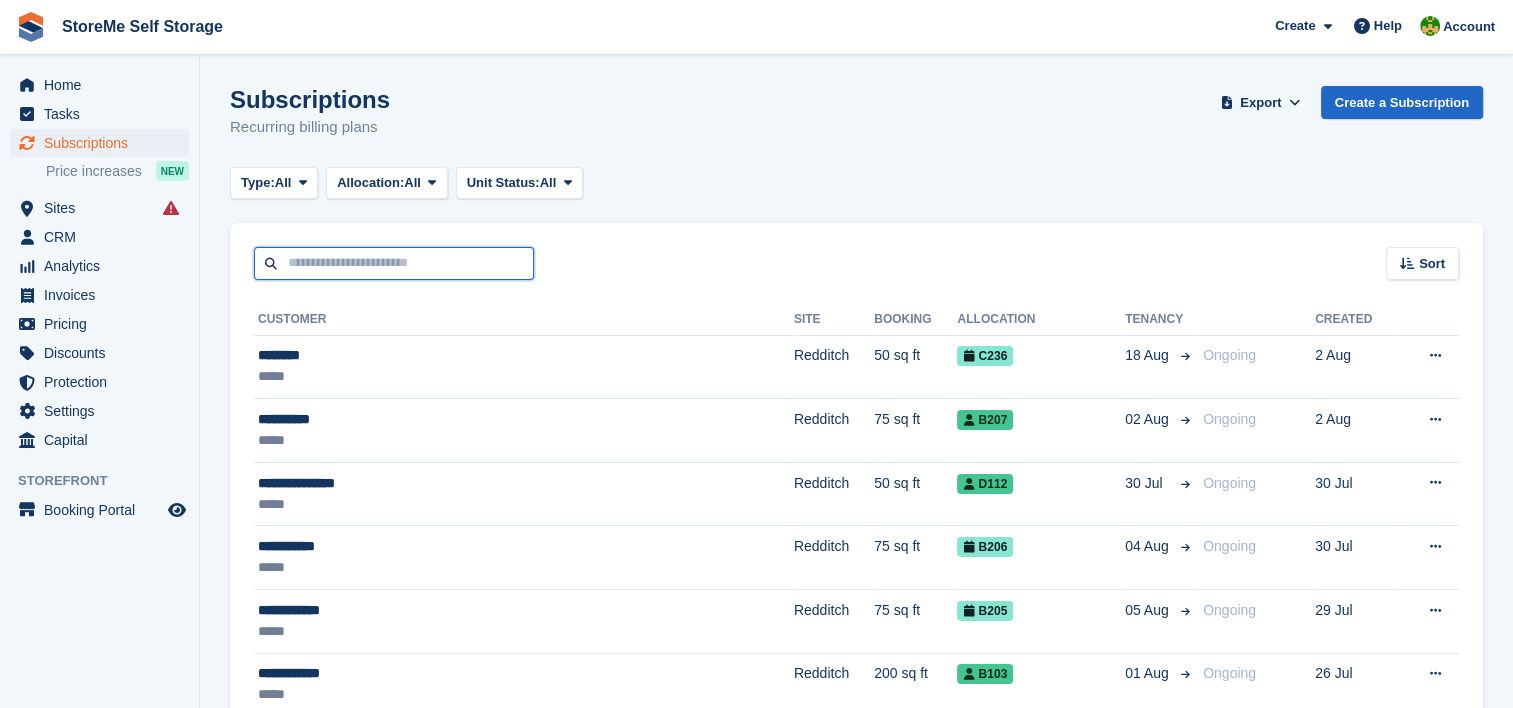 click at bounding box center [394, 263] 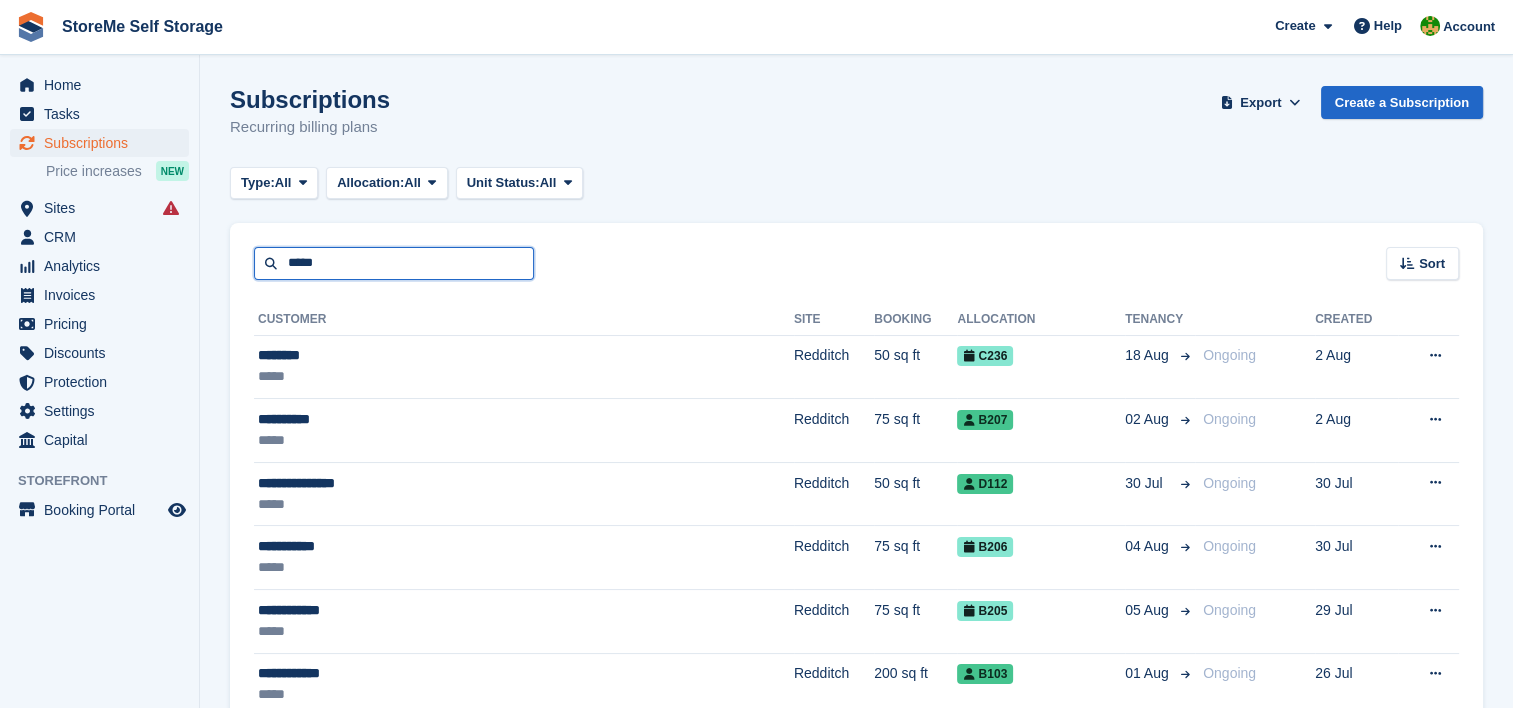 type on "*****" 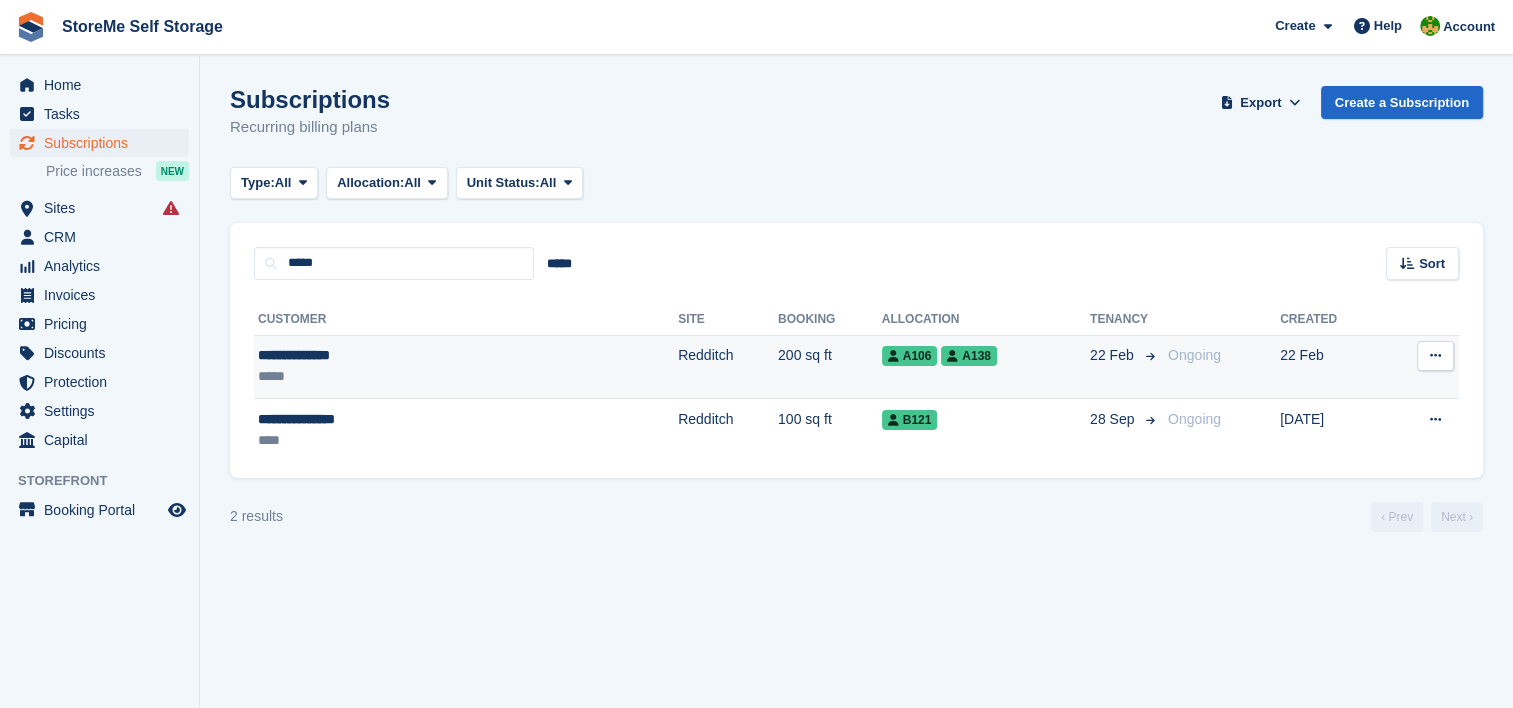 click on "Redditch" at bounding box center [728, 367] 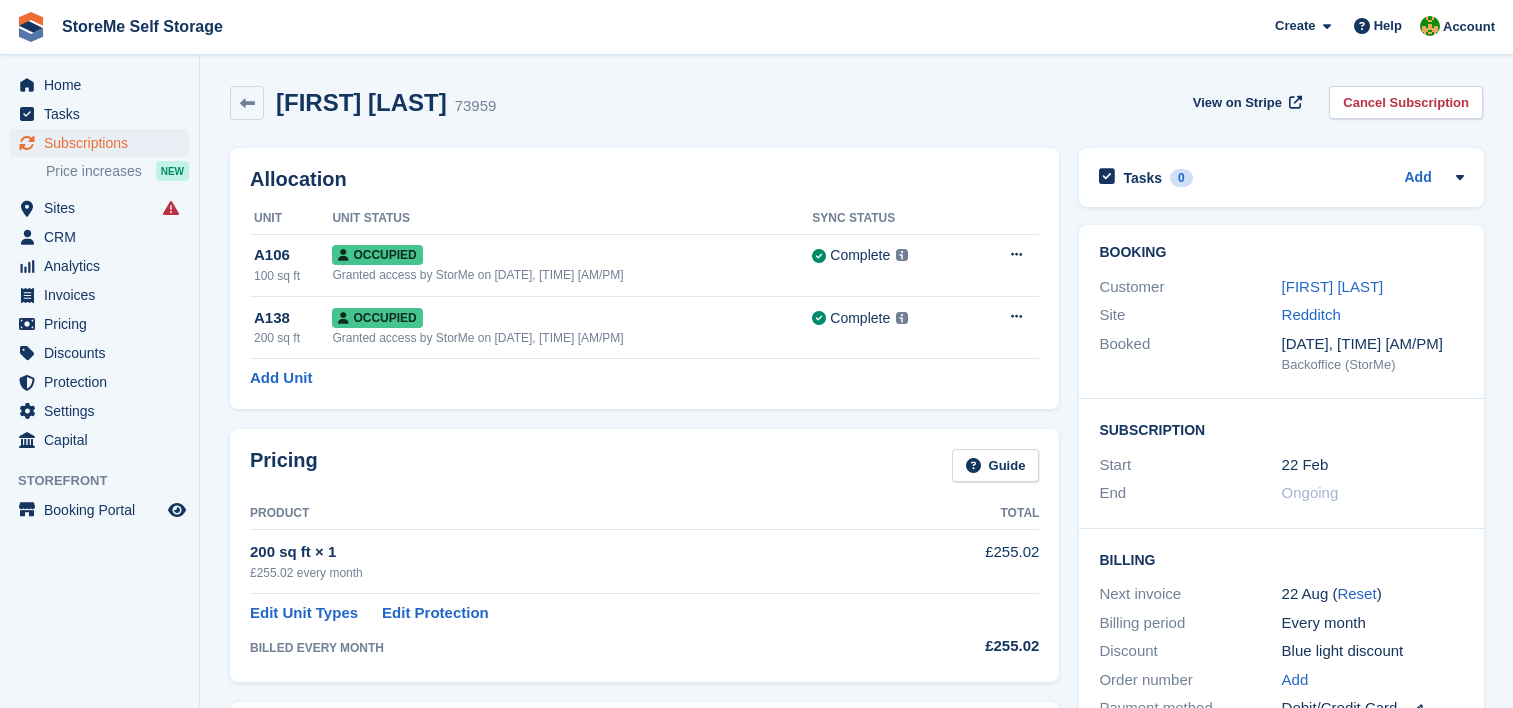 scroll, scrollTop: 0, scrollLeft: 0, axis: both 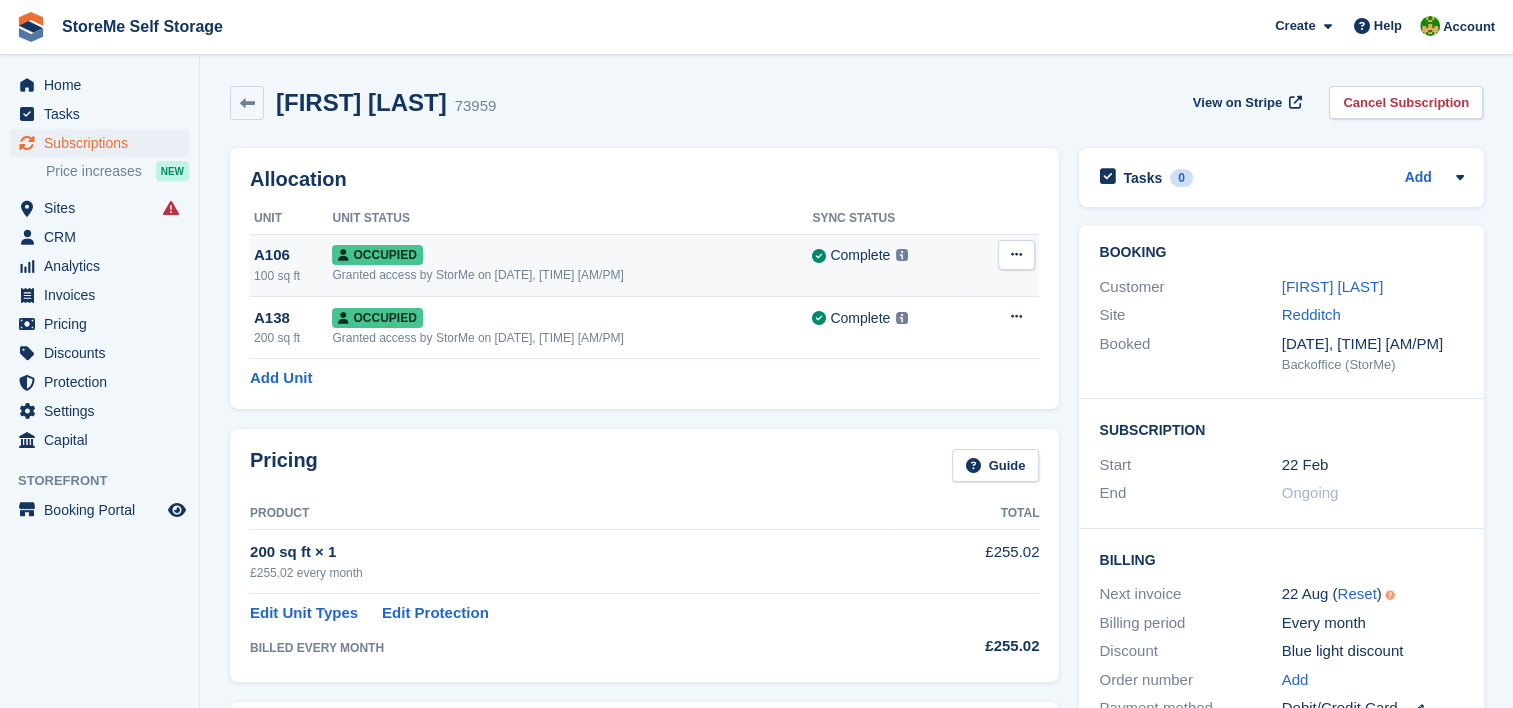 click at bounding box center [1016, 254] 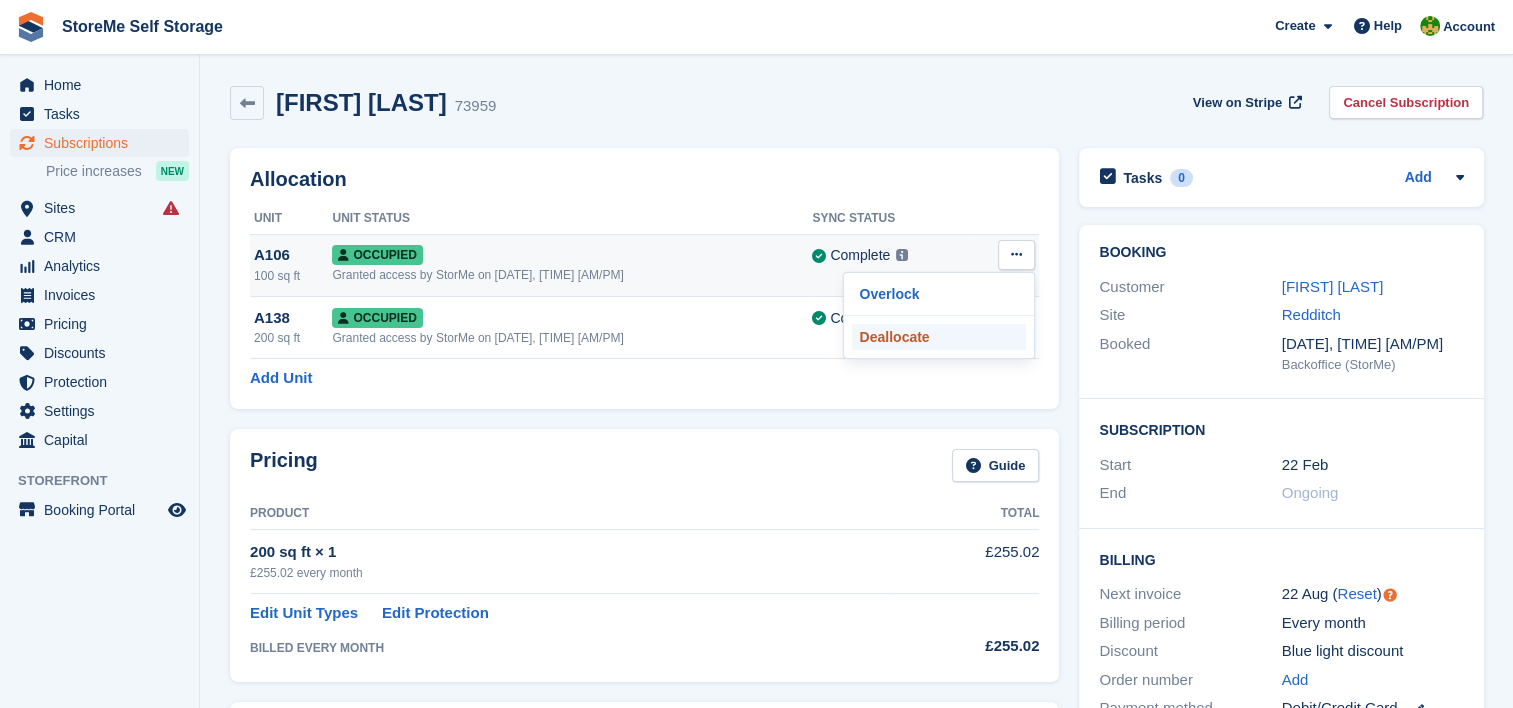 click on "Deallocate" at bounding box center (939, 337) 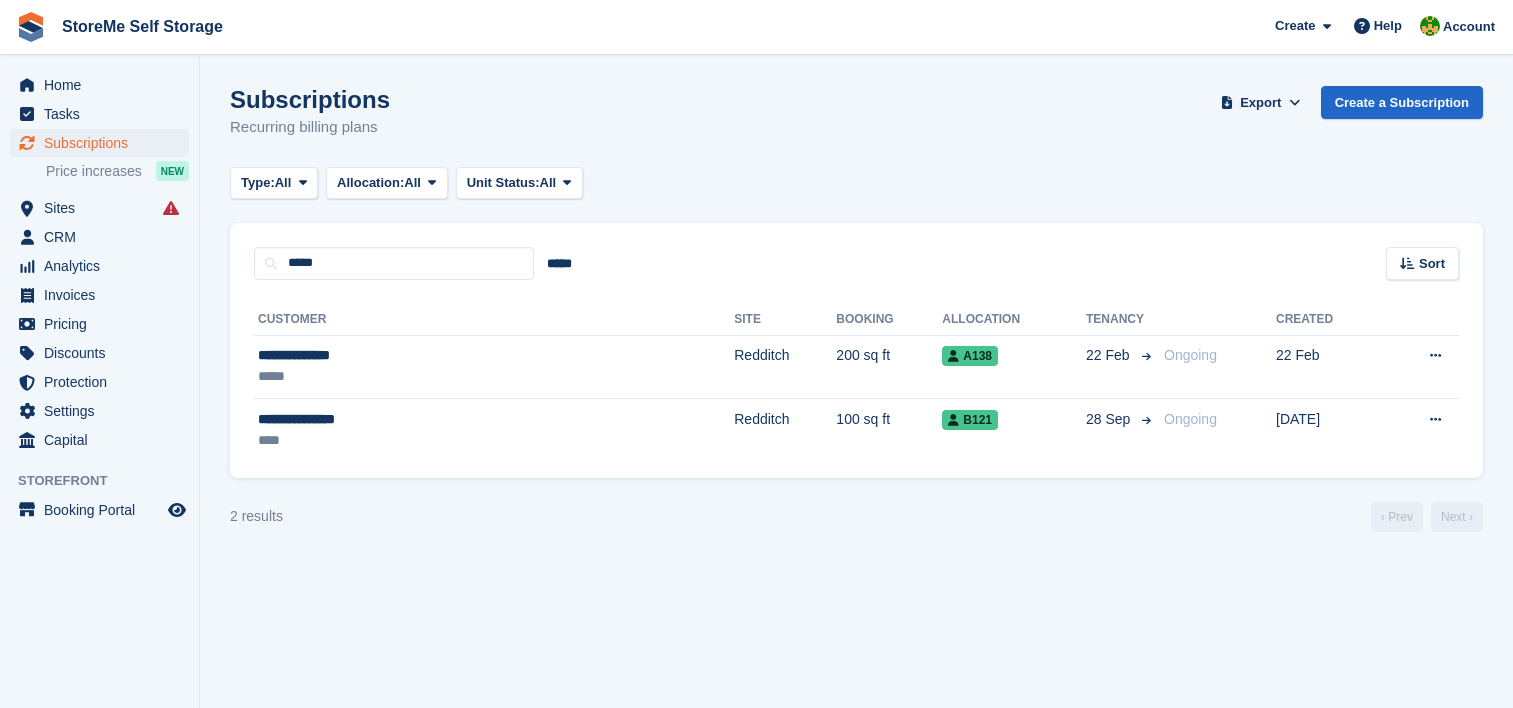 scroll, scrollTop: 0, scrollLeft: 0, axis: both 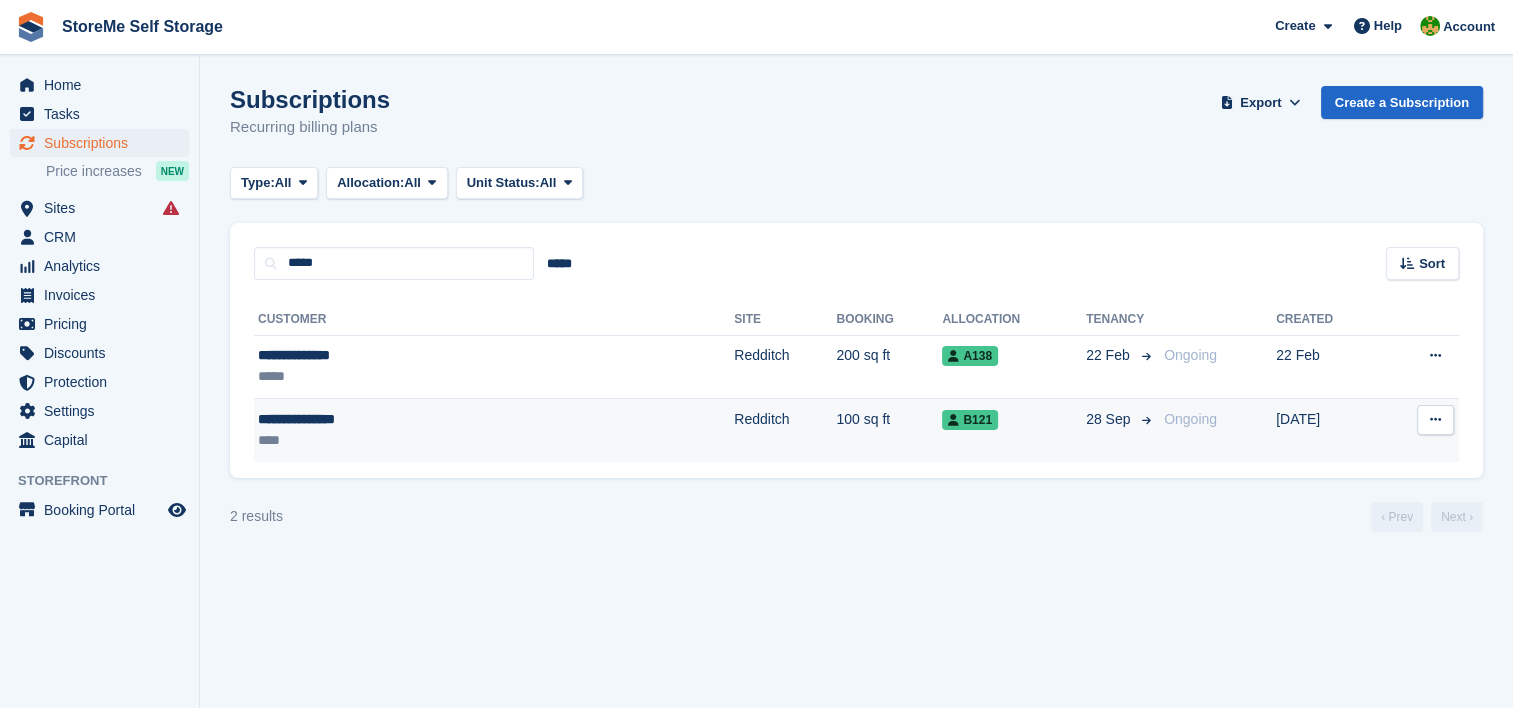 click on "Redditch" at bounding box center (785, 430) 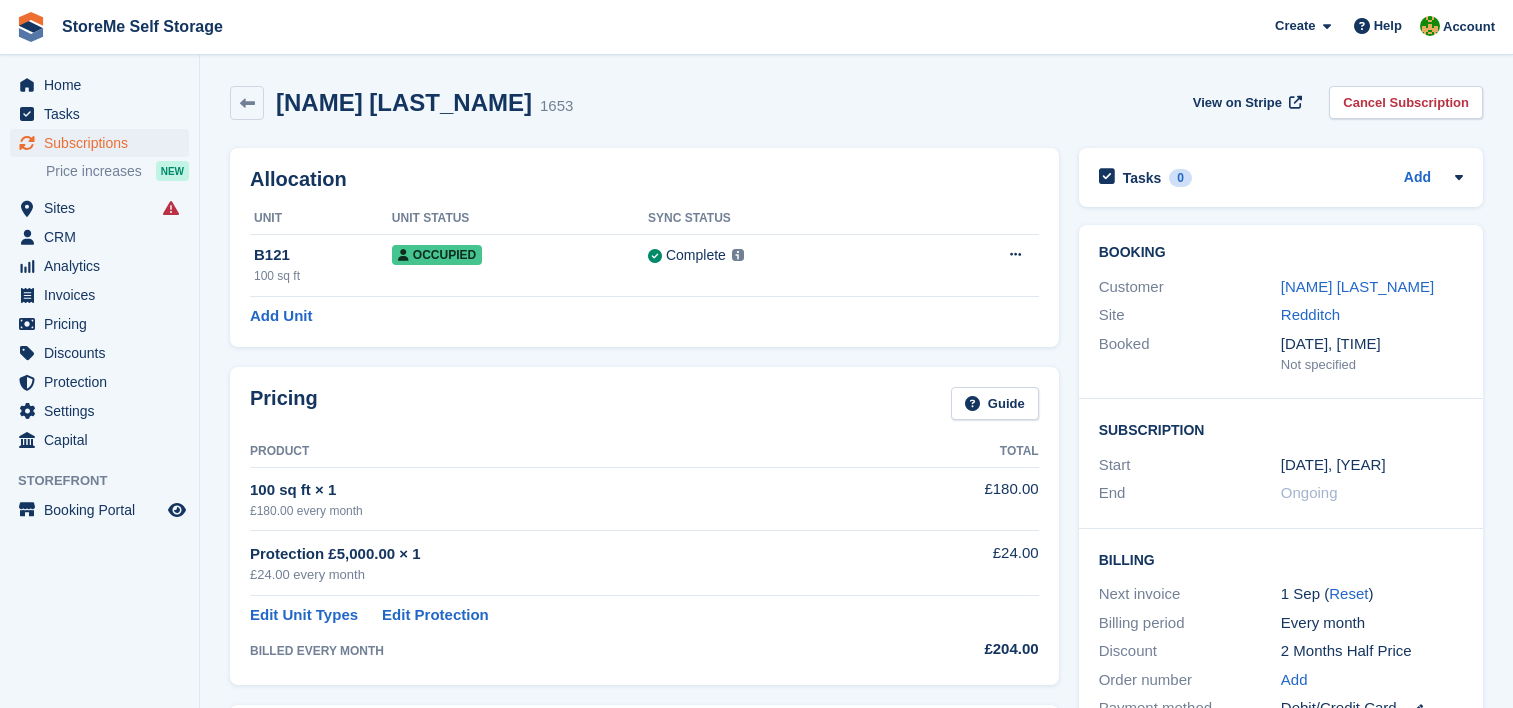 scroll, scrollTop: 0, scrollLeft: 0, axis: both 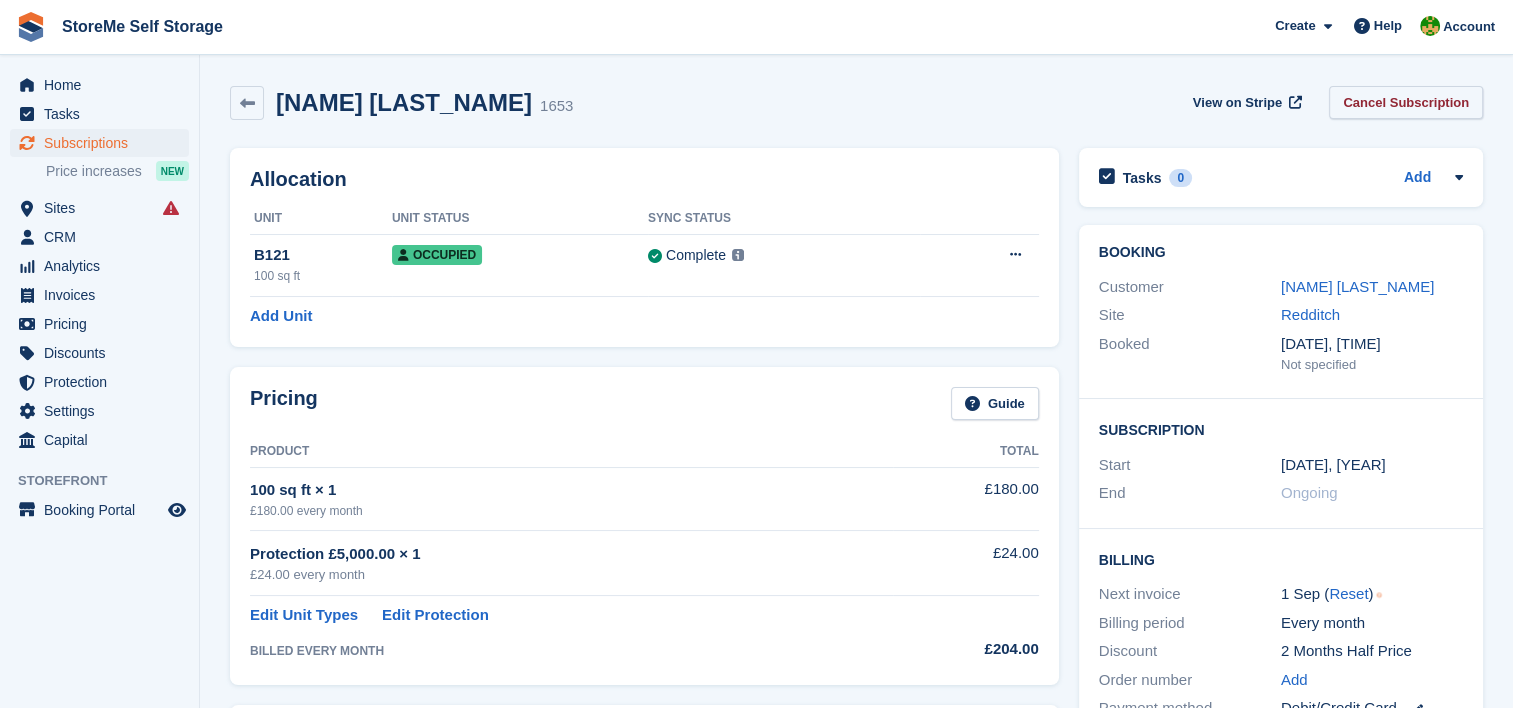 click on "Cancel Subscription" at bounding box center [1406, 102] 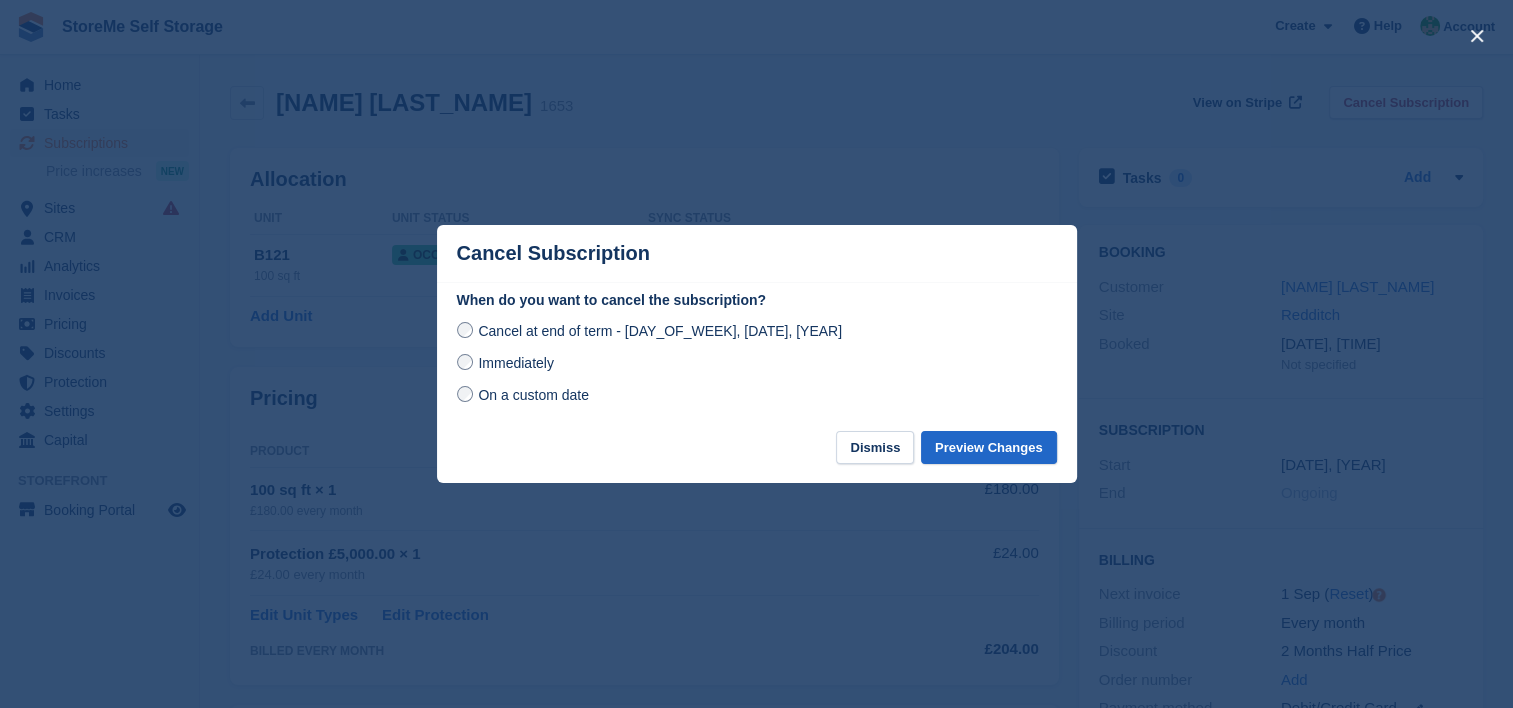 click on "Immediately" at bounding box center [515, 363] 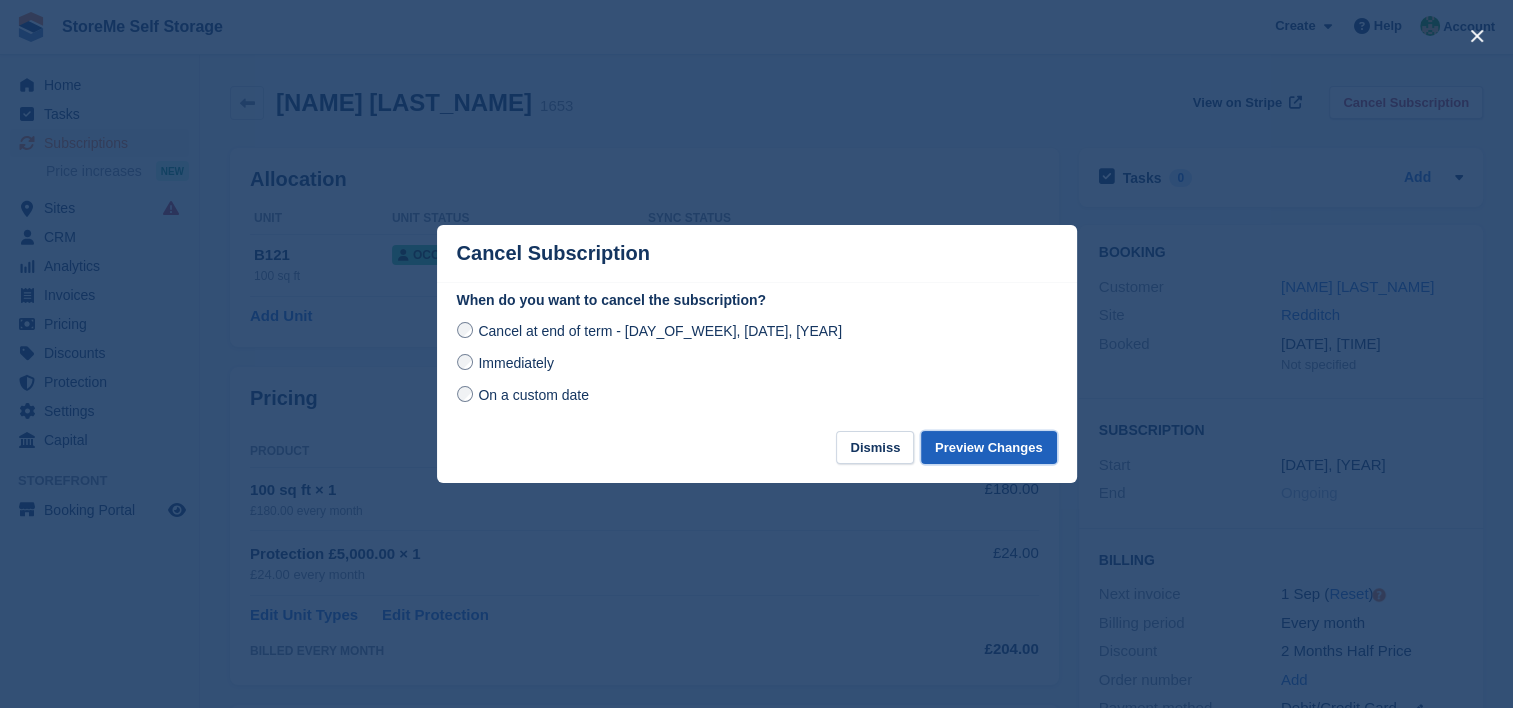 click on "Preview Changes" at bounding box center [989, 447] 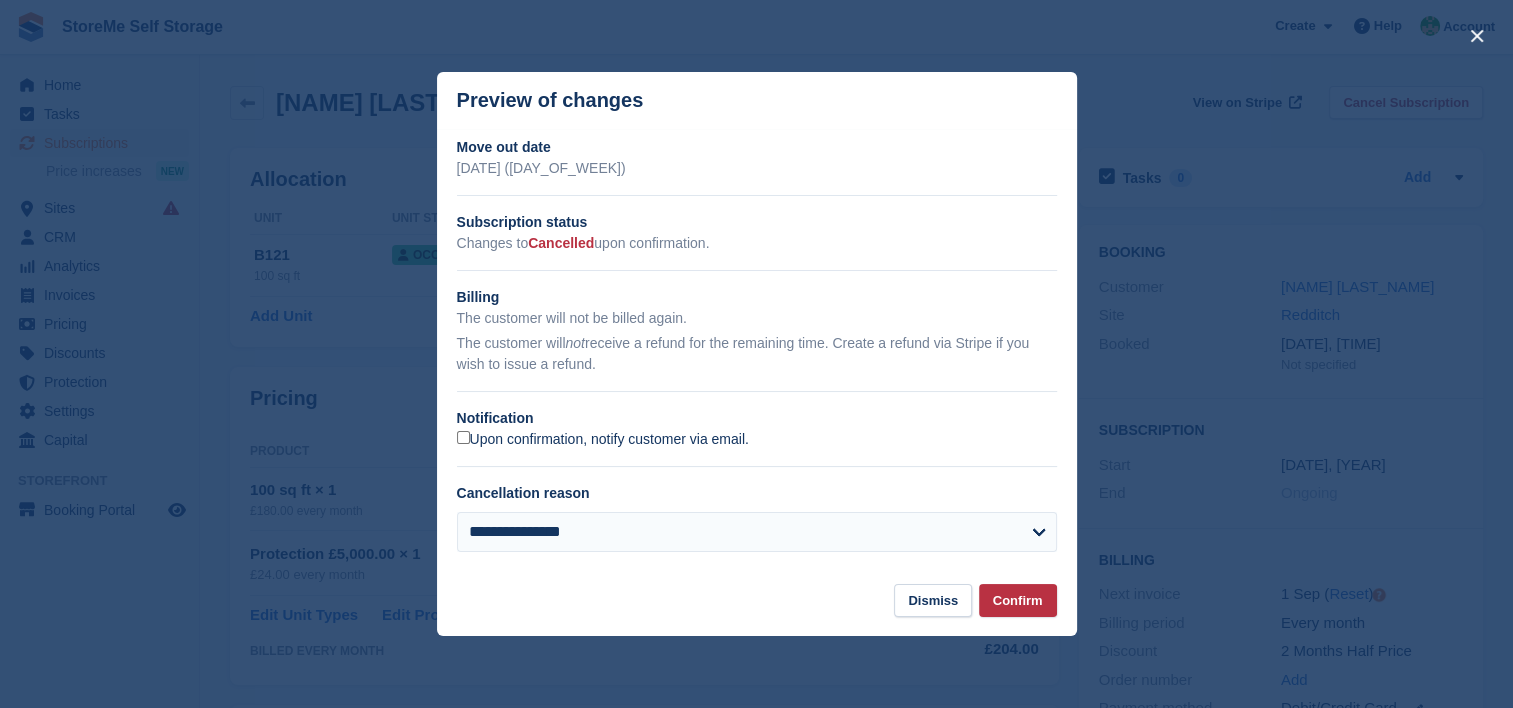 click on "Upon confirmation, notify customer via email." at bounding box center [603, 440] 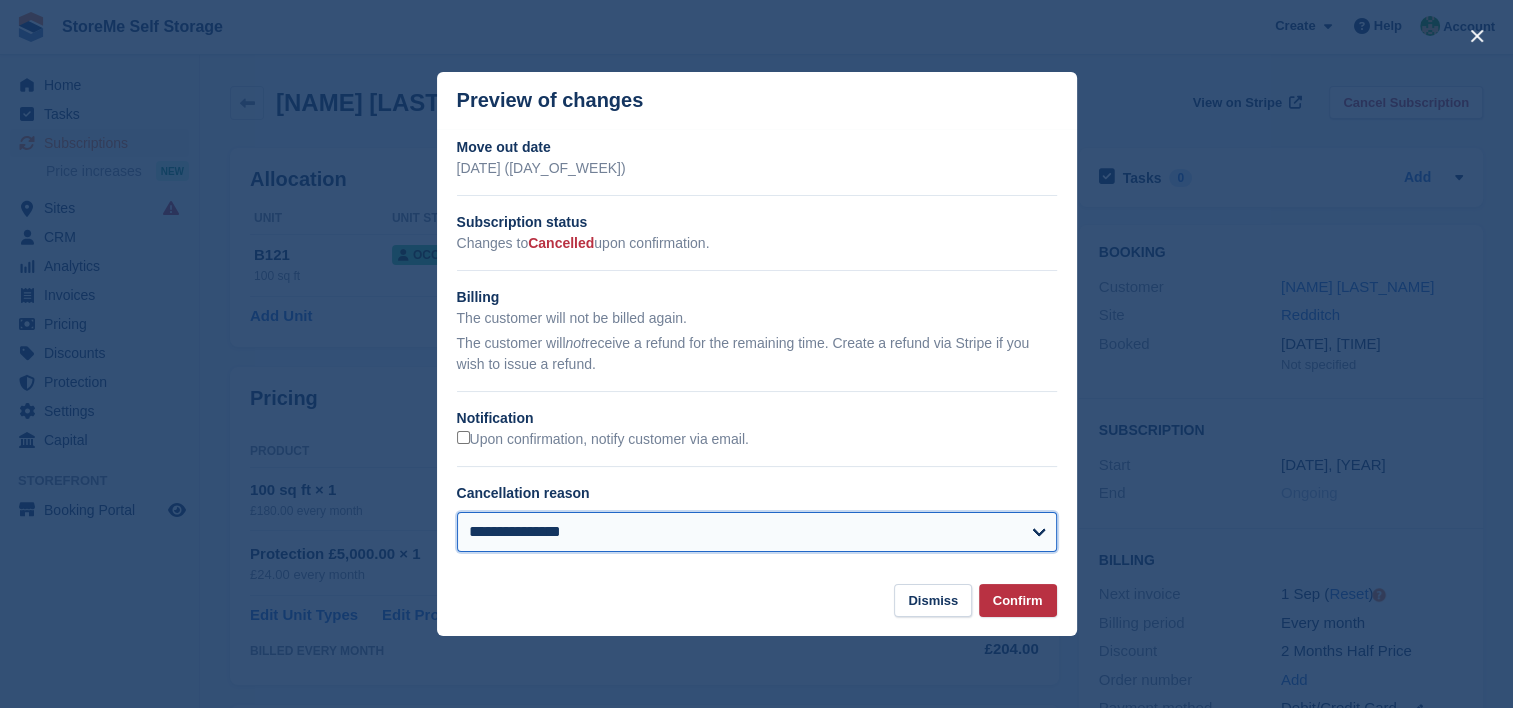 click on "**********" at bounding box center [757, 532] 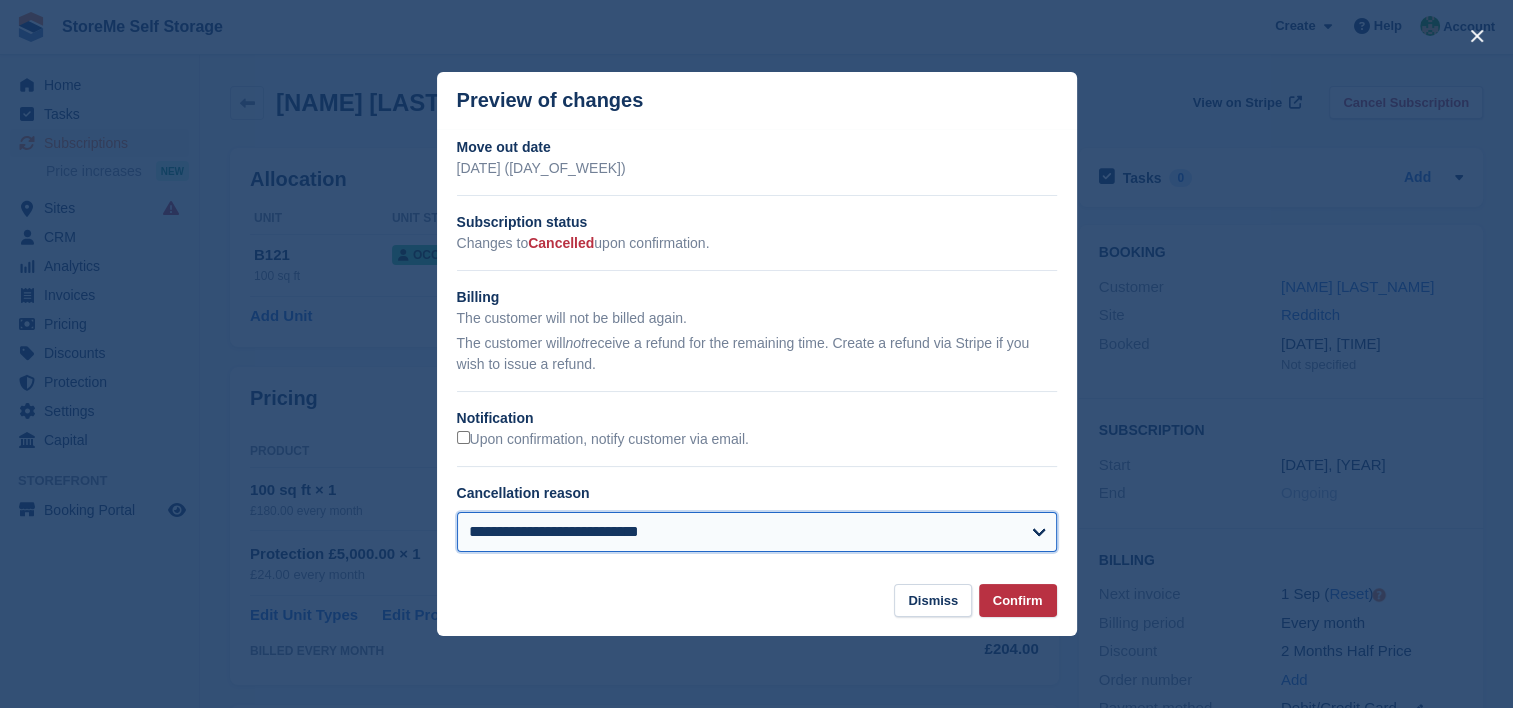 click on "**********" at bounding box center [757, 532] 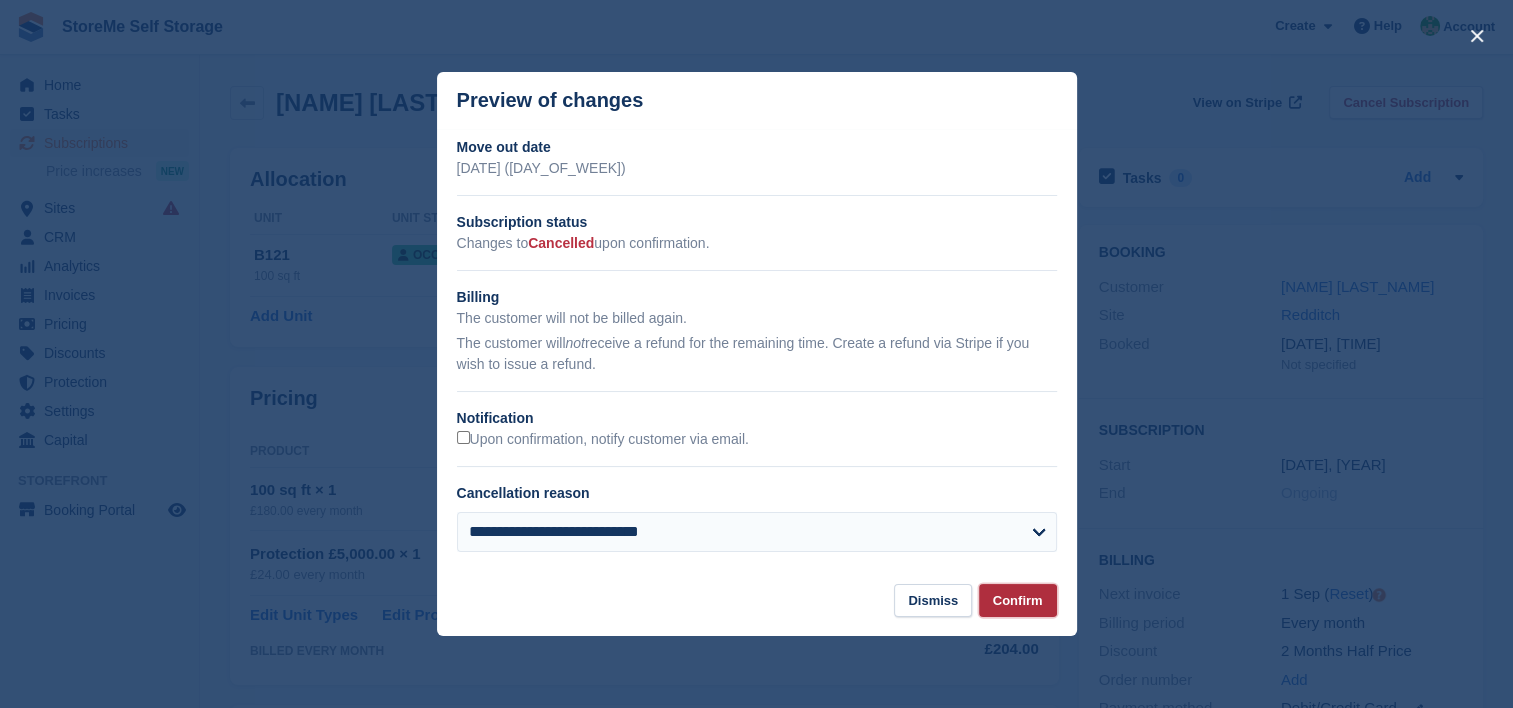 click on "Confirm" at bounding box center [1018, 600] 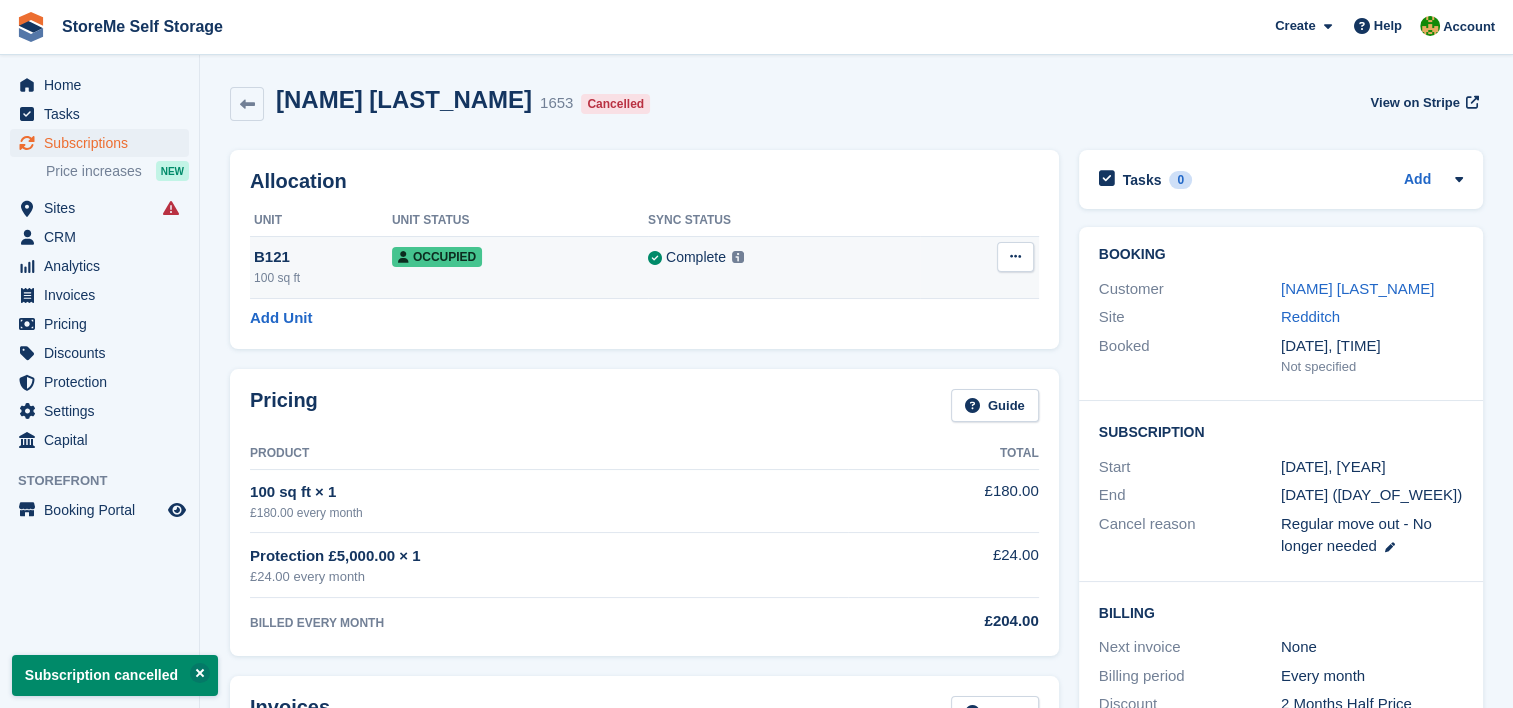 click at bounding box center [1015, 256] 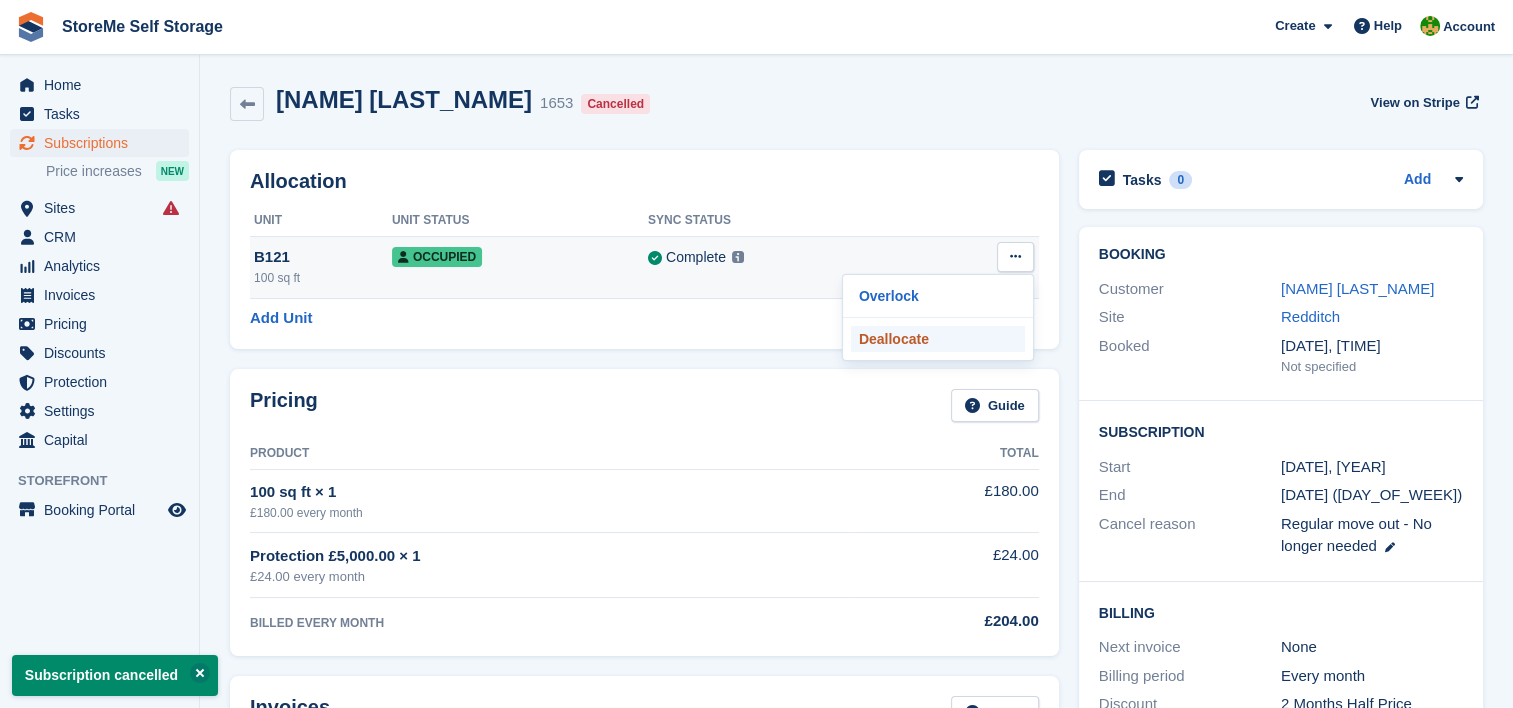 click on "Deallocate" at bounding box center (938, 339) 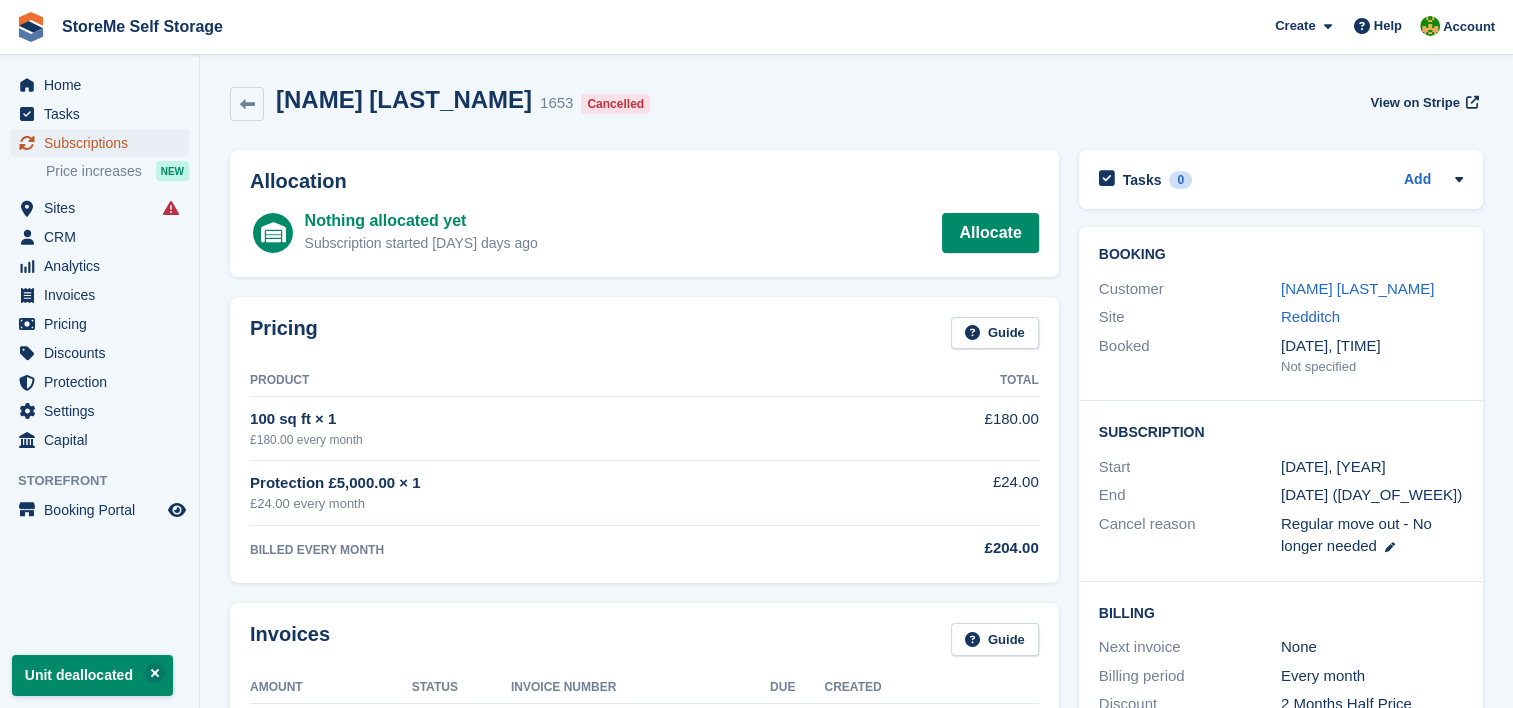 click on "Subscriptions" at bounding box center (104, 143) 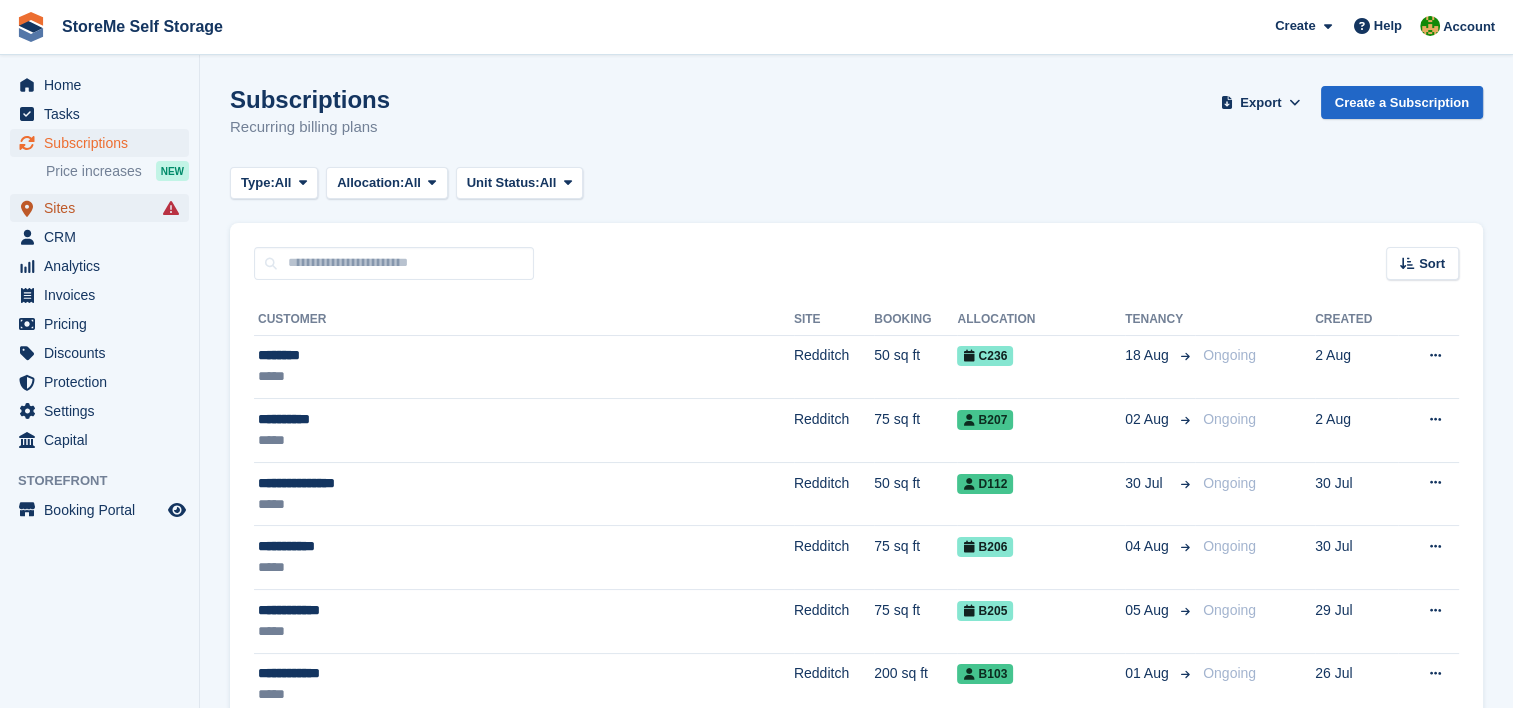 click on "Sites" at bounding box center [104, 208] 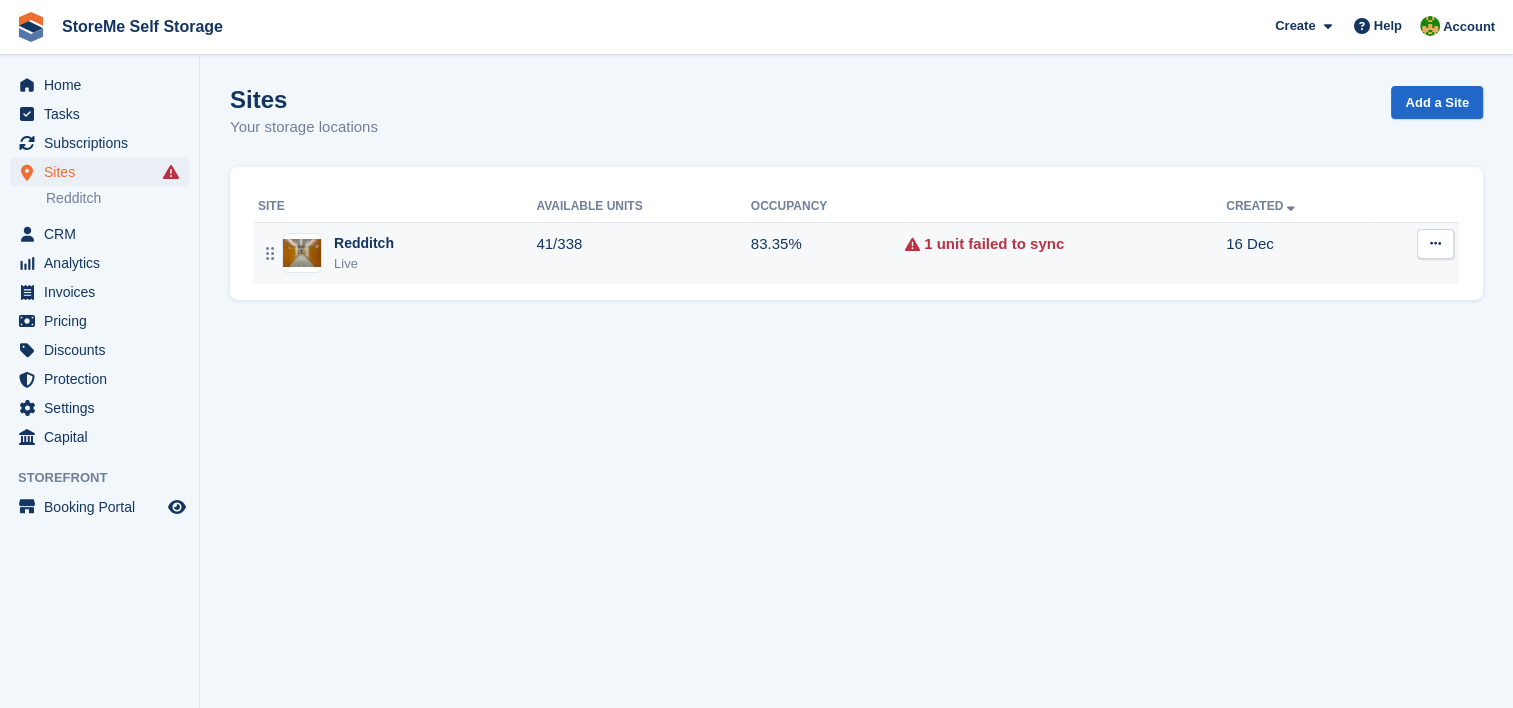click on "Redditch
Live" at bounding box center (397, 253) 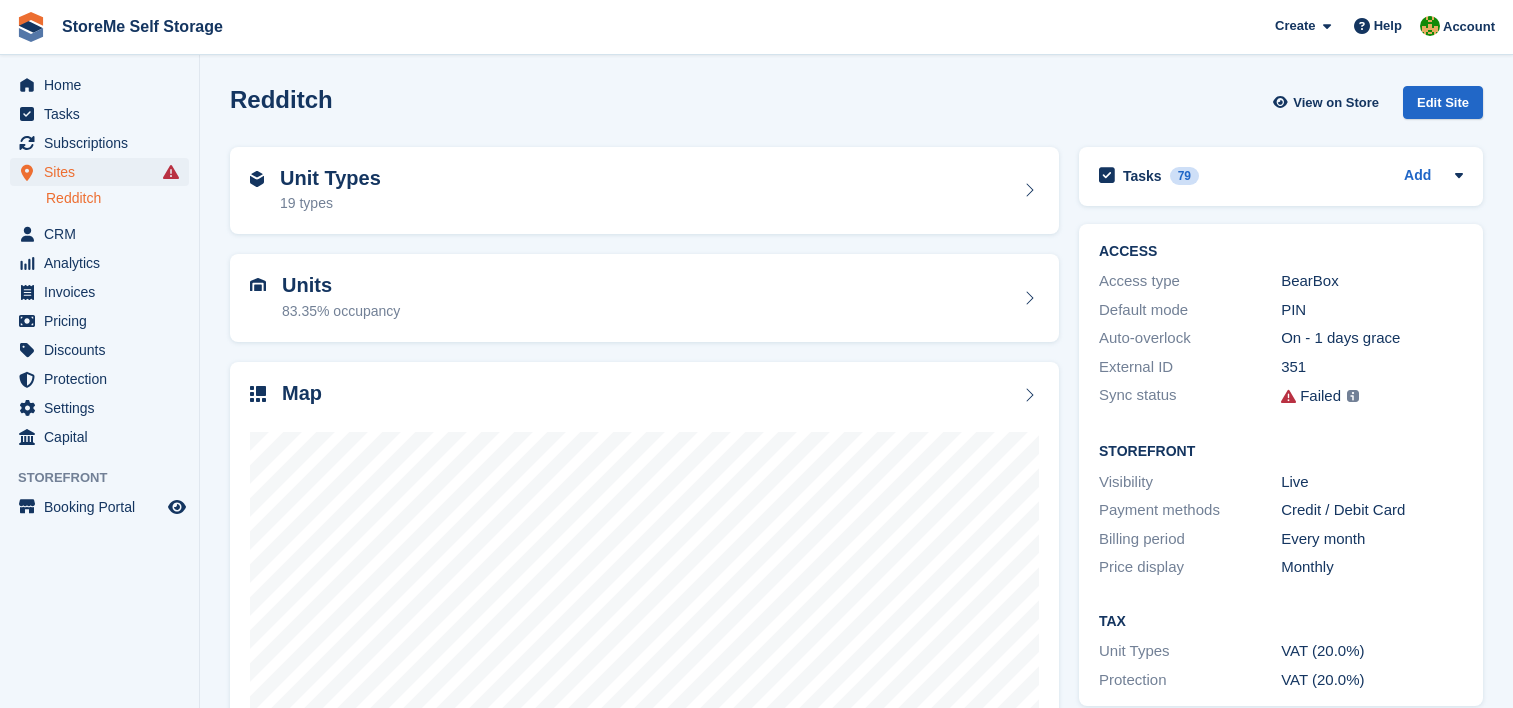 scroll, scrollTop: 0, scrollLeft: 0, axis: both 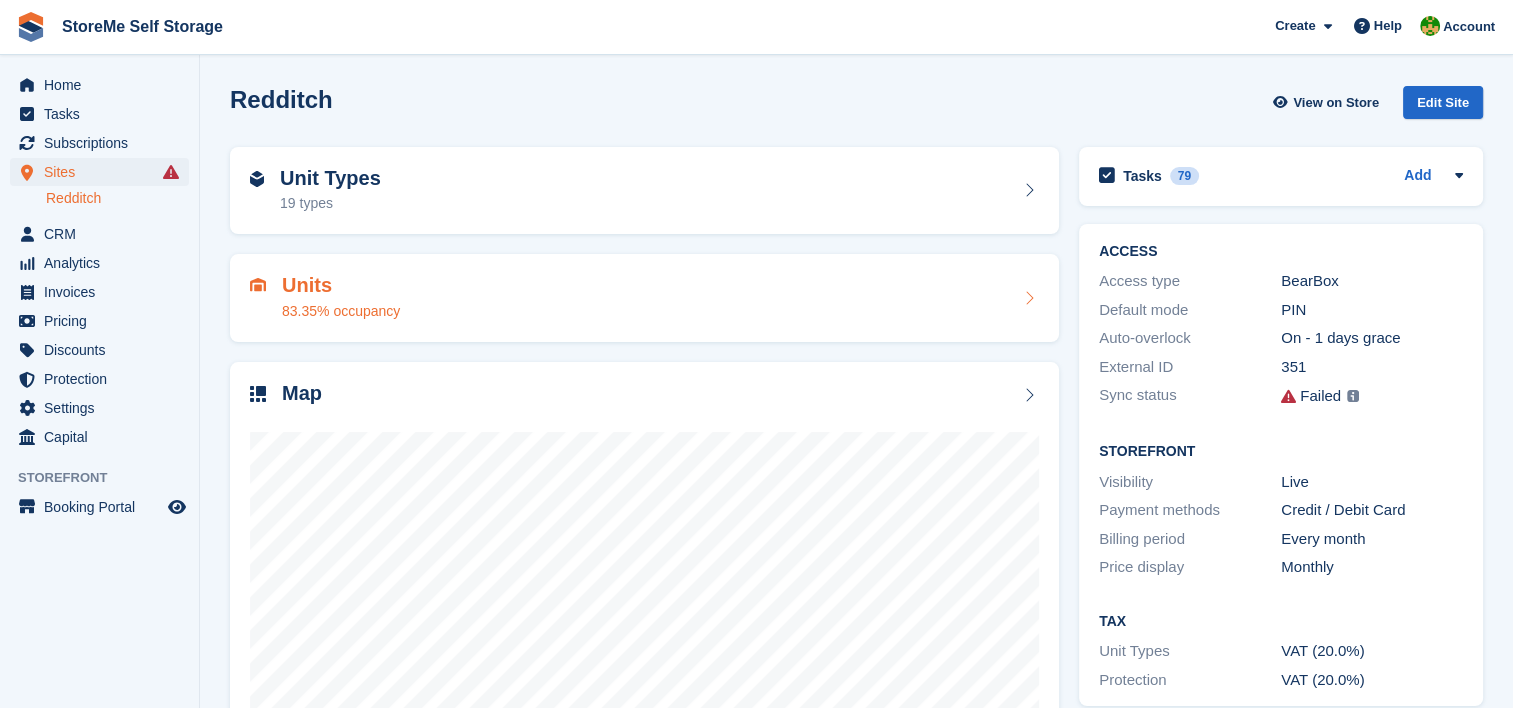 click on "Units
83.35% occupancy" at bounding box center [644, 298] 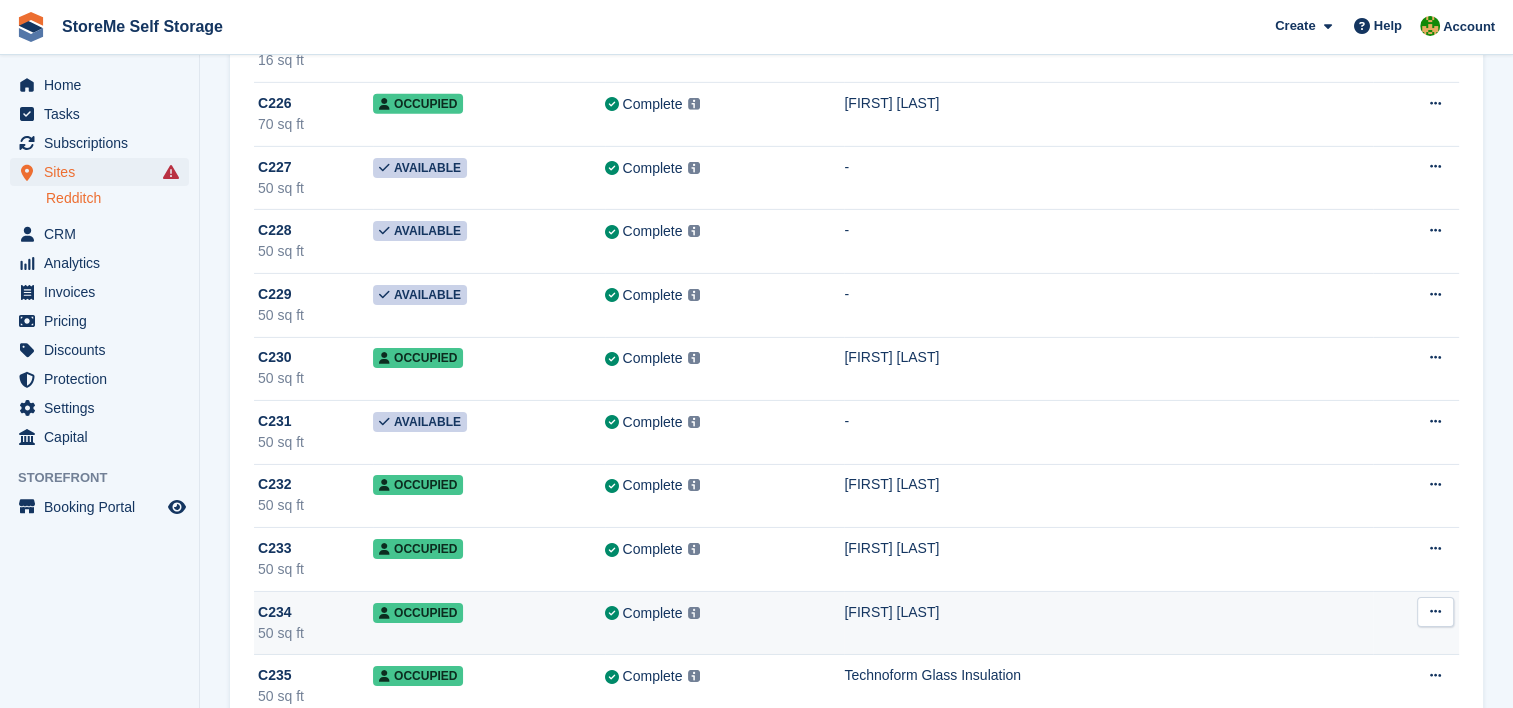 scroll, scrollTop: 14000, scrollLeft: 0, axis: vertical 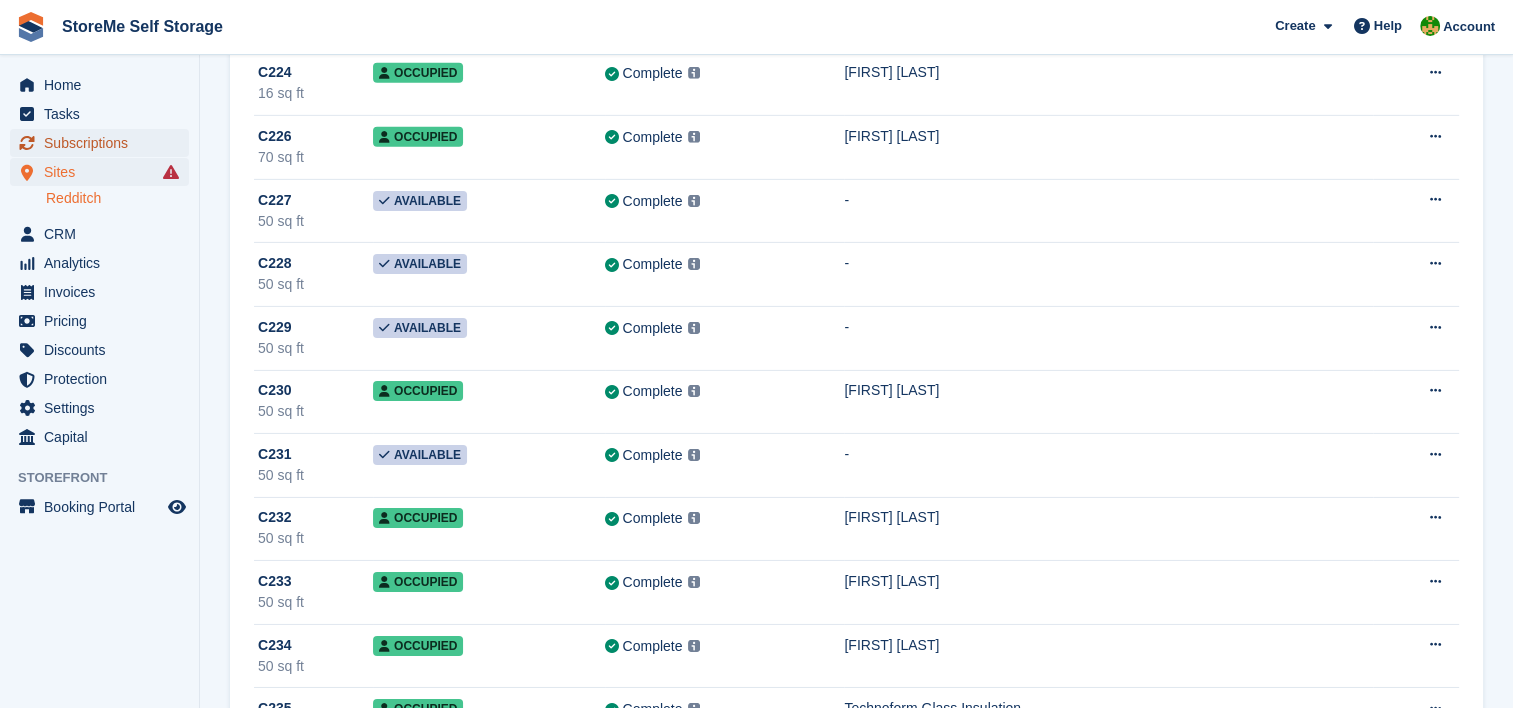 click on "Subscriptions" at bounding box center [104, 143] 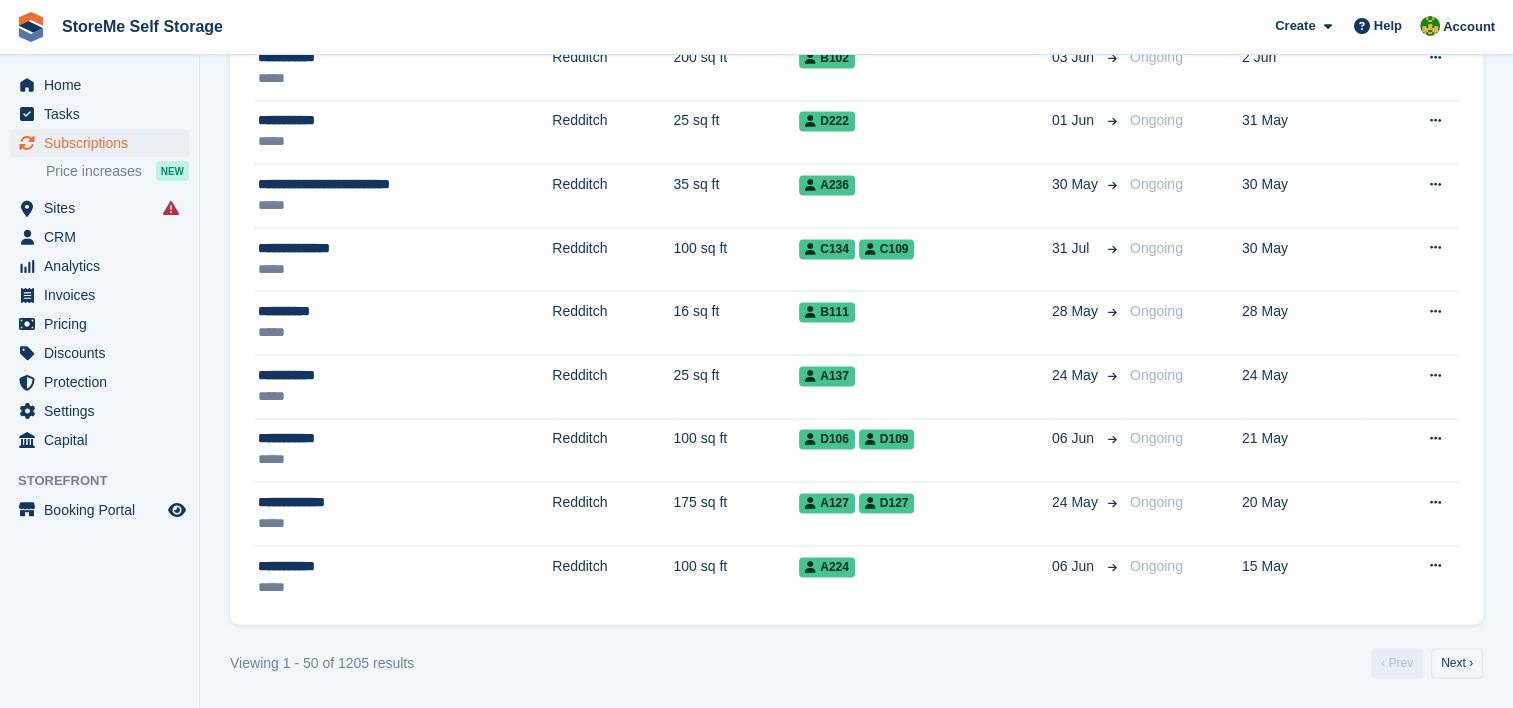 scroll, scrollTop: 0, scrollLeft: 0, axis: both 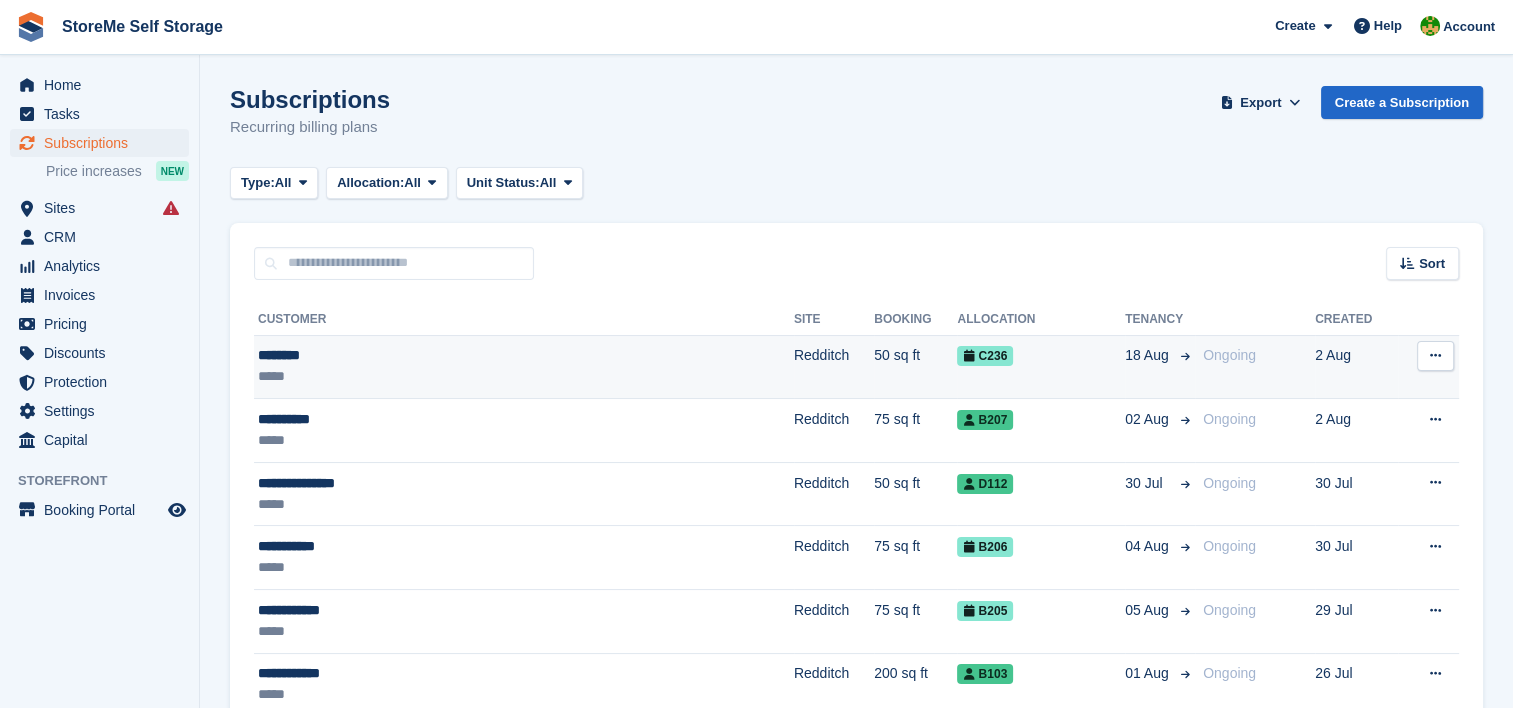 click on "Redditch" at bounding box center [834, 367] 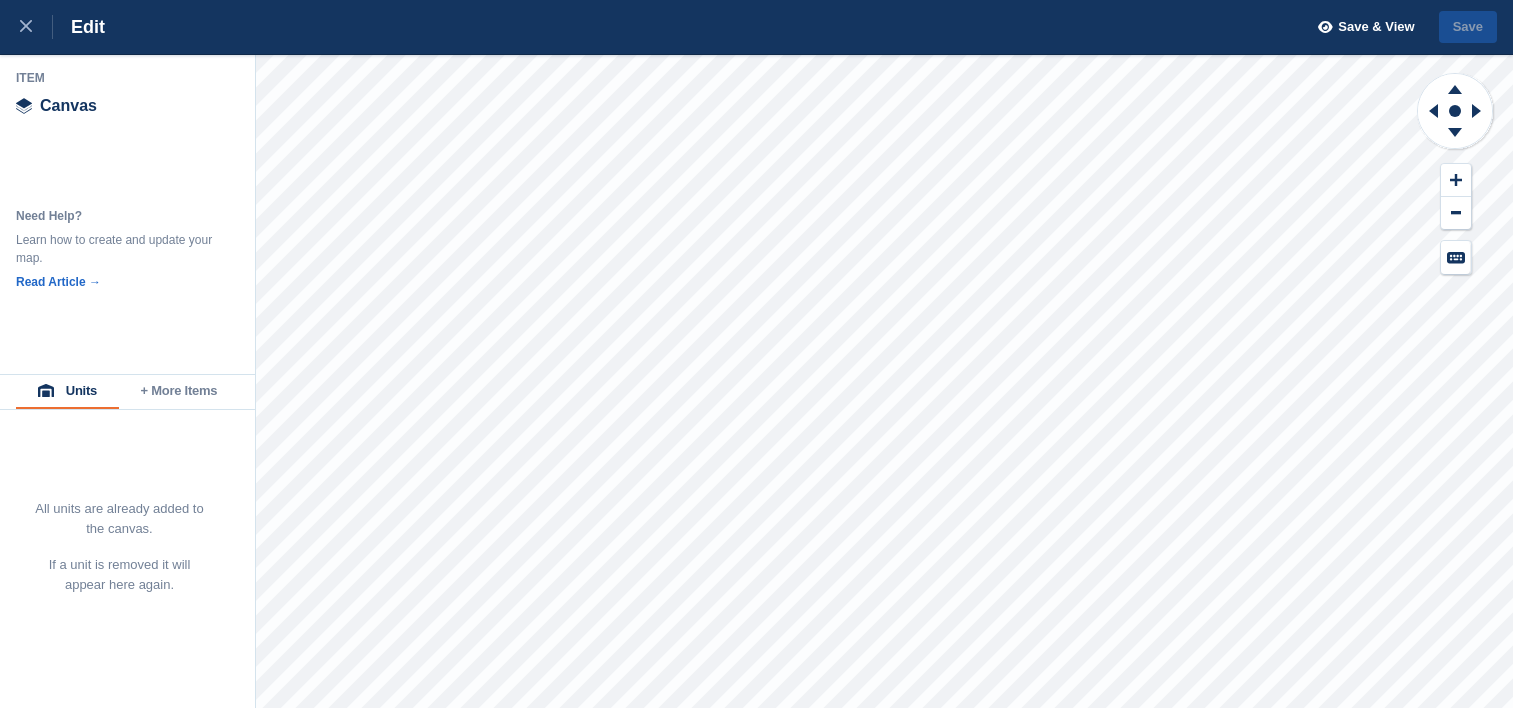 scroll, scrollTop: 0, scrollLeft: 0, axis: both 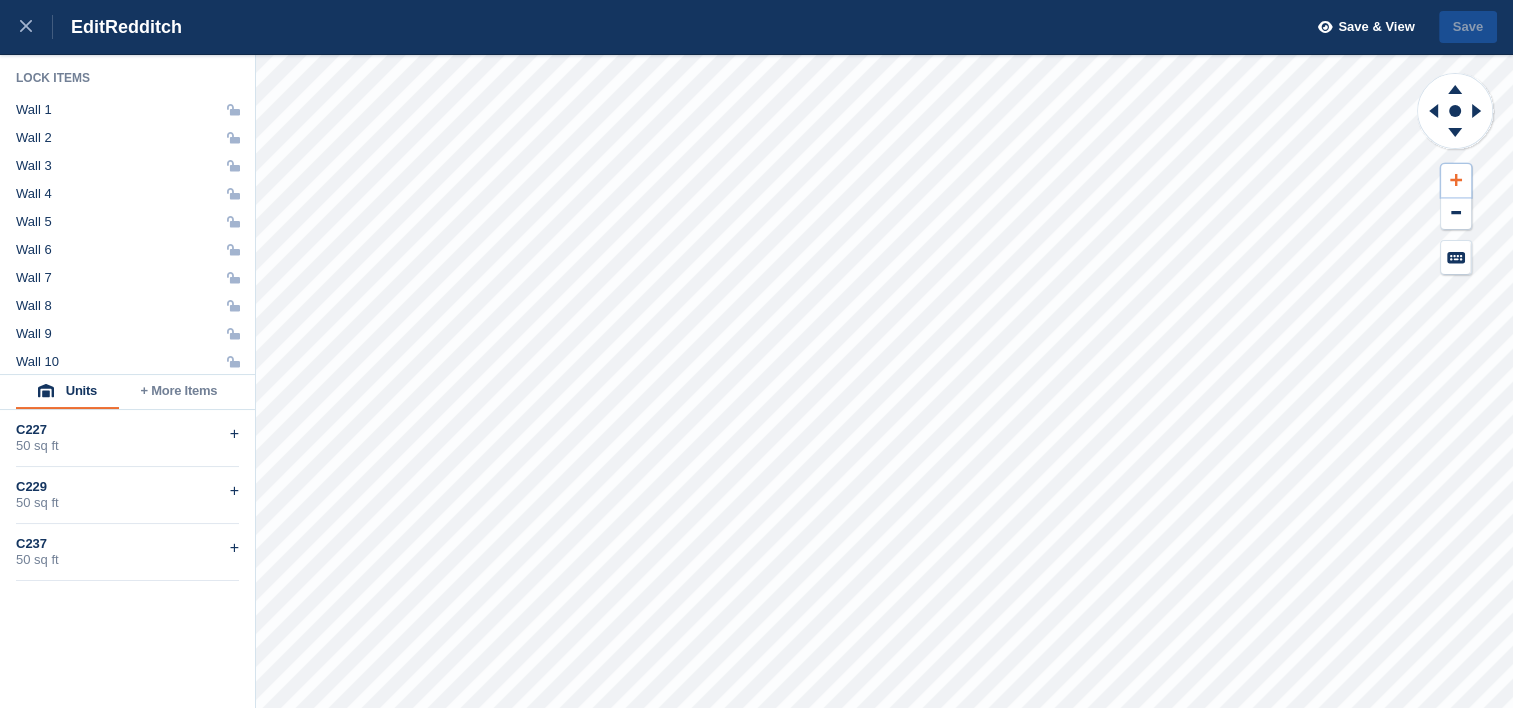 click 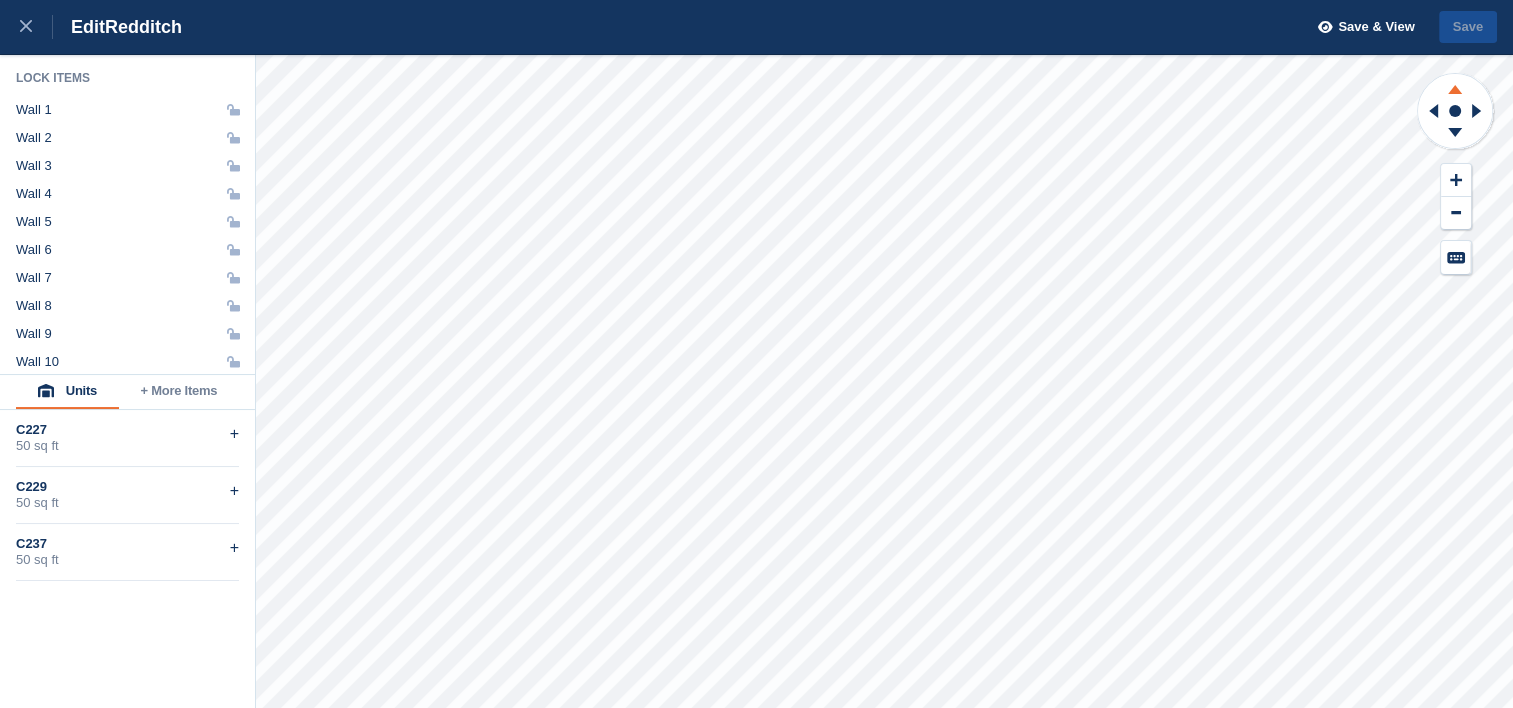 click 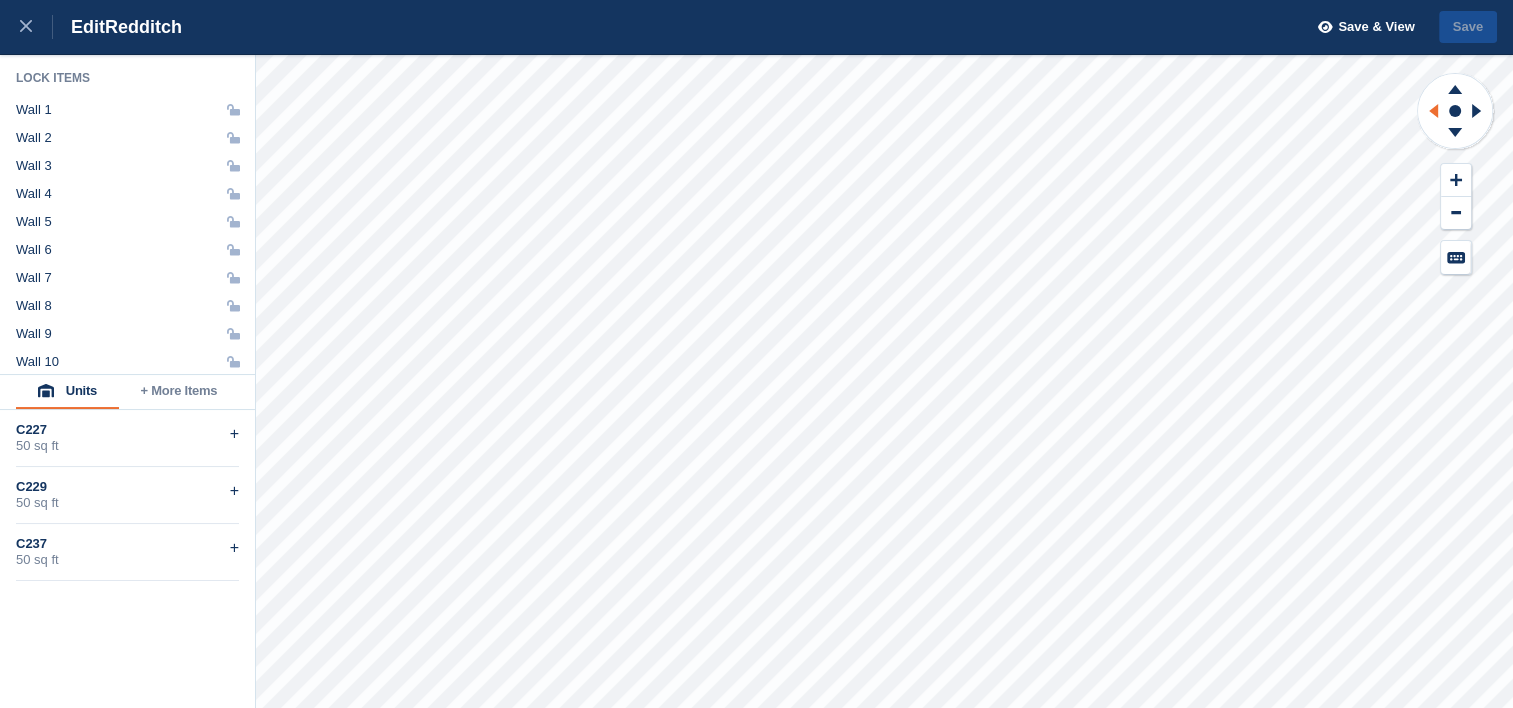 click 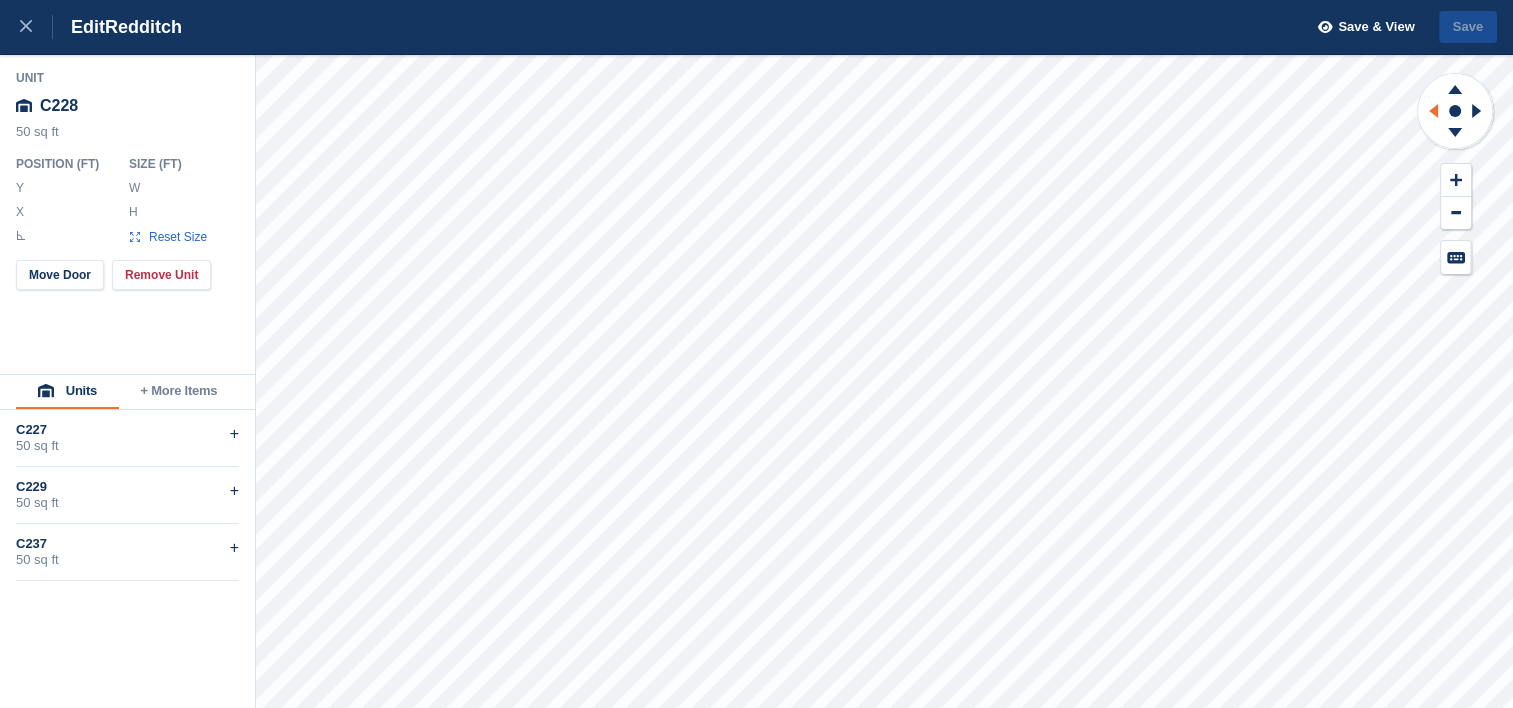 type on "*****" 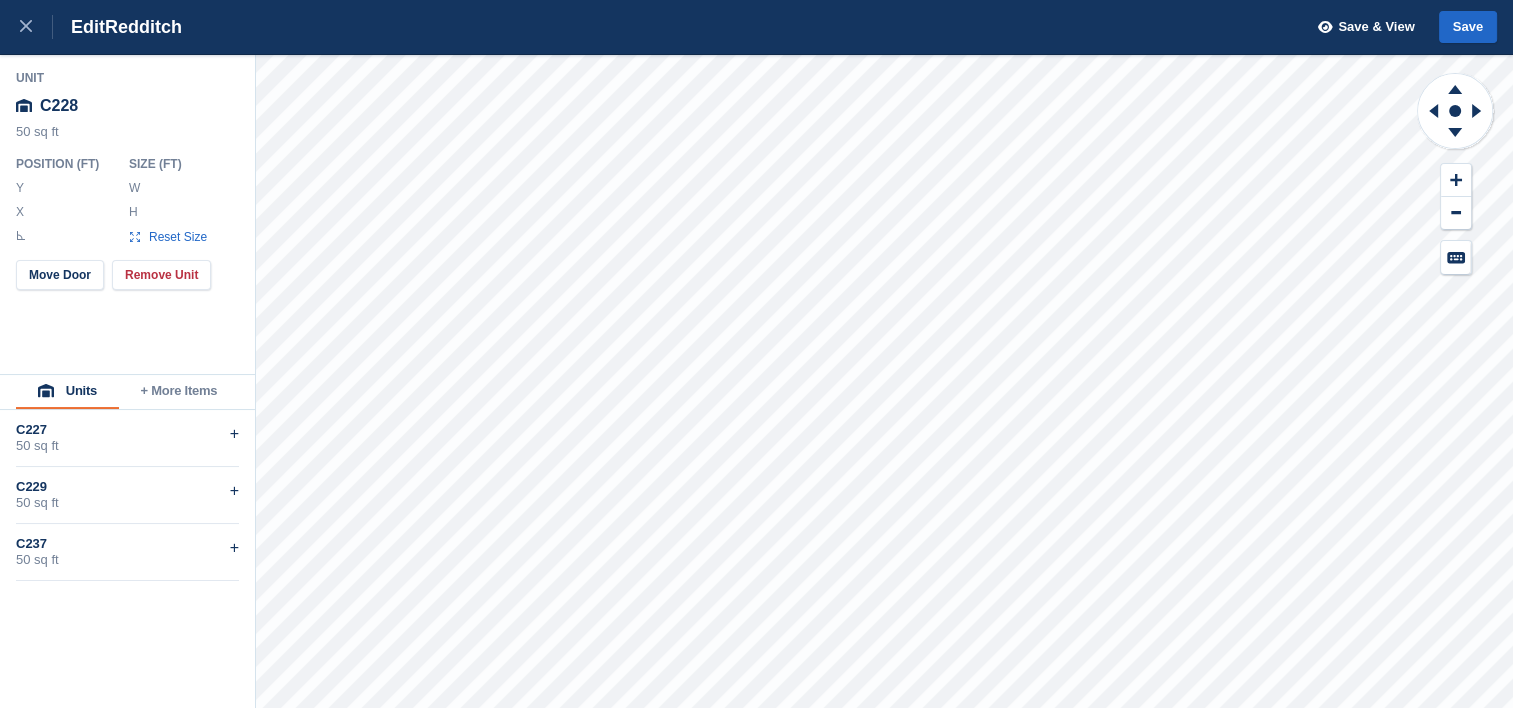 type on "******" 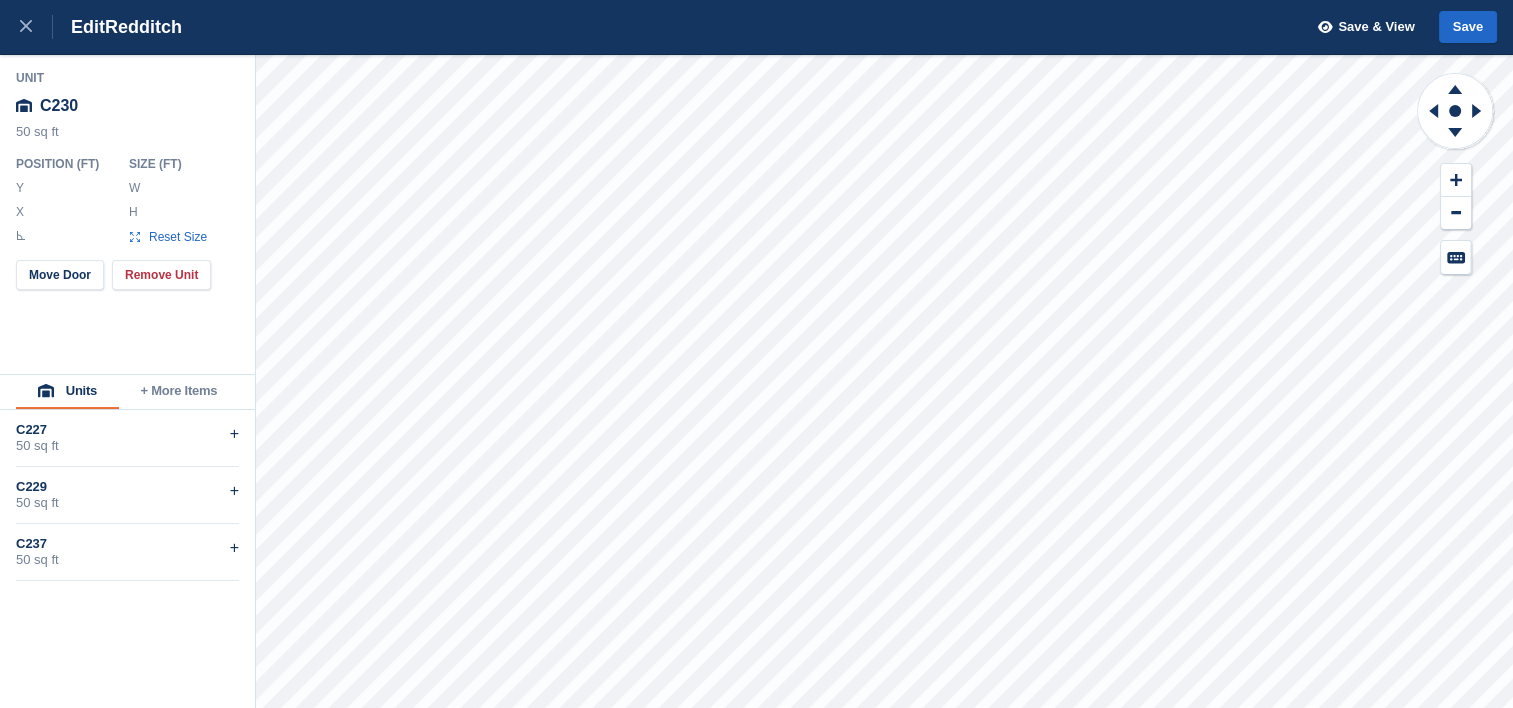 type on "******" 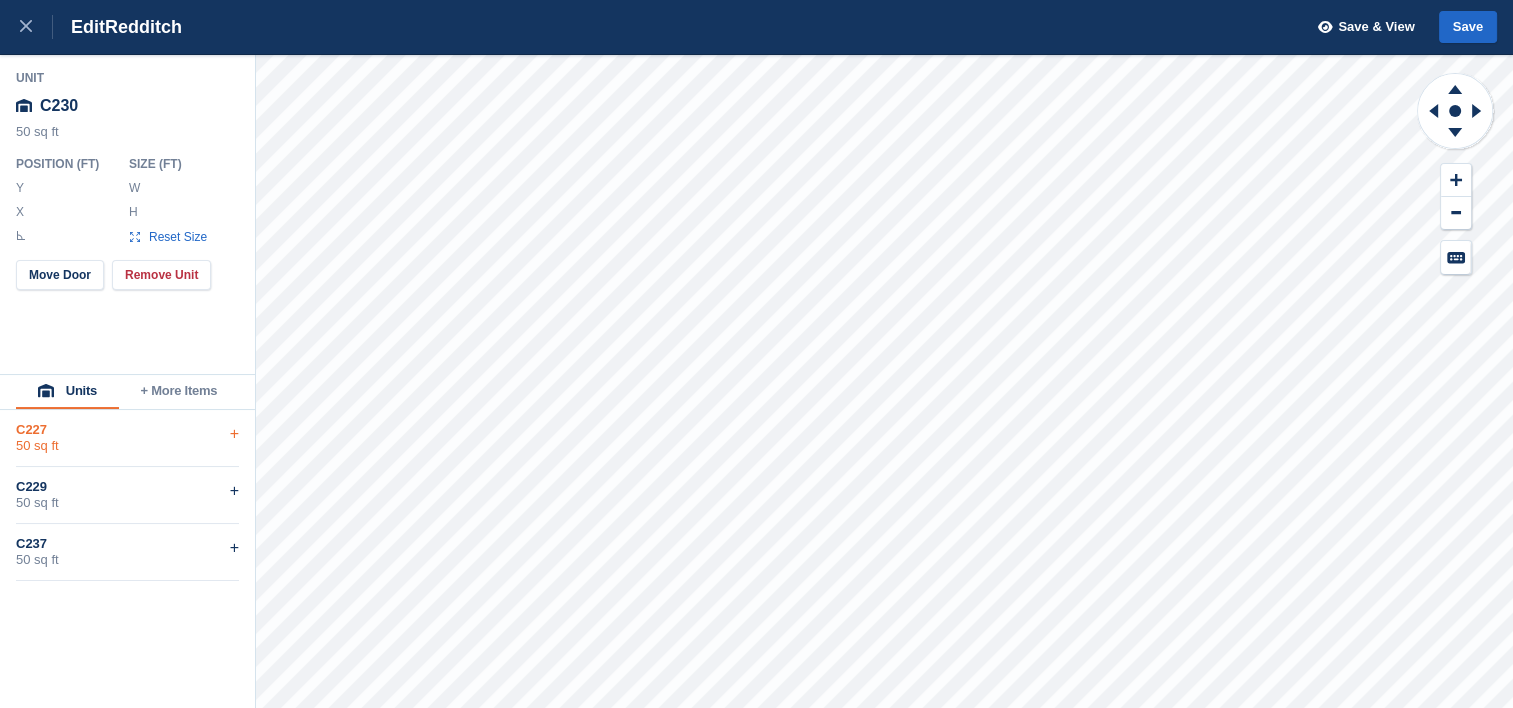click on "+" at bounding box center [234, 434] 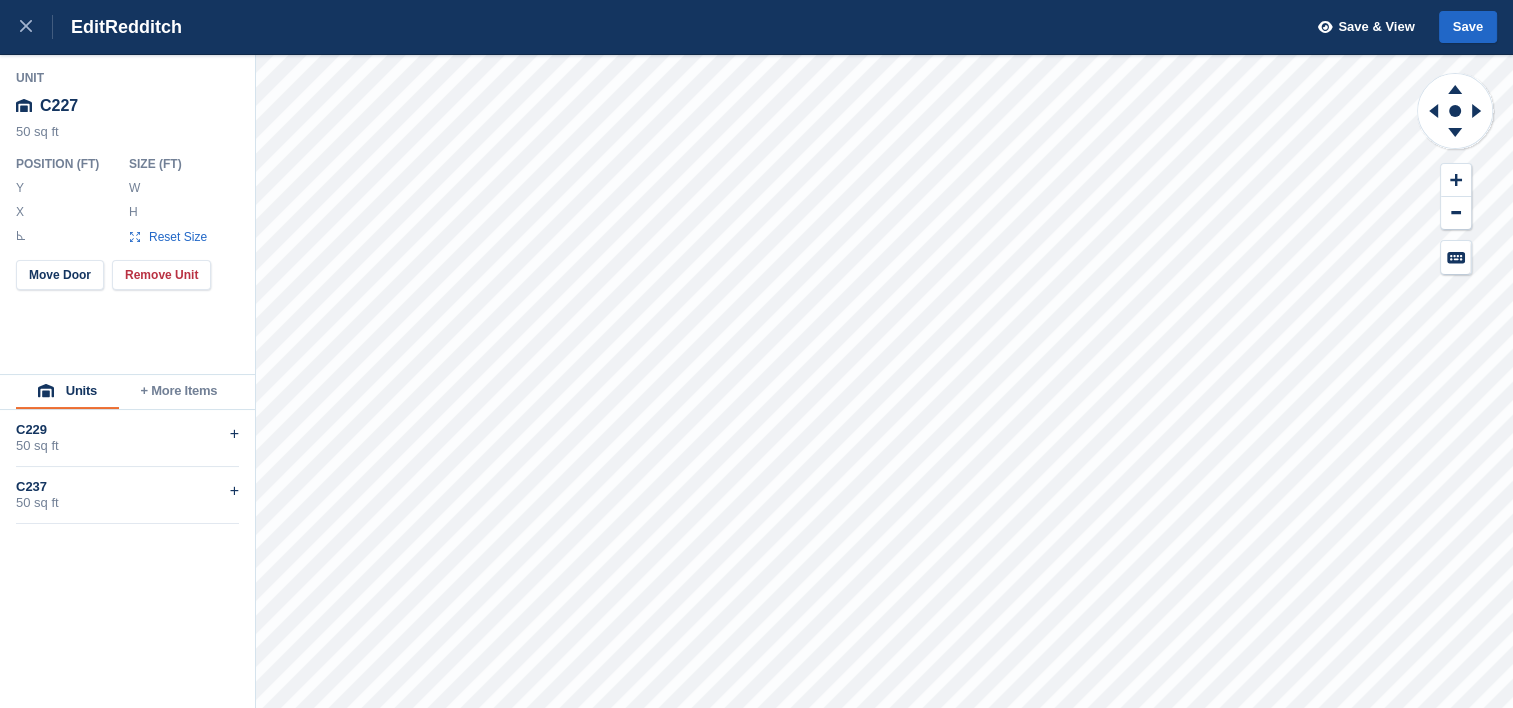 type on "******" 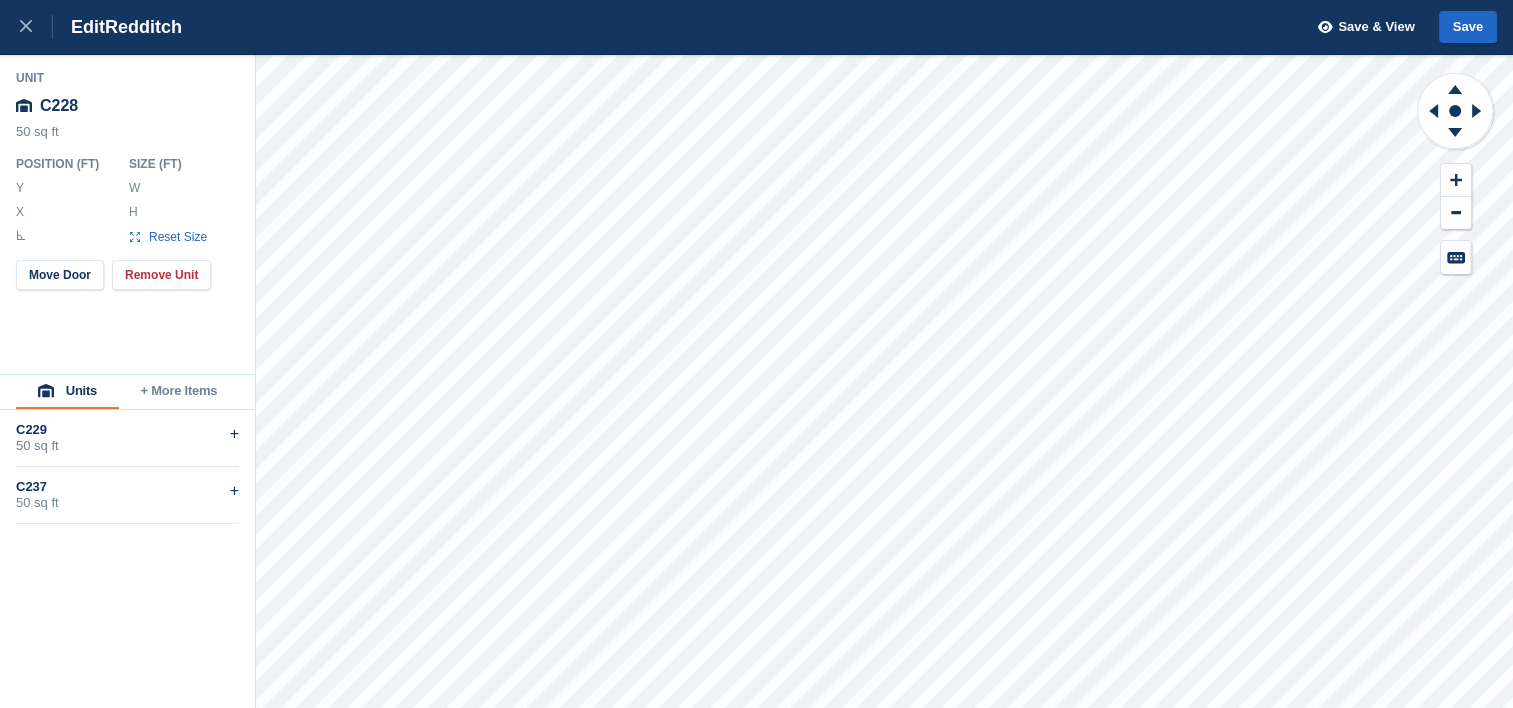 type on "******" 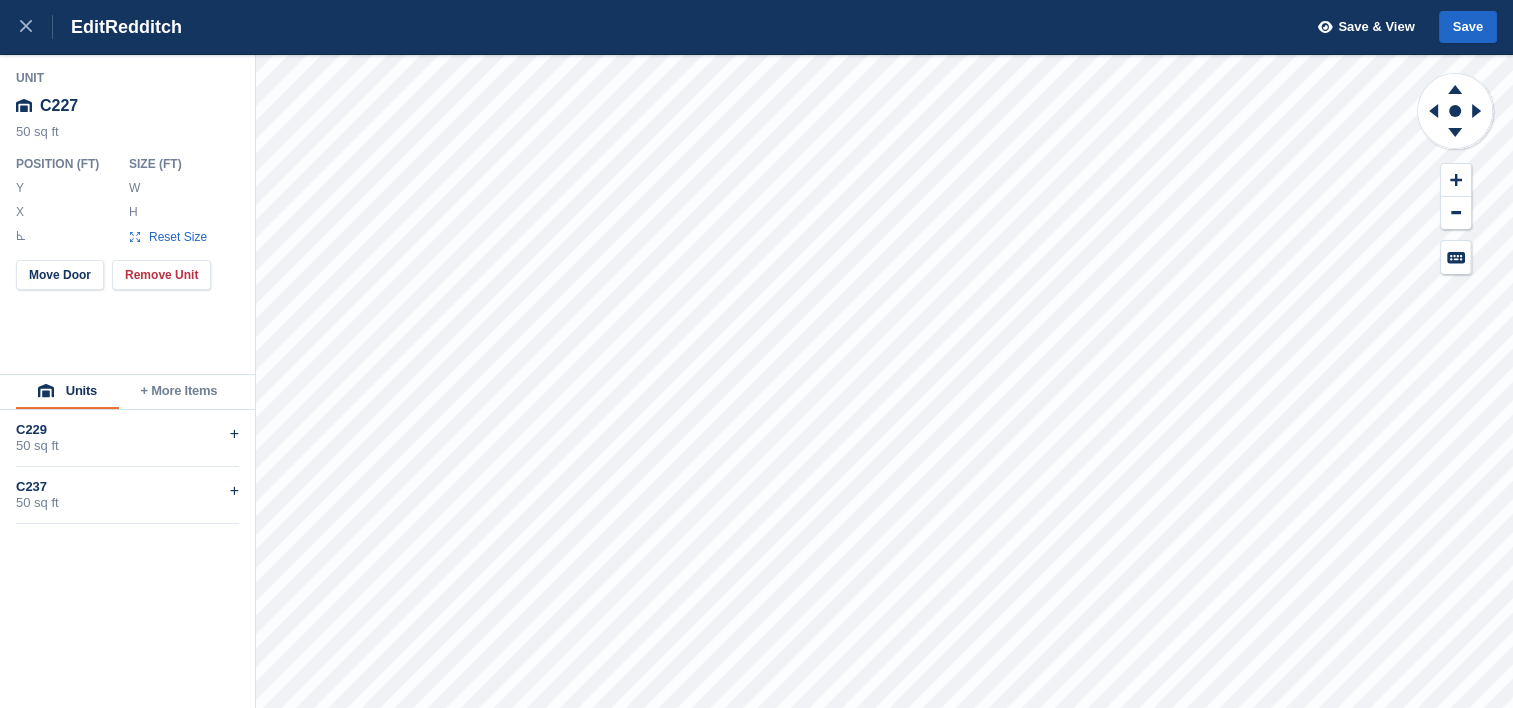 type on "******" 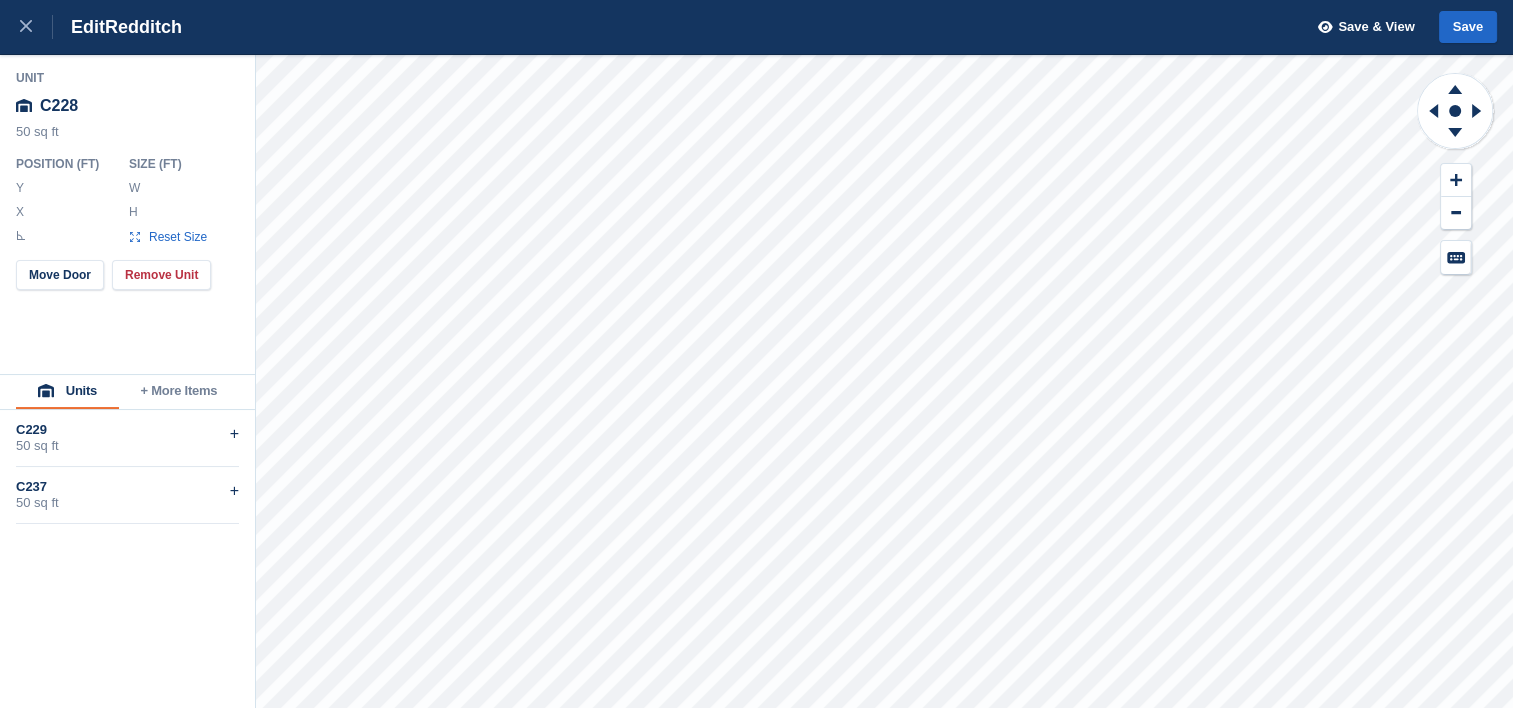 type on "******" 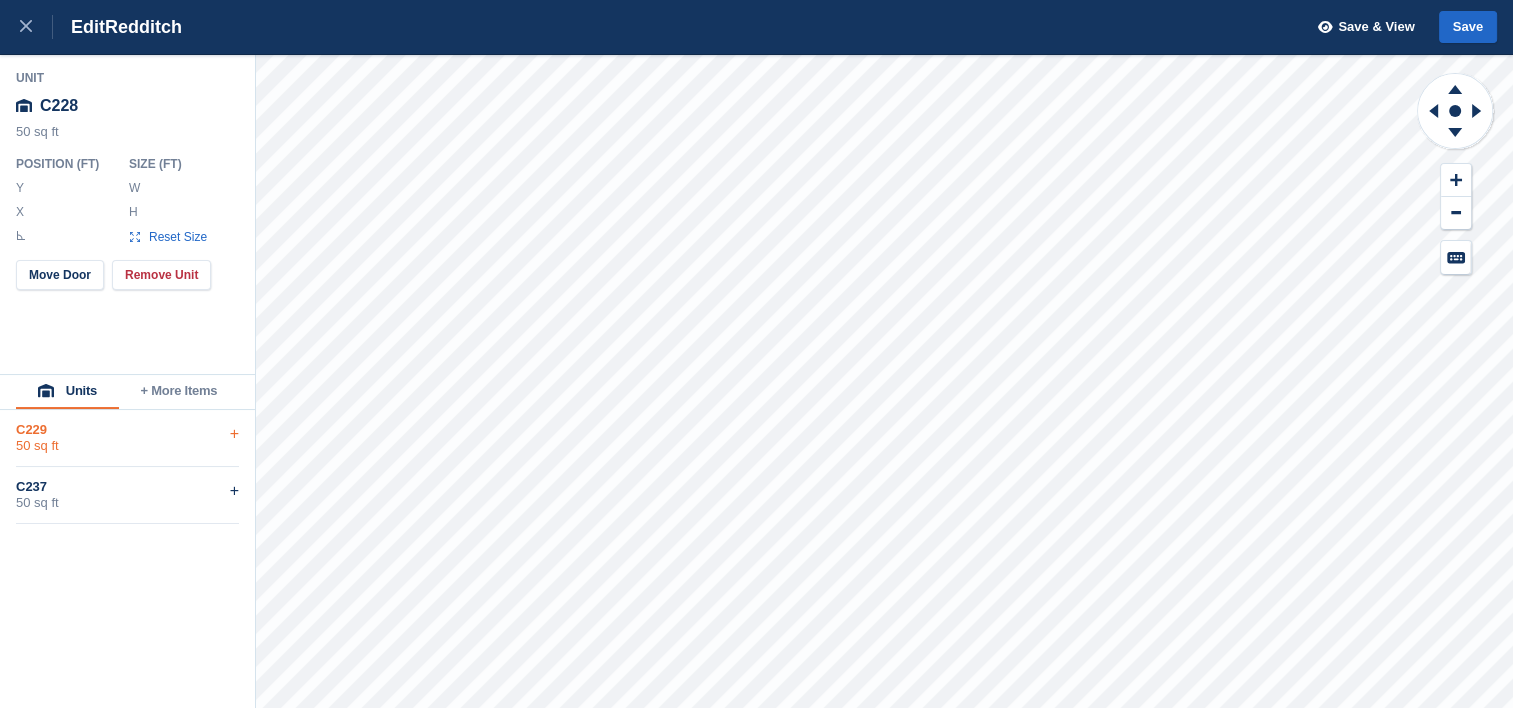 click on "C229" at bounding box center (127, 430) 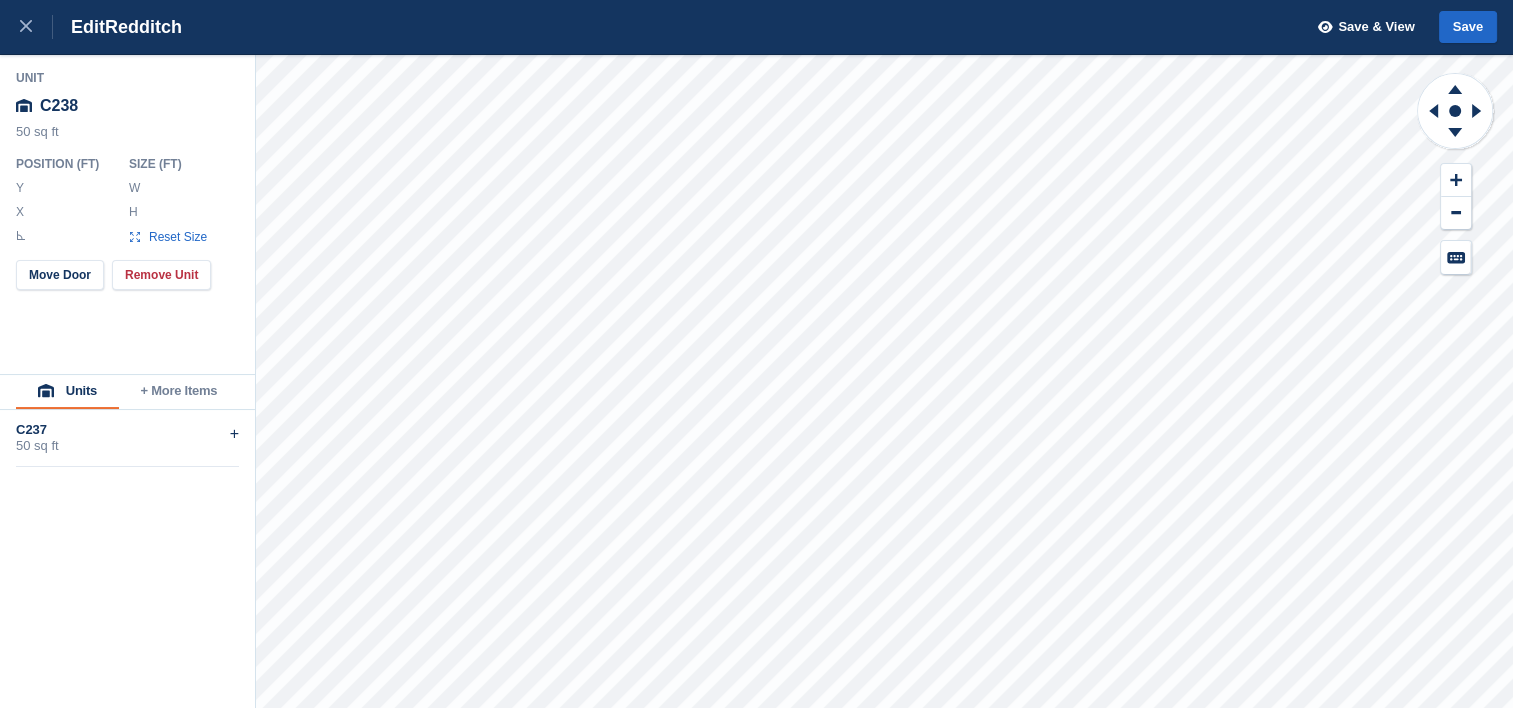 click on "C237 50 sq ft +" at bounding box center [127, 438] 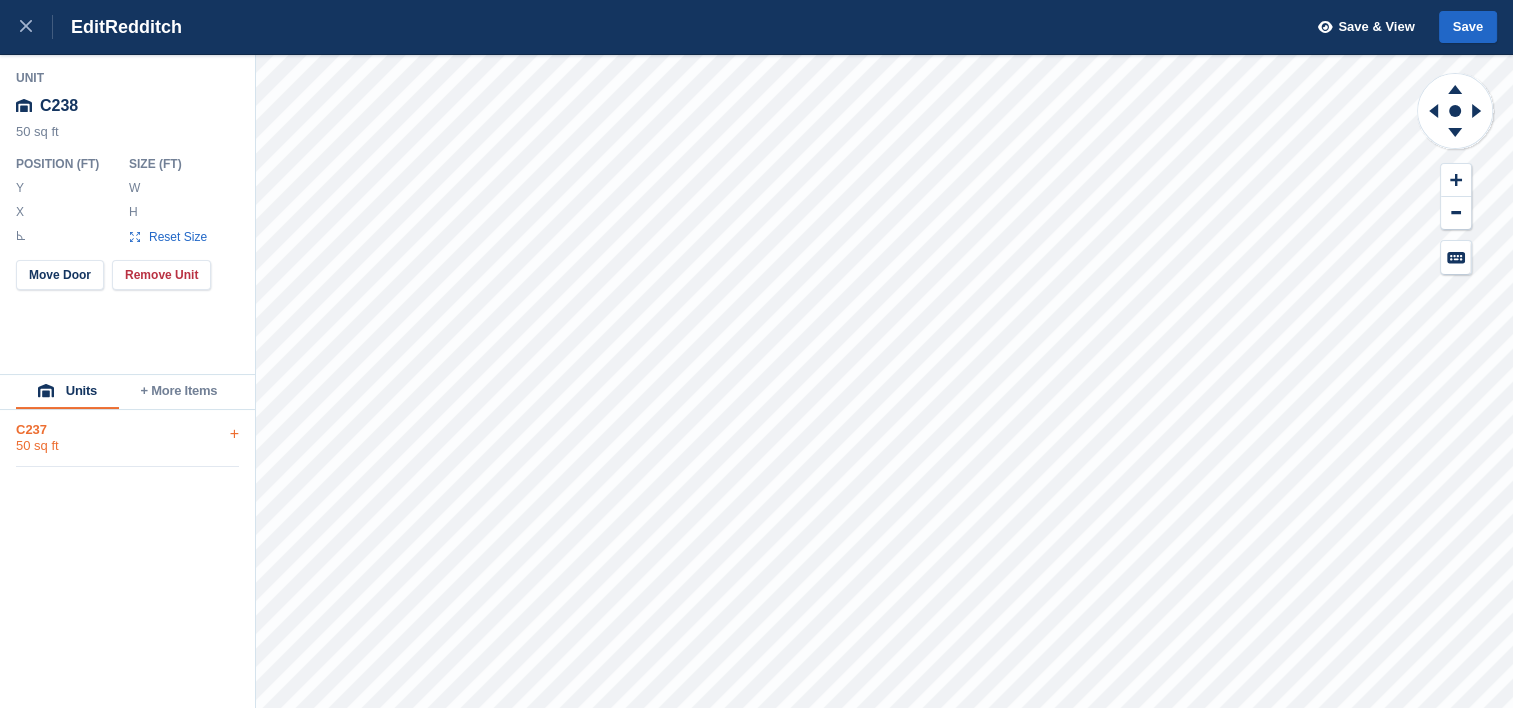 click on "+" at bounding box center (234, 434) 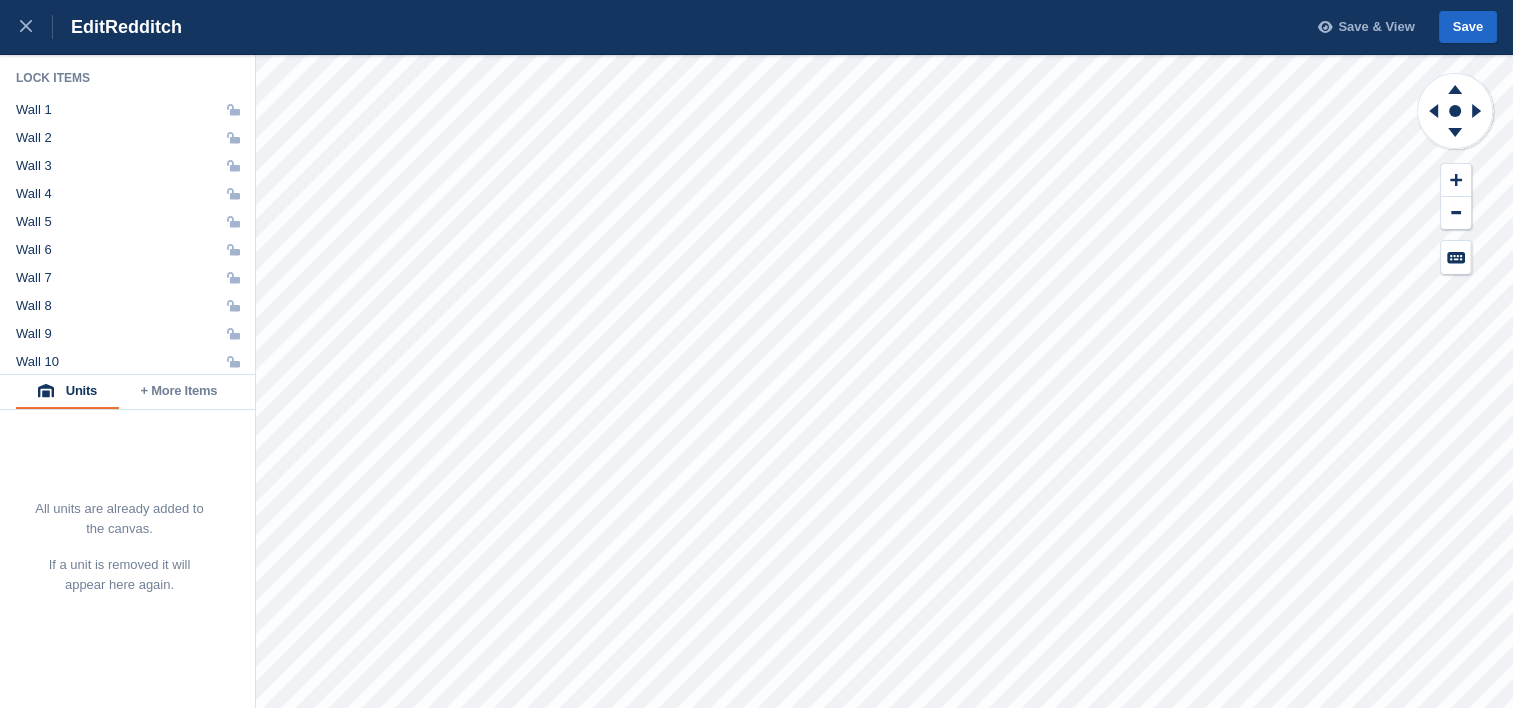 click on "Save & View" at bounding box center [1376, 27] 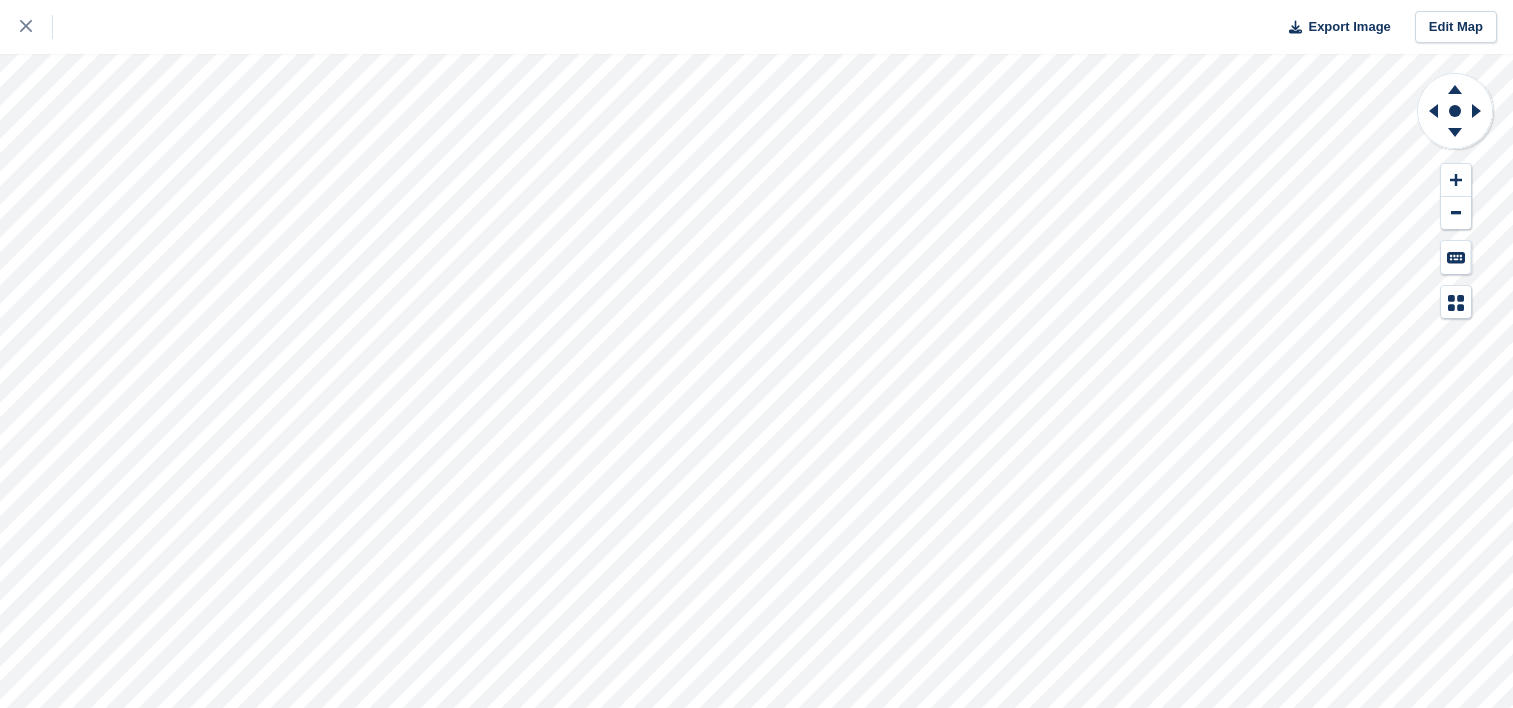 scroll, scrollTop: 0, scrollLeft: 0, axis: both 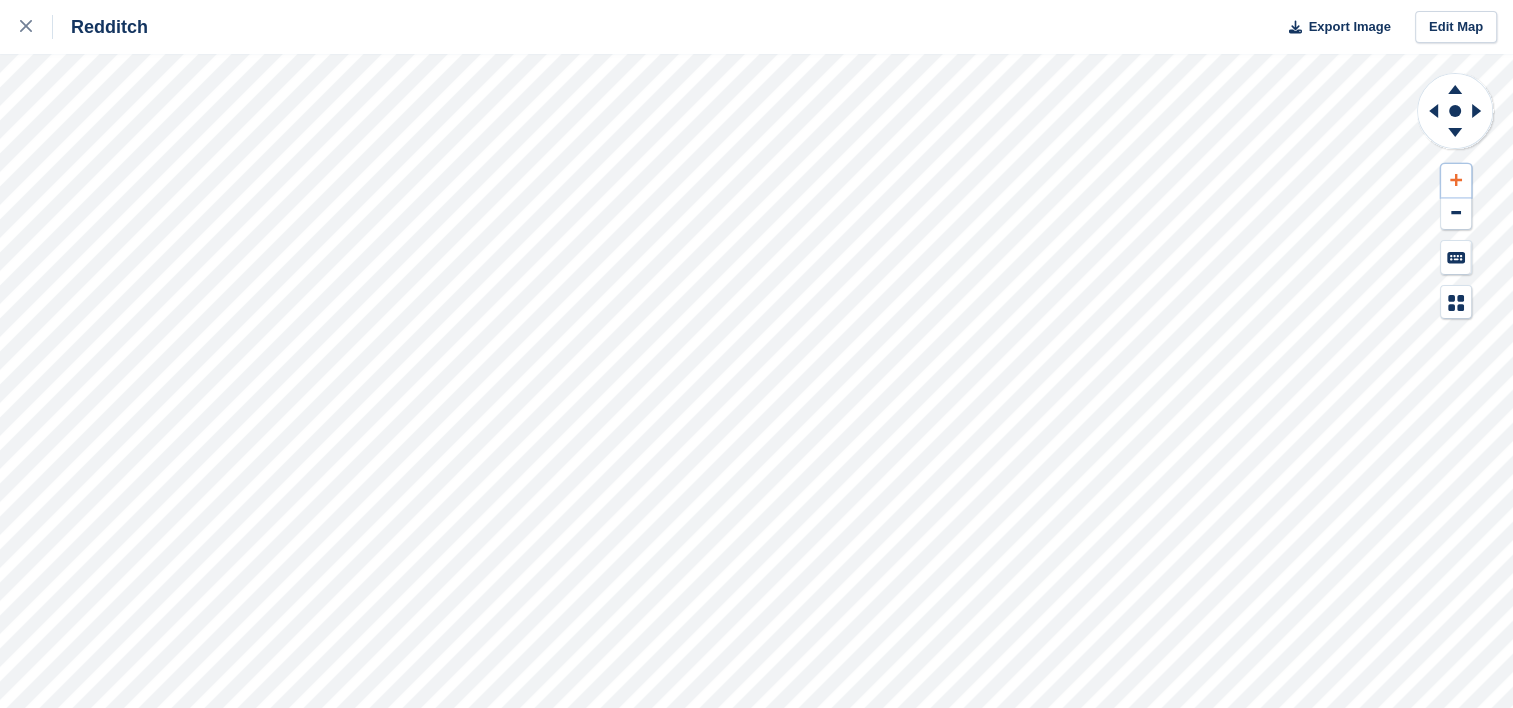 click at bounding box center (1456, 180) 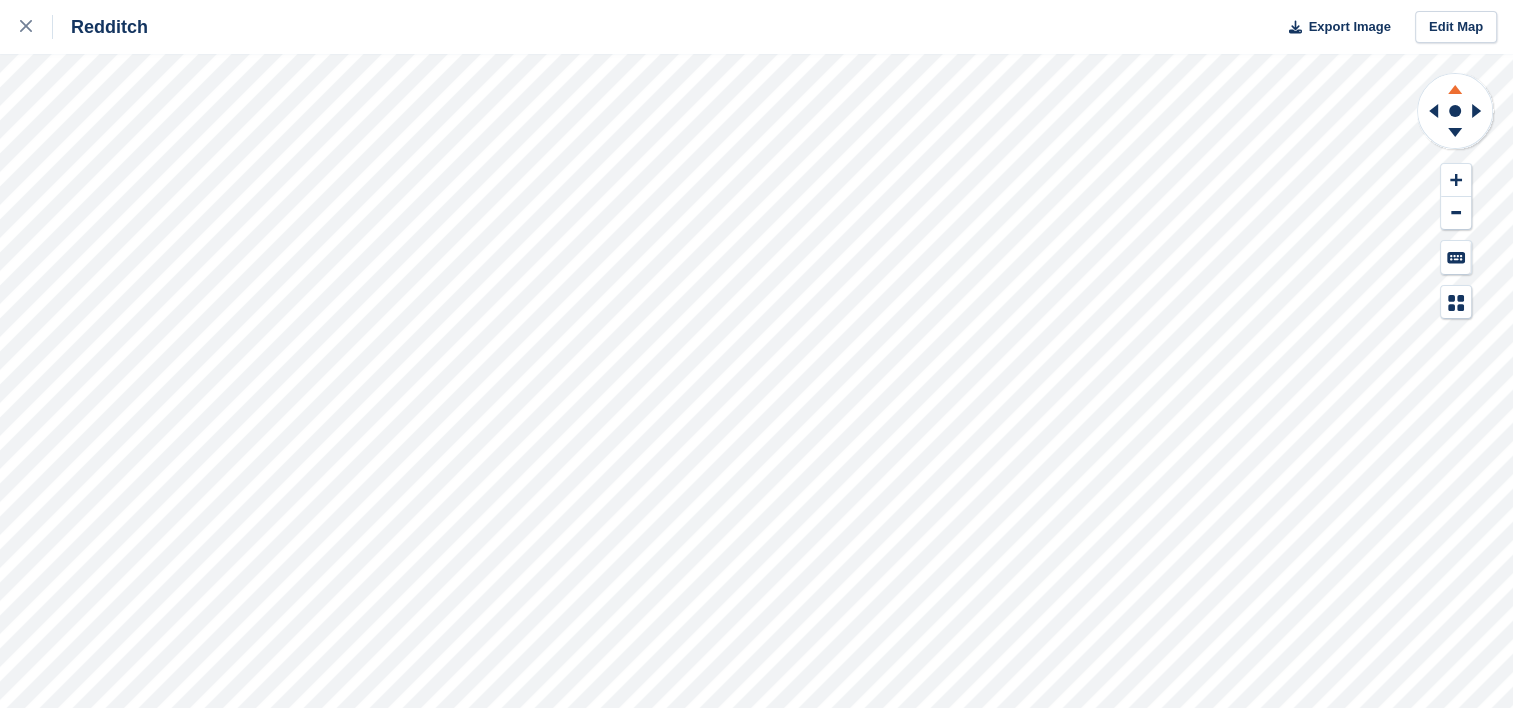click 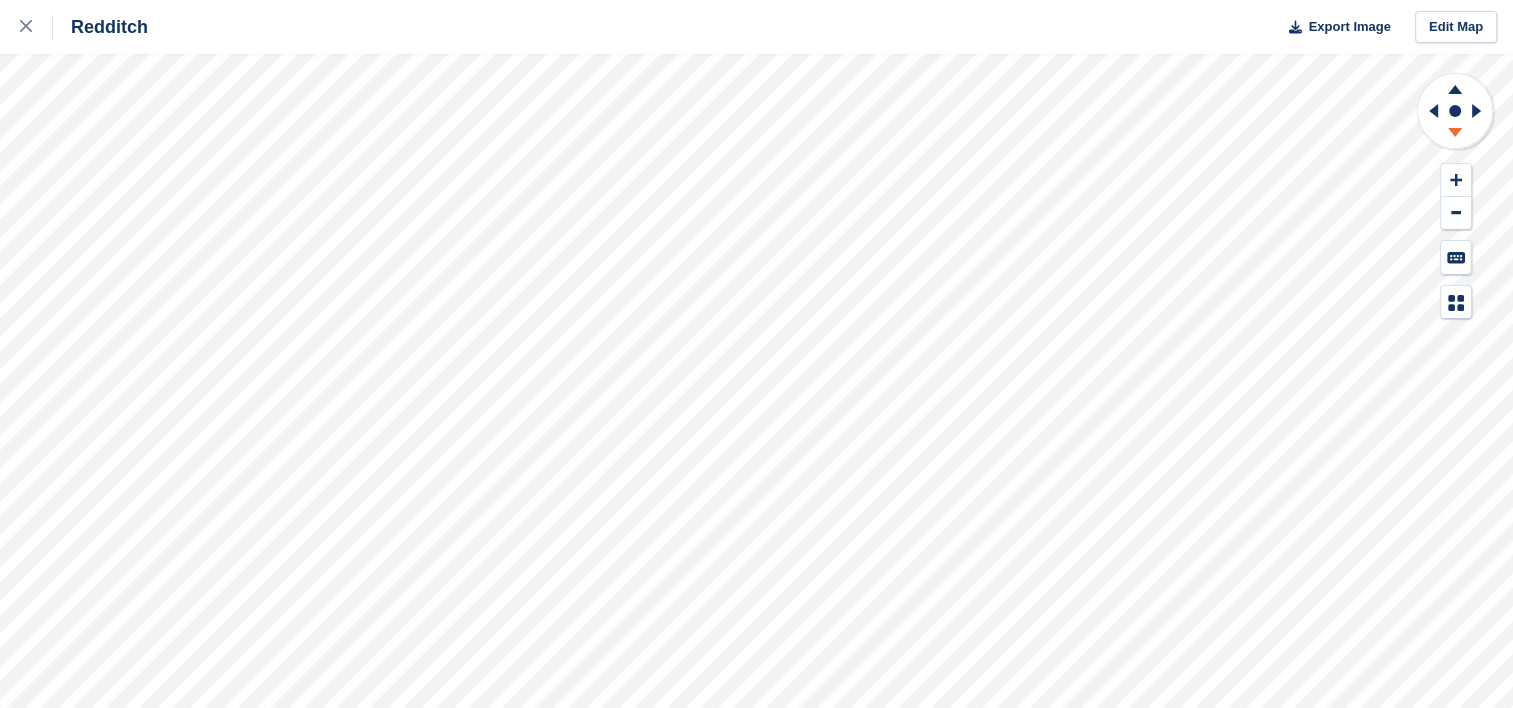 click 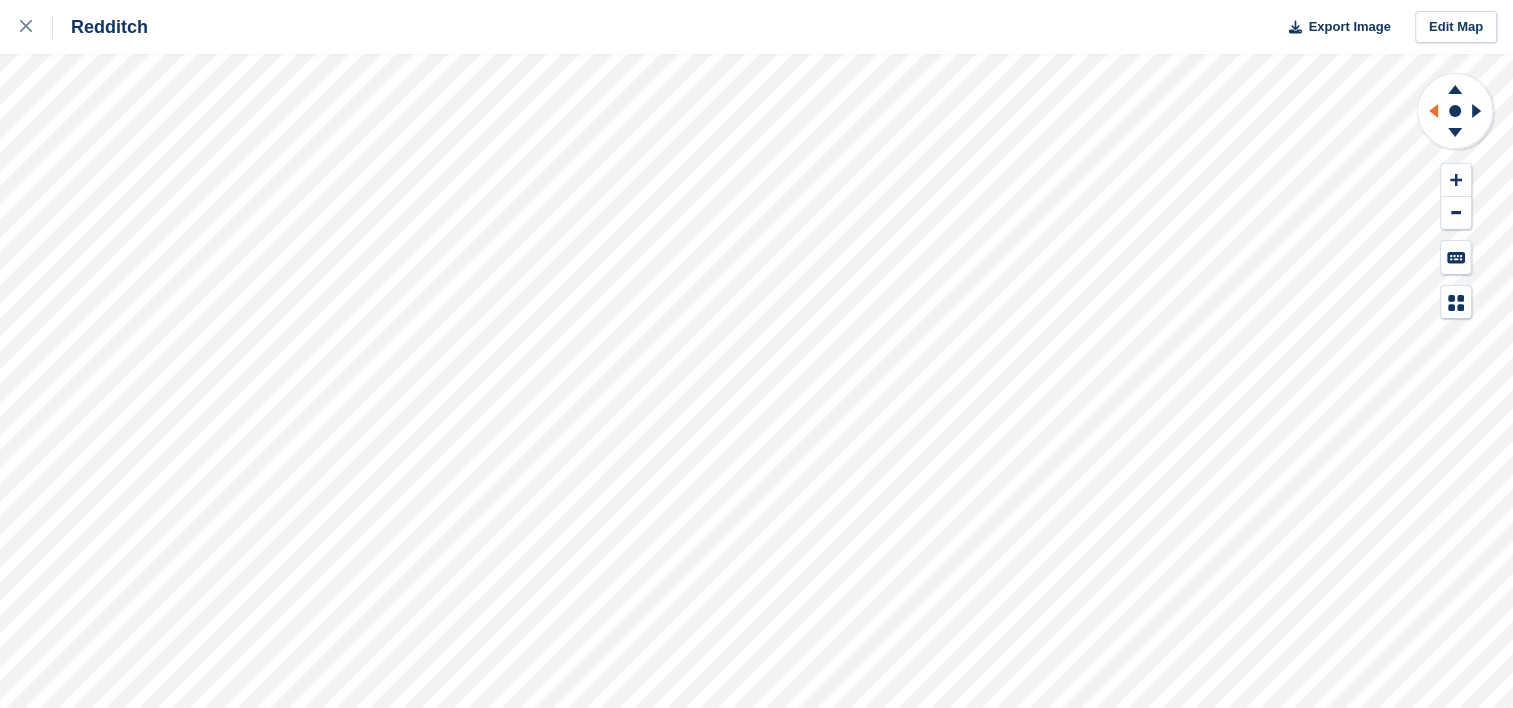 click 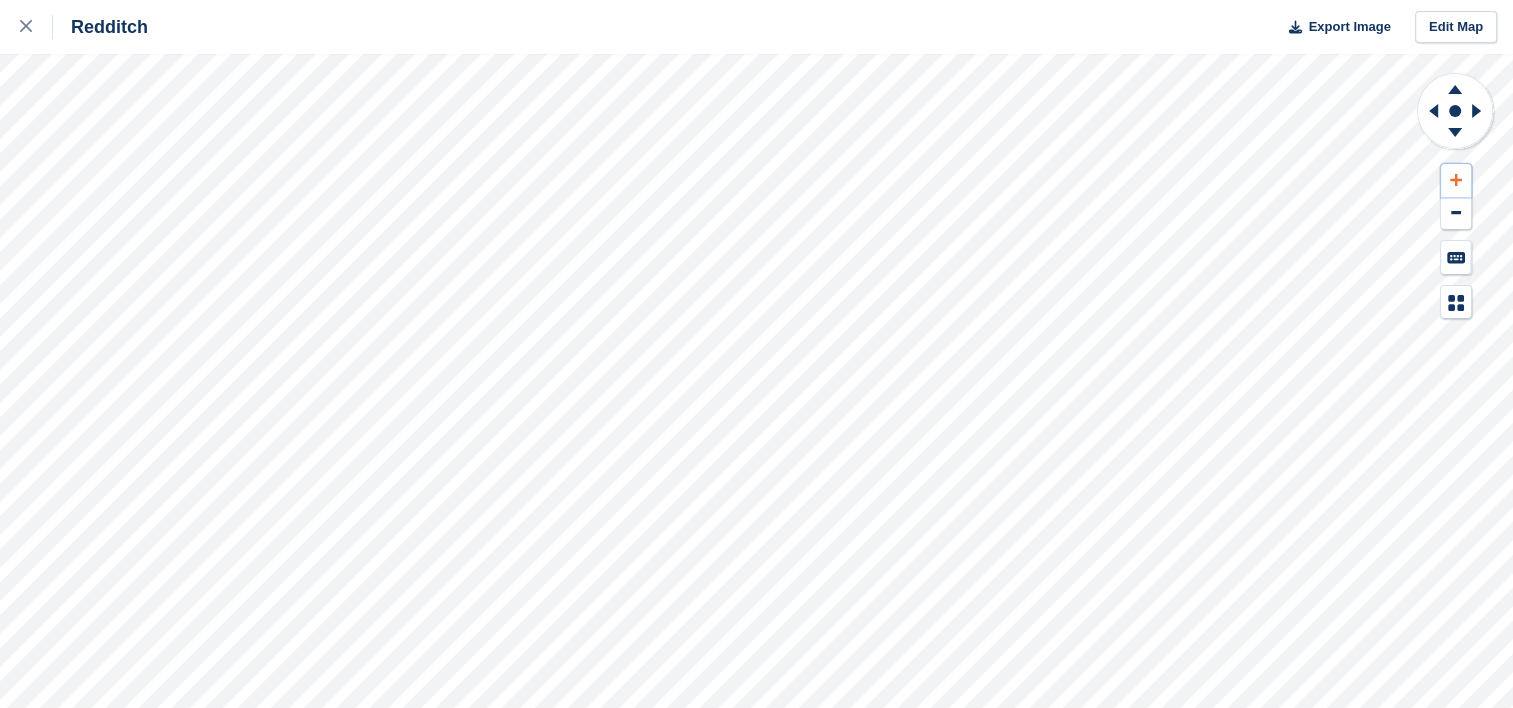 click 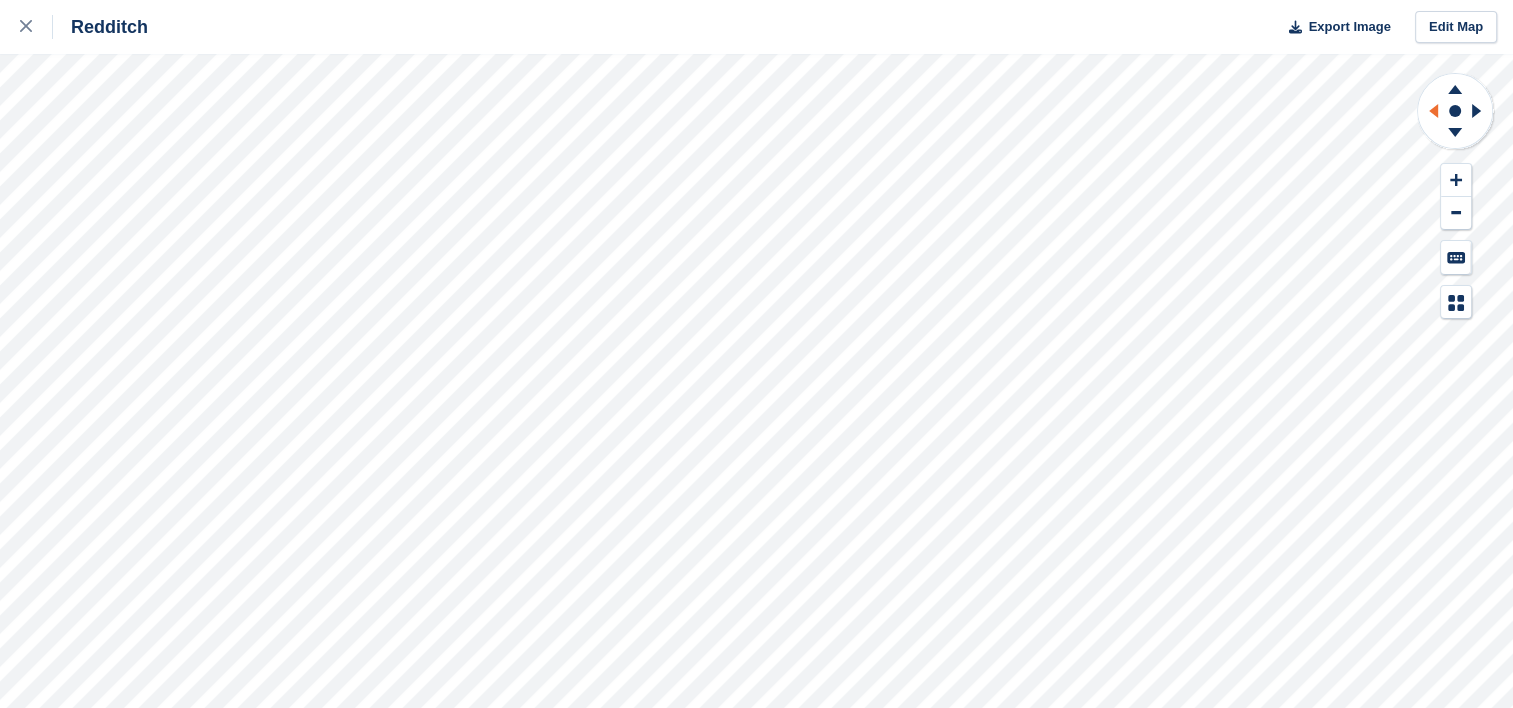 click 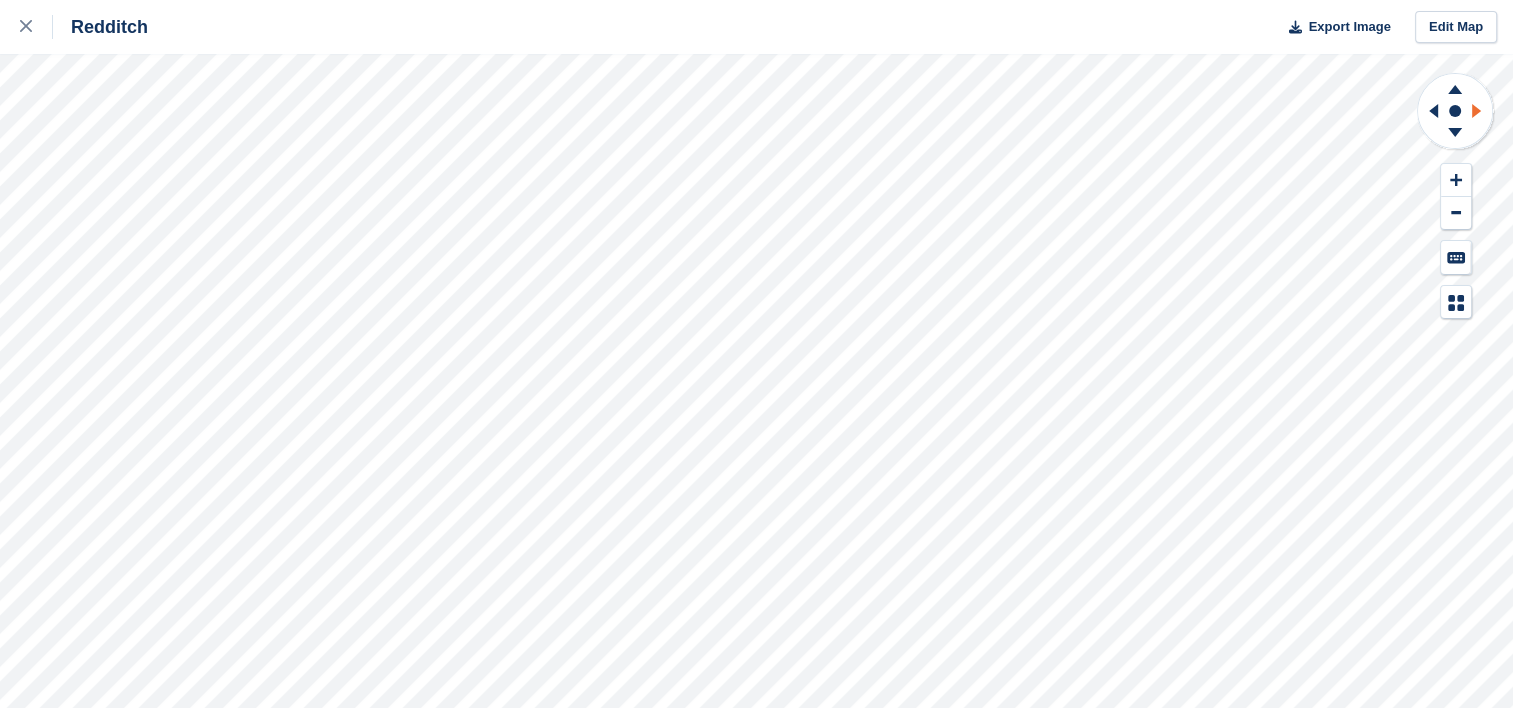 click 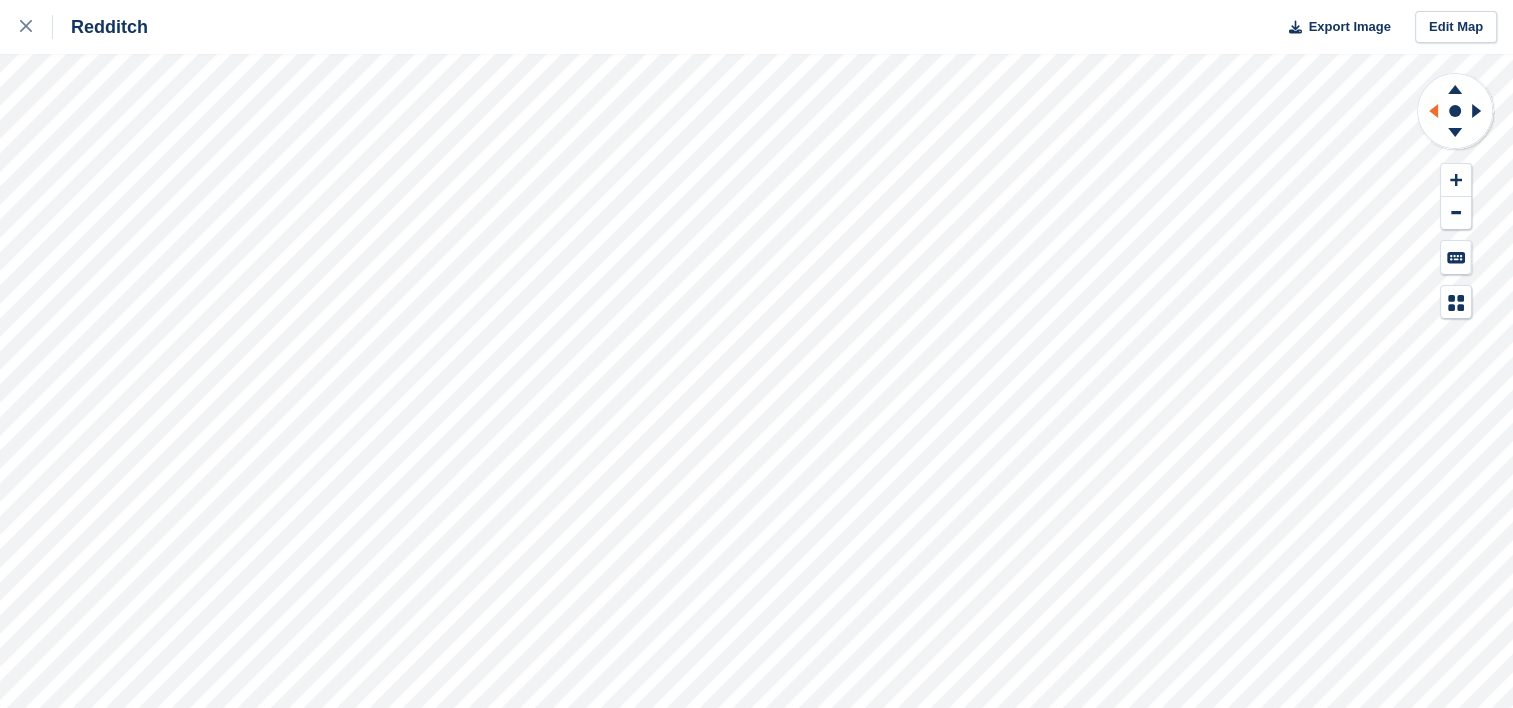 click 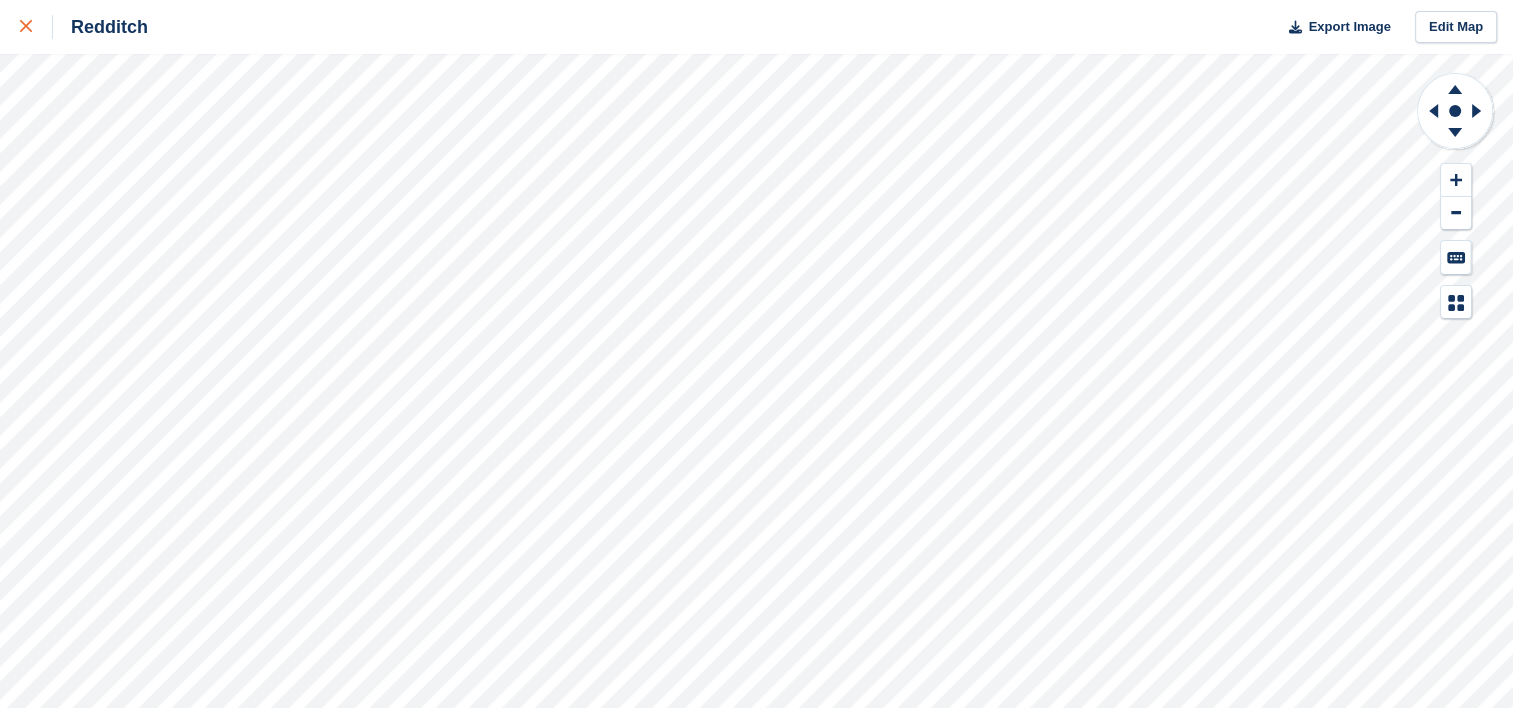 click 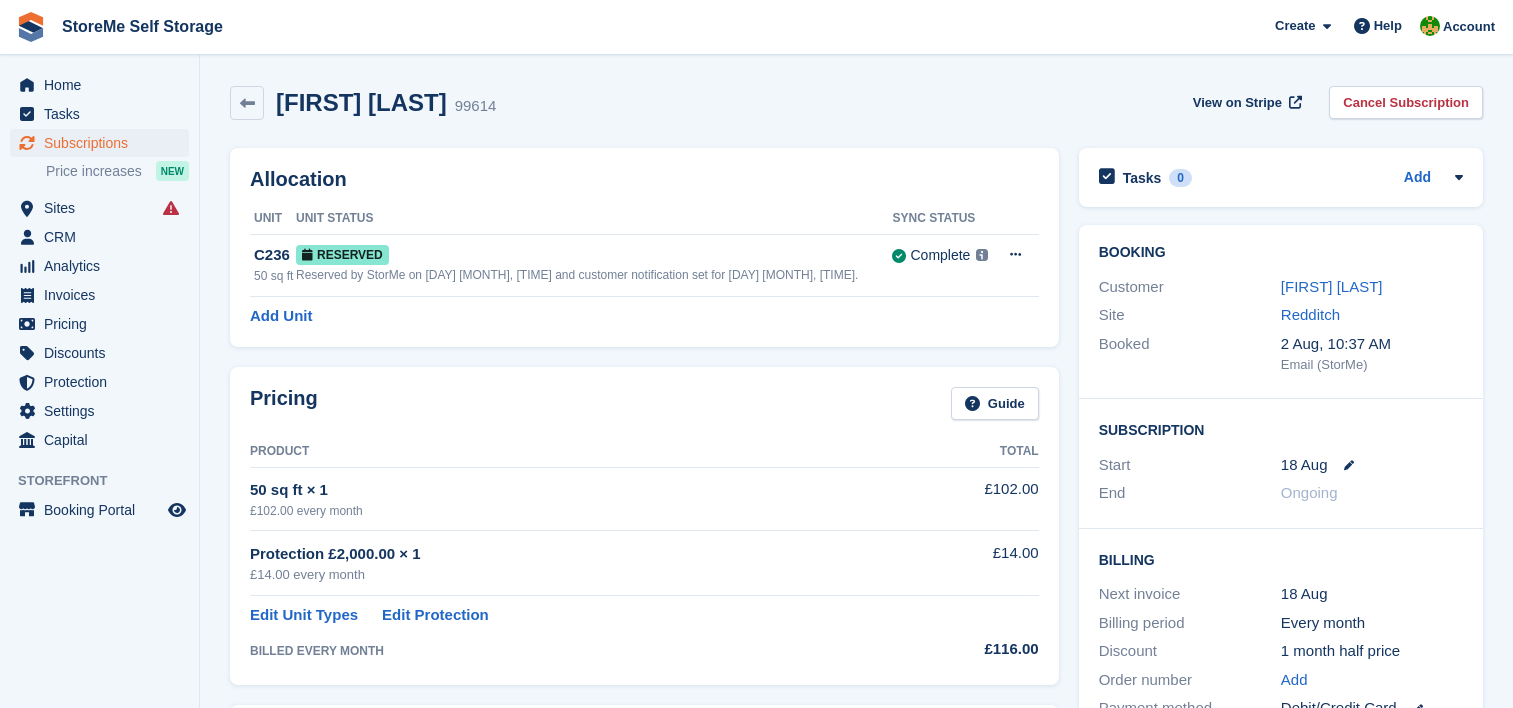 scroll, scrollTop: 0, scrollLeft: 0, axis: both 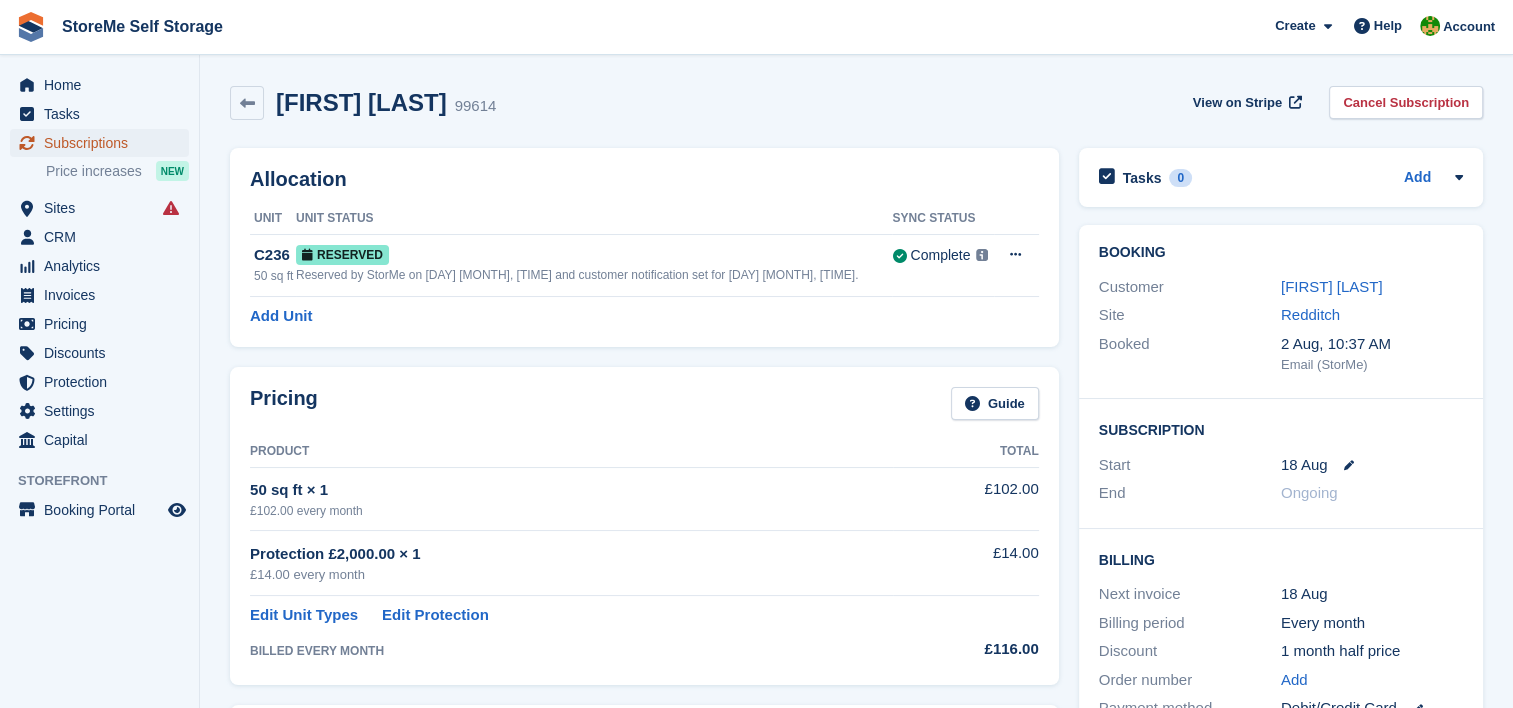 click on "Subscriptions" at bounding box center [104, 143] 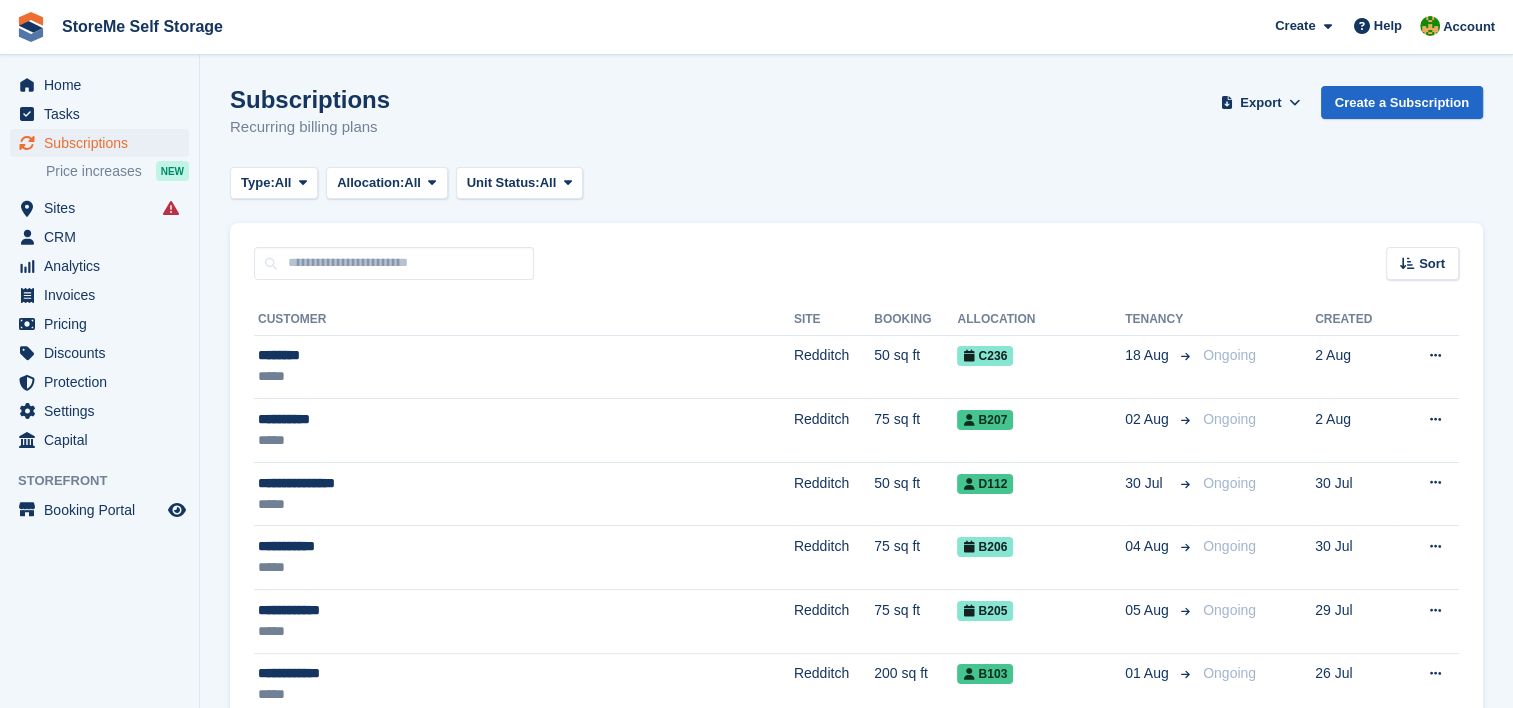 click on "Sort
Sort by
Customer name
Date created
Move in date
Move out date
Created (oldest first)
Created (newest first)" at bounding box center [856, 251] 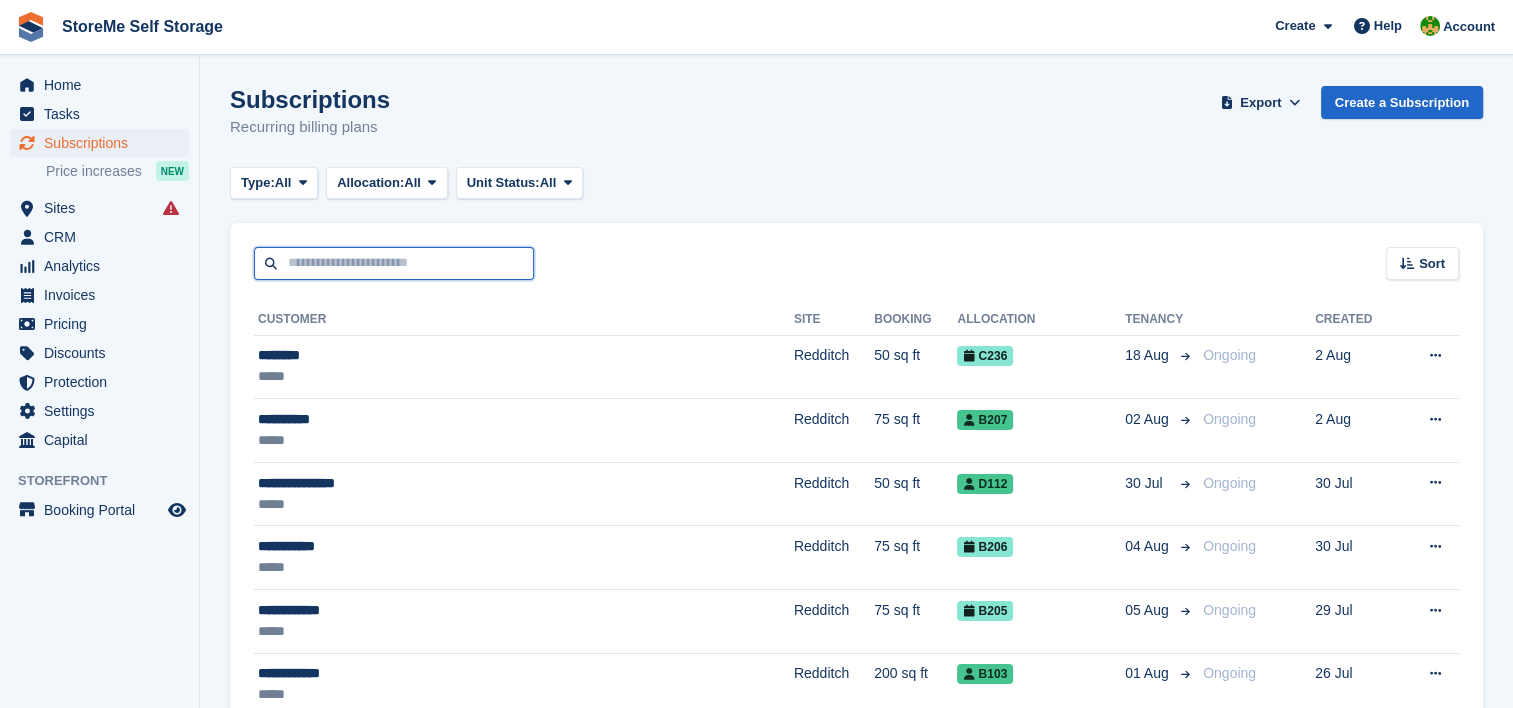click at bounding box center (394, 263) 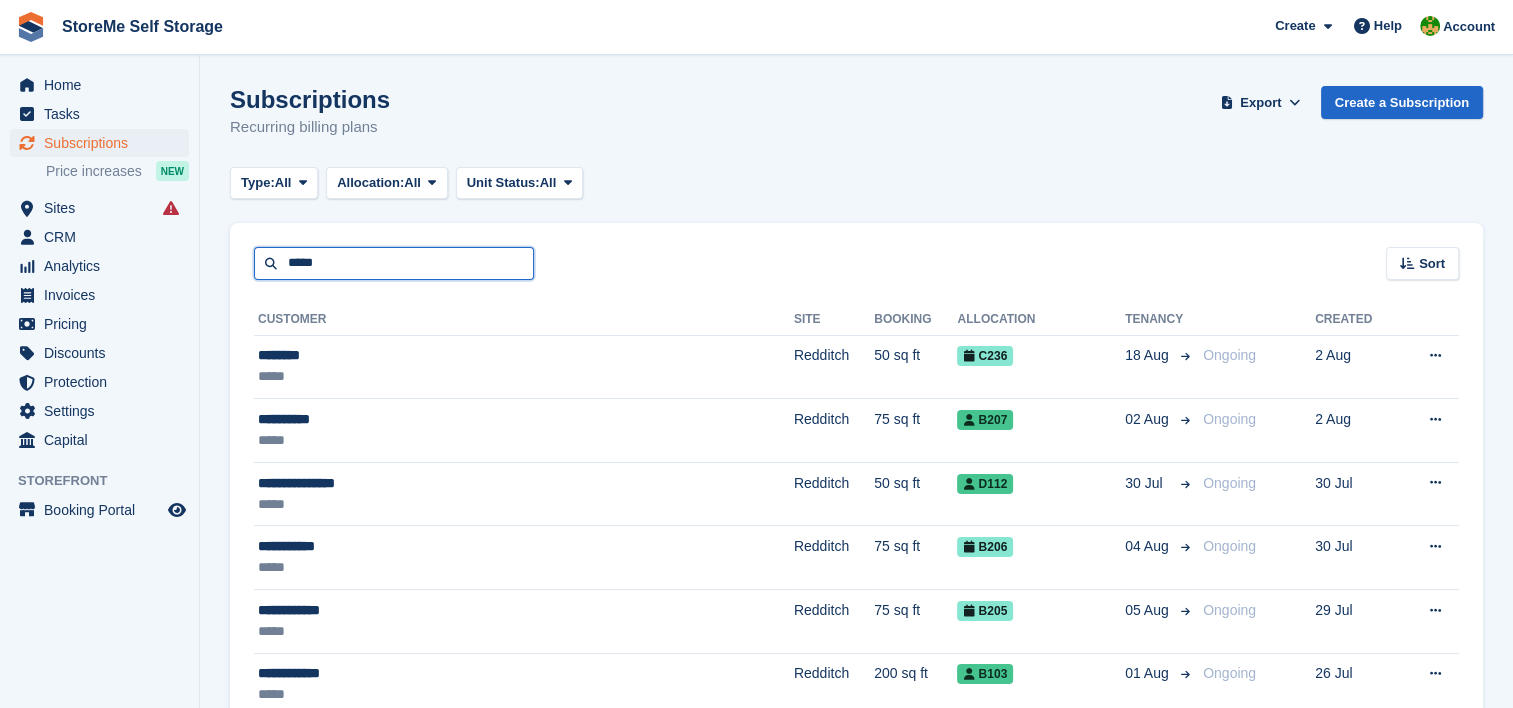 type on "*****" 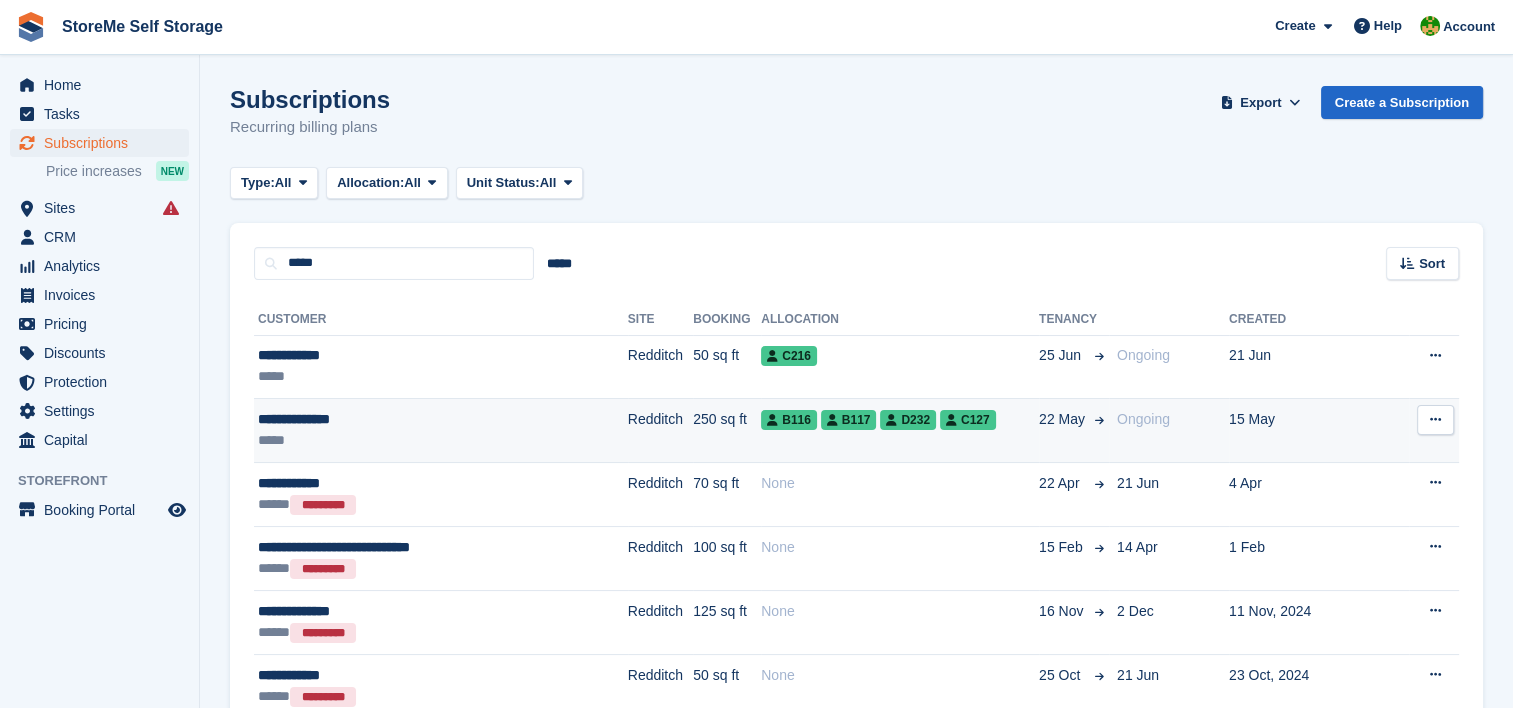 click on "**********" at bounding box center (413, 419) 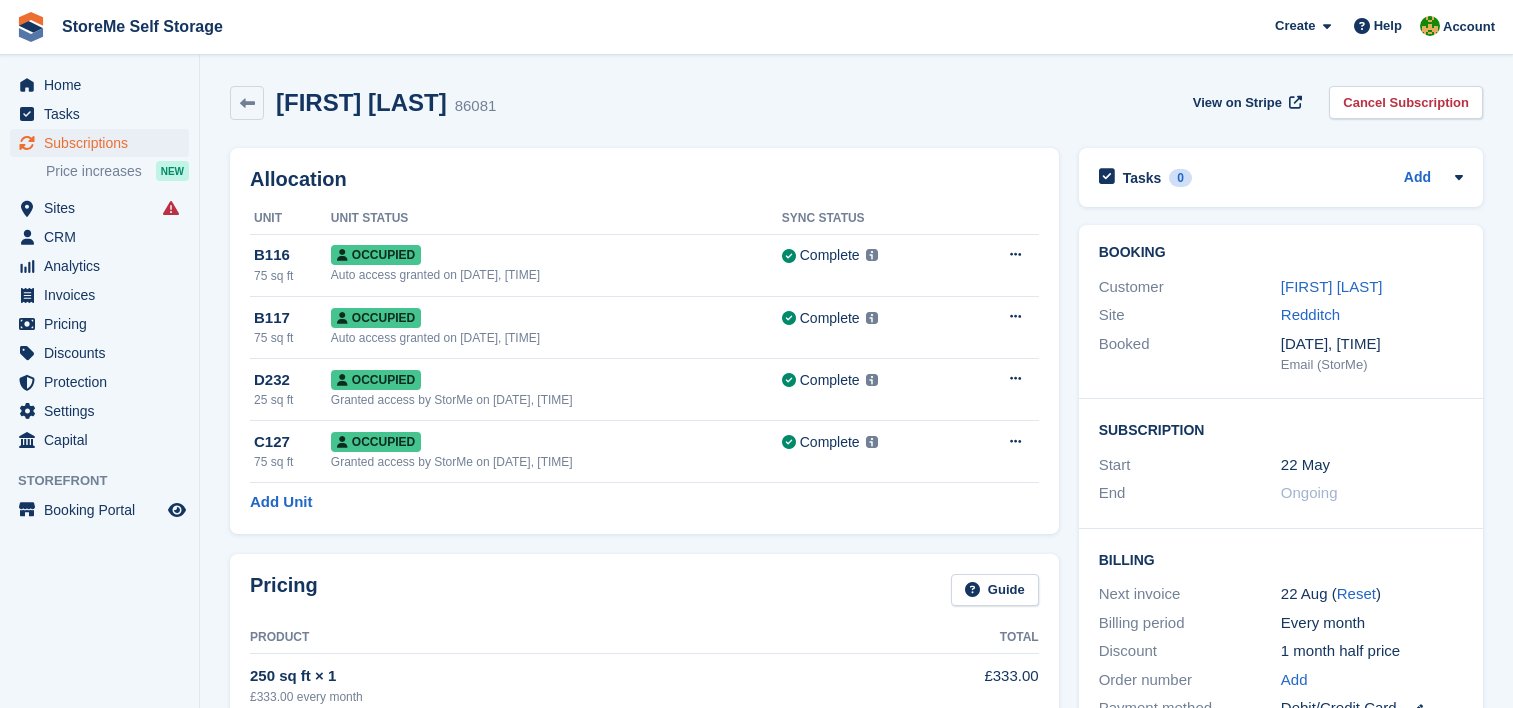 scroll, scrollTop: 0, scrollLeft: 0, axis: both 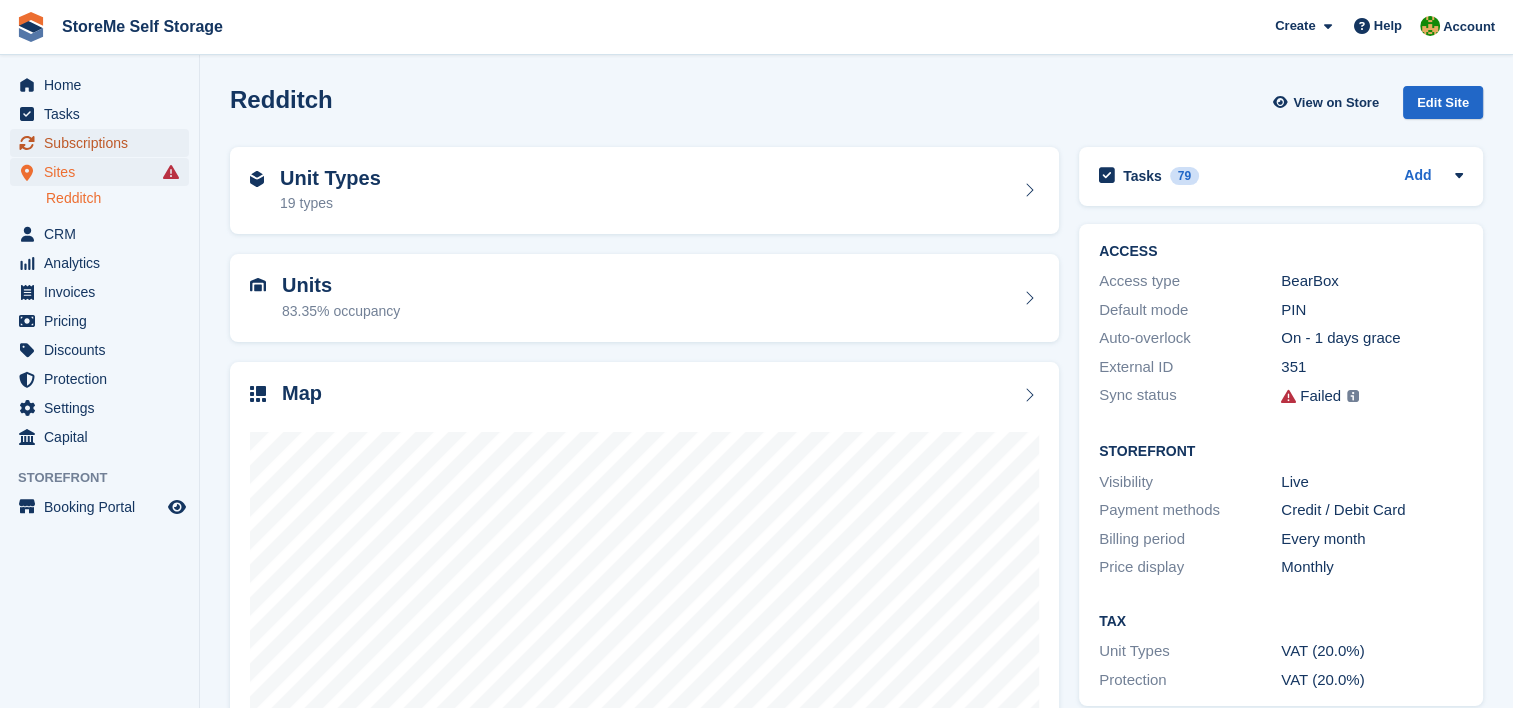 click on "Subscriptions" at bounding box center (104, 143) 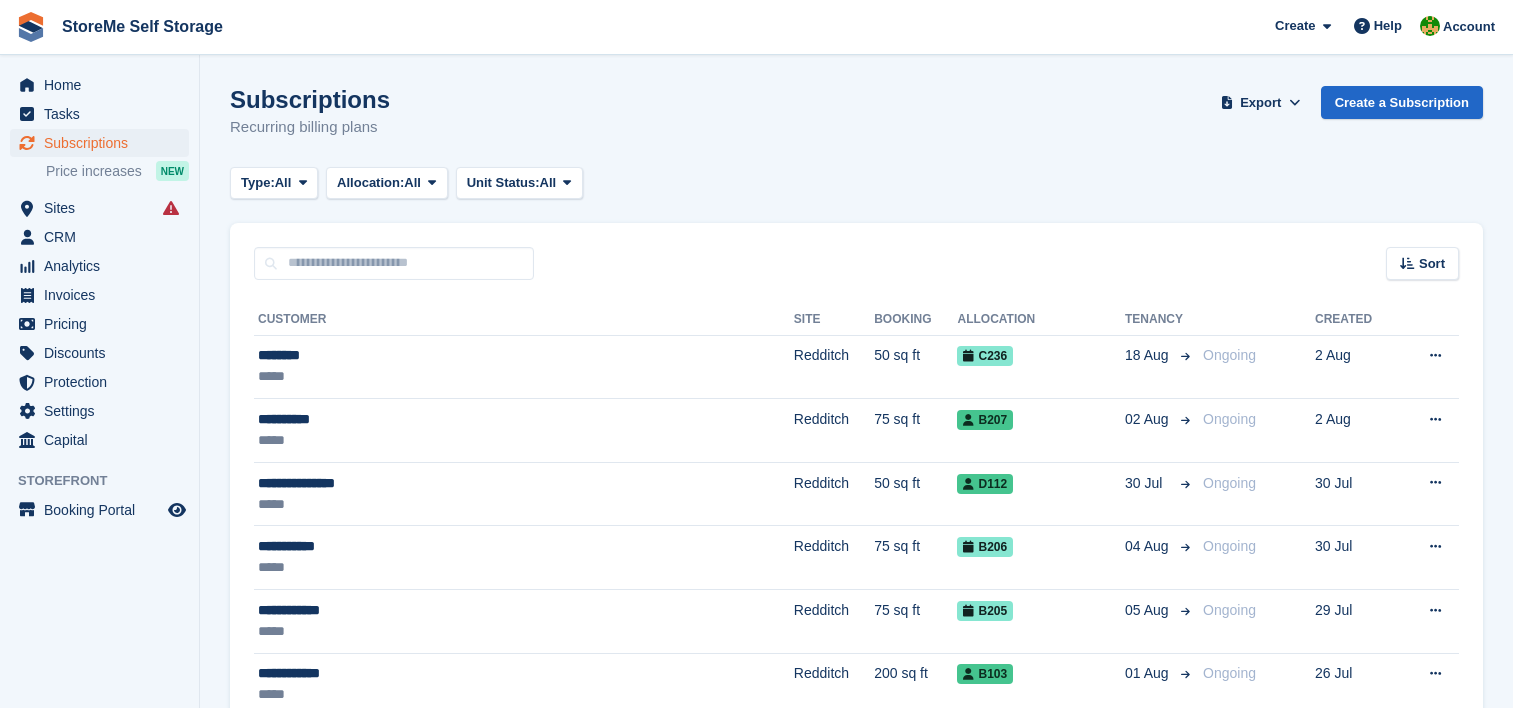 scroll, scrollTop: 0, scrollLeft: 0, axis: both 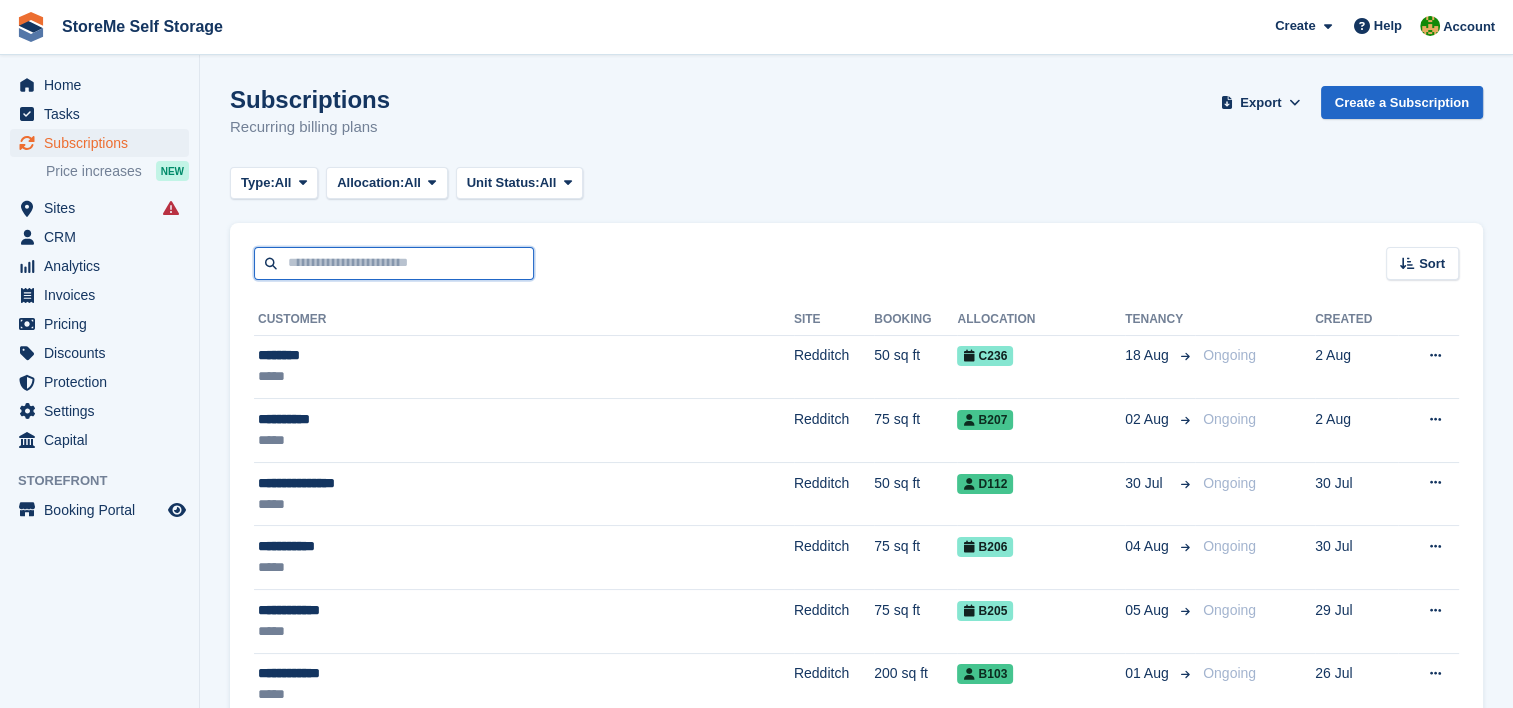 click at bounding box center (394, 263) 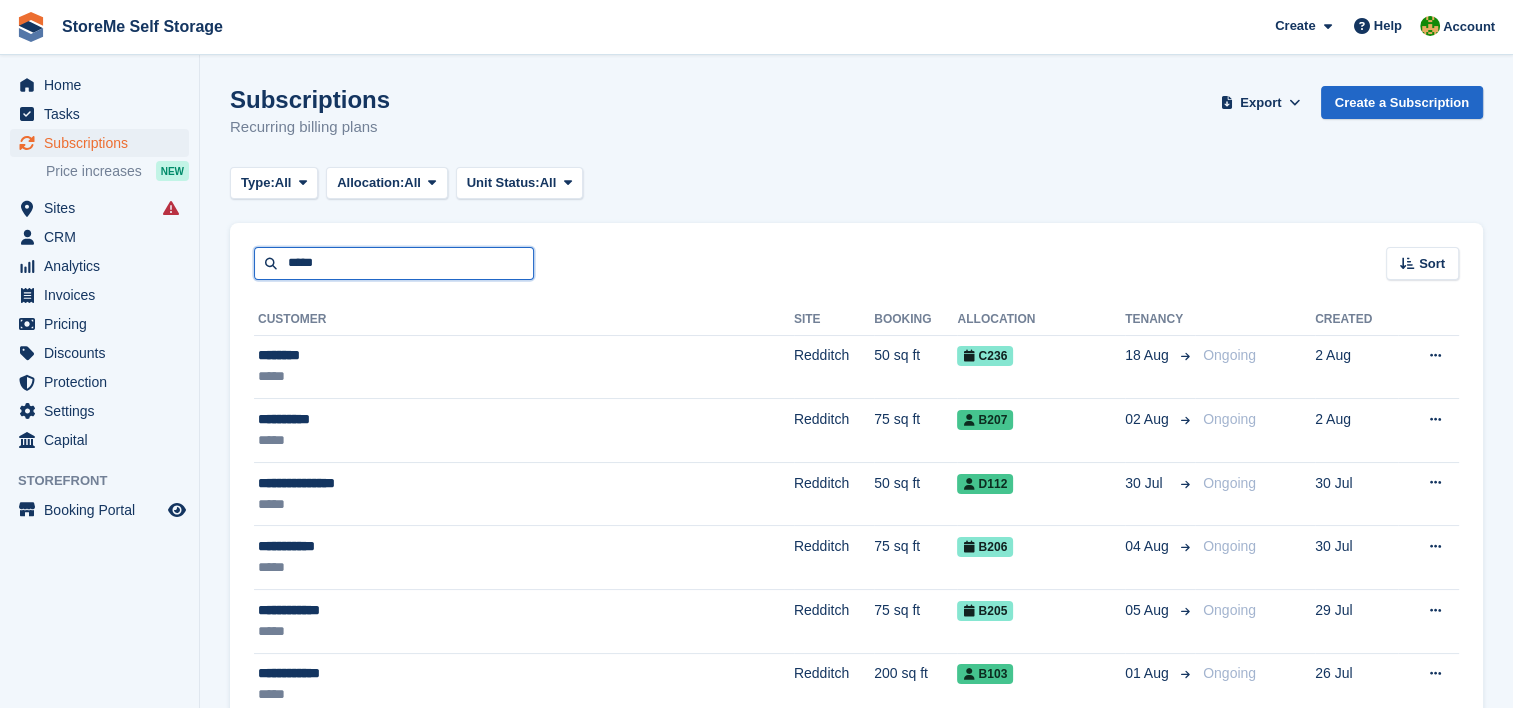 type on "*****" 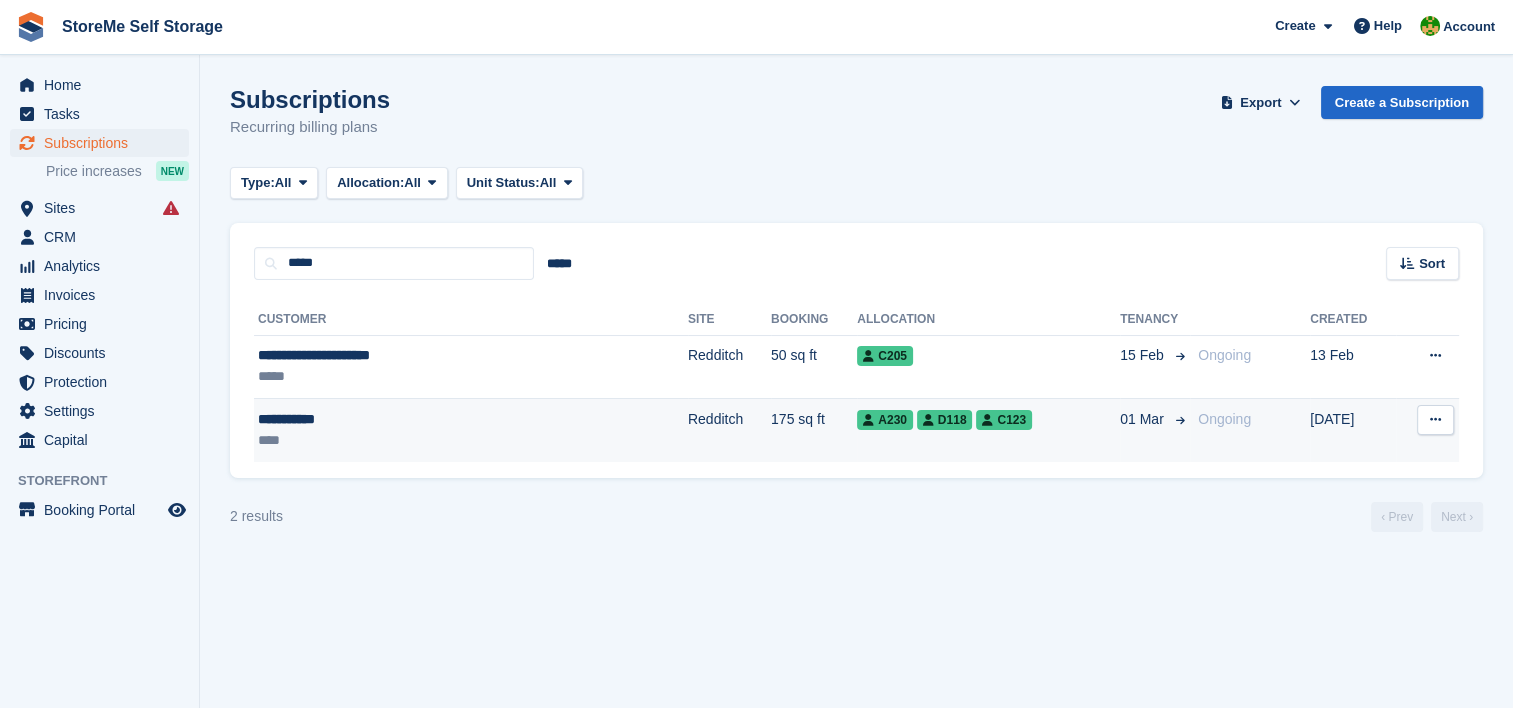 click on "175 sq ft" at bounding box center (814, 430) 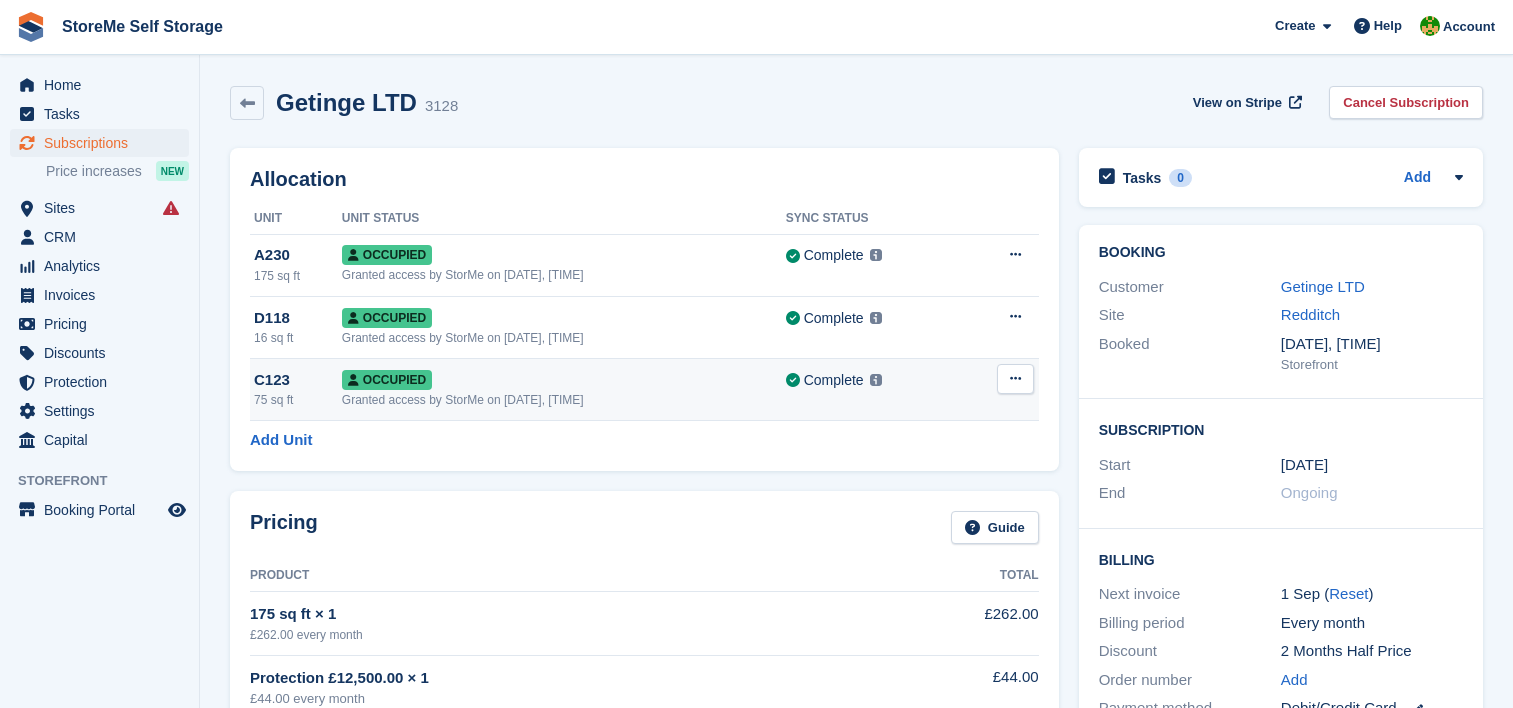 scroll, scrollTop: 0, scrollLeft: 0, axis: both 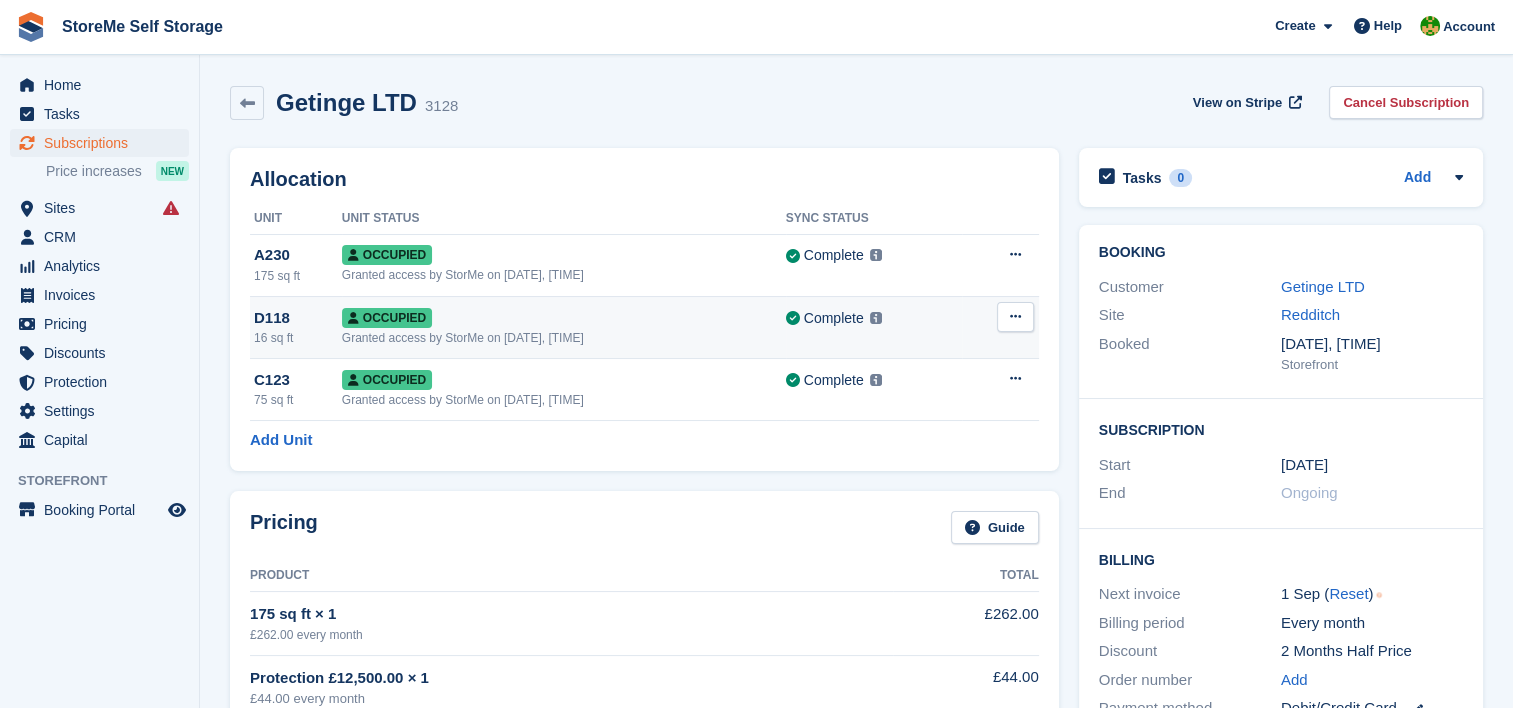 click at bounding box center [1015, 317] 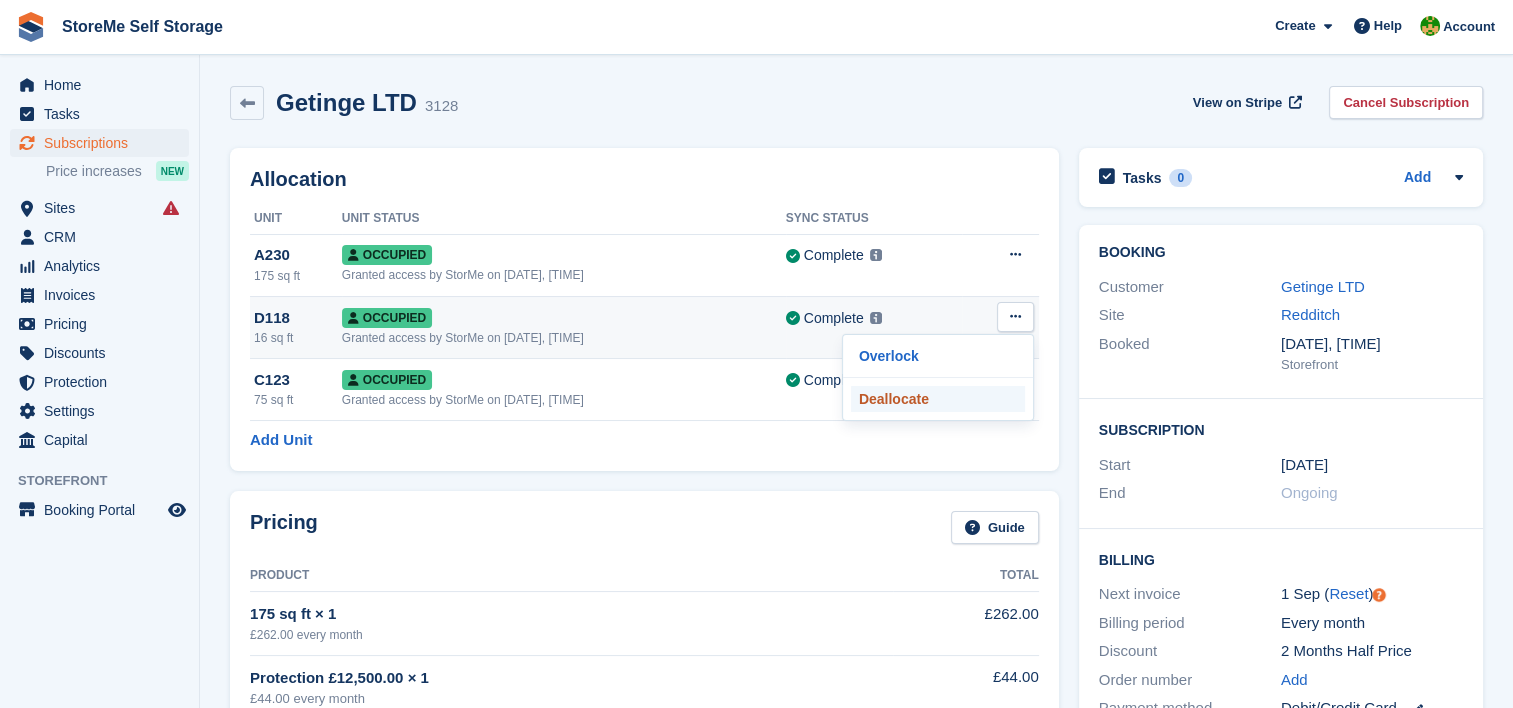click on "Deallocate" at bounding box center [938, 399] 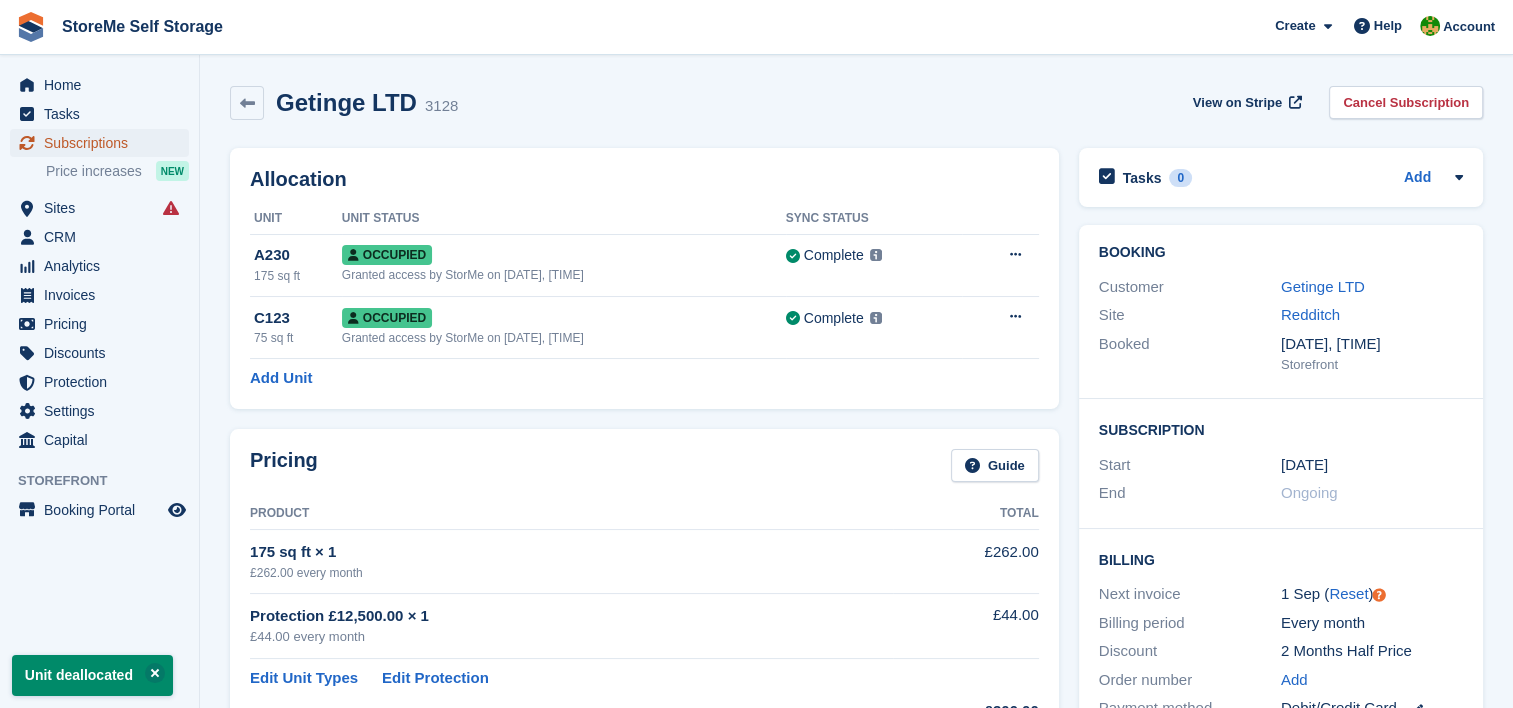 click on "Subscriptions" at bounding box center (104, 143) 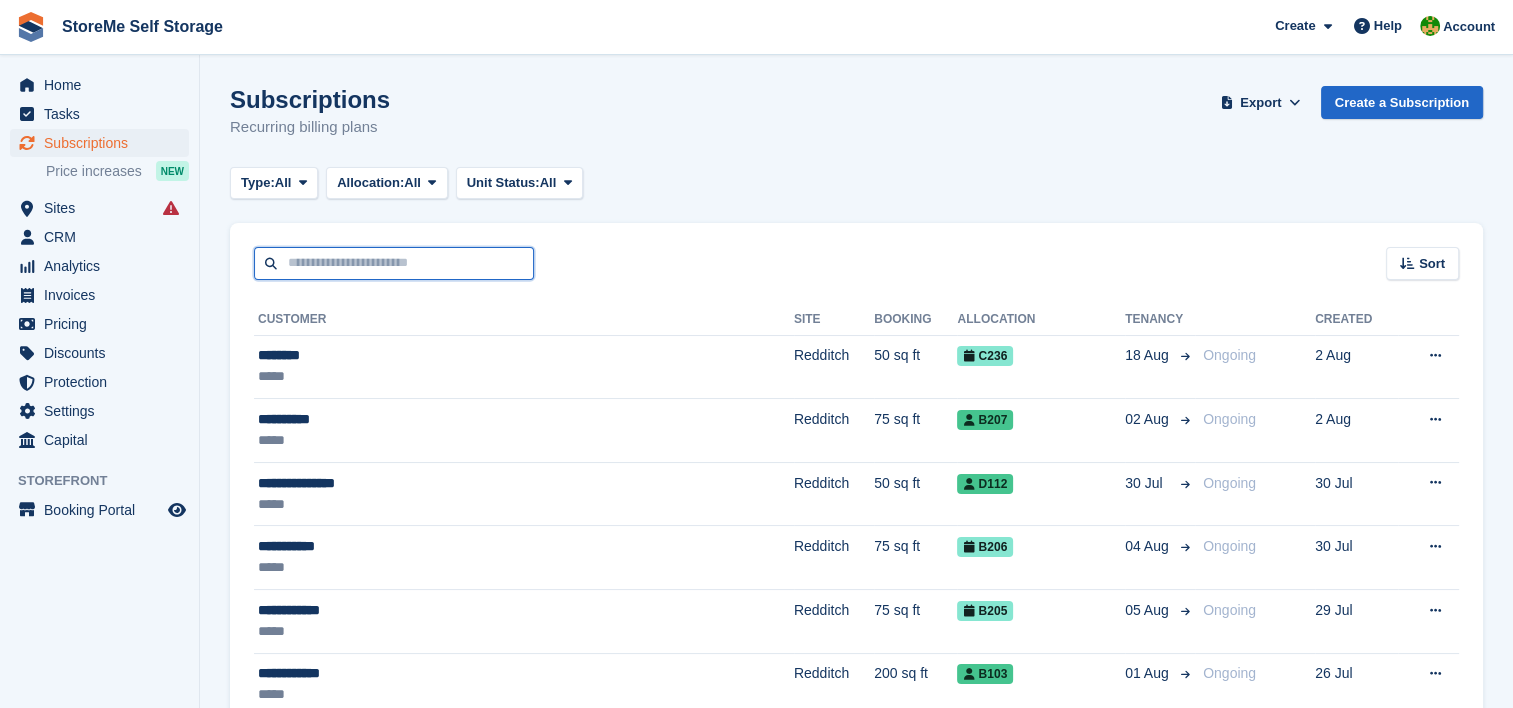 click at bounding box center [394, 263] 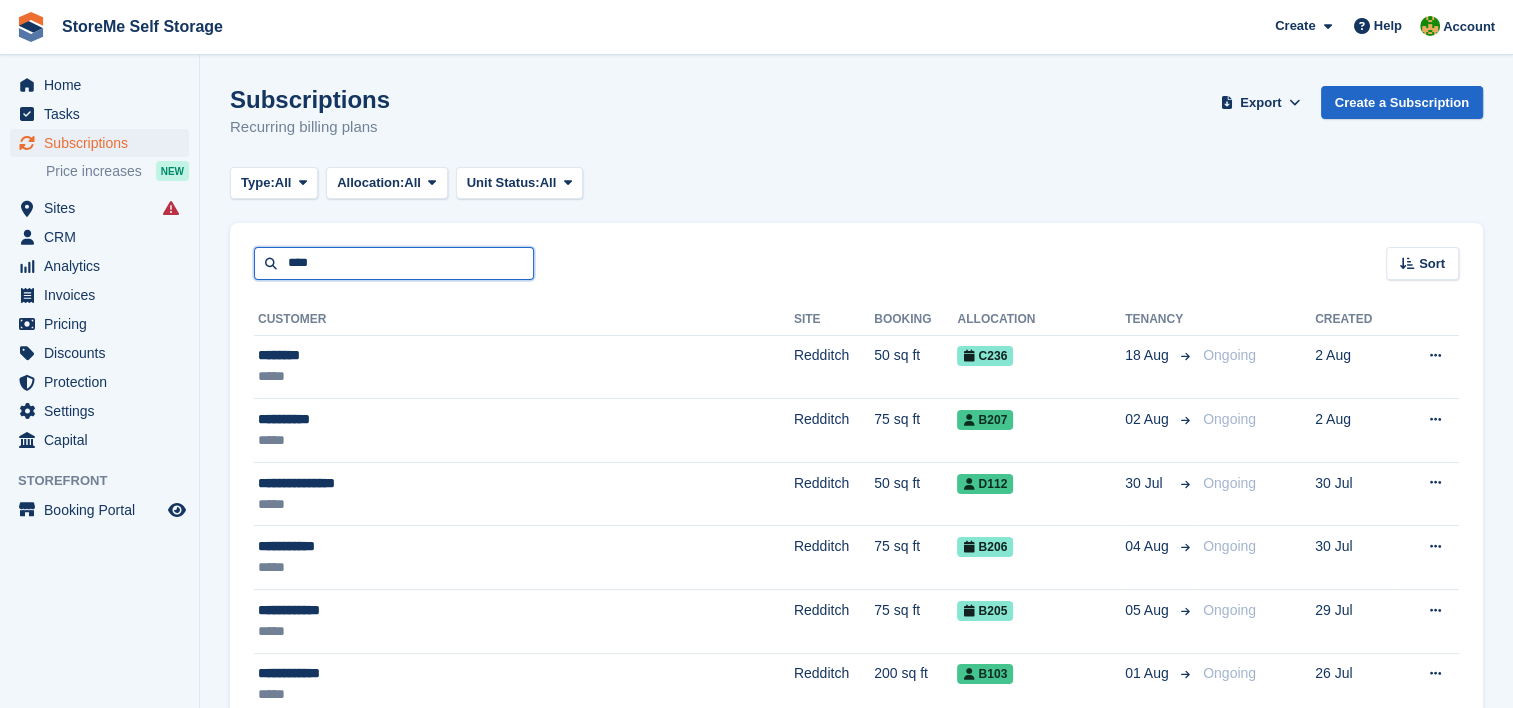 type on "****" 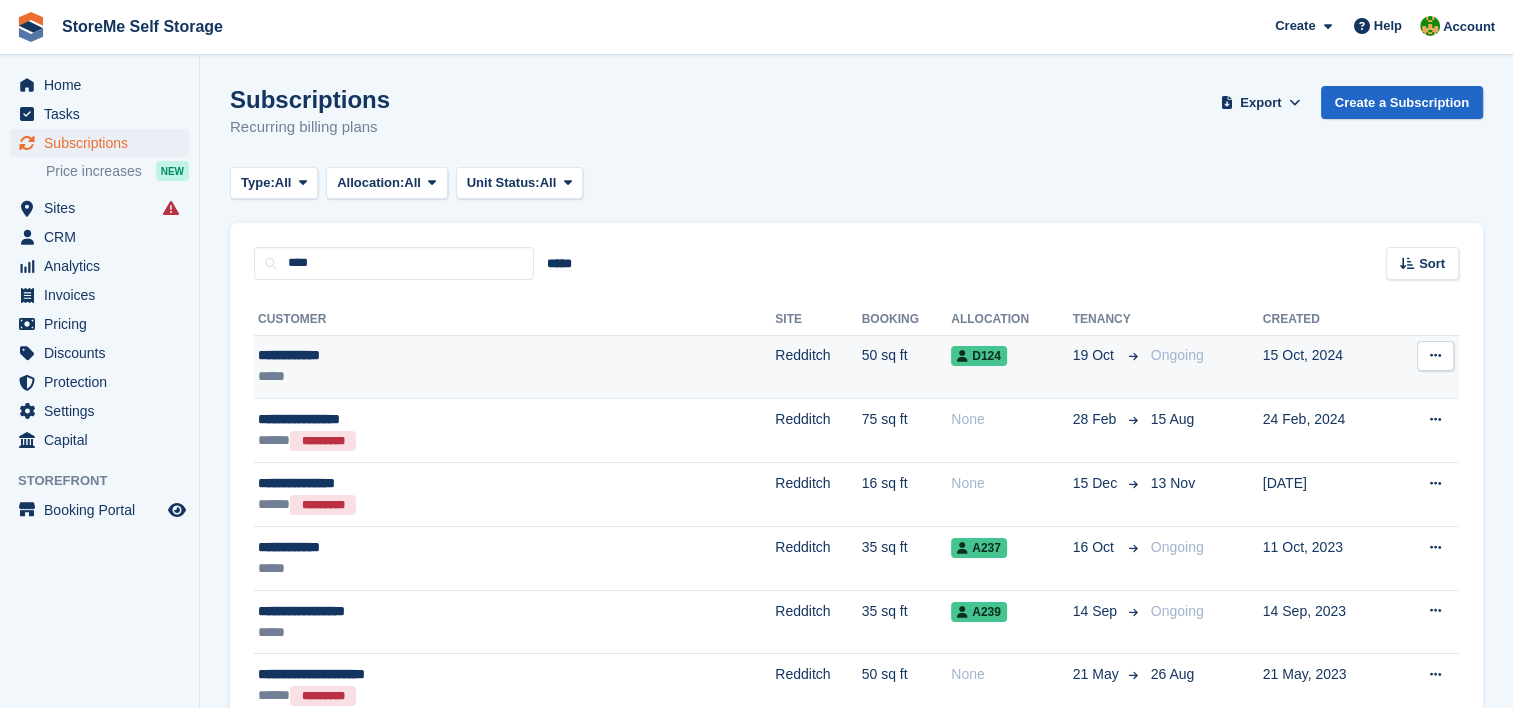 click on "Redditch" at bounding box center [818, 367] 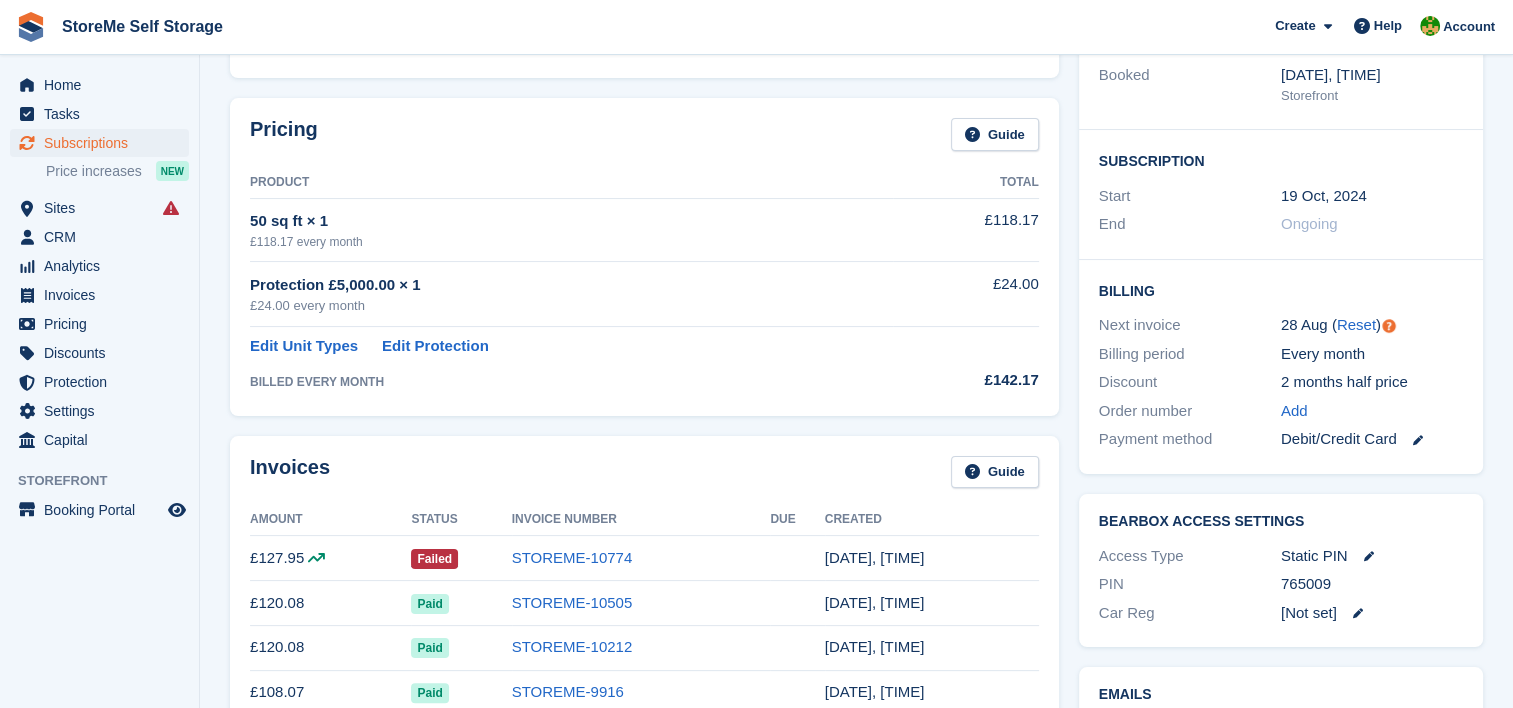 scroll, scrollTop: 300, scrollLeft: 0, axis: vertical 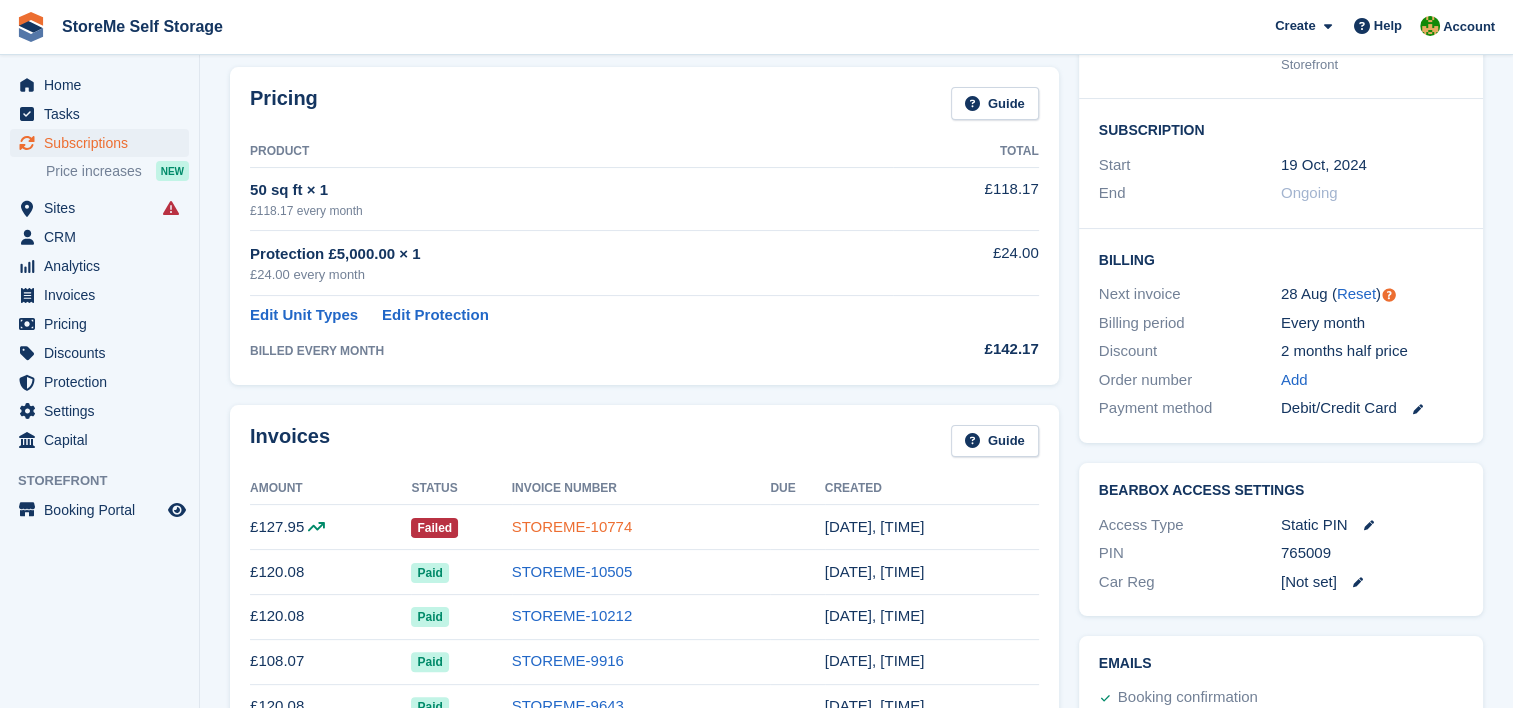 click on "STOREME-10774" at bounding box center (572, 526) 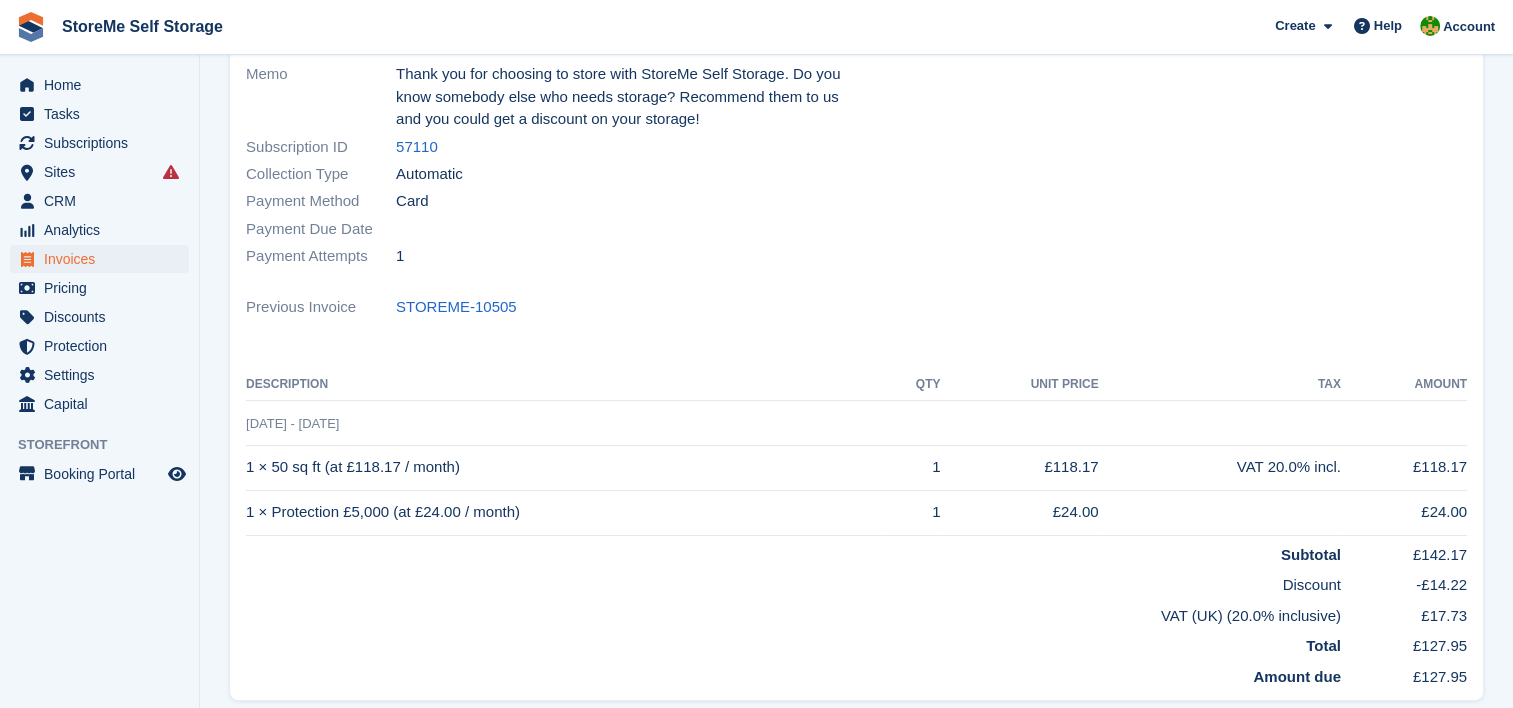scroll, scrollTop: 0, scrollLeft: 0, axis: both 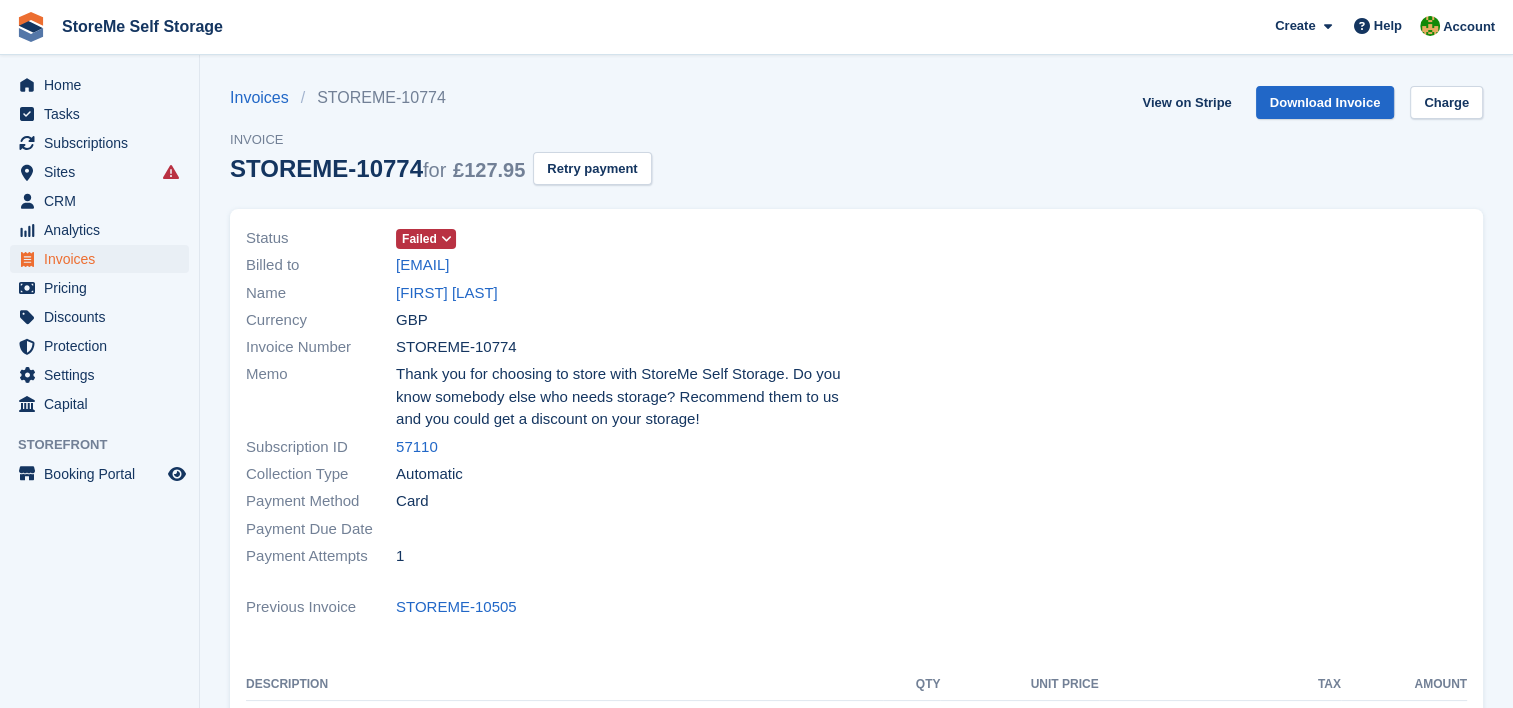 click at bounding box center [446, 239] 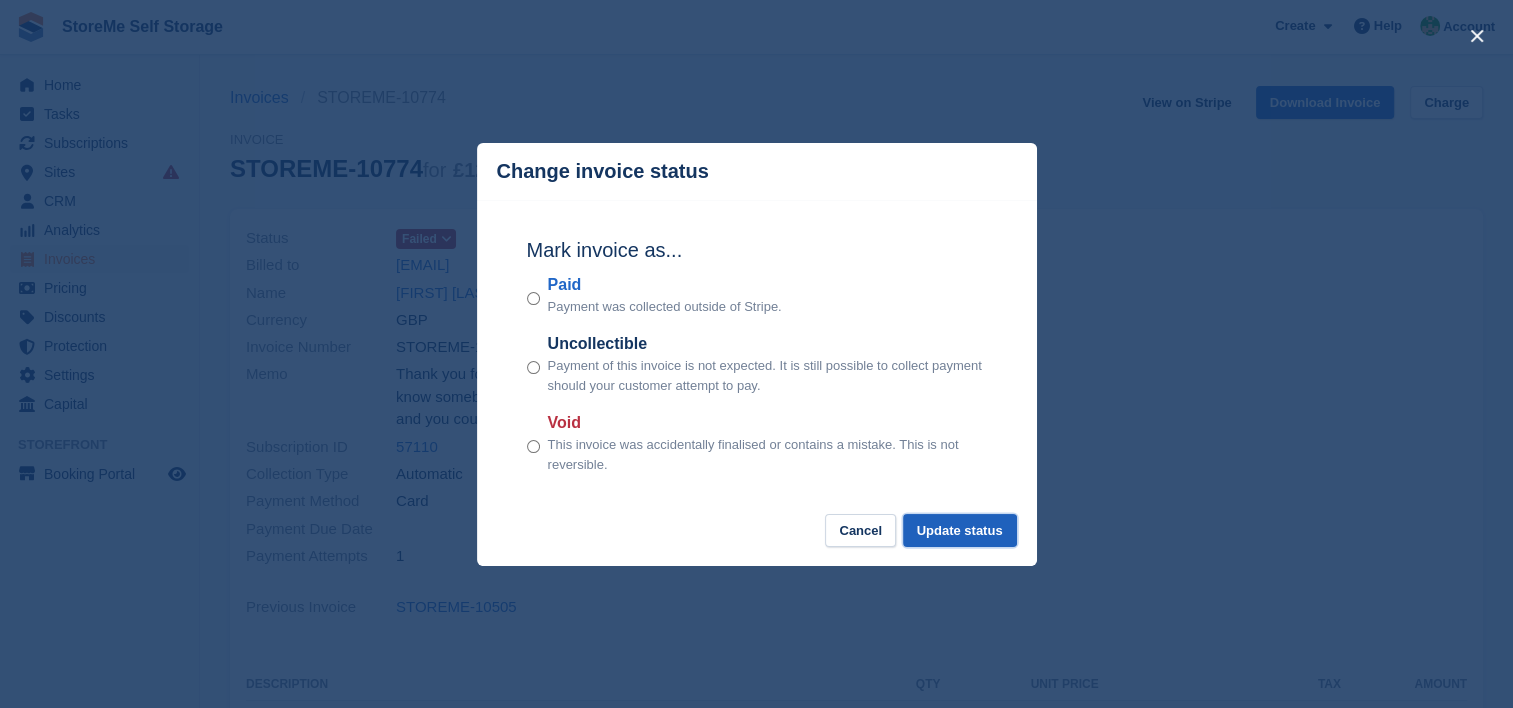 click on "Update status" at bounding box center (960, 530) 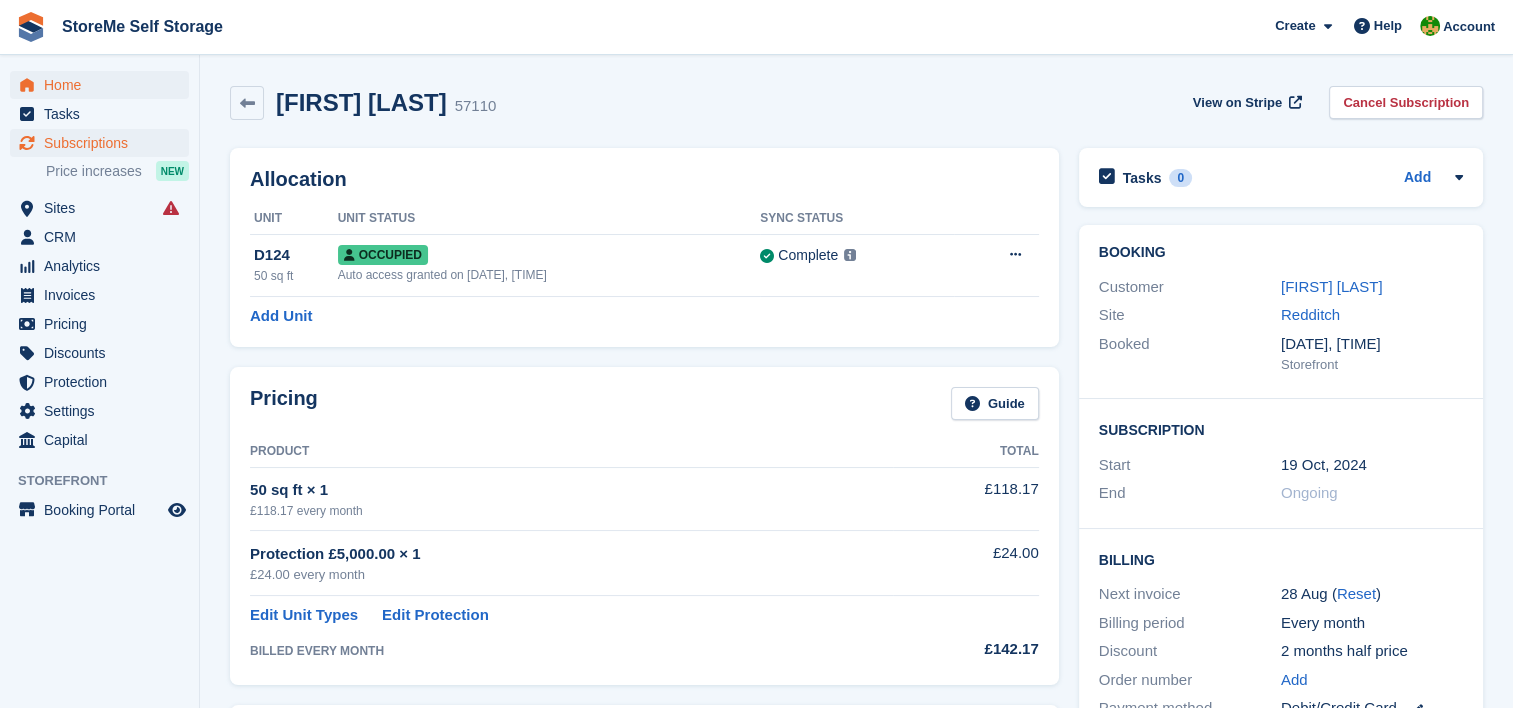 scroll, scrollTop: 300, scrollLeft: 0, axis: vertical 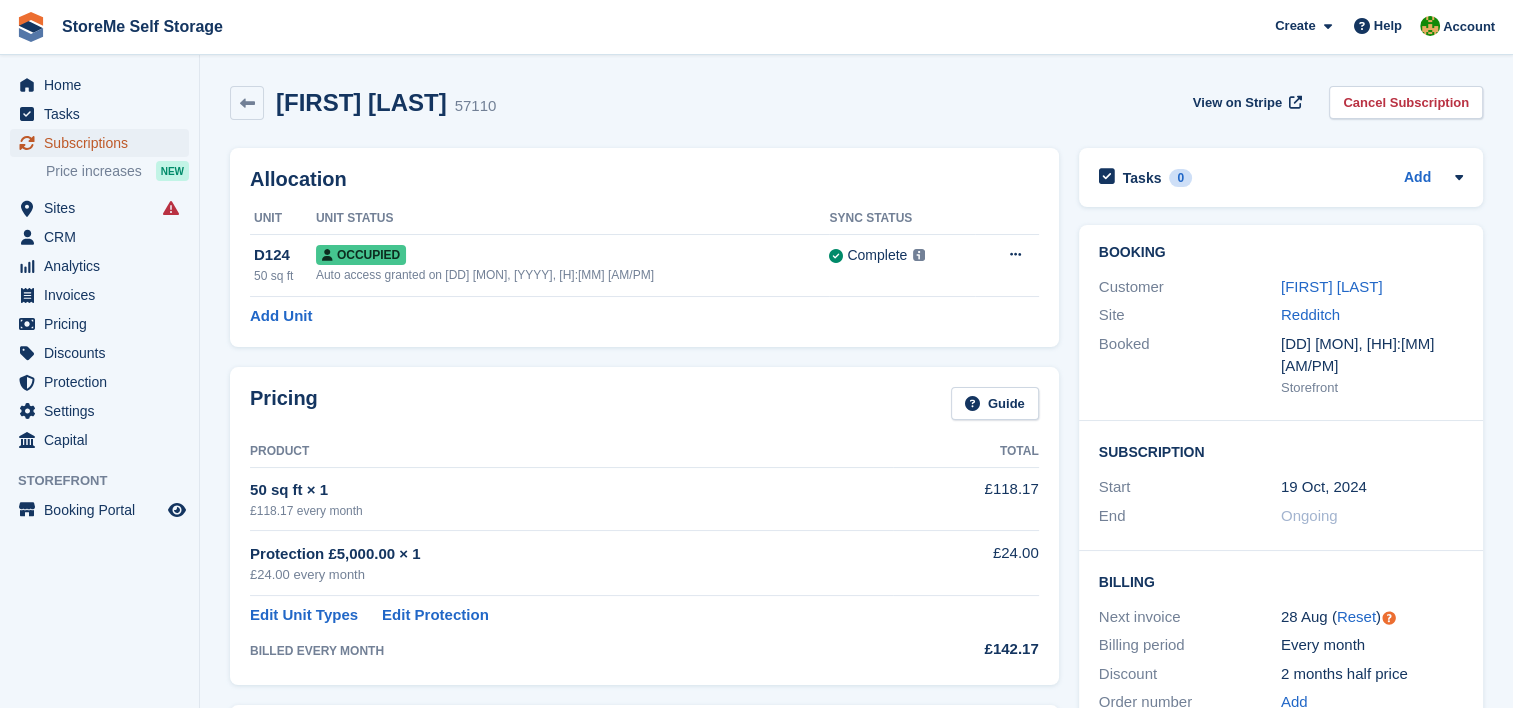 click on "Subscriptions" at bounding box center [104, 143] 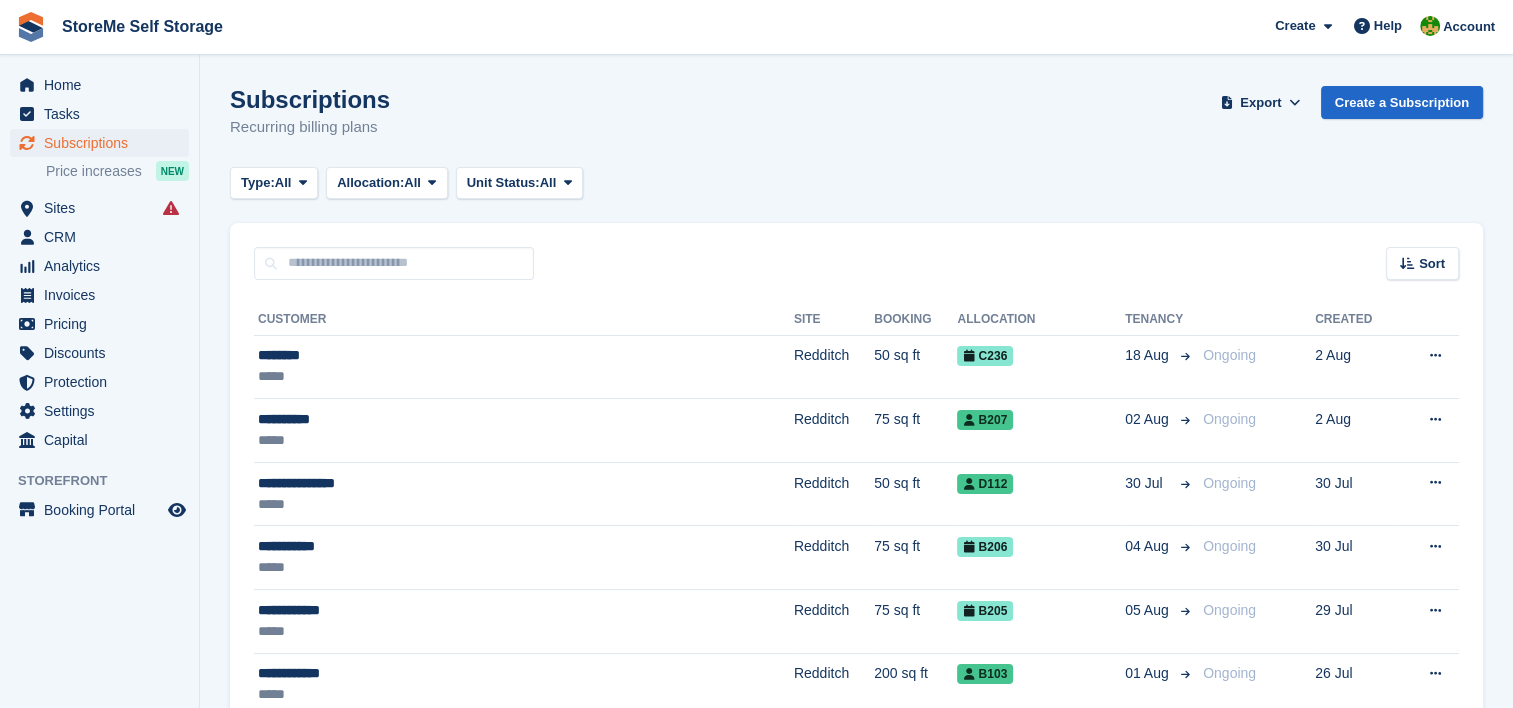 click on "Customer
Site
Booking
Allocation
Tenancy
Created
********
*****
[CITY], 50 sq ft
C236
[DD] [MON]
Ongoing
[DD] [MON]
View customer
Cancel subscription" at bounding box center (856, 1906) 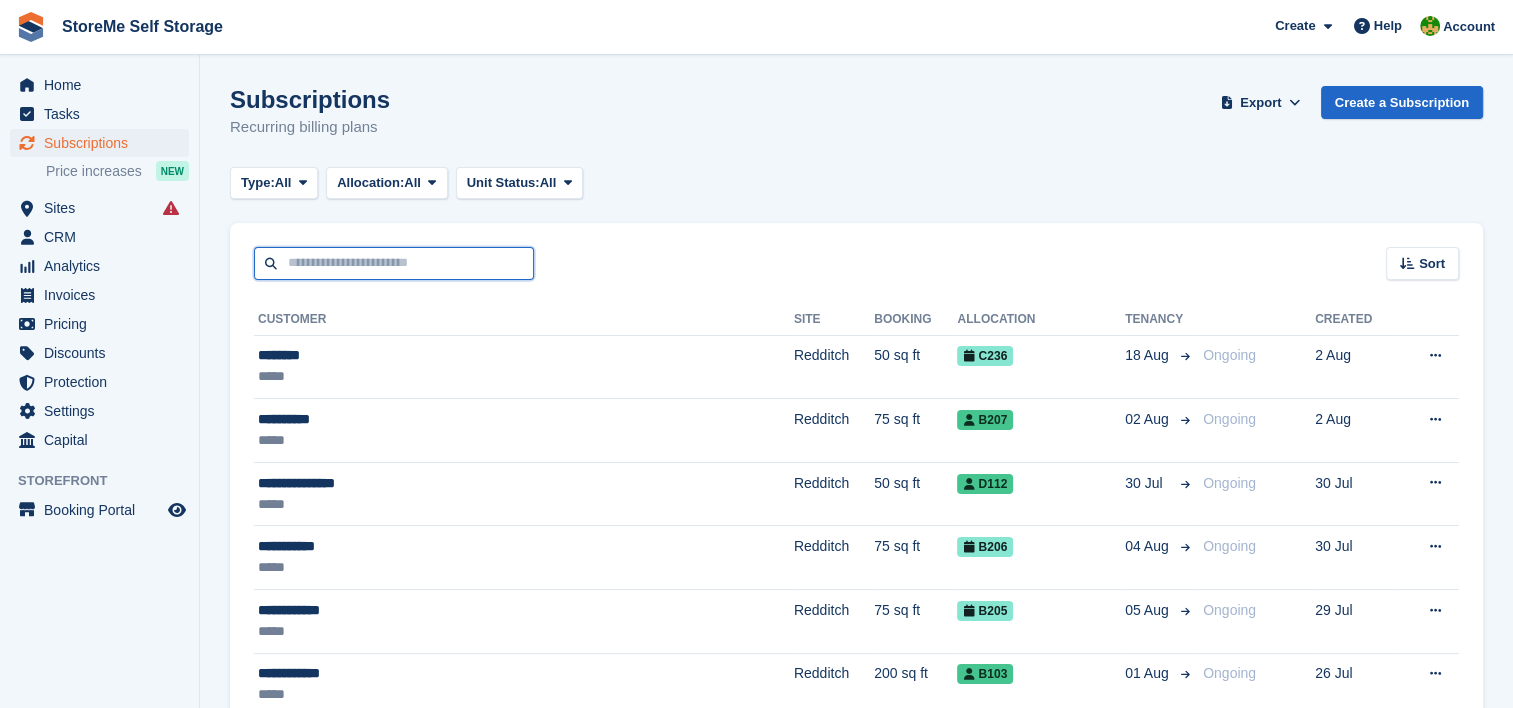 click at bounding box center [394, 263] 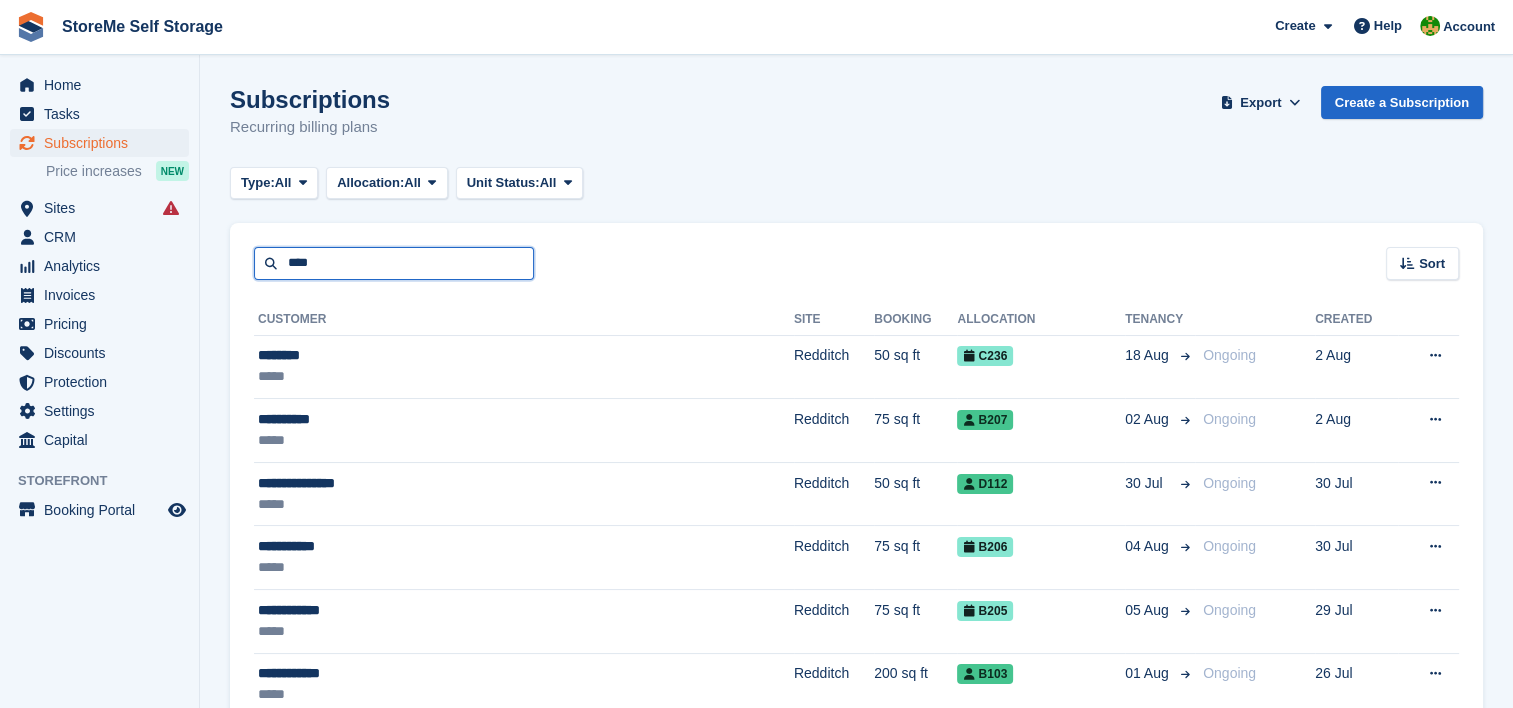 type on "****" 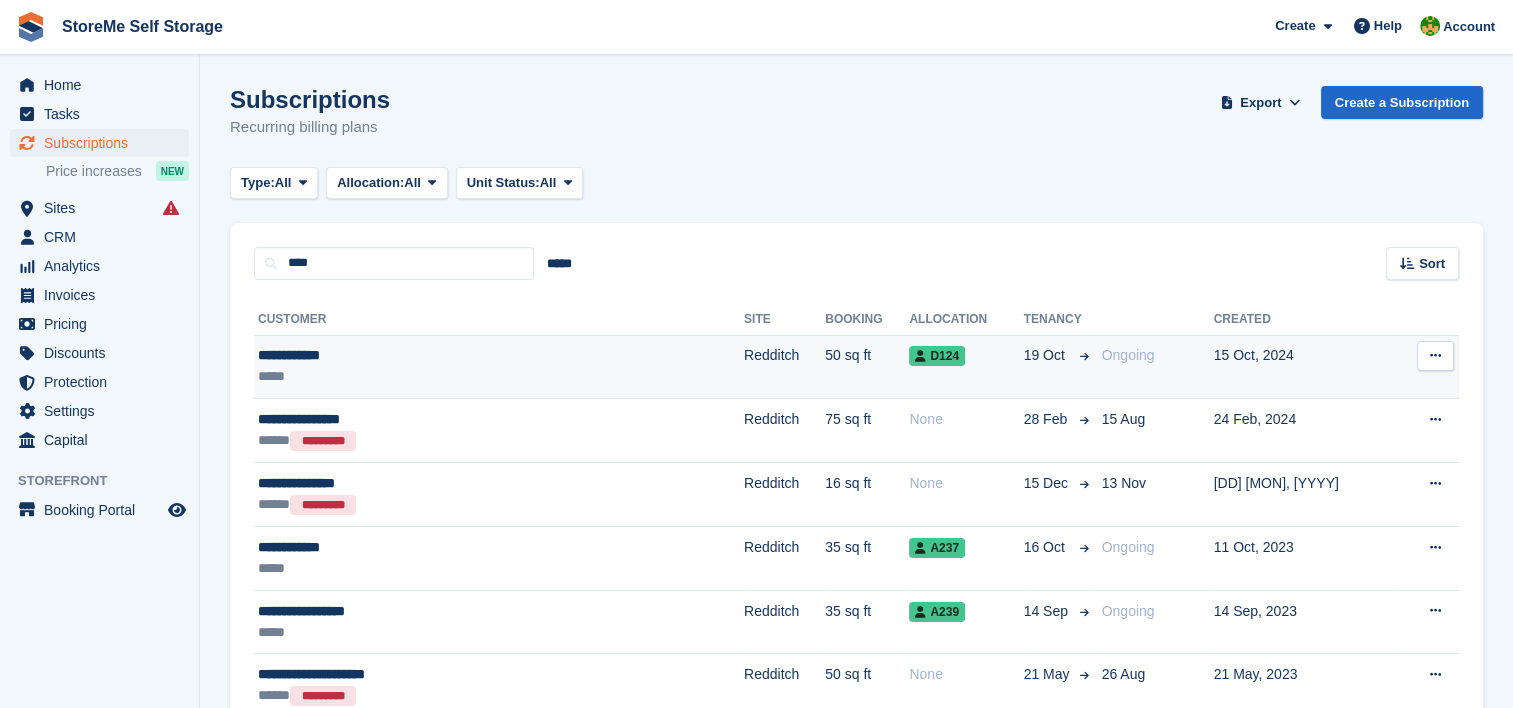 click on "Redditch" at bounding box center [784, 367] 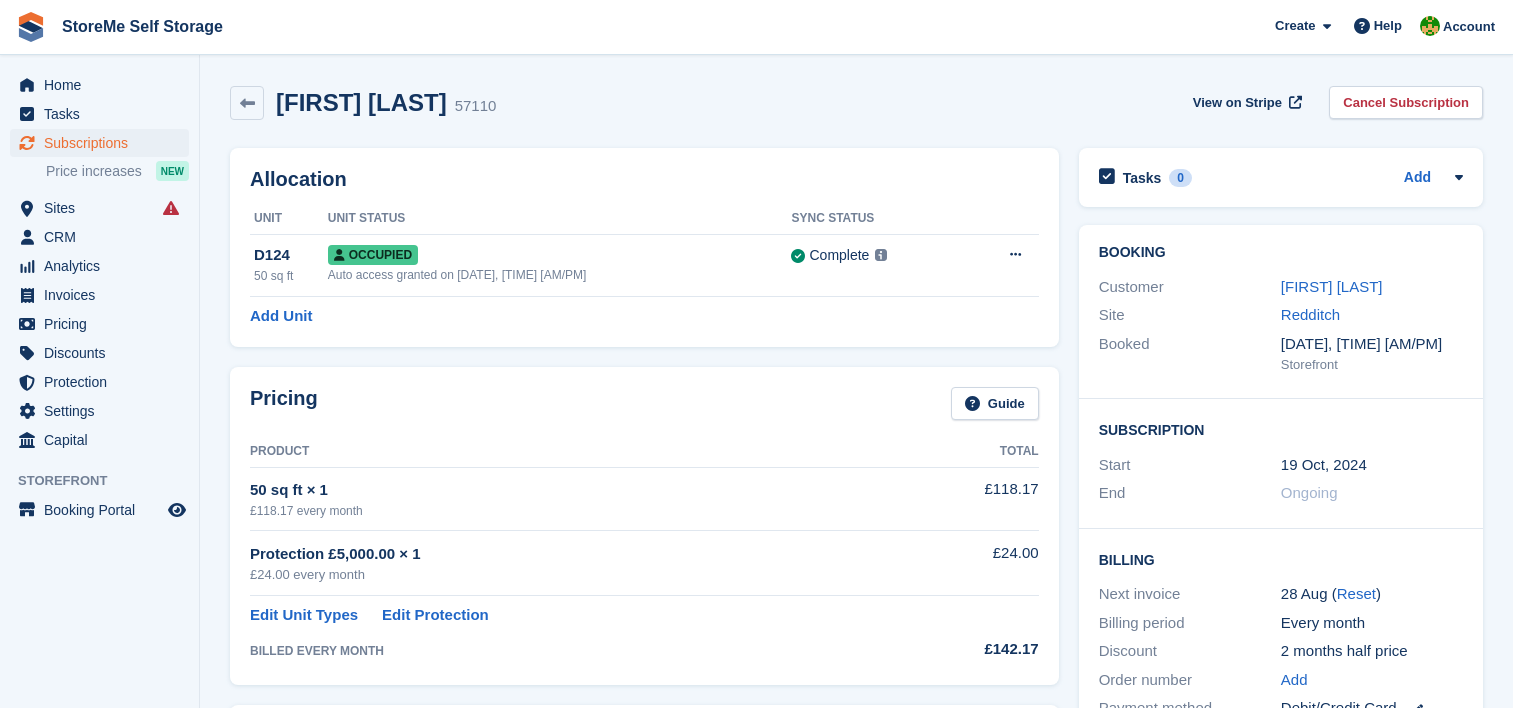 scroll, scrollTop: 0, scrollLeft: 0, axis: both 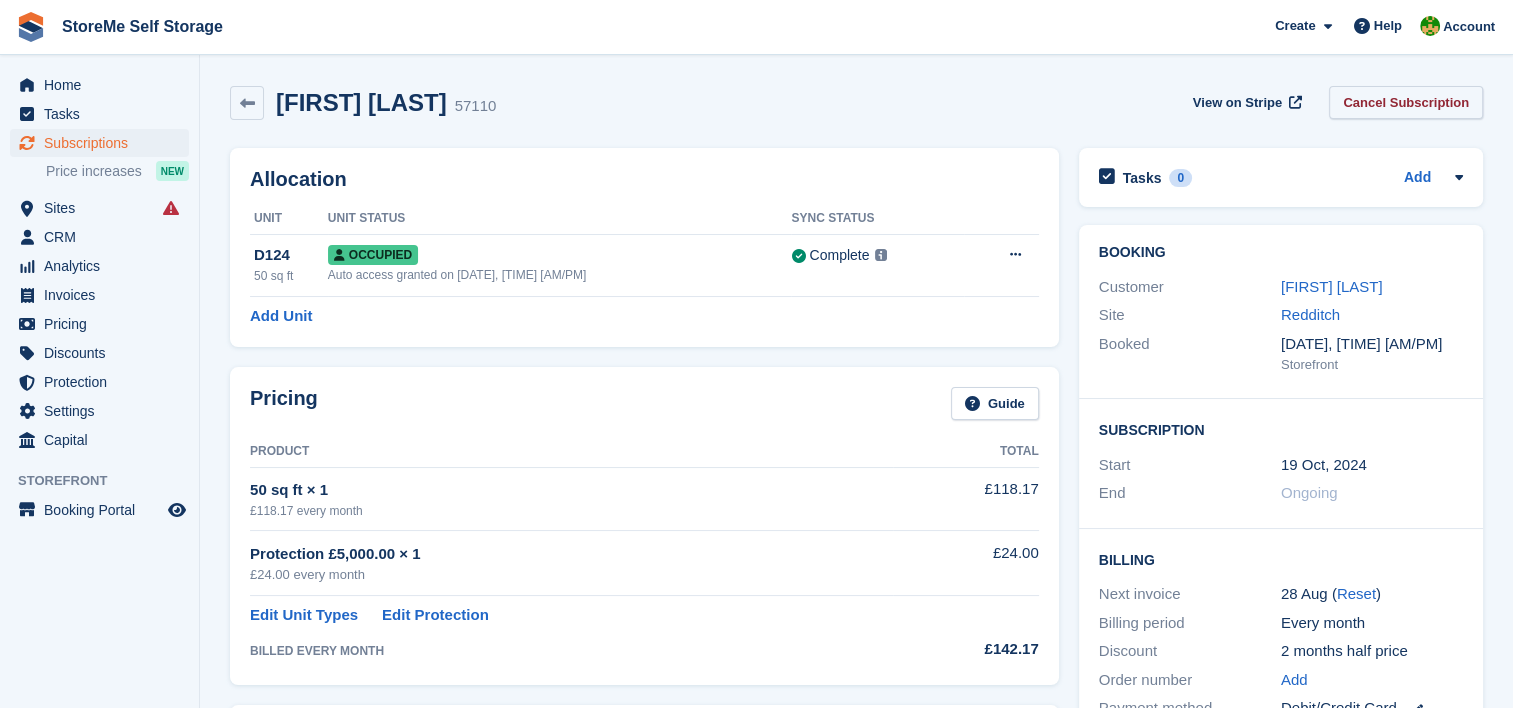 click on "Cancel Subscription" at bounding box center (1406, 102) 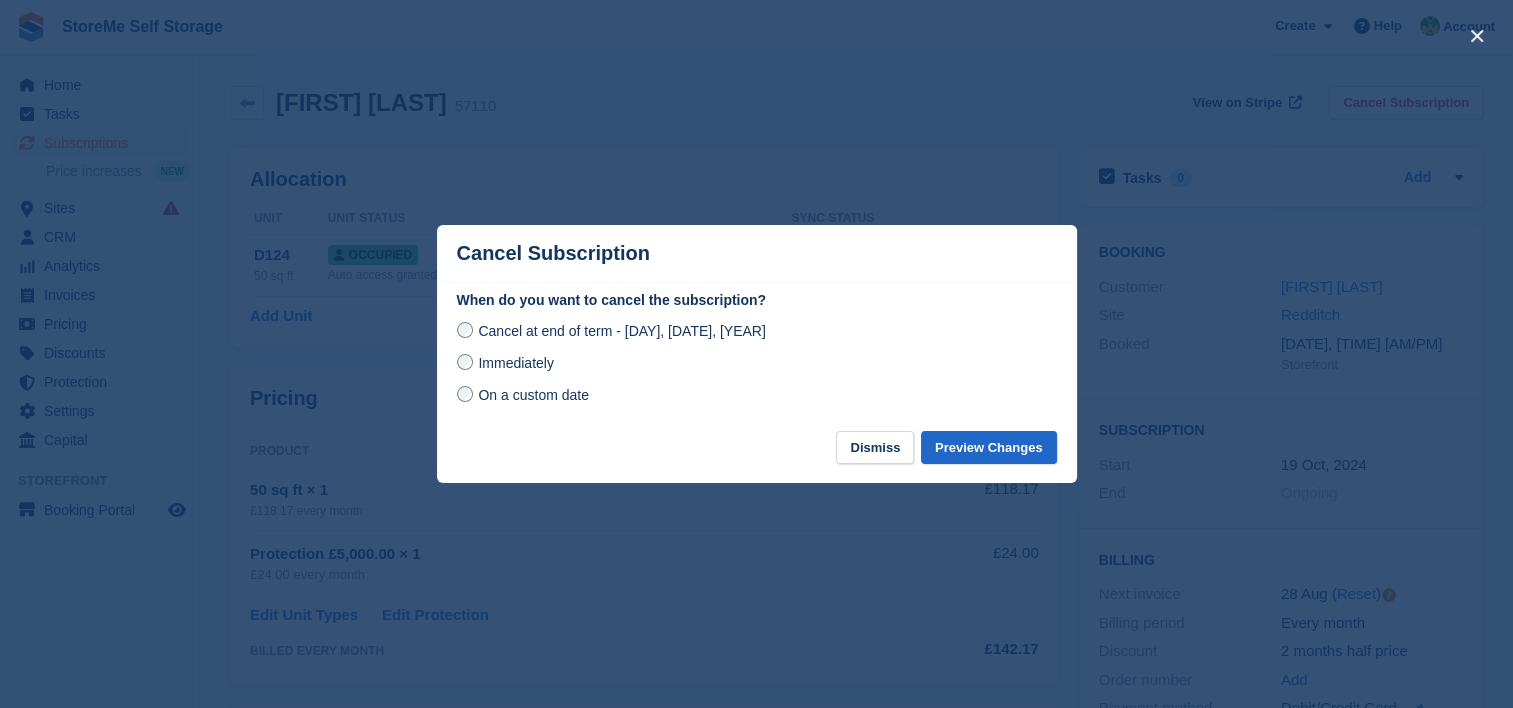 click on "Immediately" at bounding box center [515, 363] 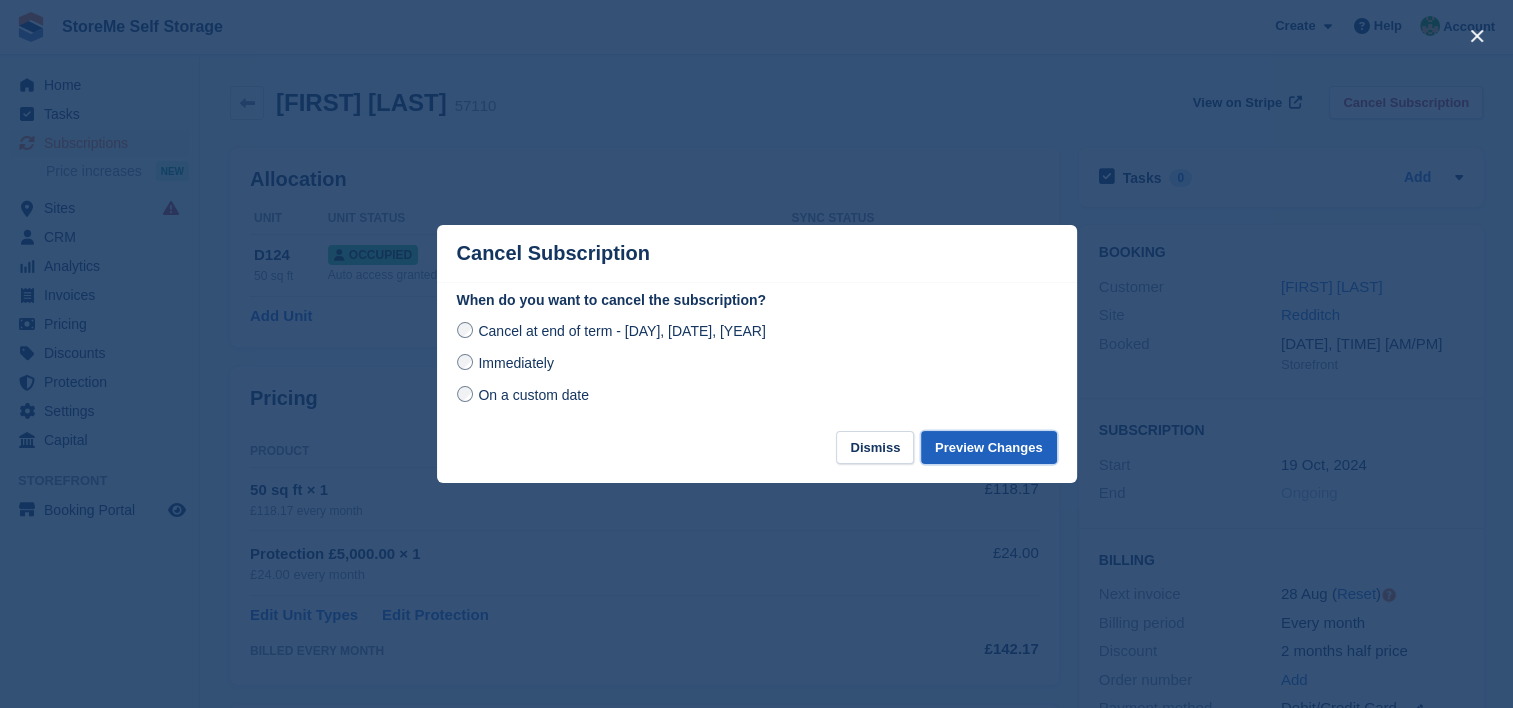 click on "Preview Changes" at bounding box center [989, 447] 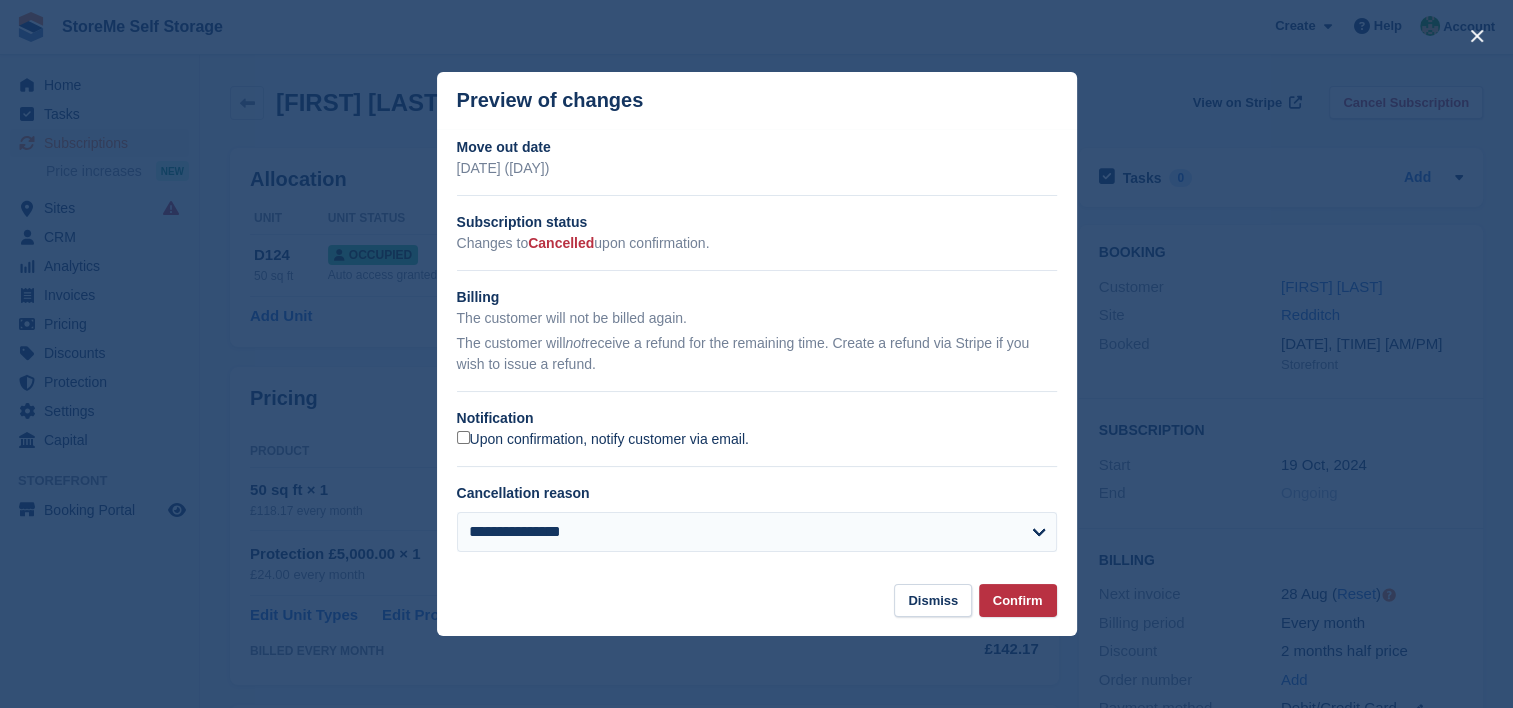 click on "Upon confirmation, notify customer via email." at bounding box center [603, 440] 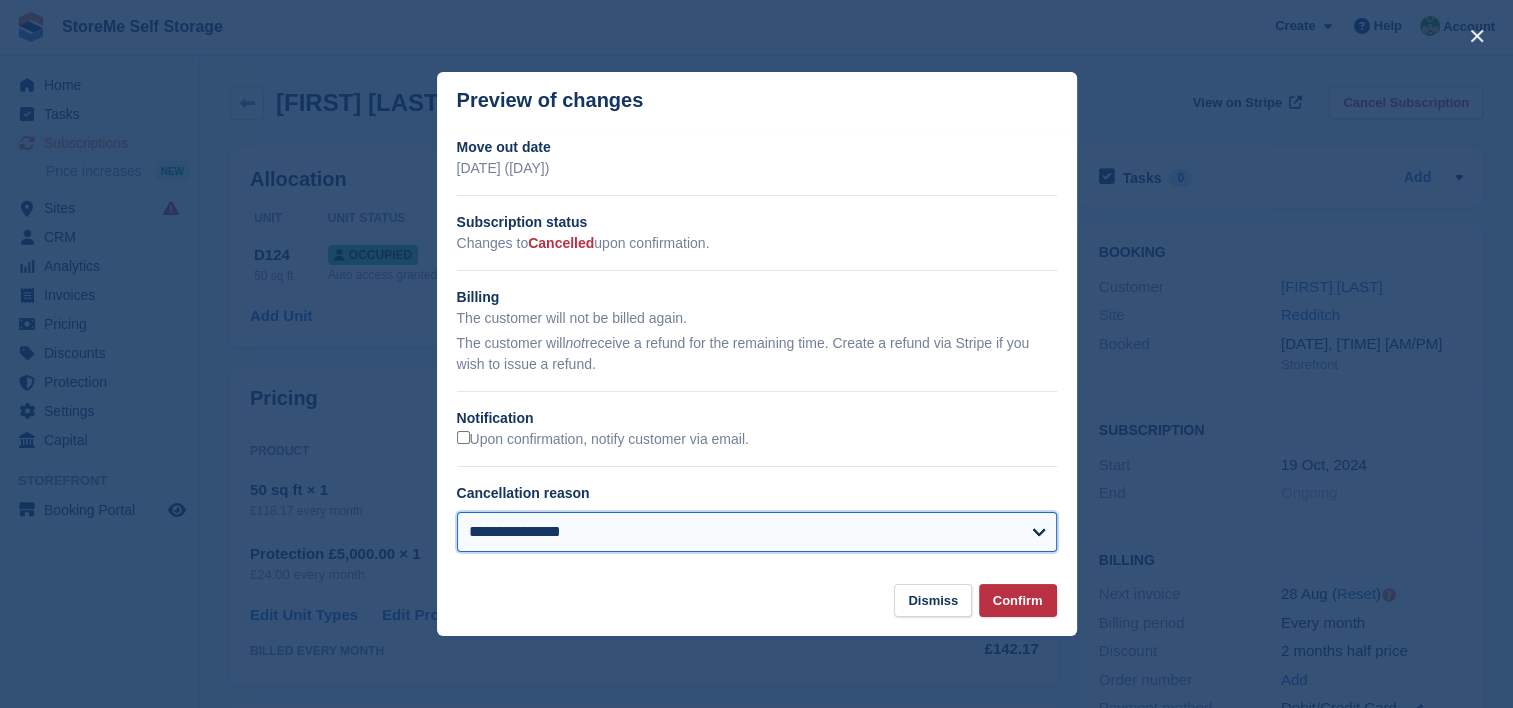 click on "**********" at bounding box center [757, 532] 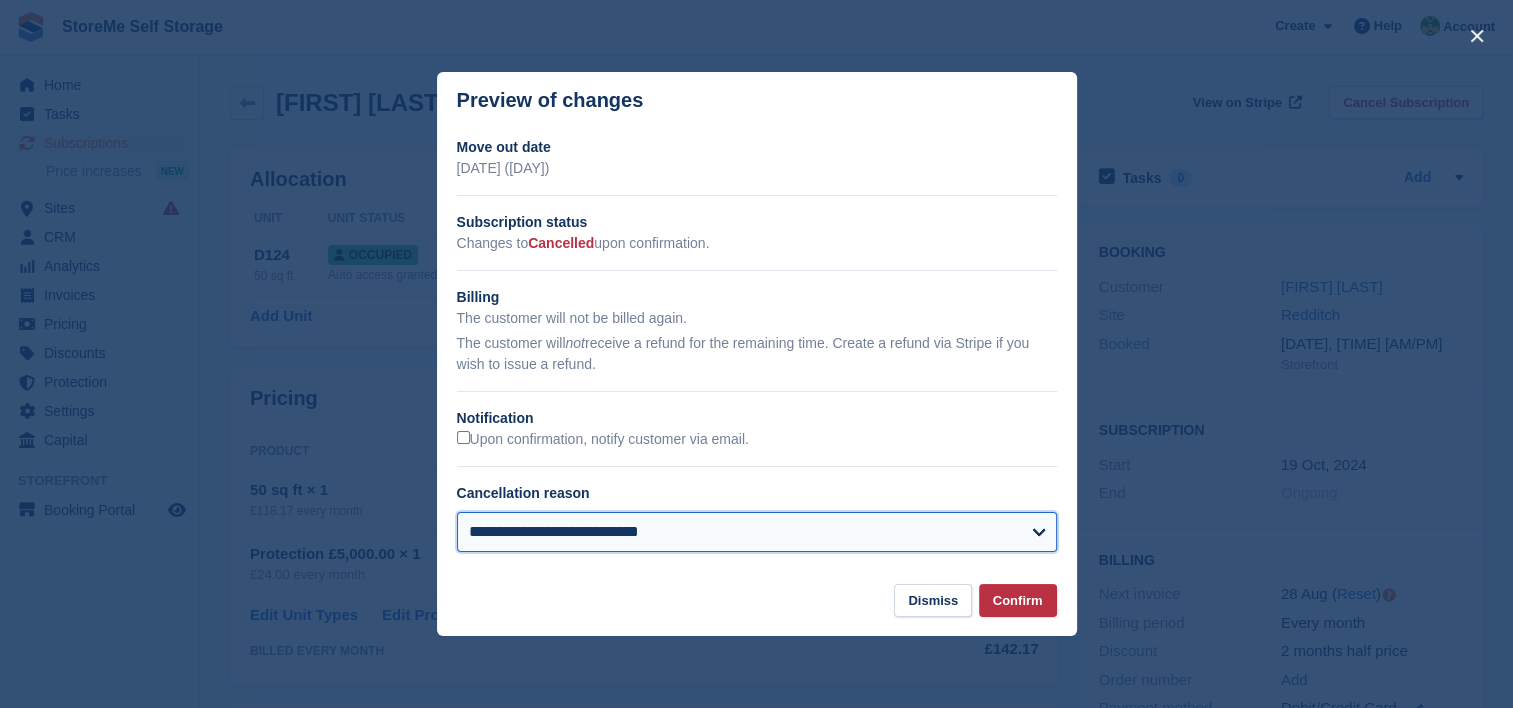 click on "**********" at bounding box center [757, 532] 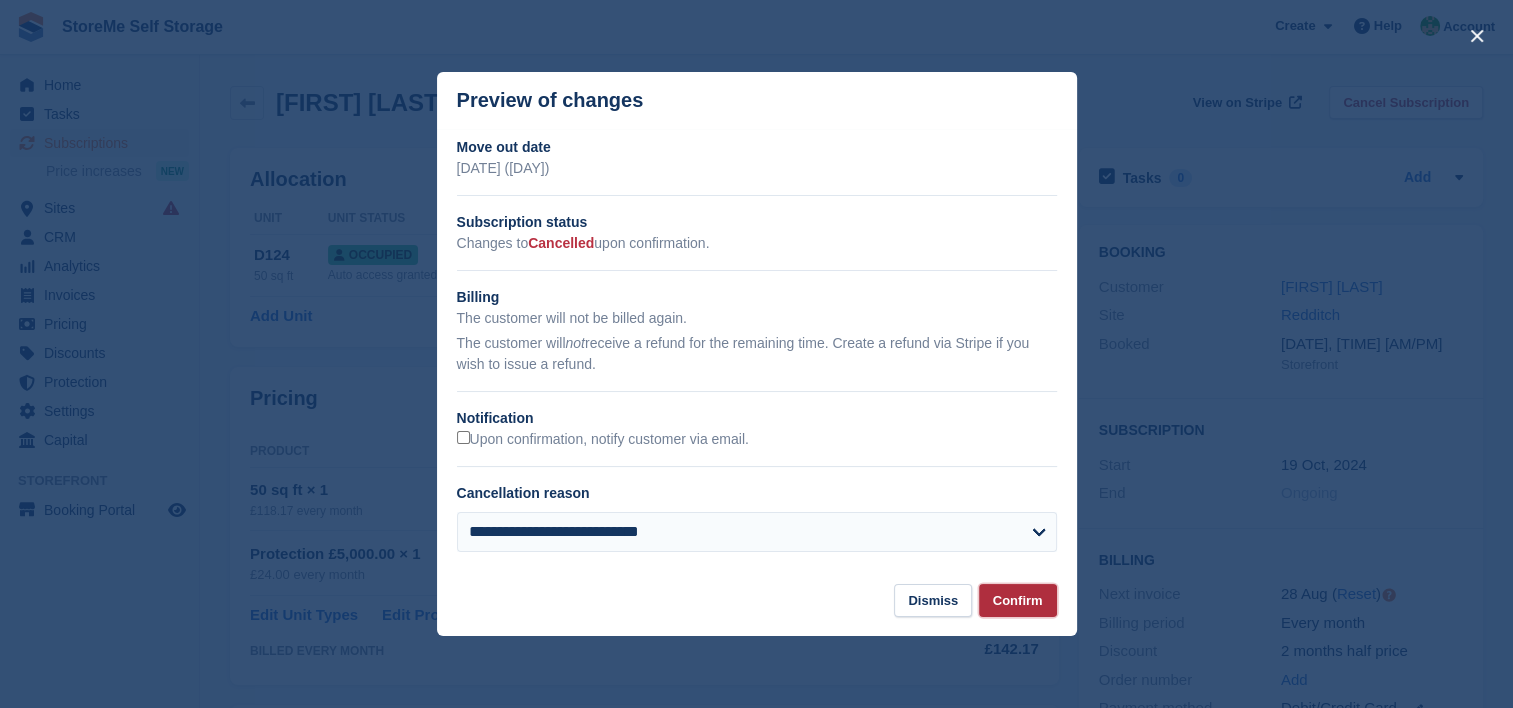 click on "Confirm" at bounding box center (1018, 600) 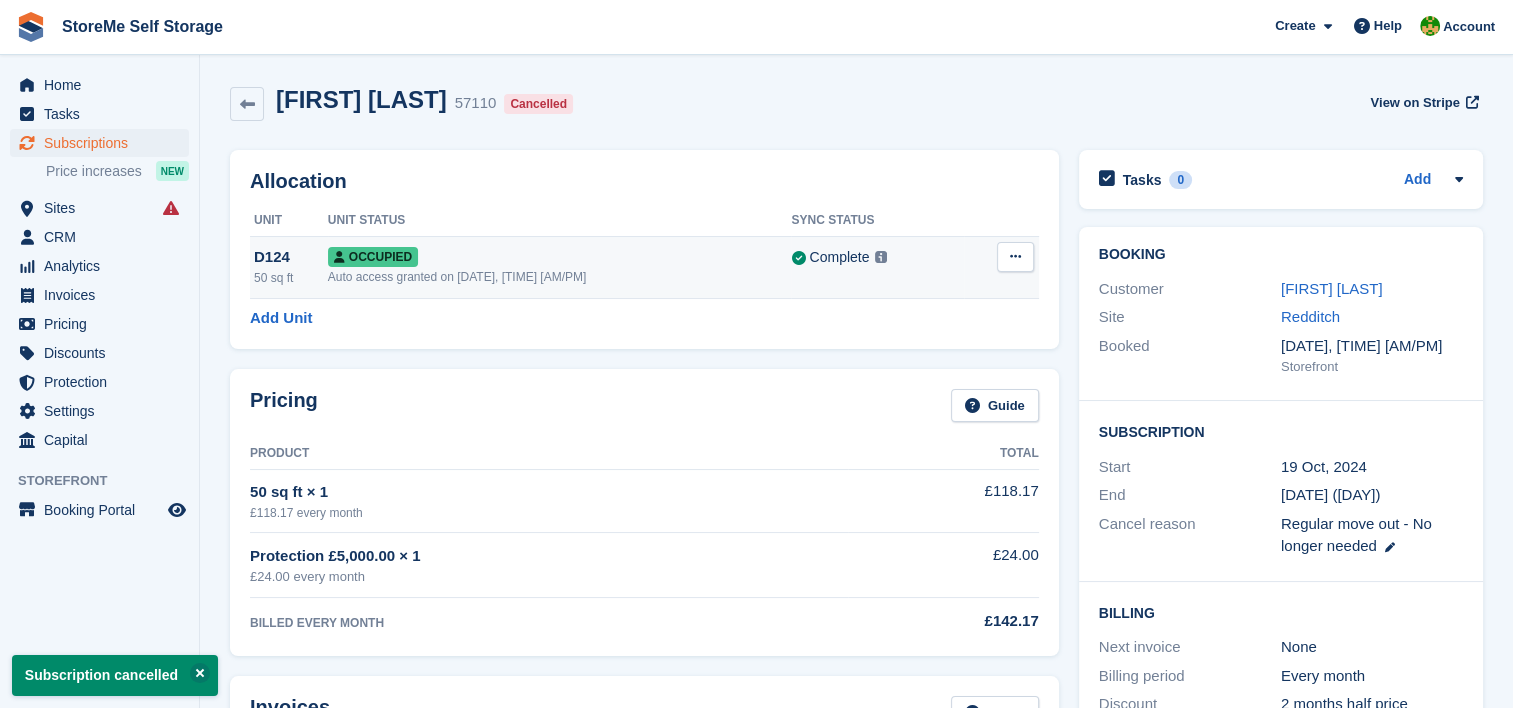 click at bounding box center [1015, 256] 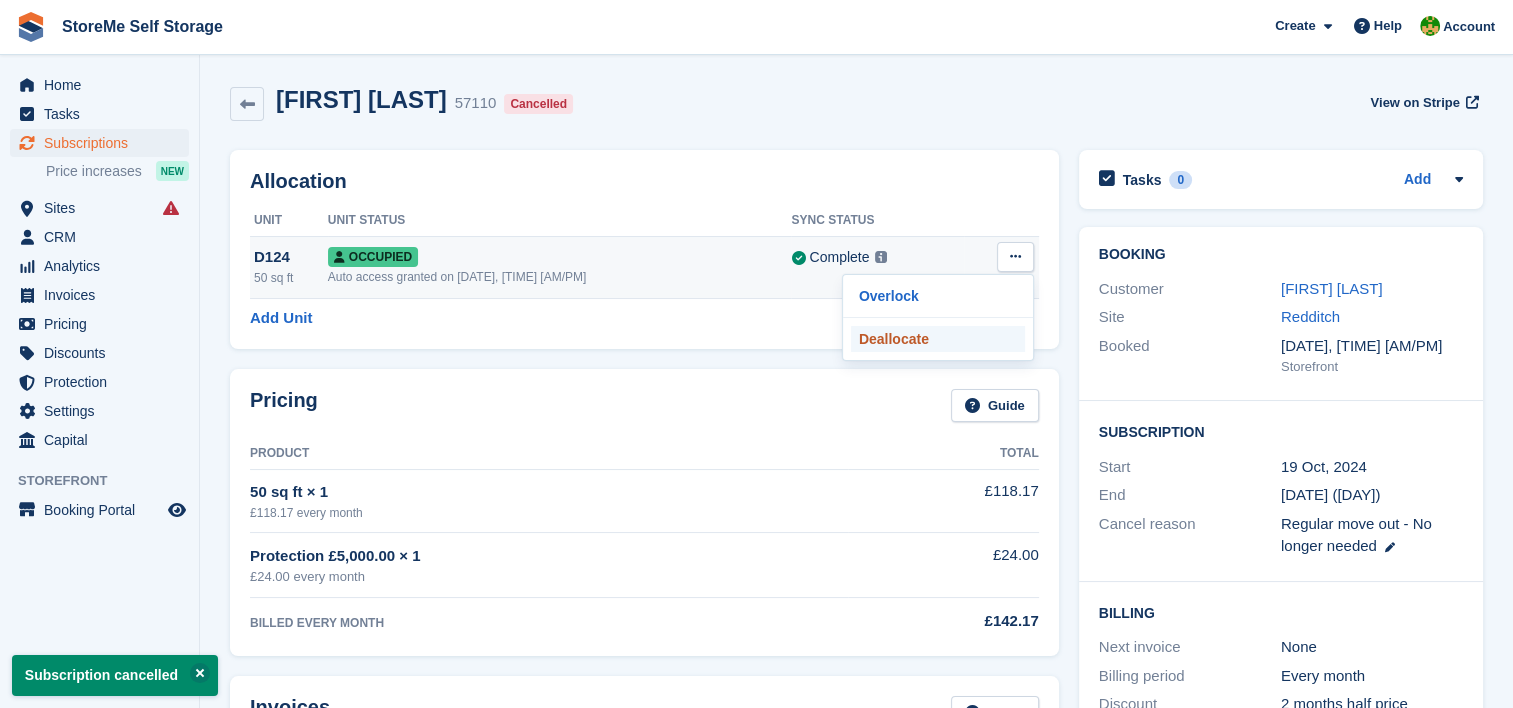 click on "Deallocate" at bounding box center [938, 339] 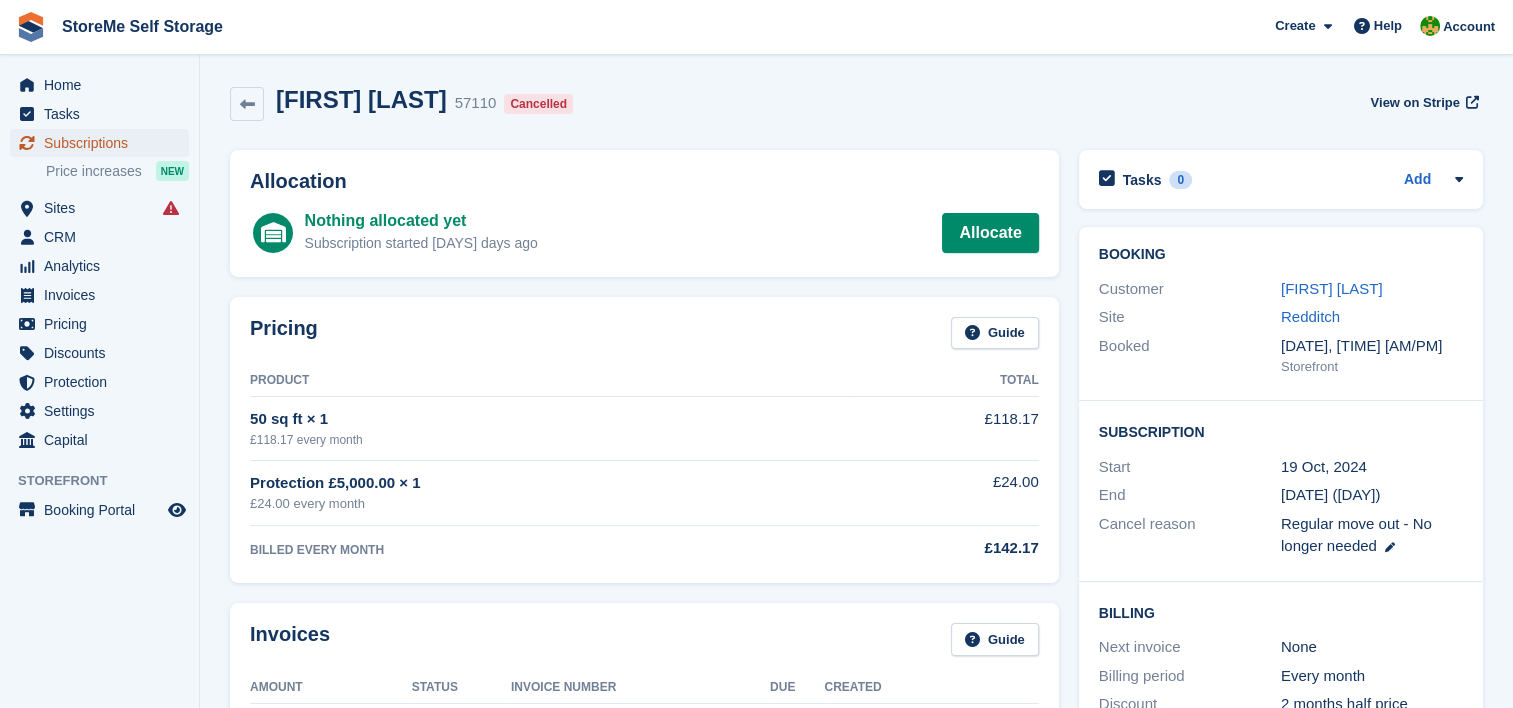 click on "Subscriptions" at bounding box center (104, 143) 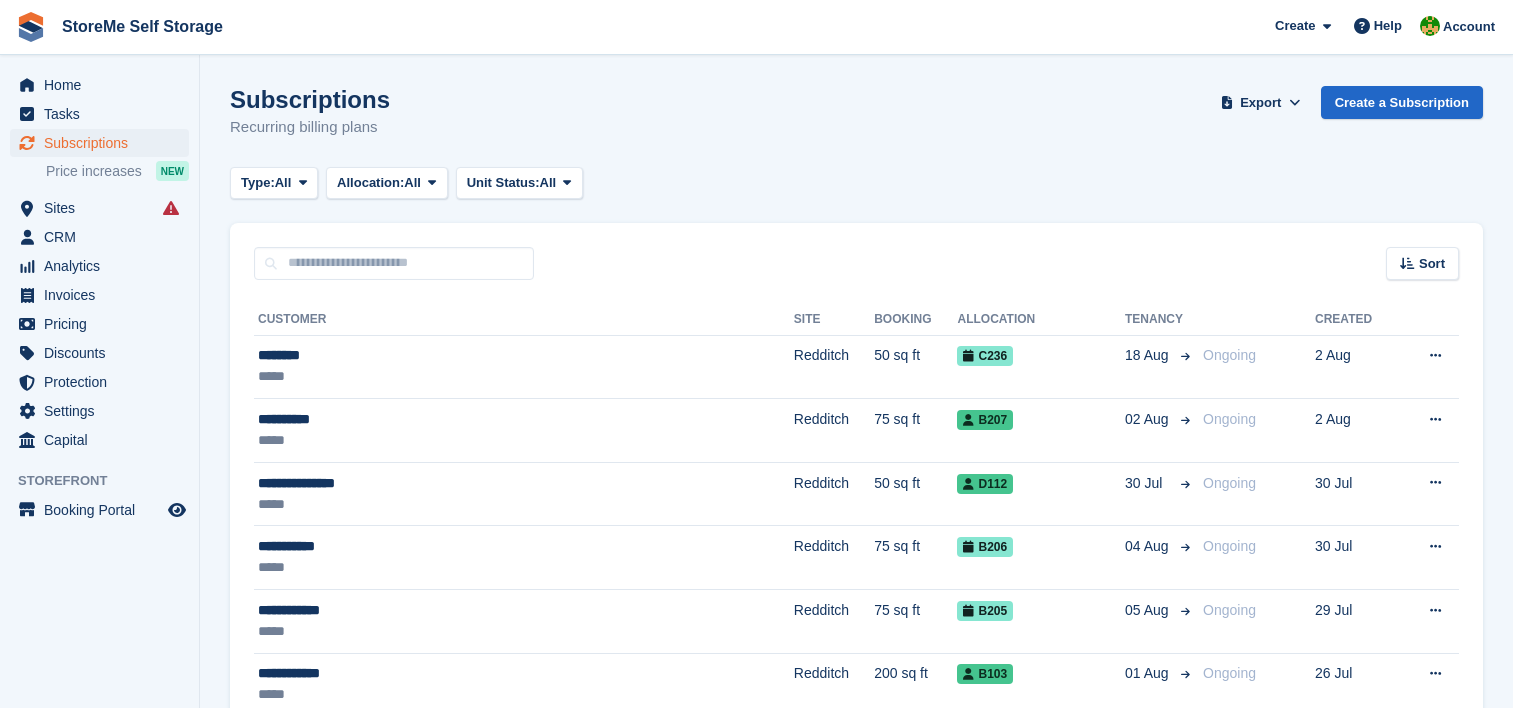 scroll, scrollTop: 0, scrollLeft: 0, axis: both 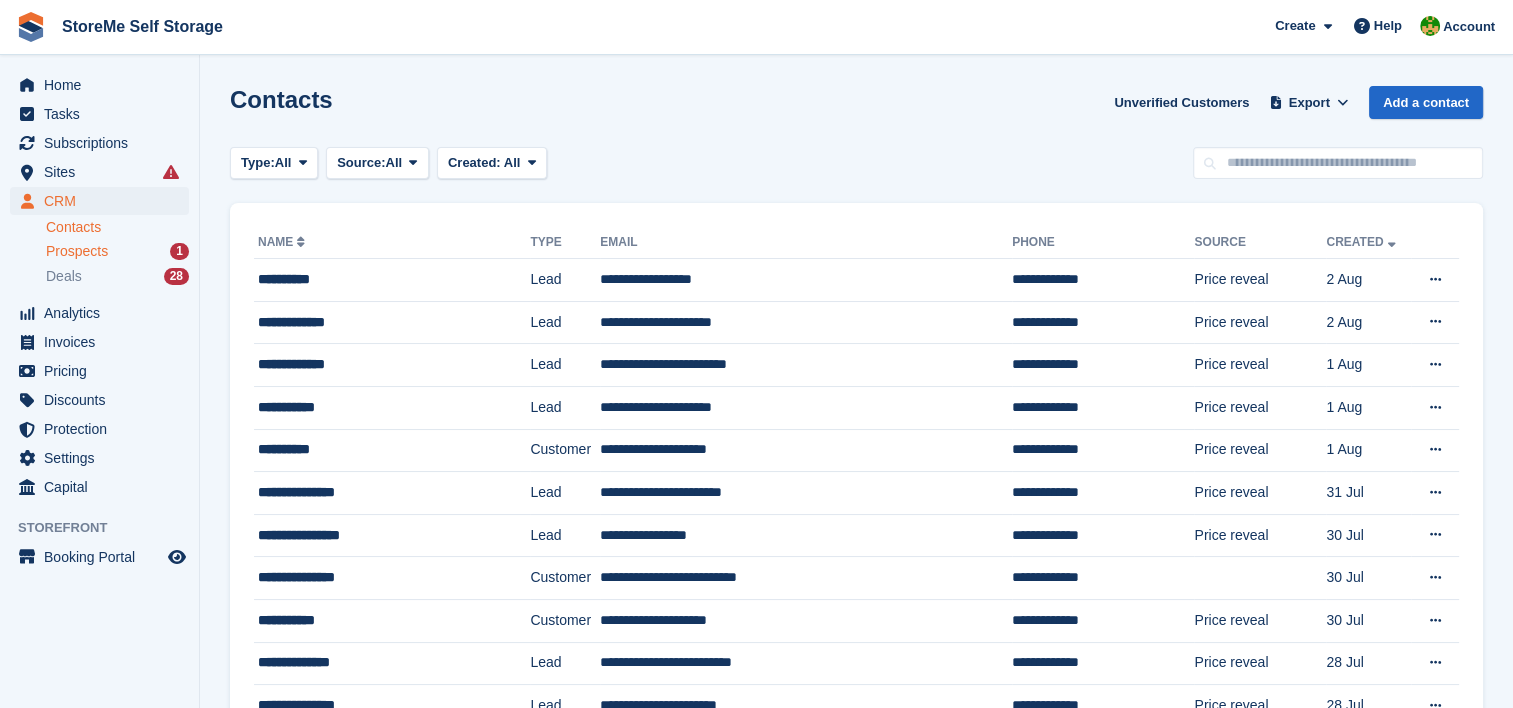 click on "Prospects" at bounding box center (77, 251) 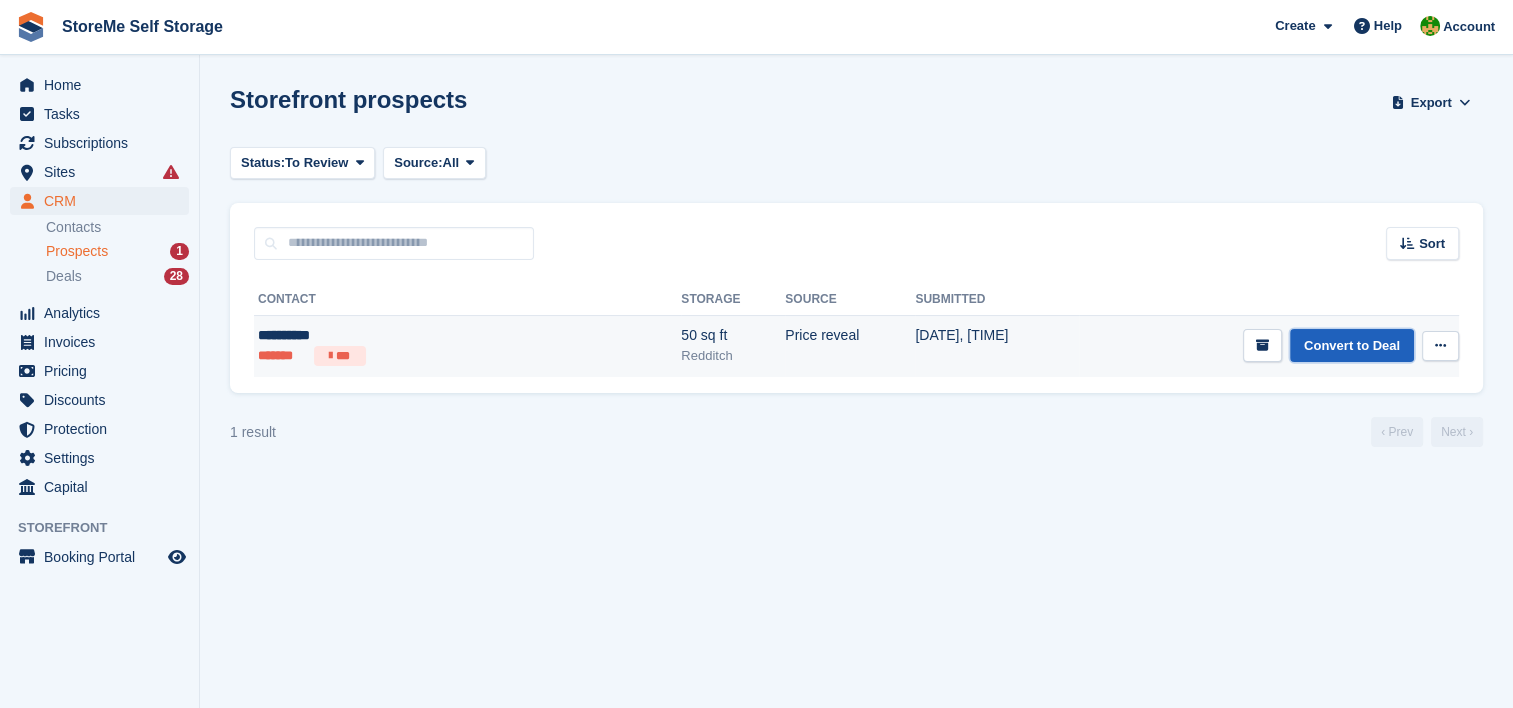 click on "Convert to Deal" at bounding box center (1352, 345) 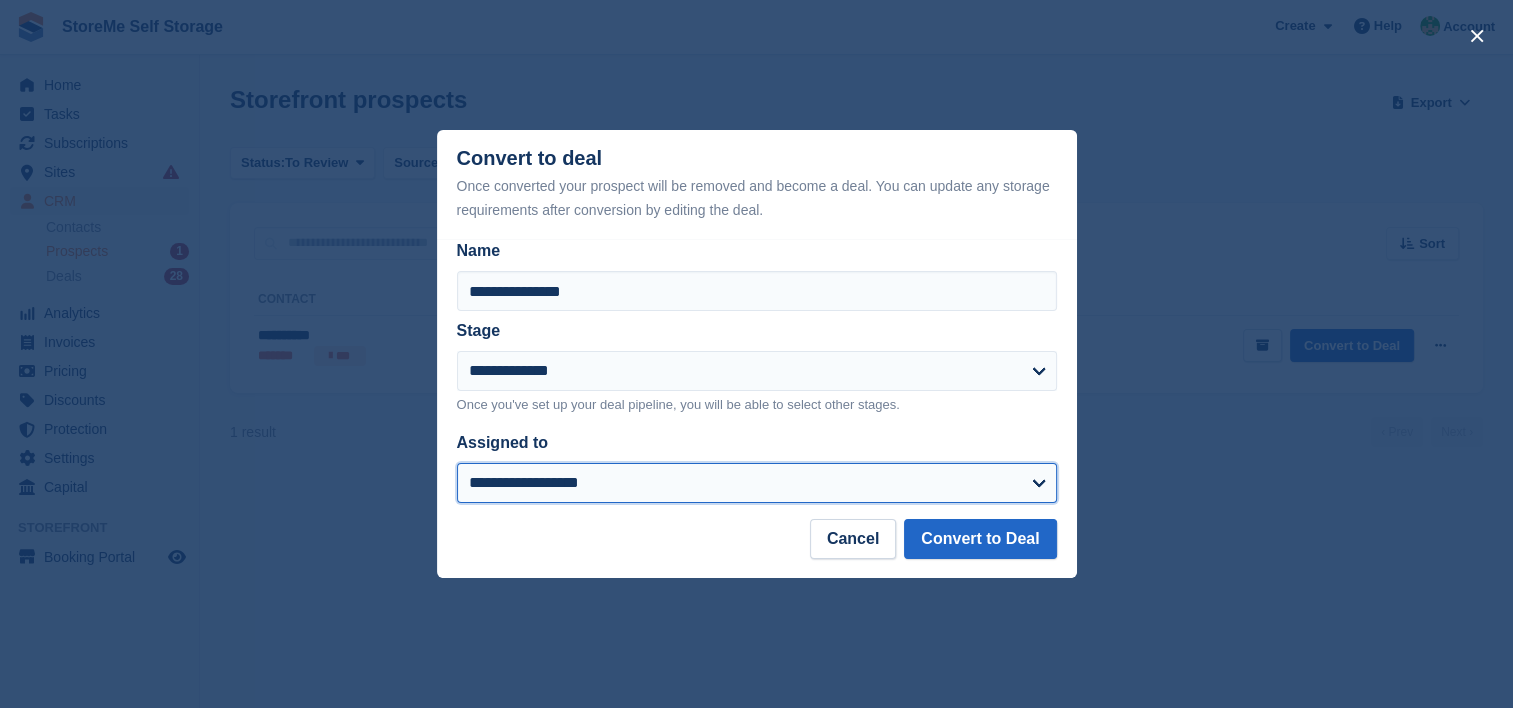 drag, startPoint x: 830, startPoint y: 489, endPoint x: 751, endPoint y: 501, distance: 79.9062 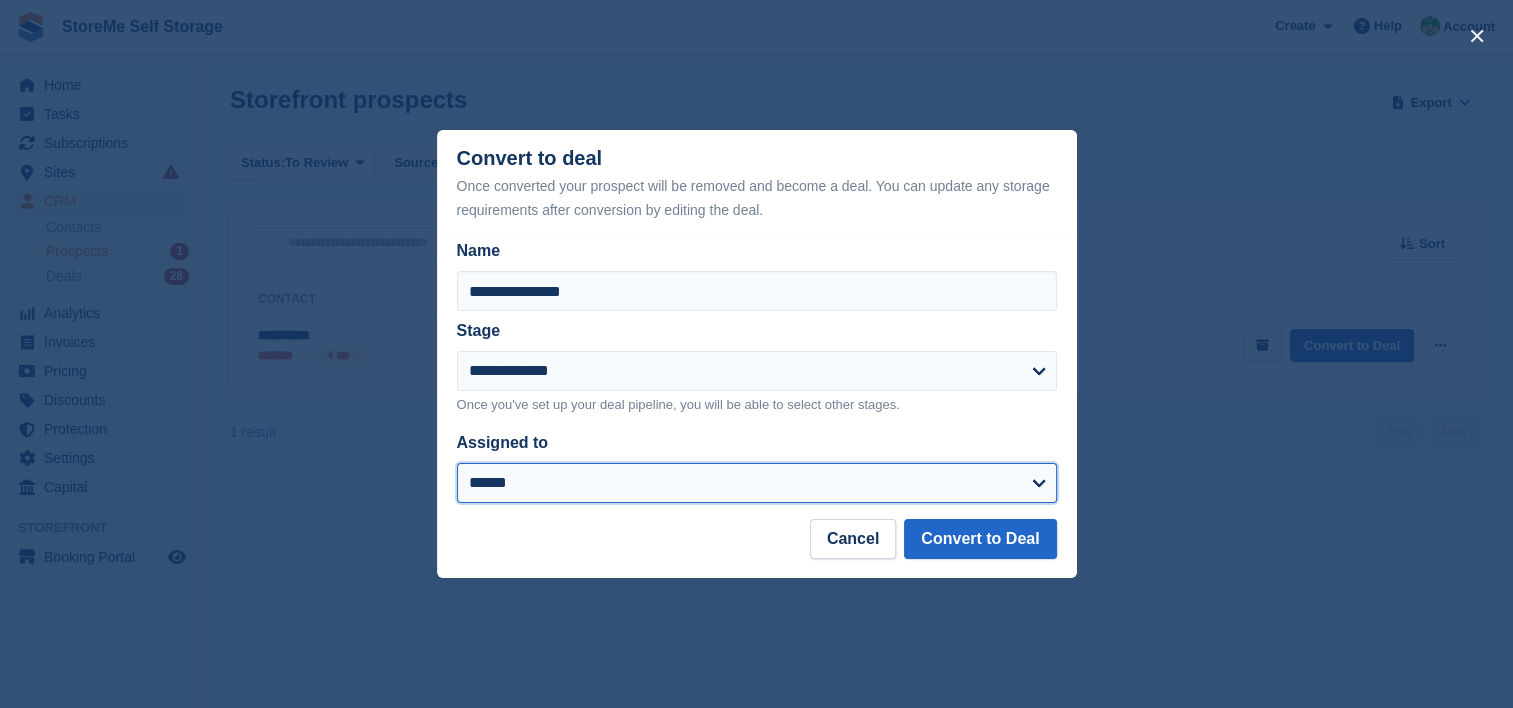 click on "**********" at bounding box center (757, 483) 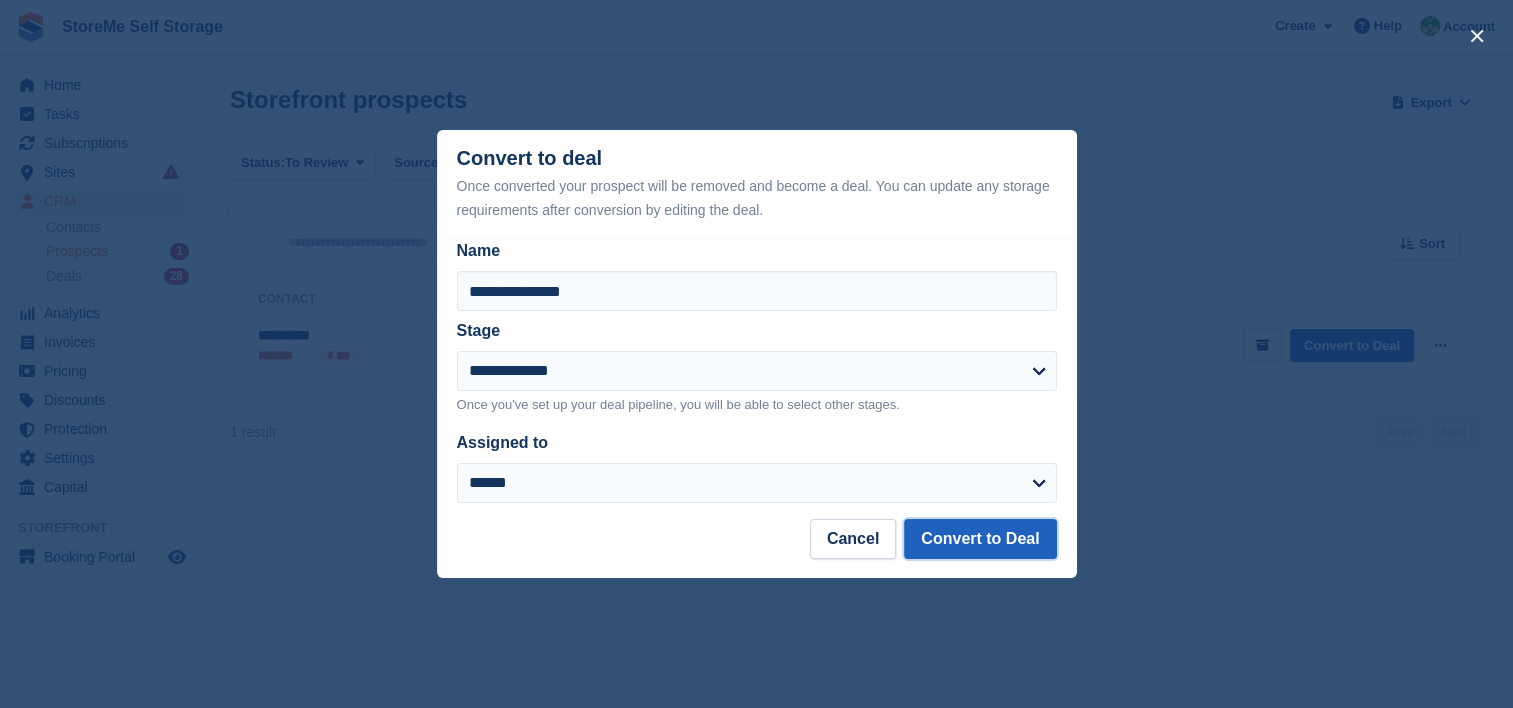 click on "Convert to Deal" at bounding box center (980, 539) 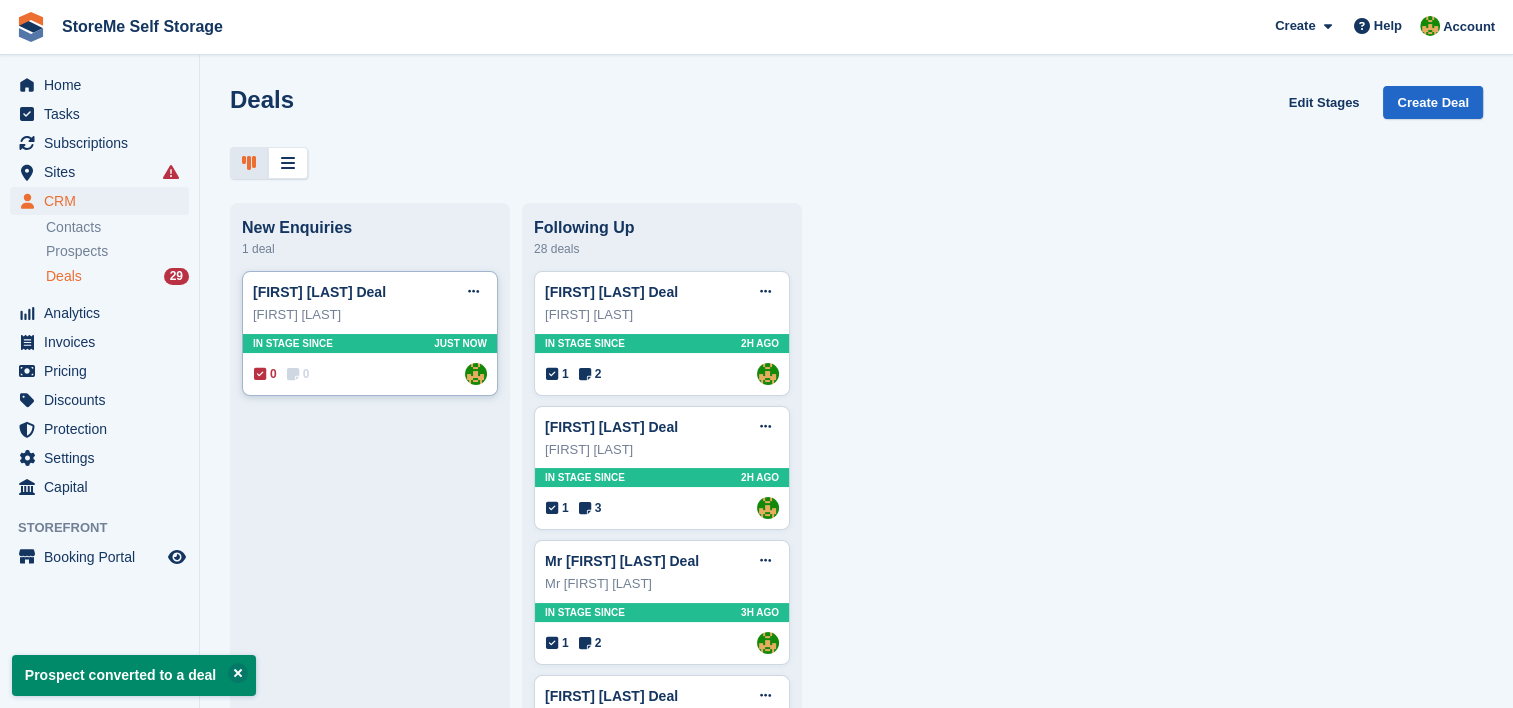 click on "In stage since Just now" at bounding box center (370, 343) 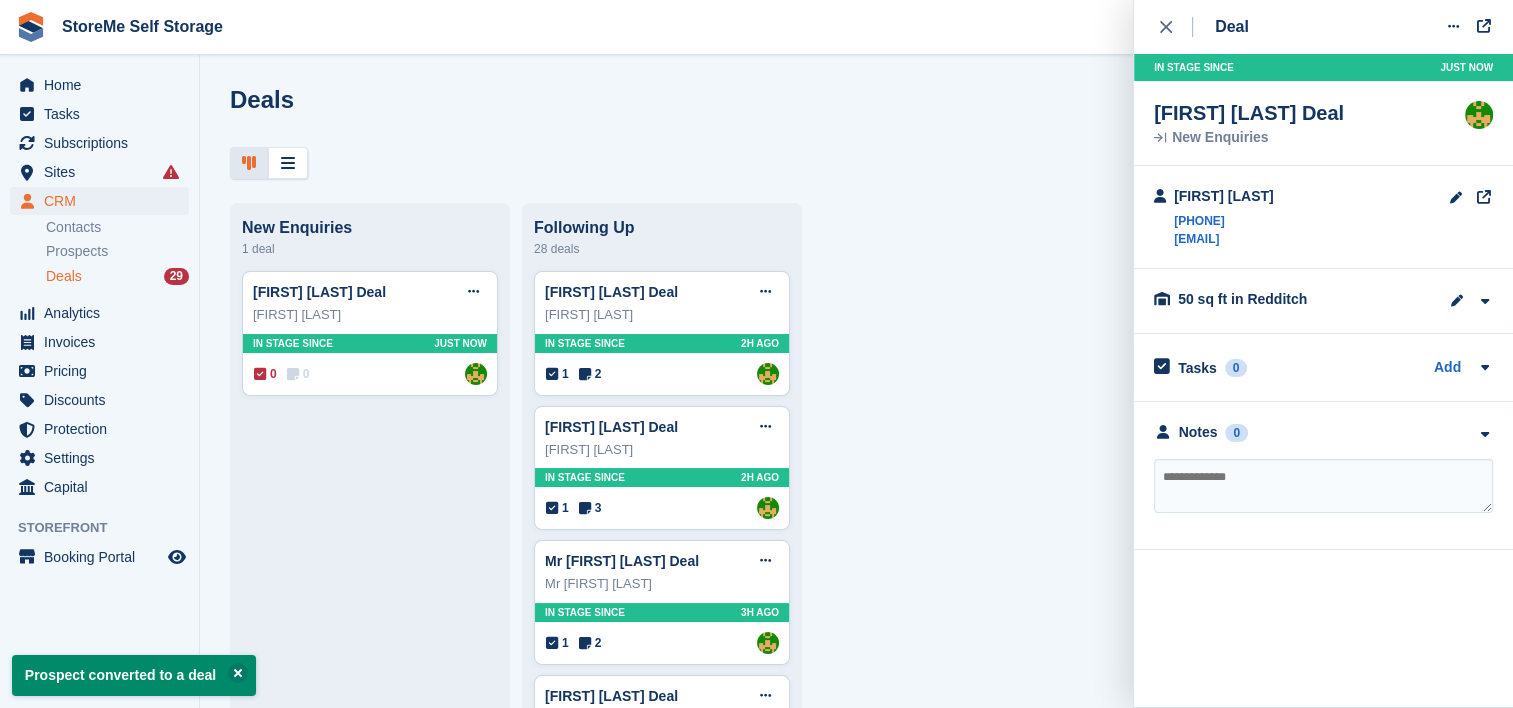 click at bounding box center [1323, 486] 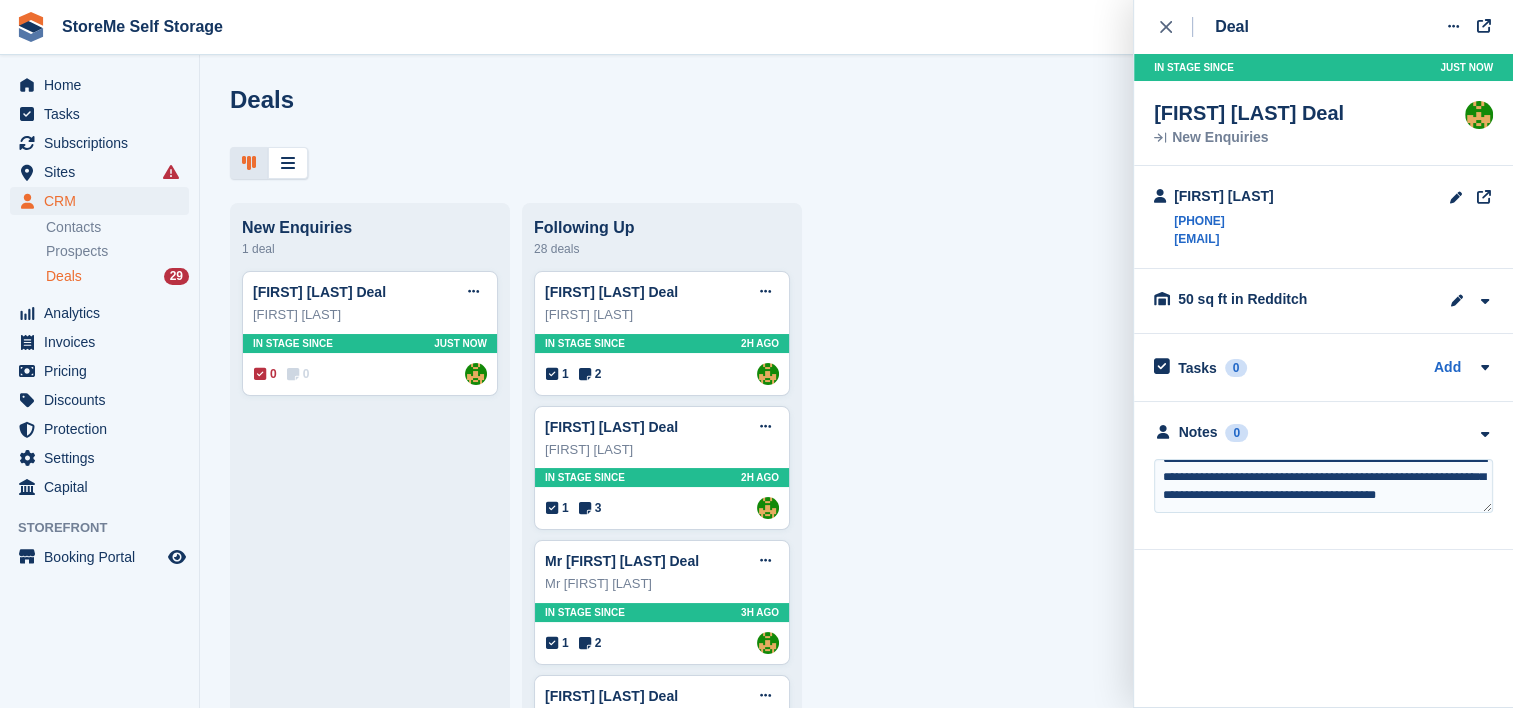 scroll, scrollTop: 27, scrollLeft: 0, axis: vertical 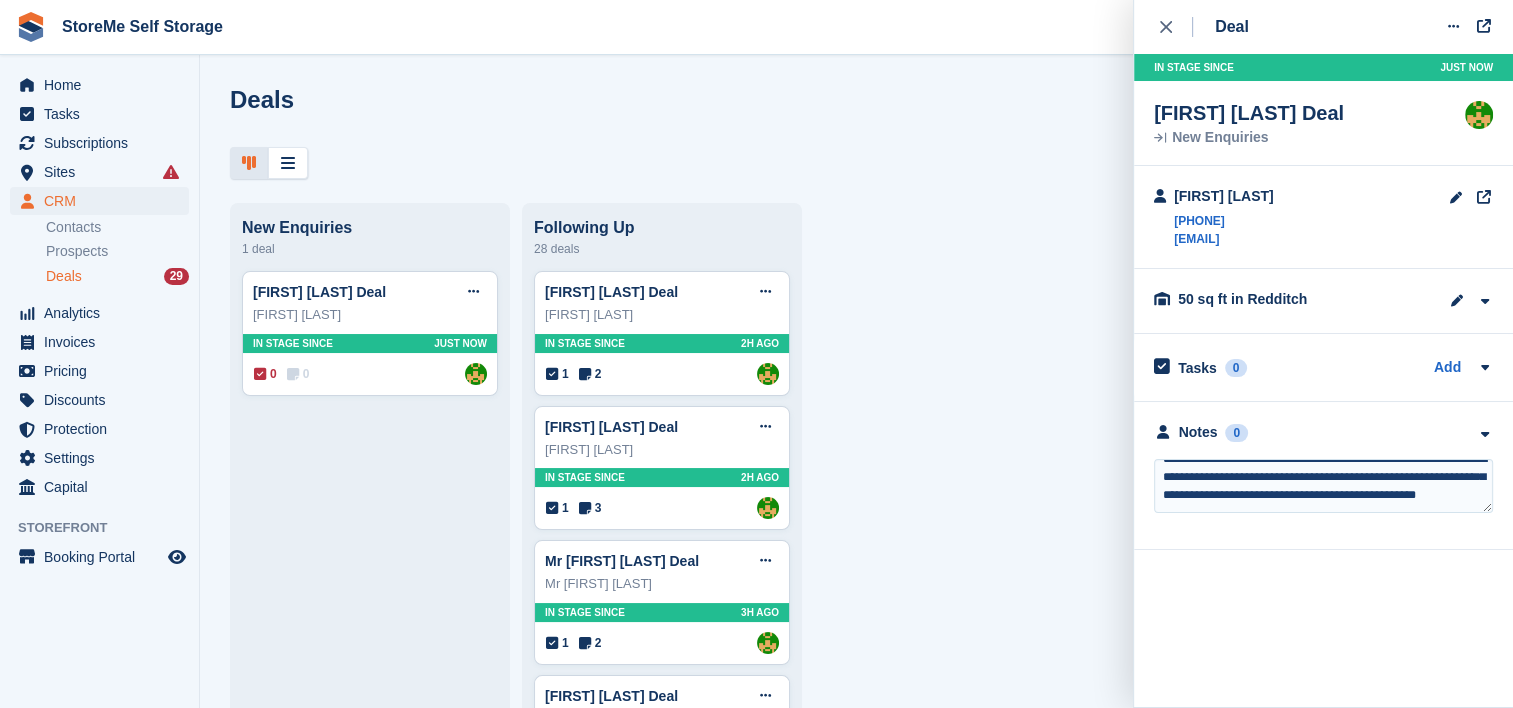 type on "**********" 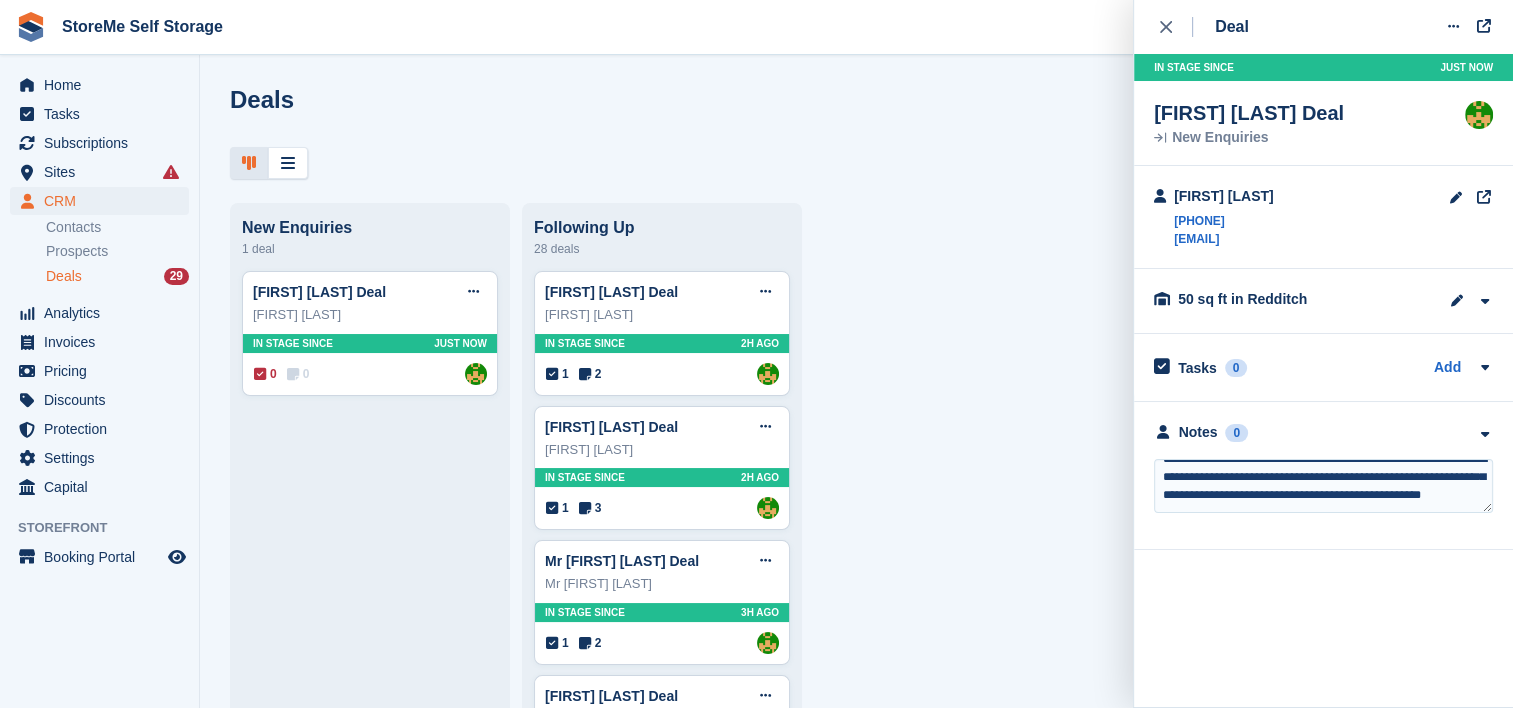 scroll, scrollTop: 0, scrollLeft: 0, axis: both 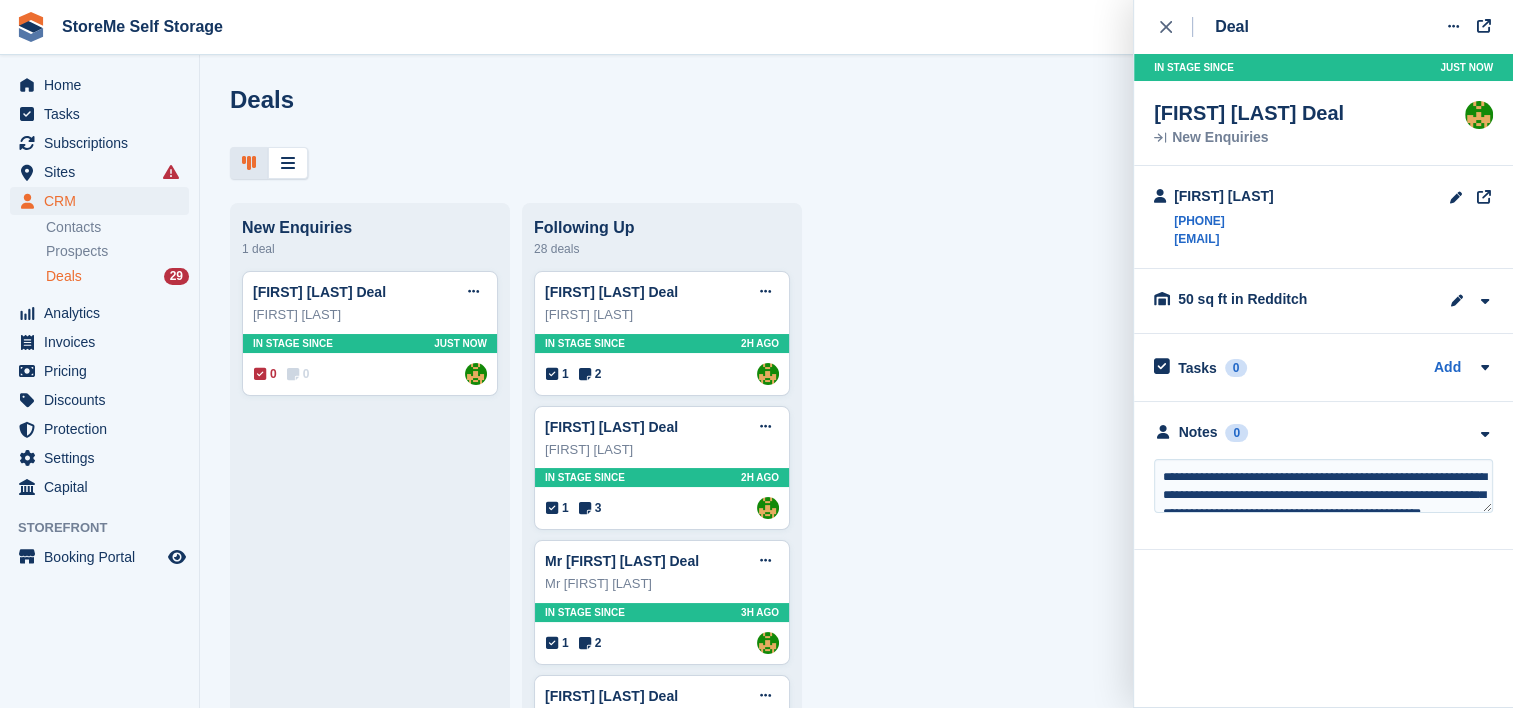 type 